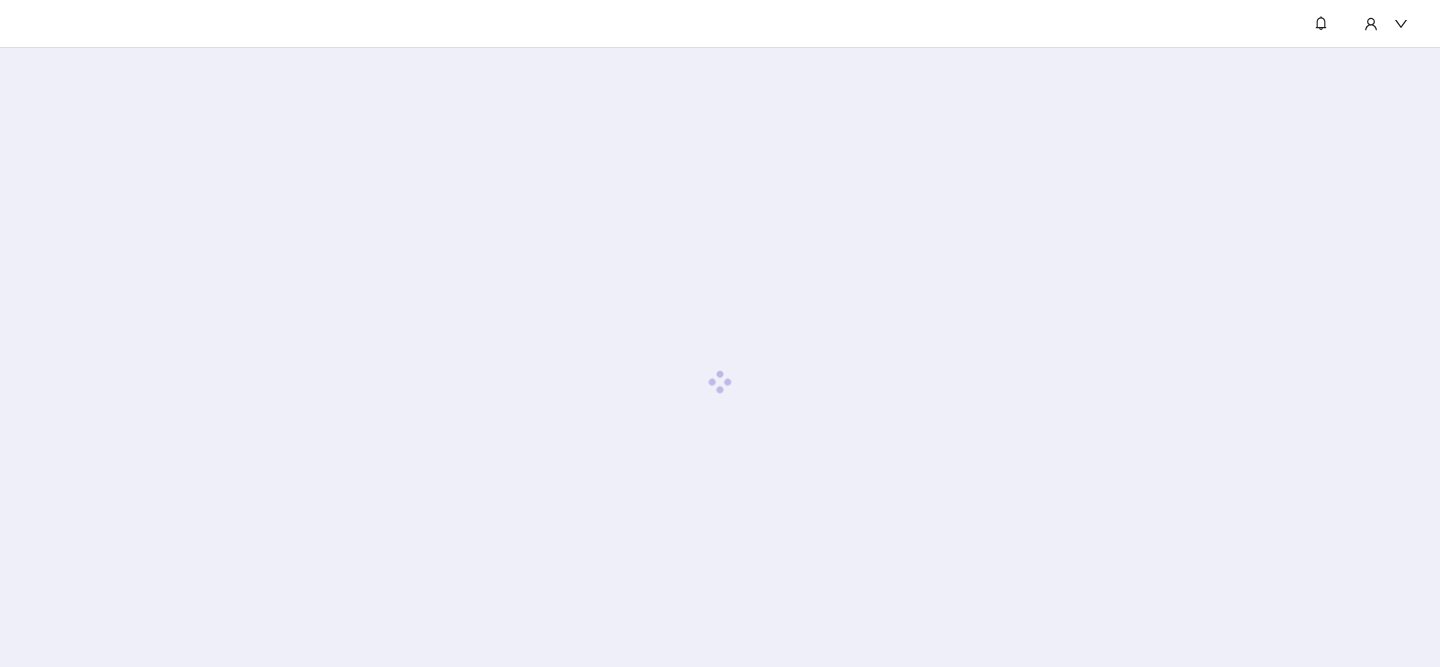 scroll, scrollTop: 0, scrollLeft: 0, axis: both 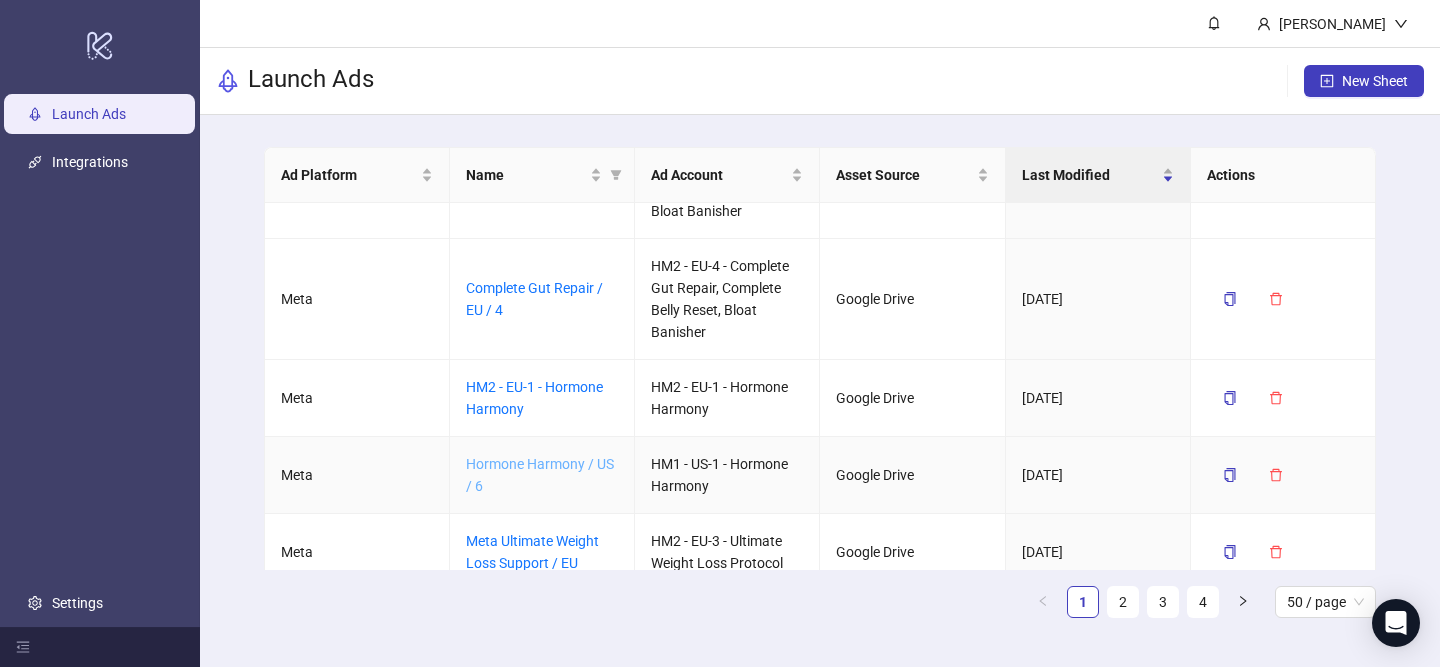 click on "Hormone Harmony / US / 6" at bounding box center (540, 475) 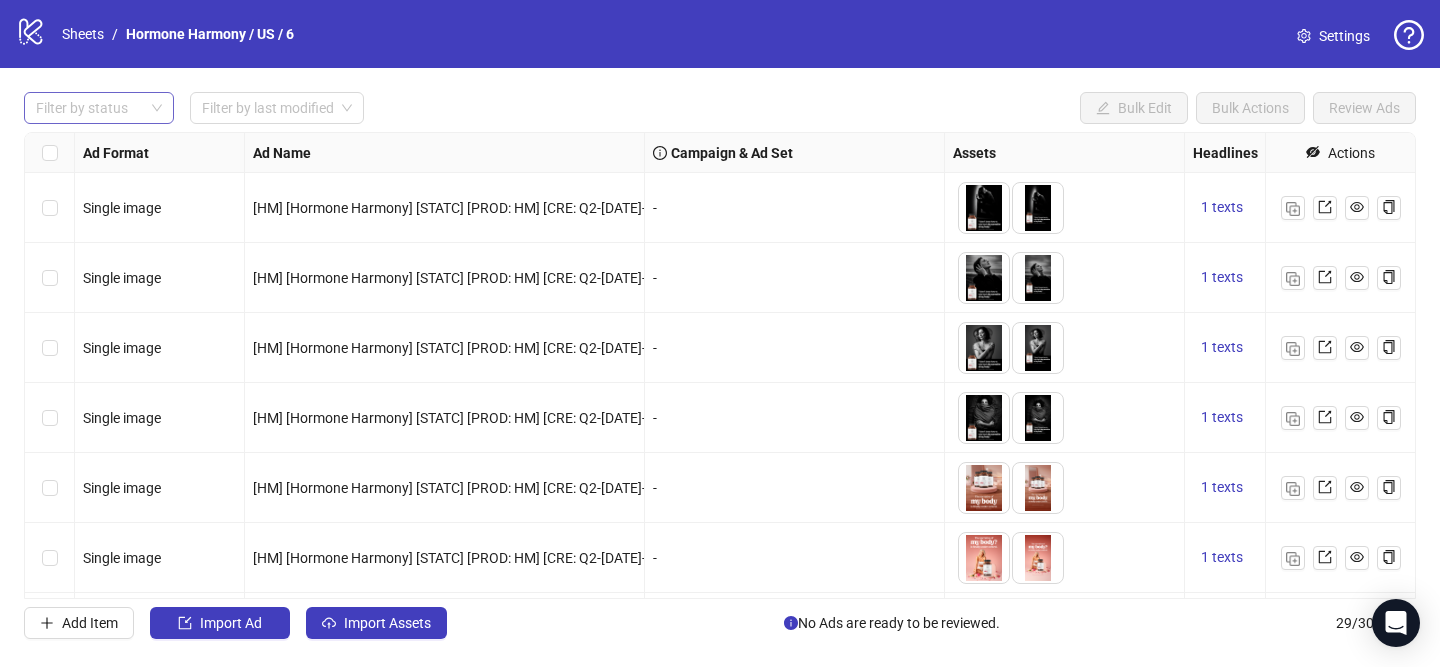 click at bounding box center (88, 108) 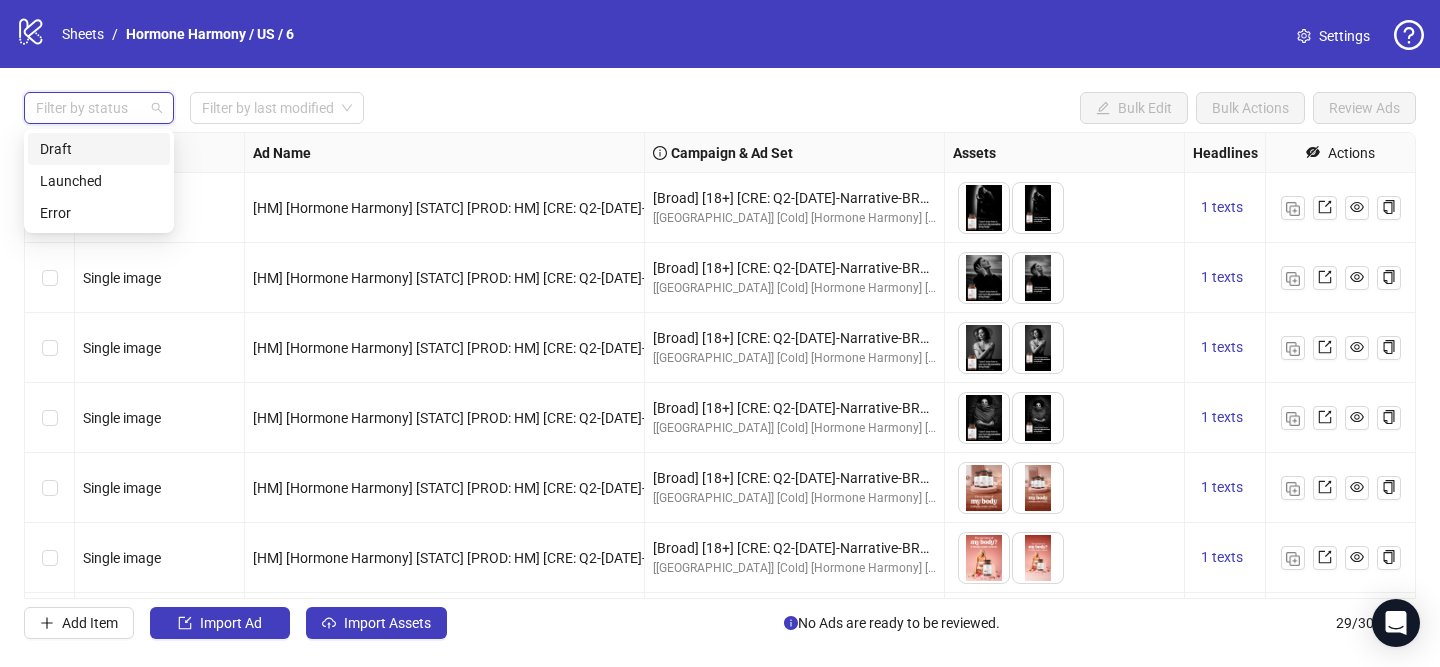 click on "Draft" at bounding box center (99, 149) 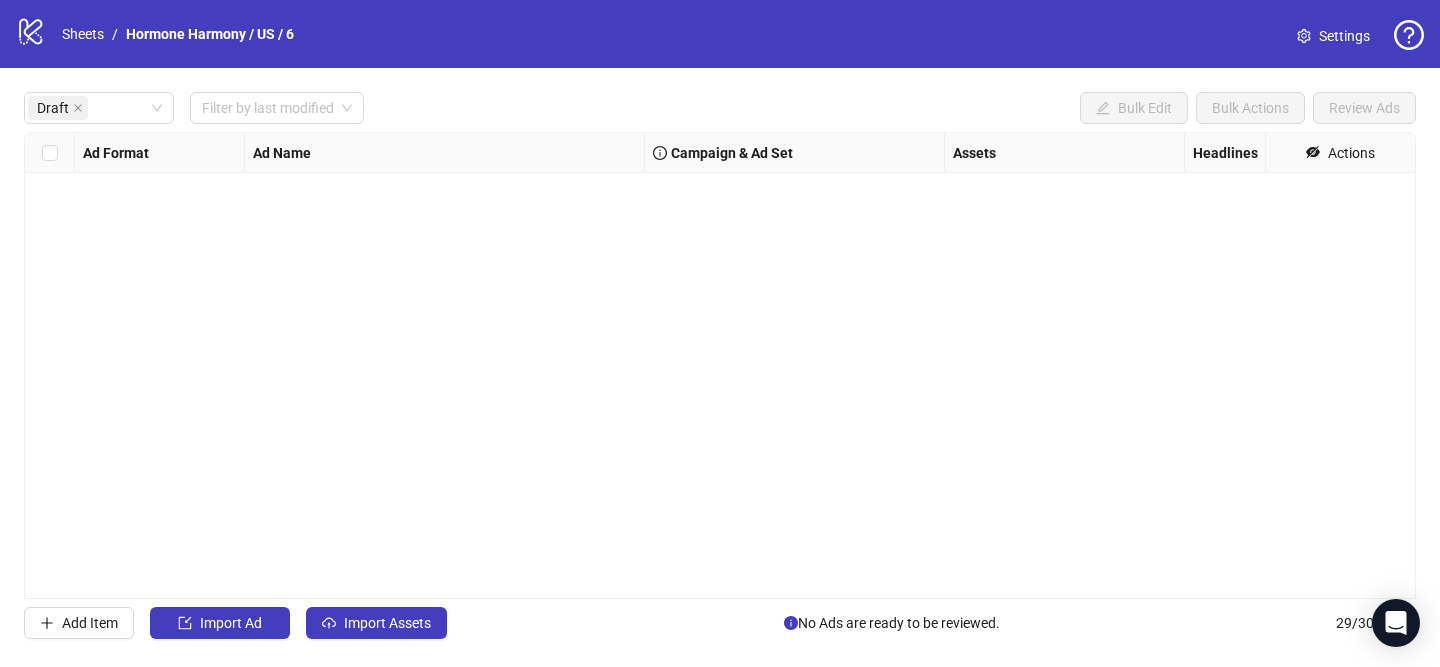 click on "logo/logo-mobile Sheets / Hormone Harmony / US / 6 Settings" at bounding box center [720, 34] 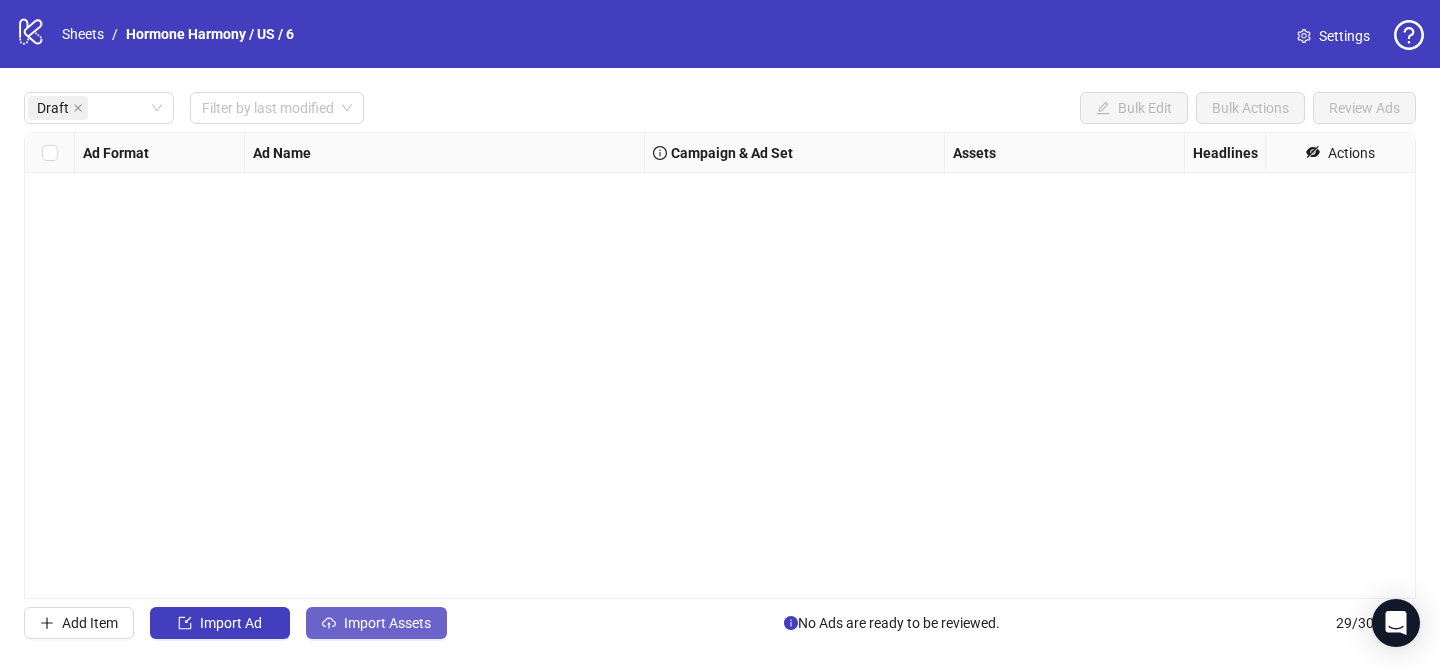 click on "Import Assets" at bounding box center [387, 623] 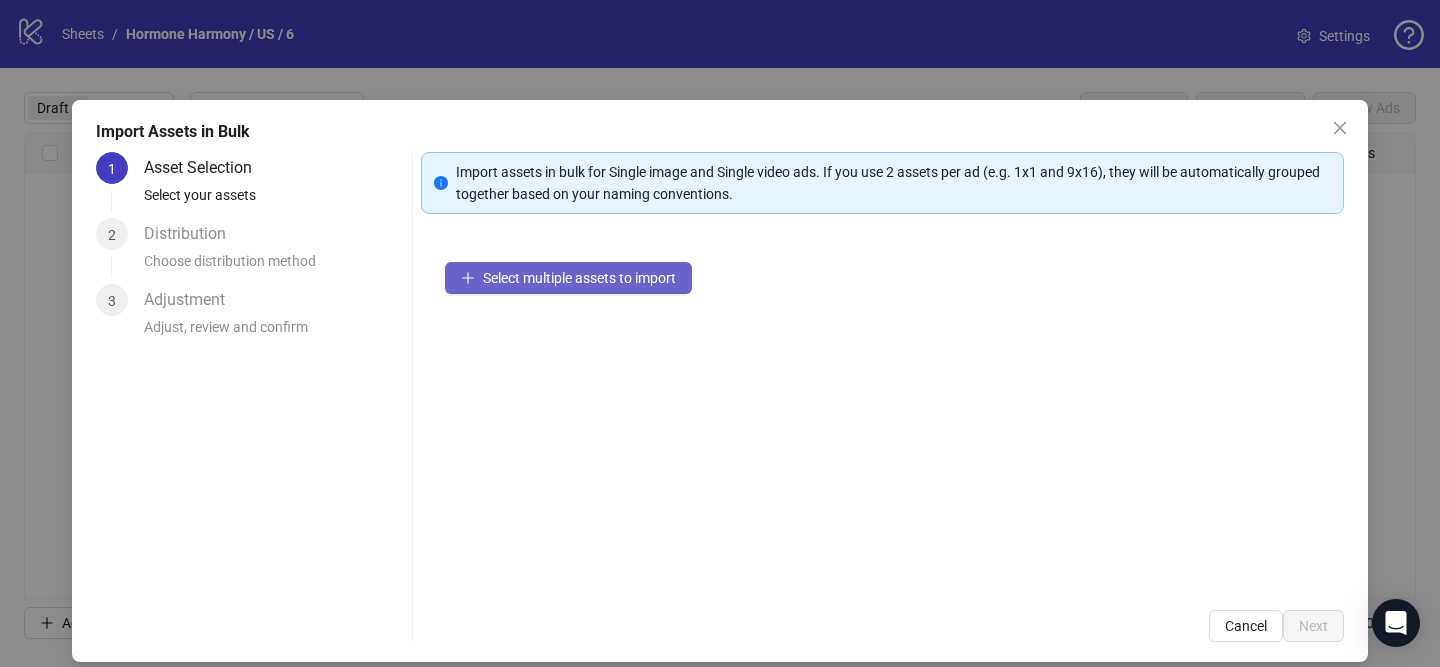 click on "Select multiple assets to import" at bounding box center (579, 278) 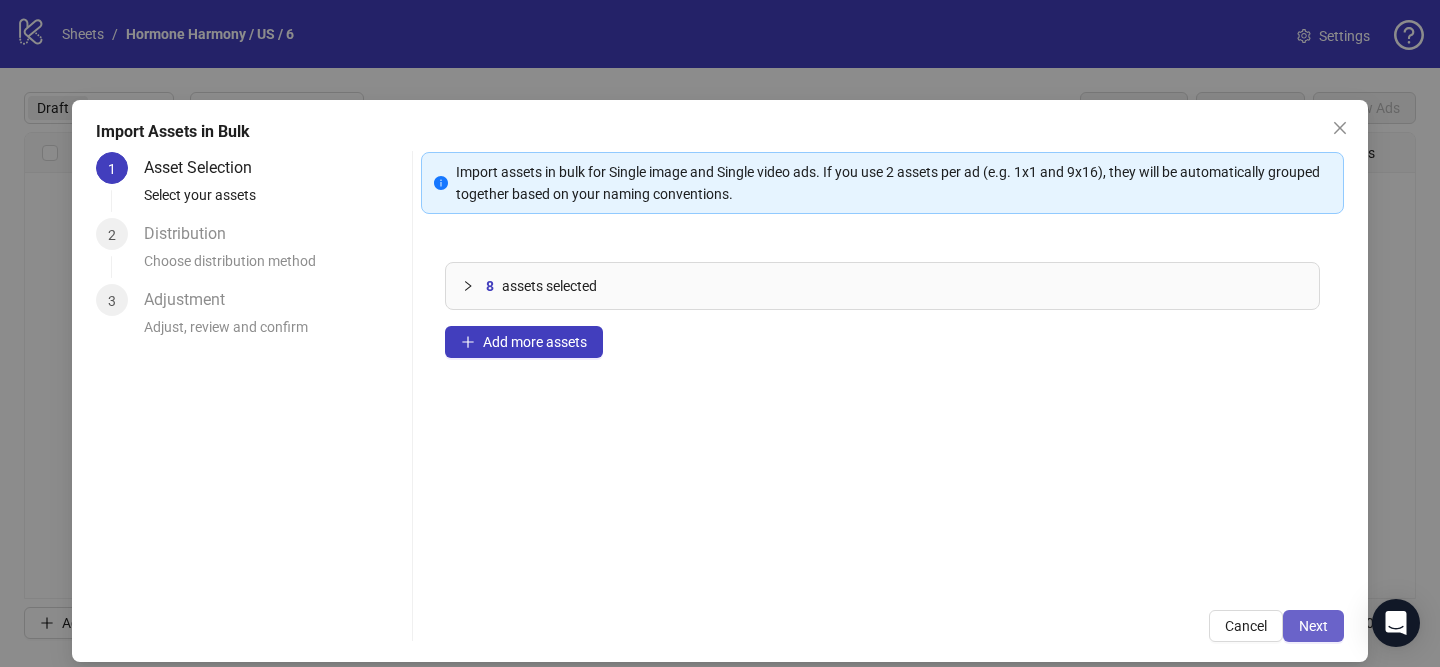 click on "Next" at bounding box center [1313, 626] 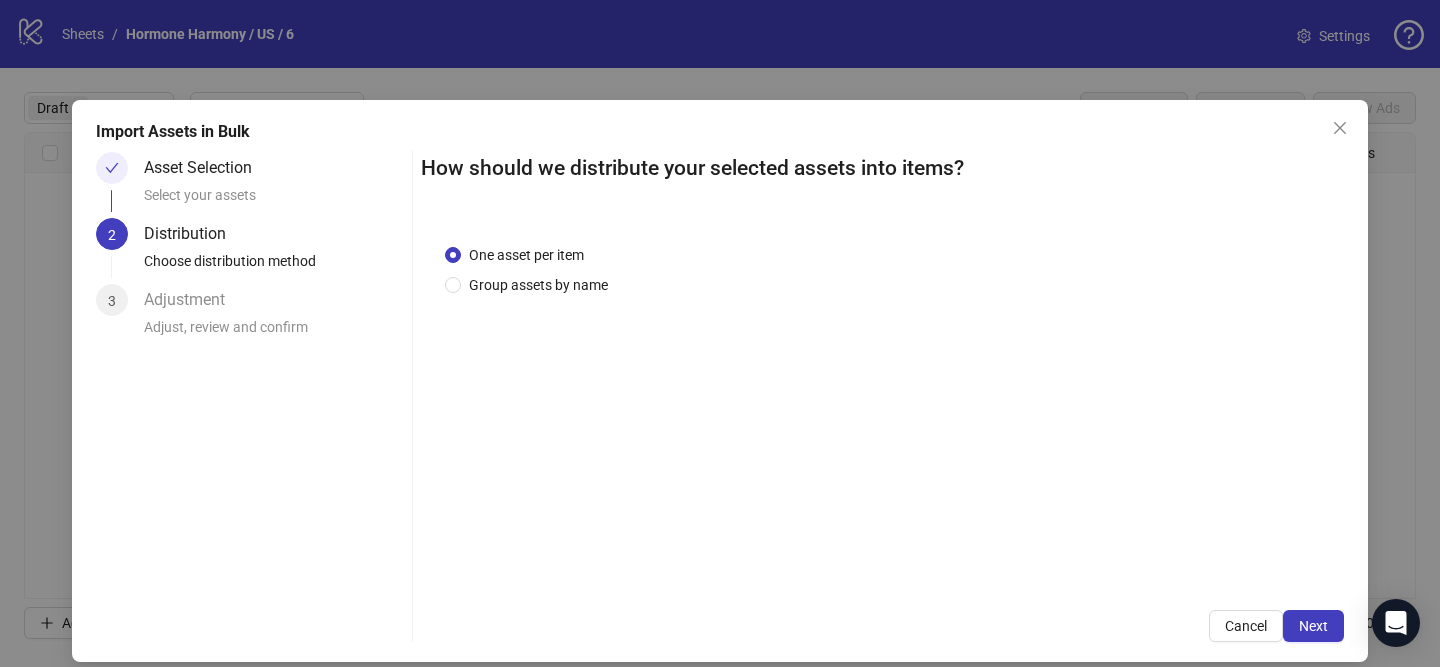 drag, startPoint x: 562, startPoint y: 286, endPoint x: 588, endPoint y: 305, distance: 32.202484 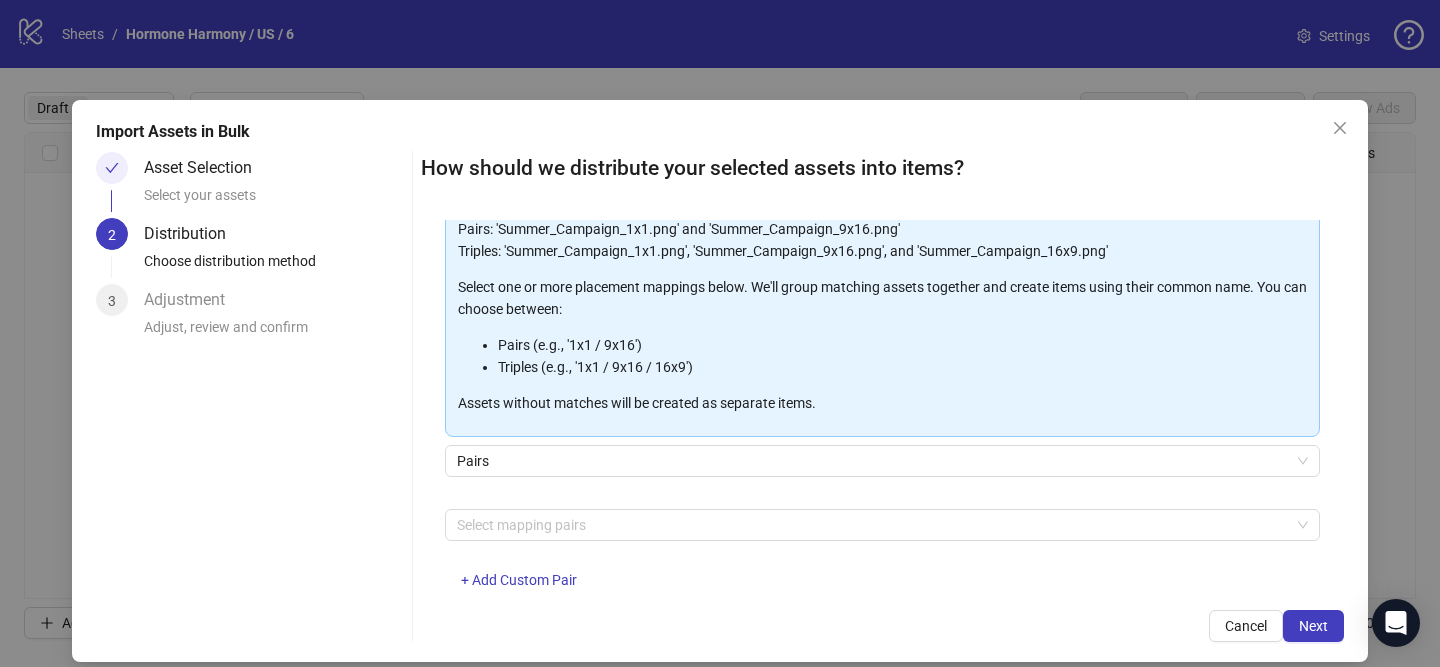 scroll, scrollTop: 219, scrollLeft: 0, axis: vertical 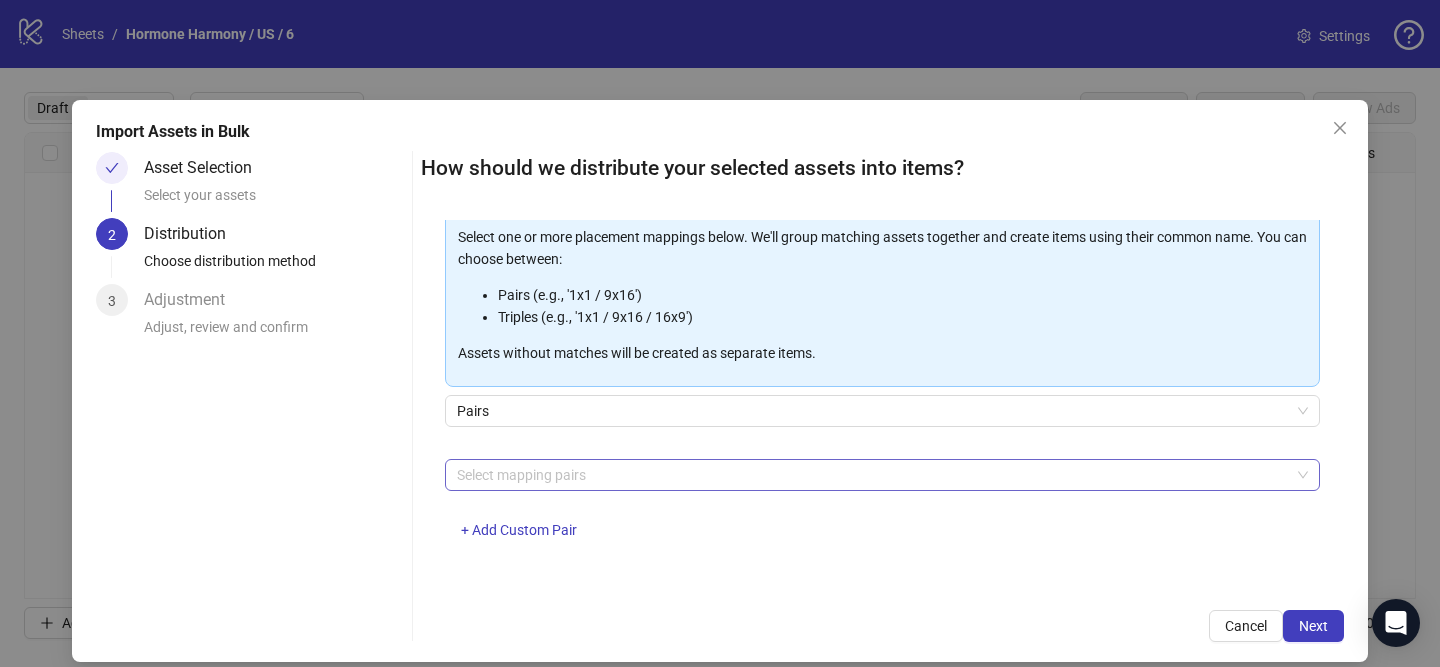 click at bounding box center (872, 475) 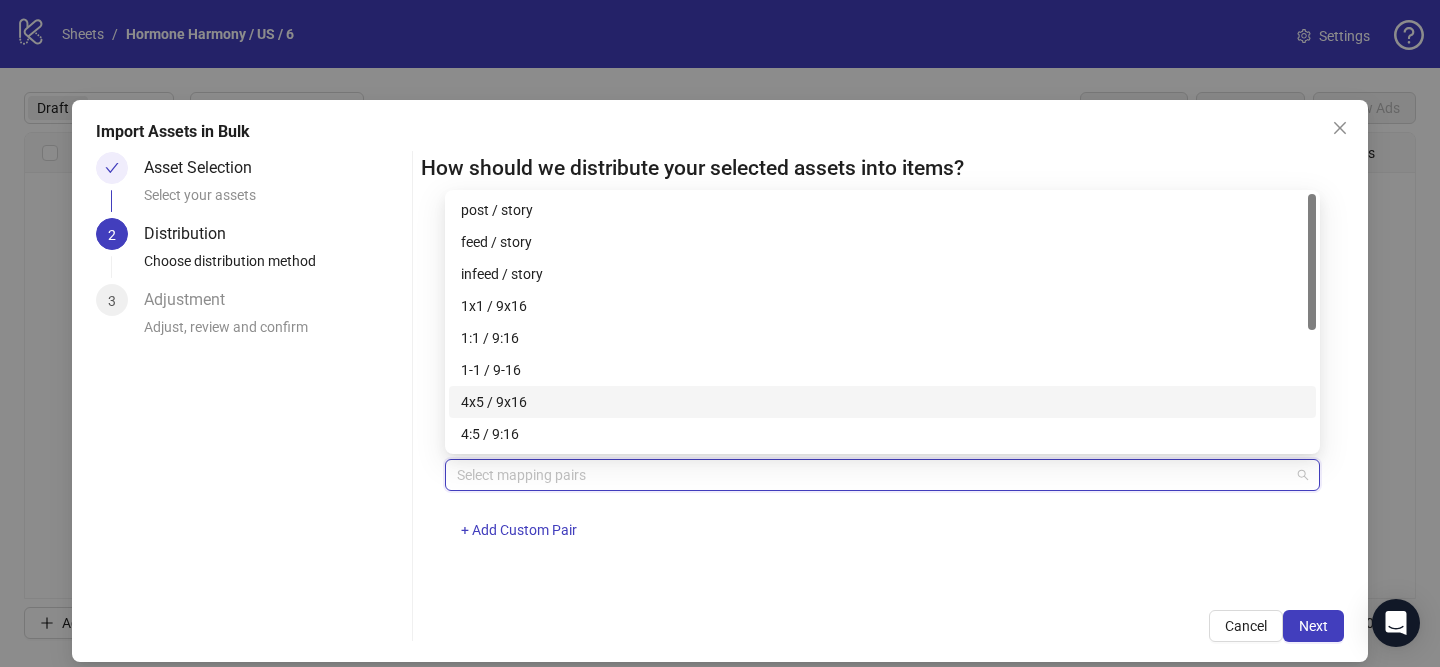 click on "4x5 / 9x16" at bounding box center [882, 402] 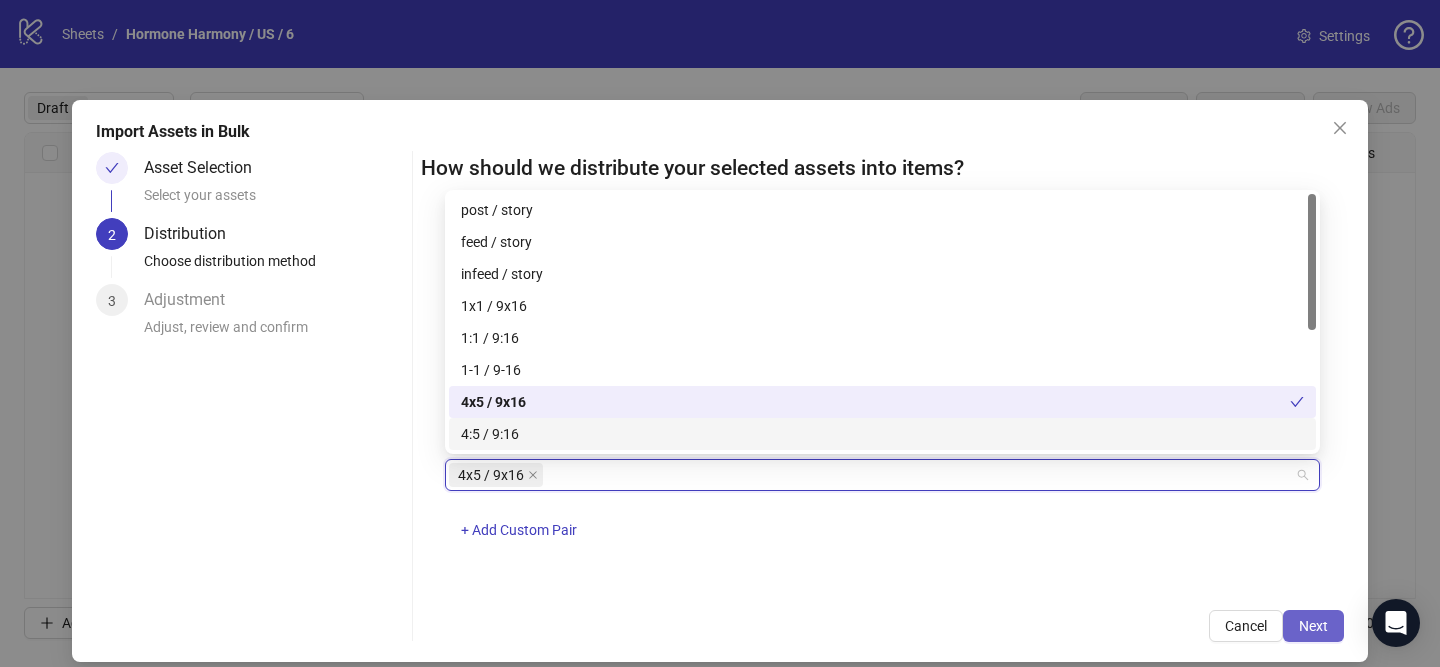 click on "Next" at bounding box center [1313, 626] 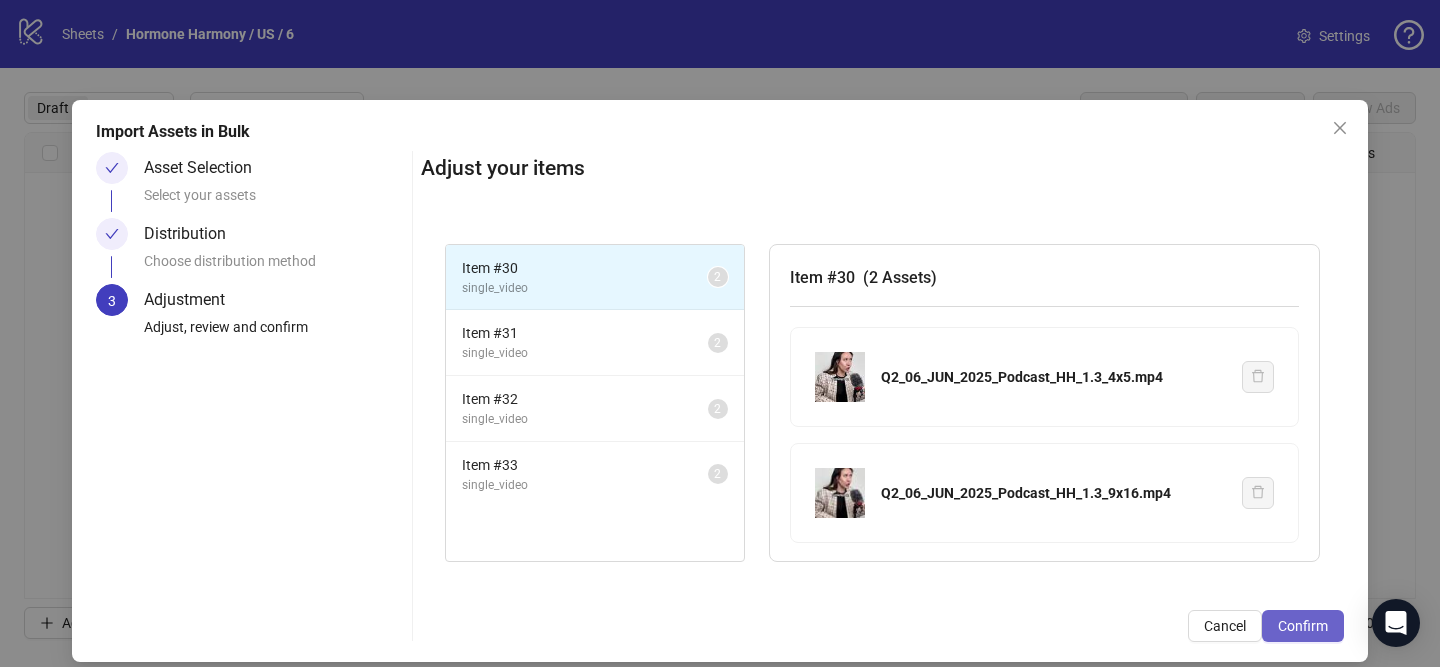 click on "Confirm" at bounding box center (1303, 626) 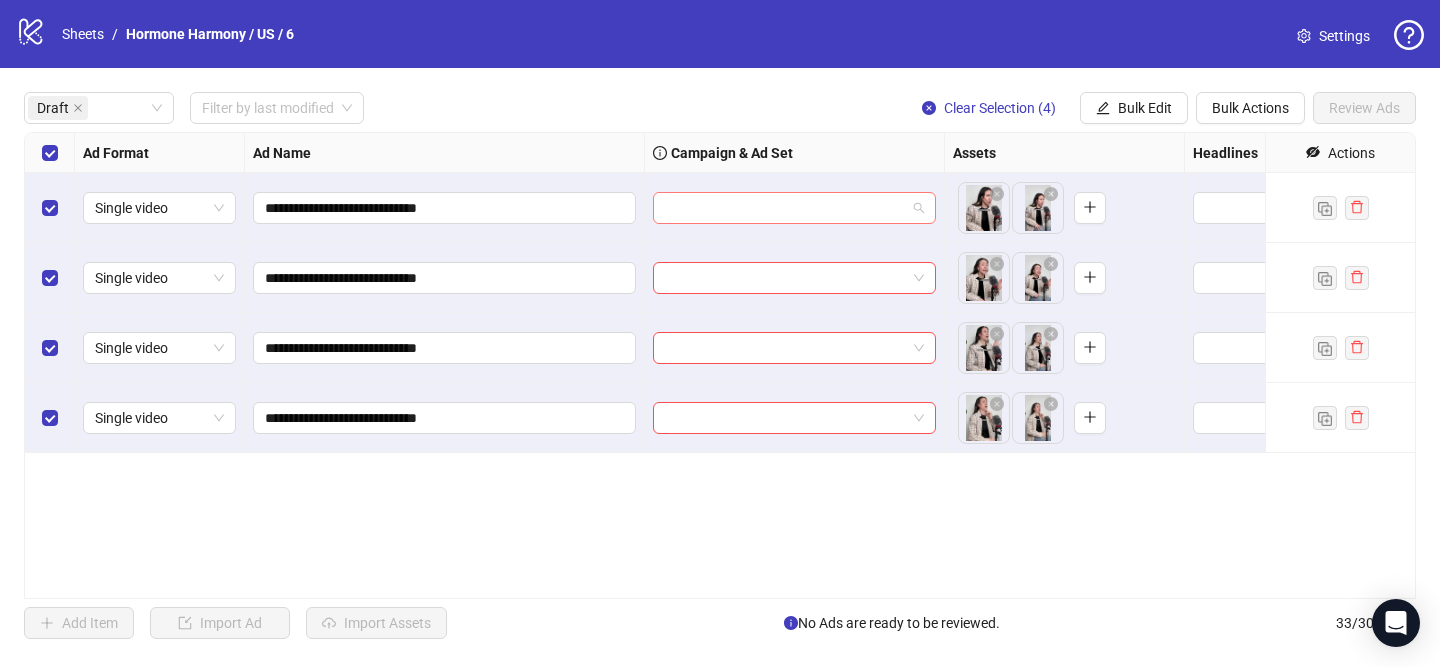 click at bounding box center [785, 208] 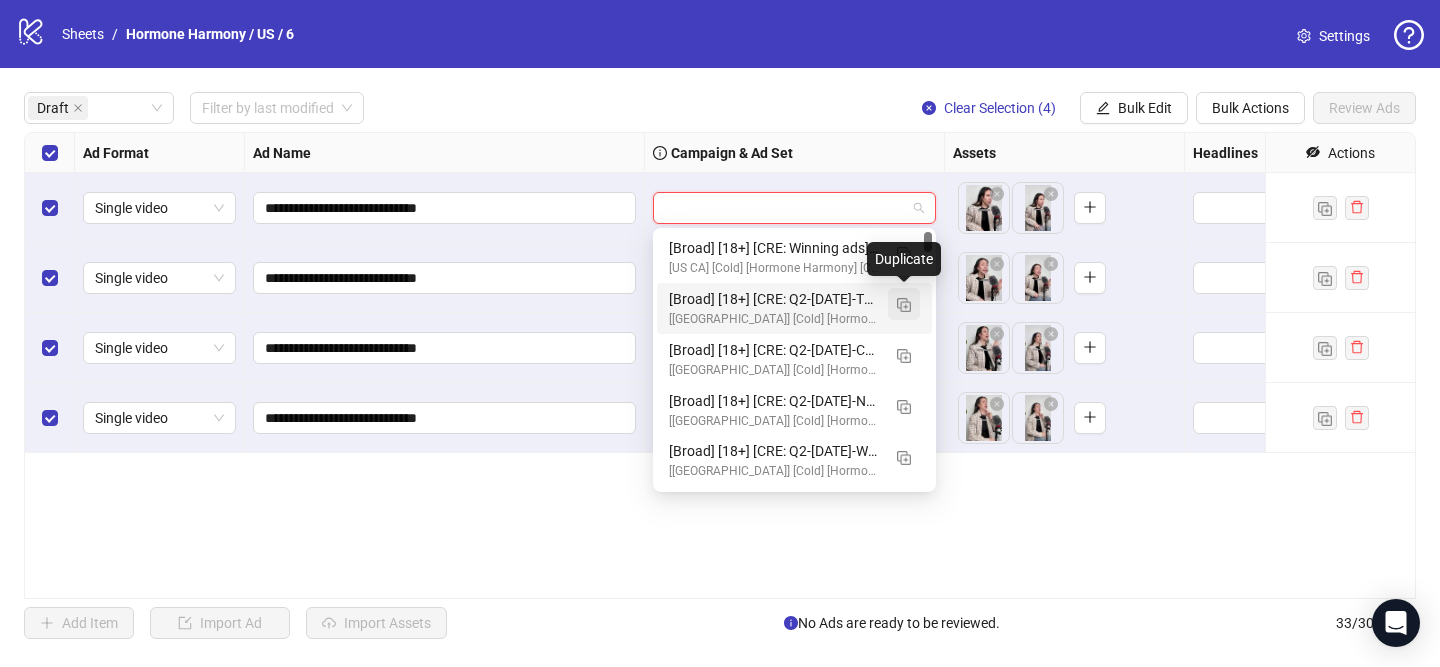 click at bounding box center (904, 305) 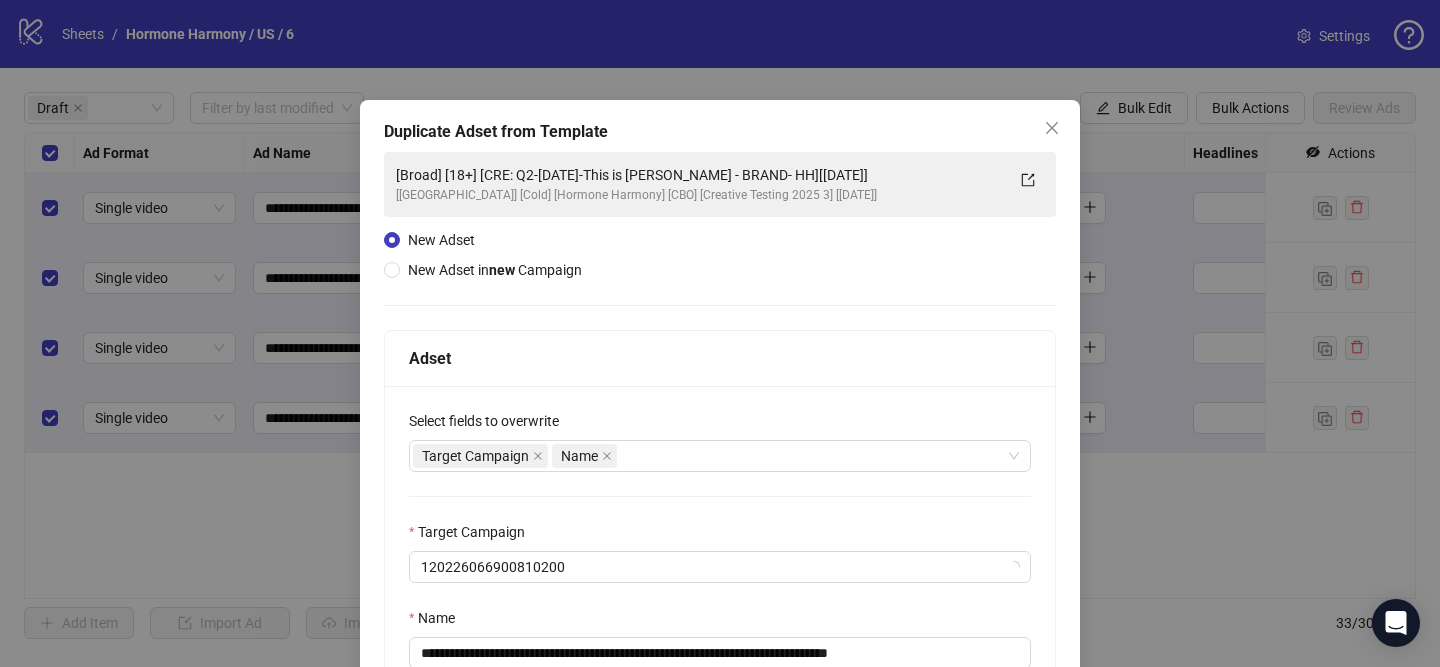 scroll, scrollTop: 46, scrollLeft: 0, axis: vertical 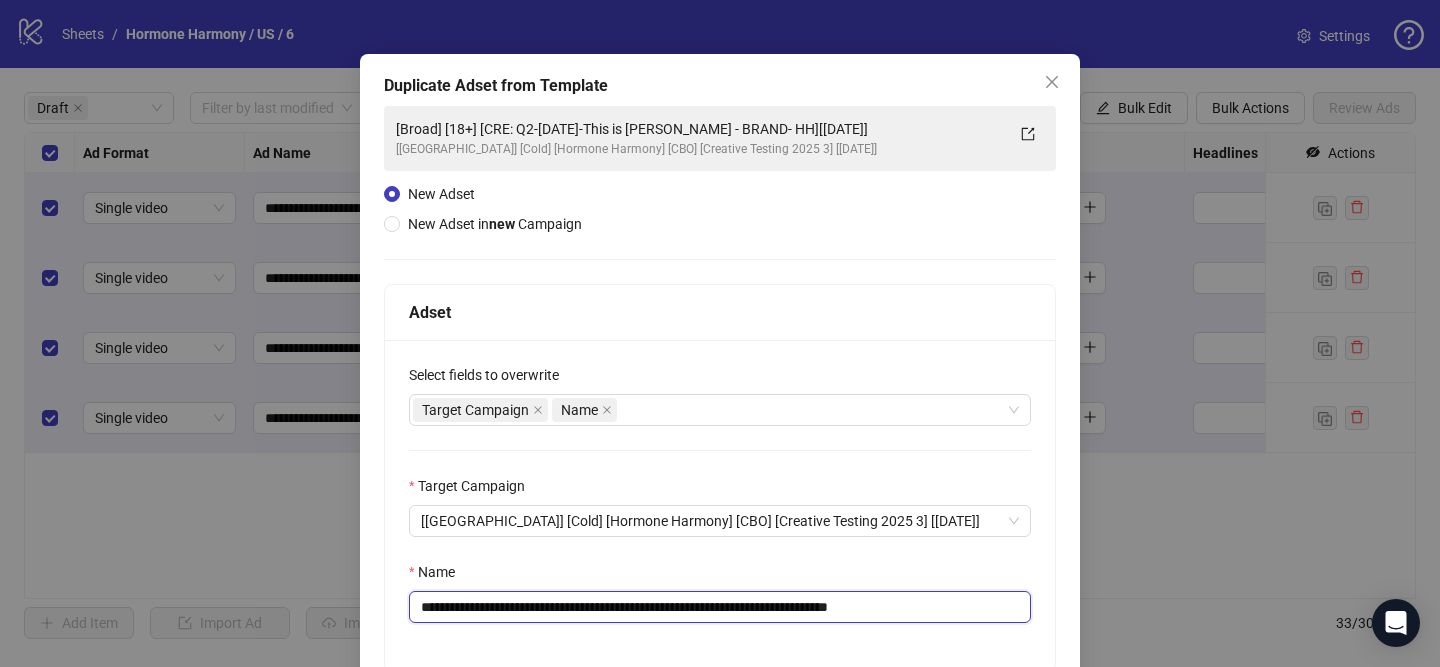 drag, startPoint x: 539, startPoint y: 605, endPoint x: 805, endPoint y: 602, distance: 266.0169 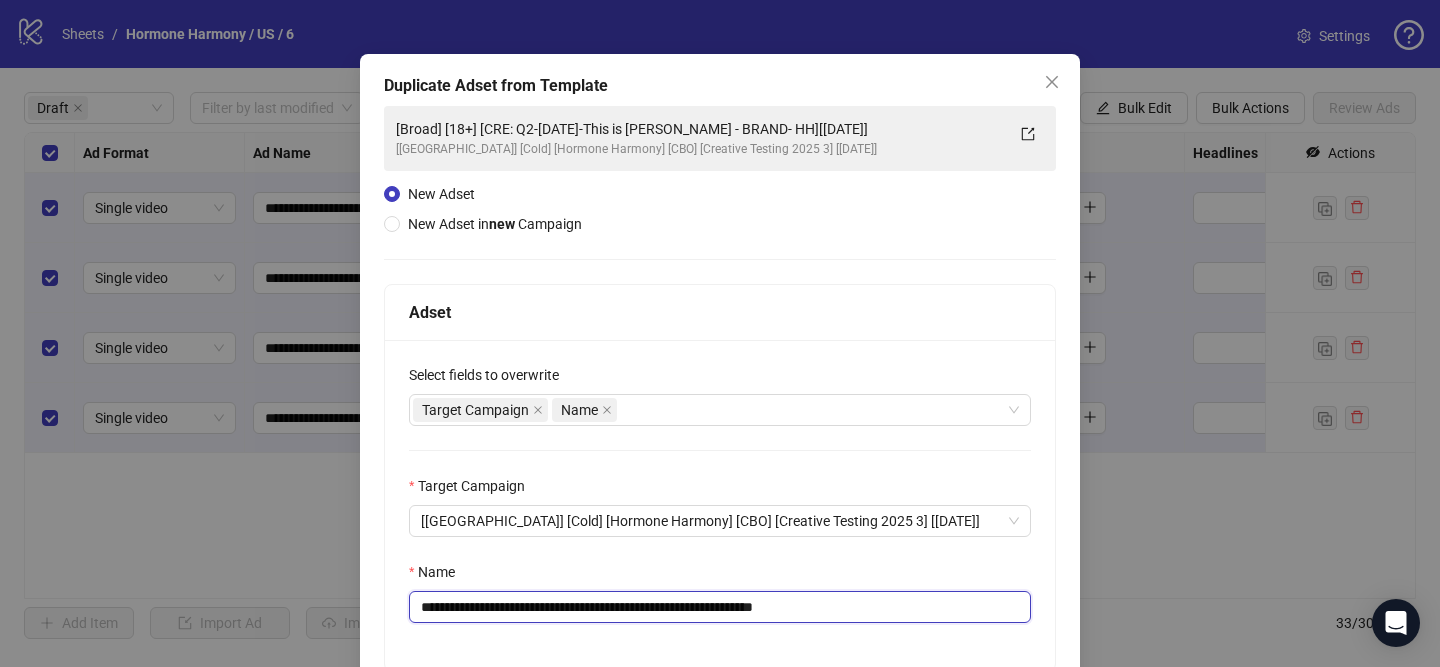 drag, startPoint x: 744, startPoint y: 605, endPoint x: 746, endPoint y: 619, distance: 14.142136 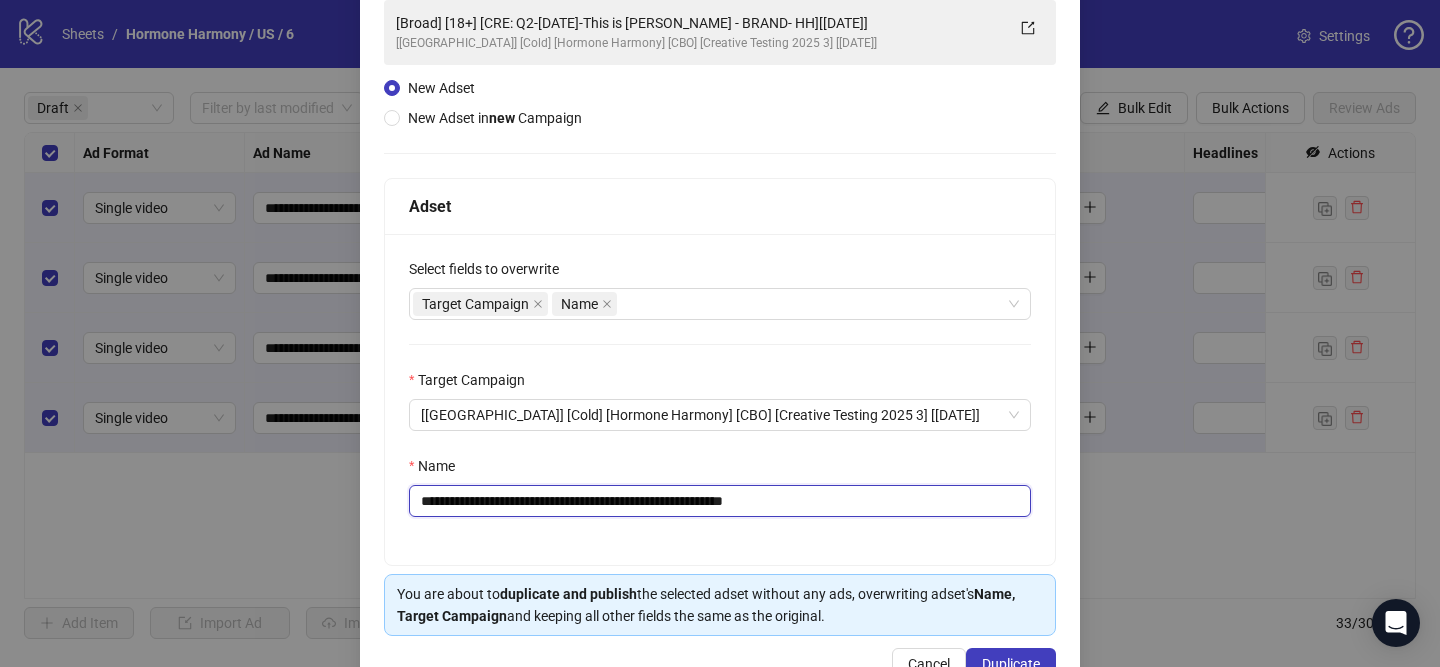 scroll, scrollTop: 210, scrollLeft: 0, axis: vertical 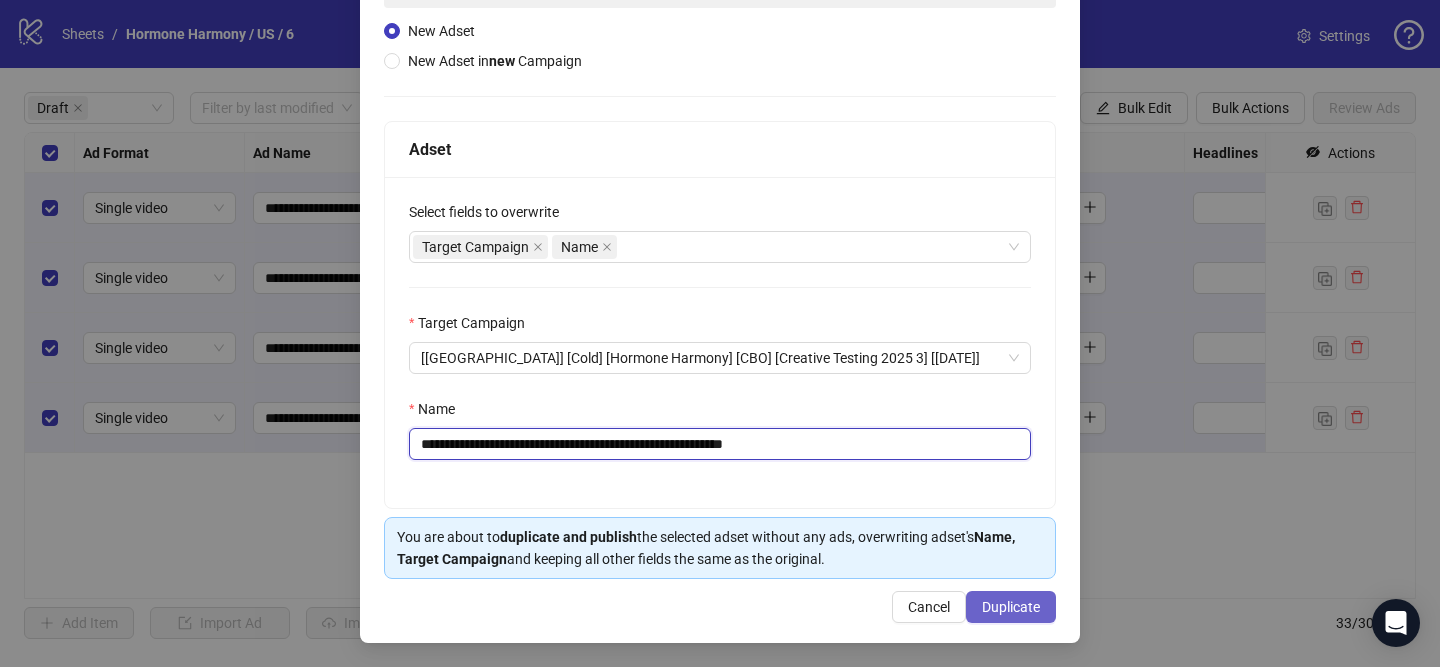 type on "**********" 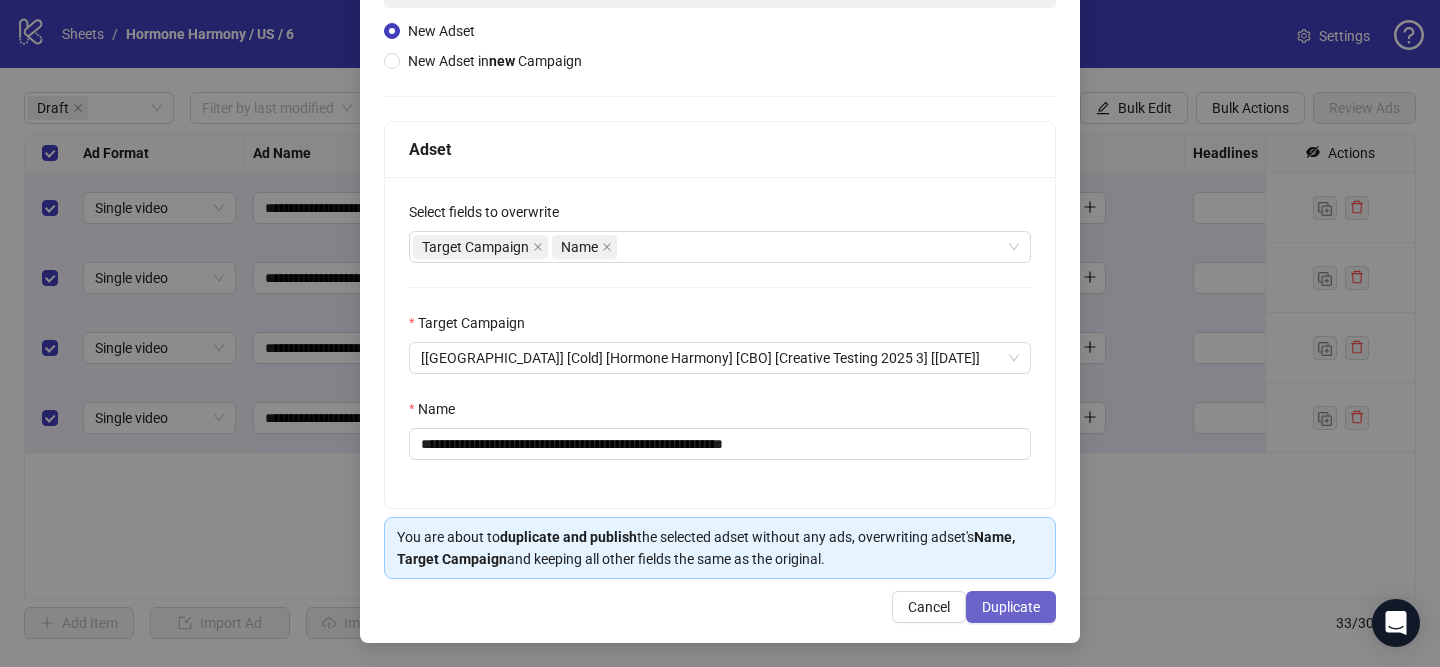 click on "Duplicate" at bounding box center (1011, 607) 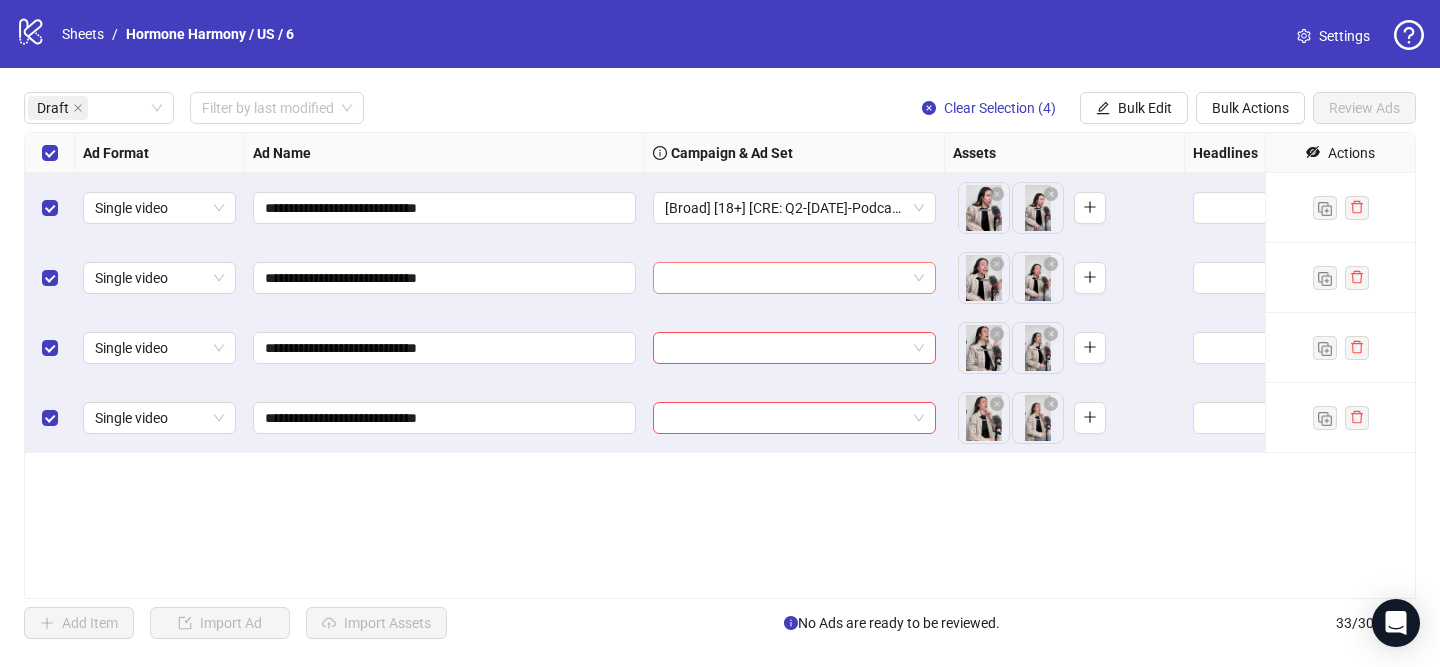 drag, startPoint x: 774, startPoint y: 259, endPoint x: 777, endPoint y: 273, distance: 14.3178215 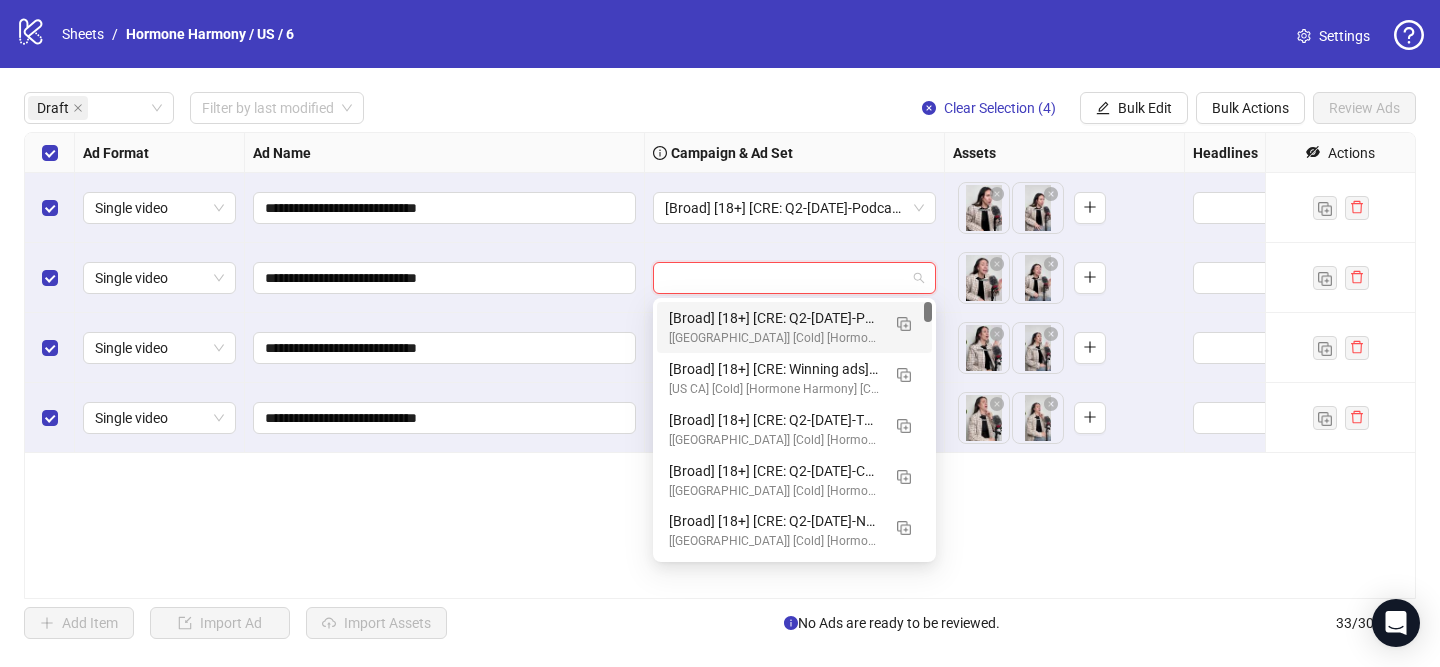 click at bounding box center [785, 278] 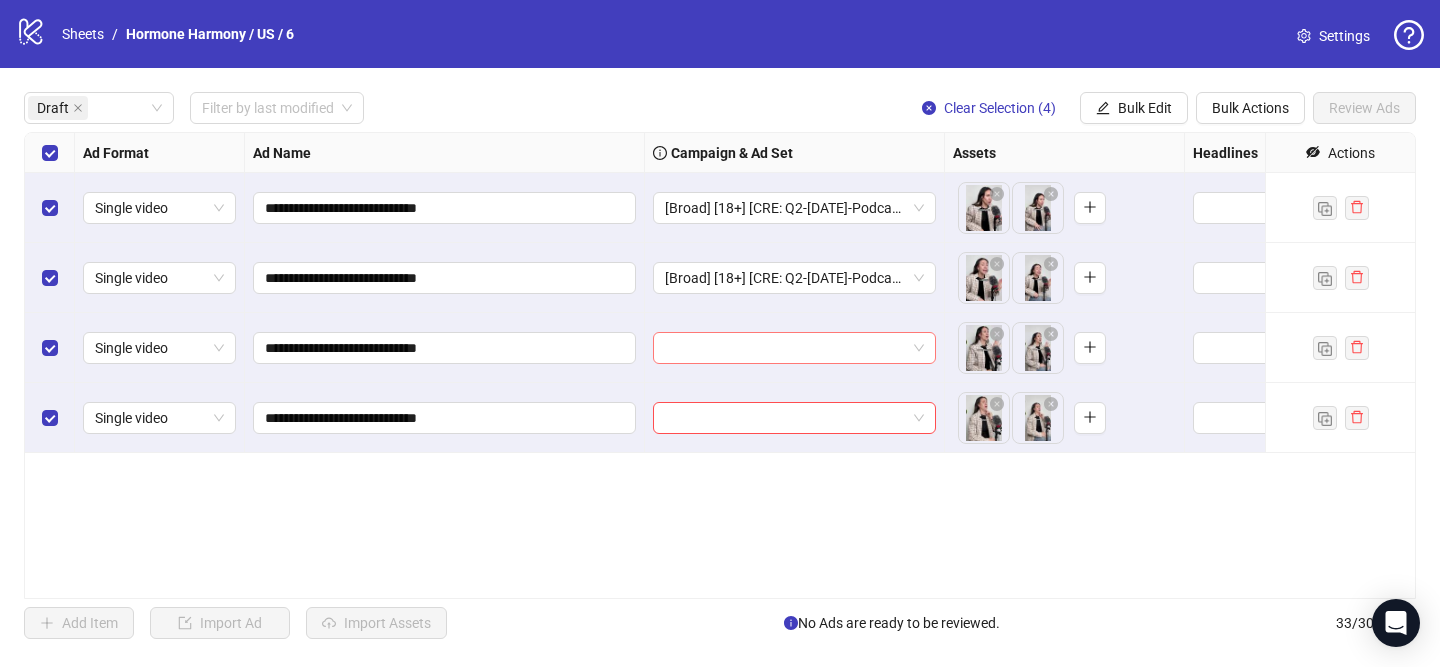 click at bounding box center (785, 348) 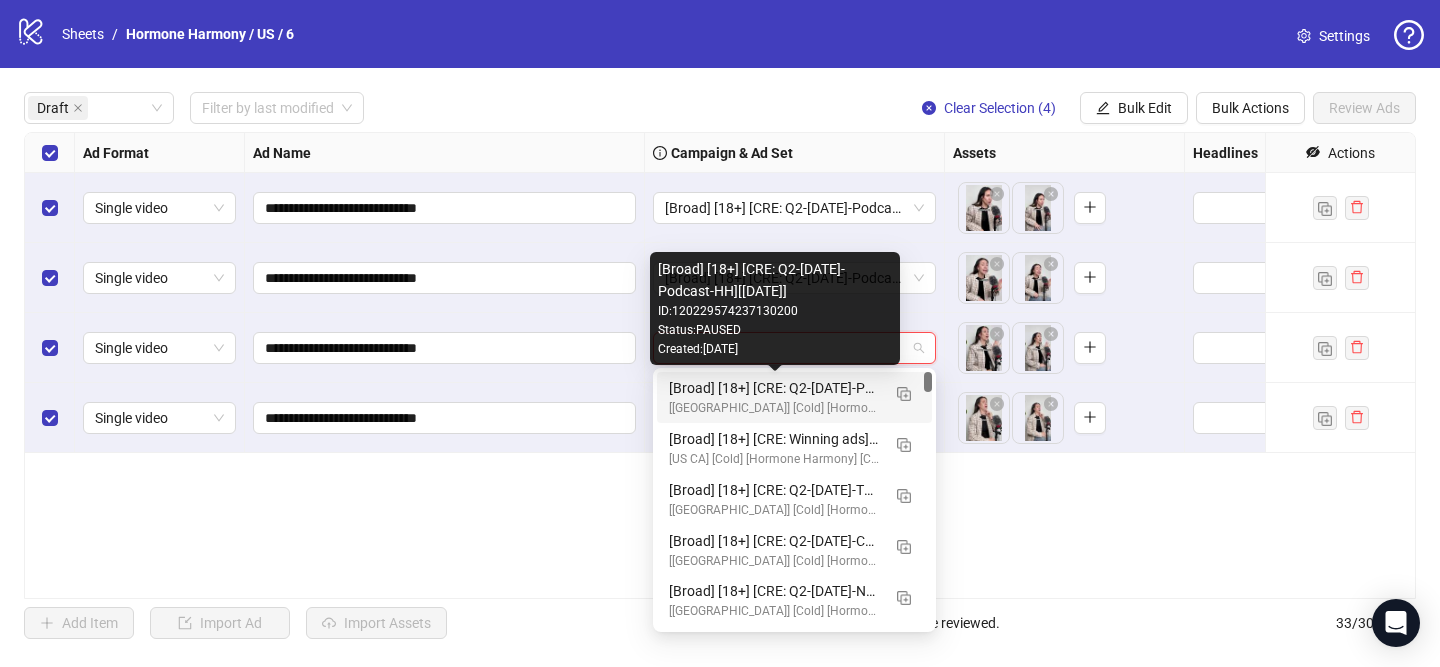 drag, startPoint x: 794, startPoint y: 382, endPoint x: 806, endPoint y: 409, distance: 29.546574 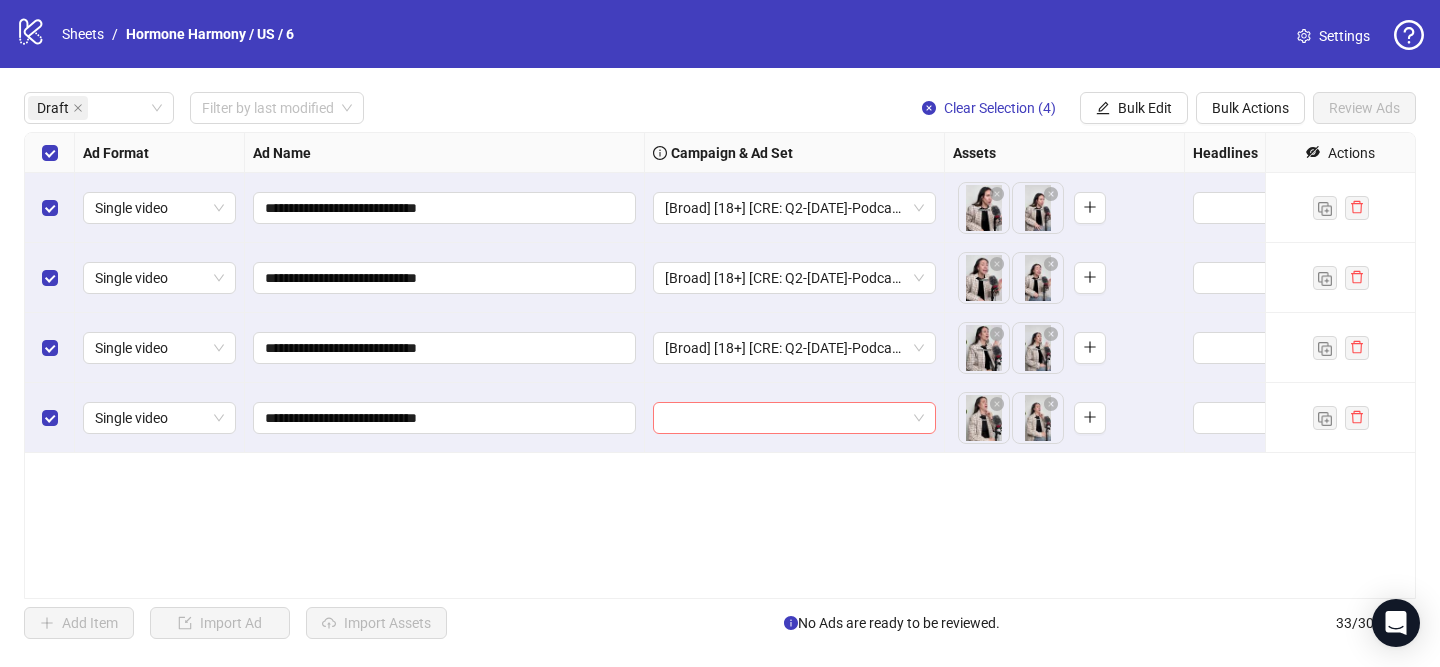click at bounding box center [785, 418] 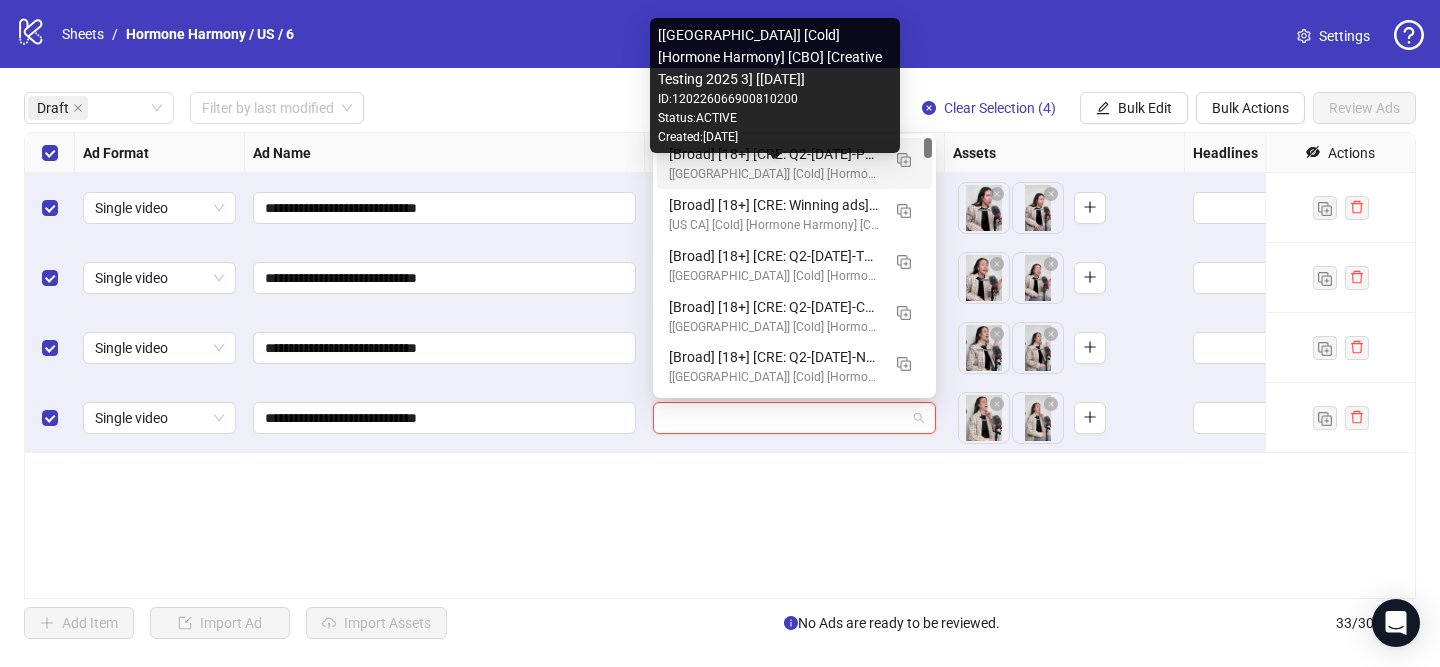 drag, startPoint x: 779, startPoint y: 156, endPoint x: 726, endPoint y: 156, distance: 53 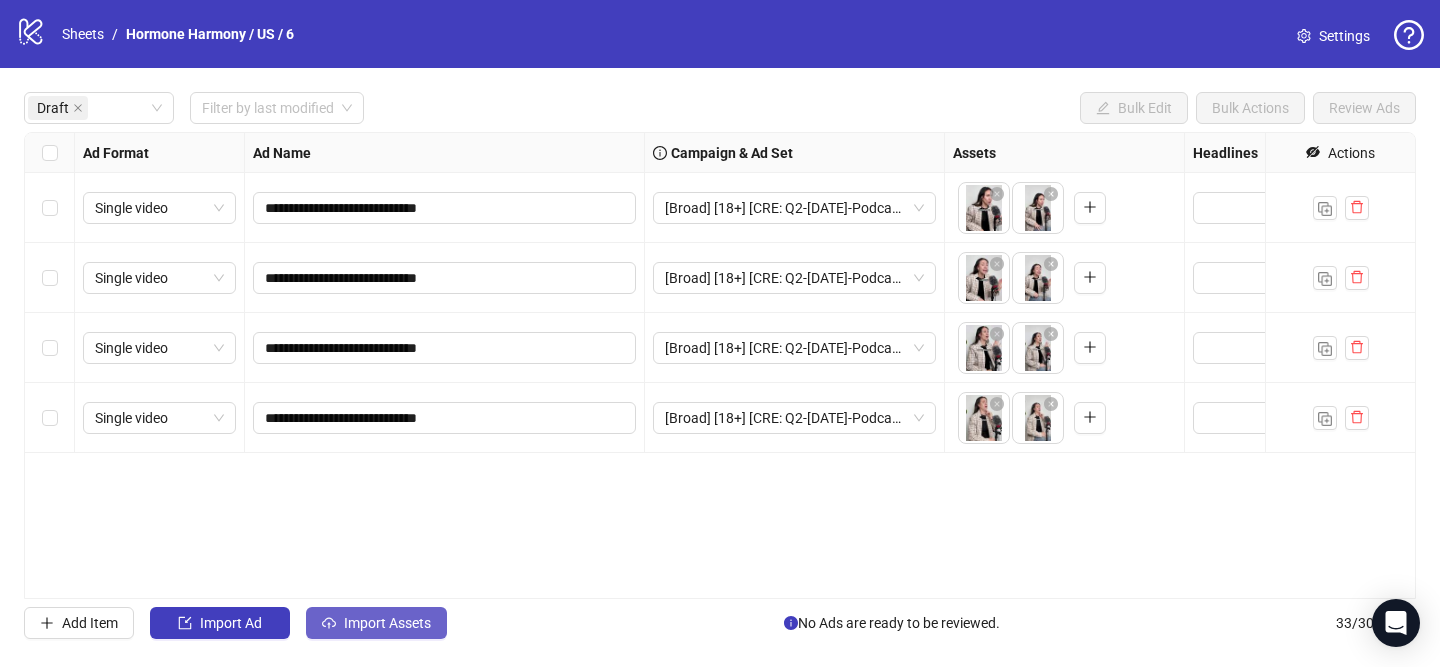 click on "Import Assets" at bounding box center [376, 623] 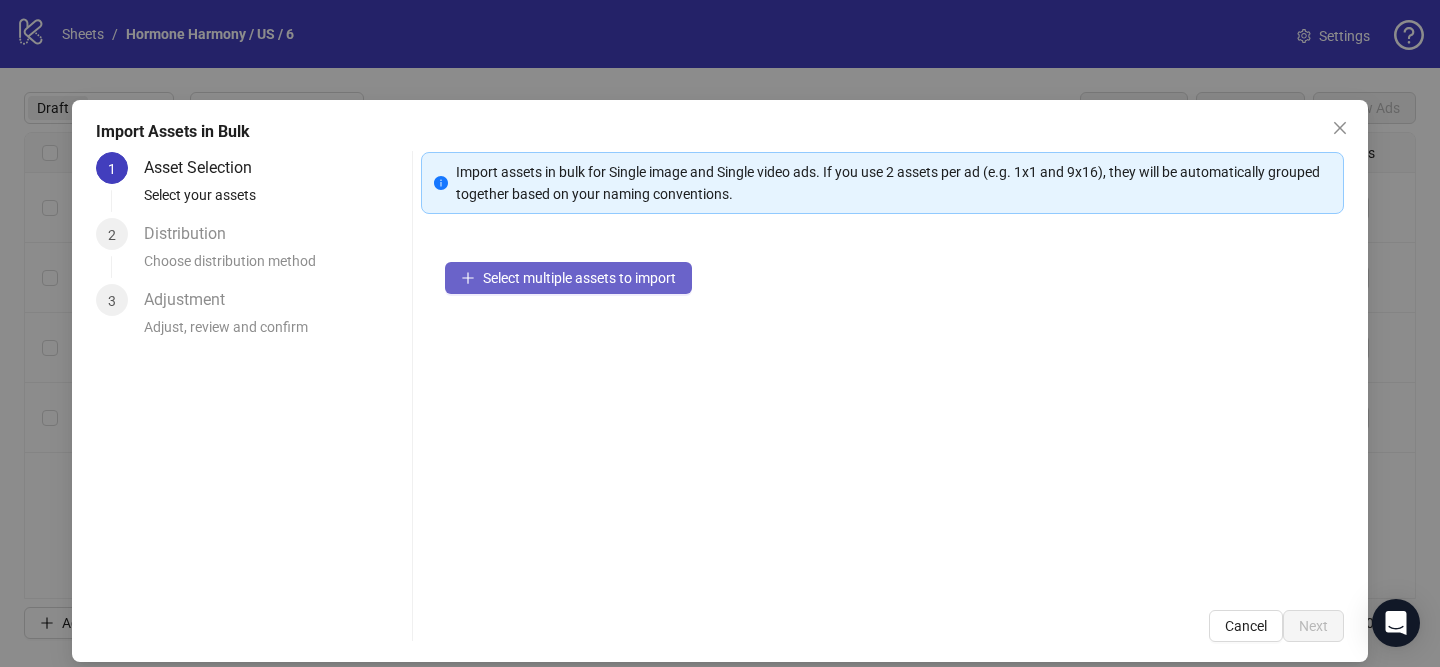 click on "Select multiple assets to import" at bounding box center [579, 278] 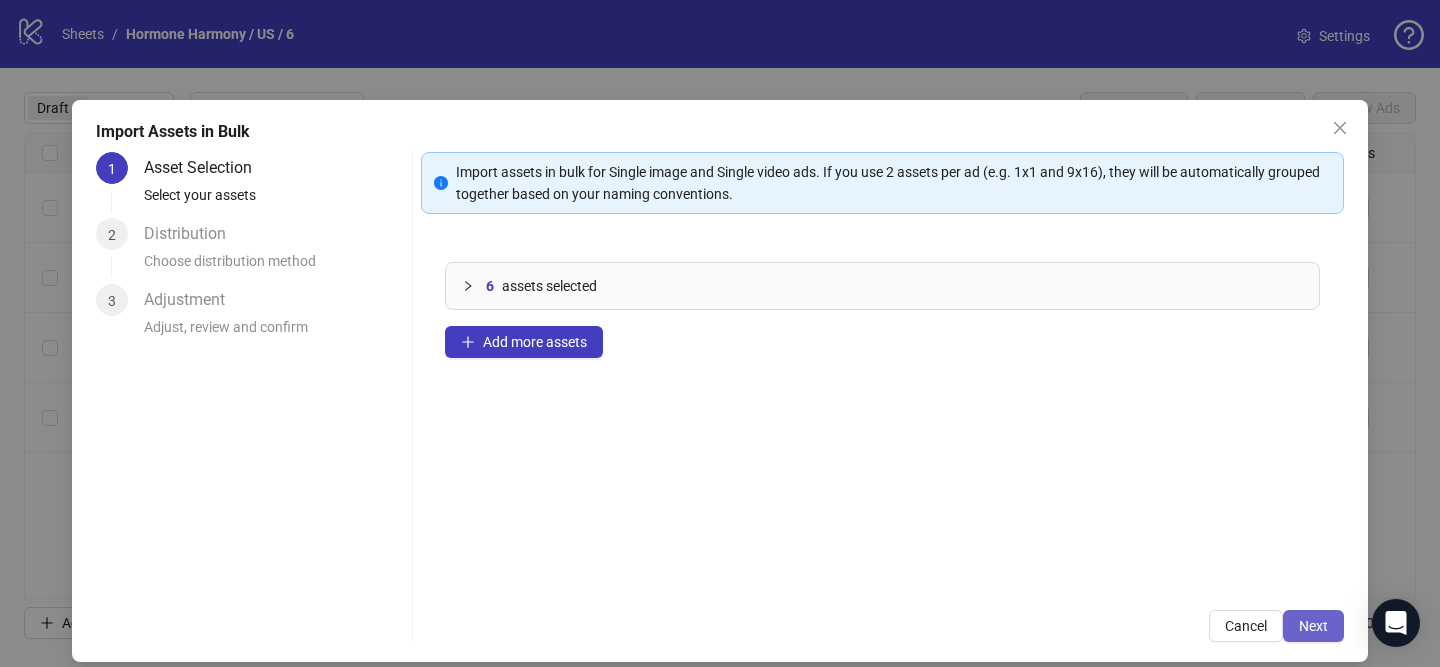 click on "Next" at bounding box center [1313, 626] 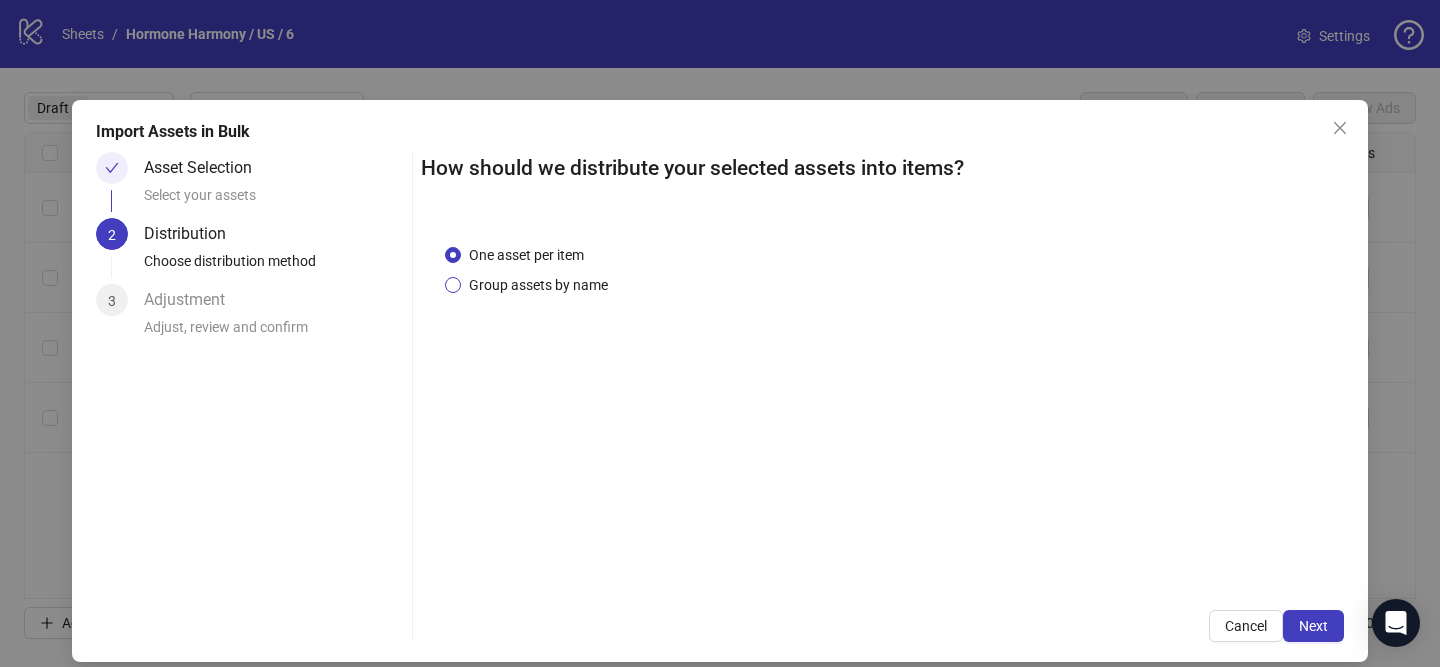 click on "Group assets by name" at bounding box center (538, 285) 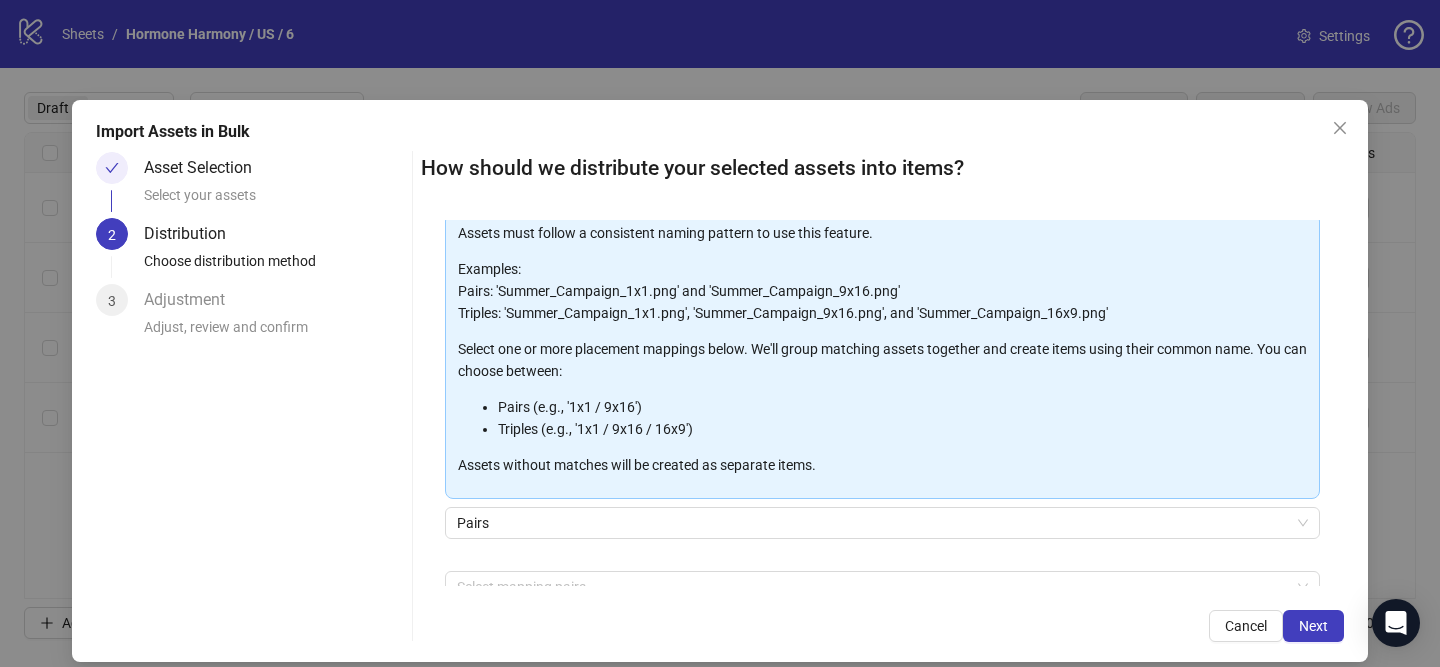 scroll, scrollTop: 146, scrollLeft: 0, axis: vertical 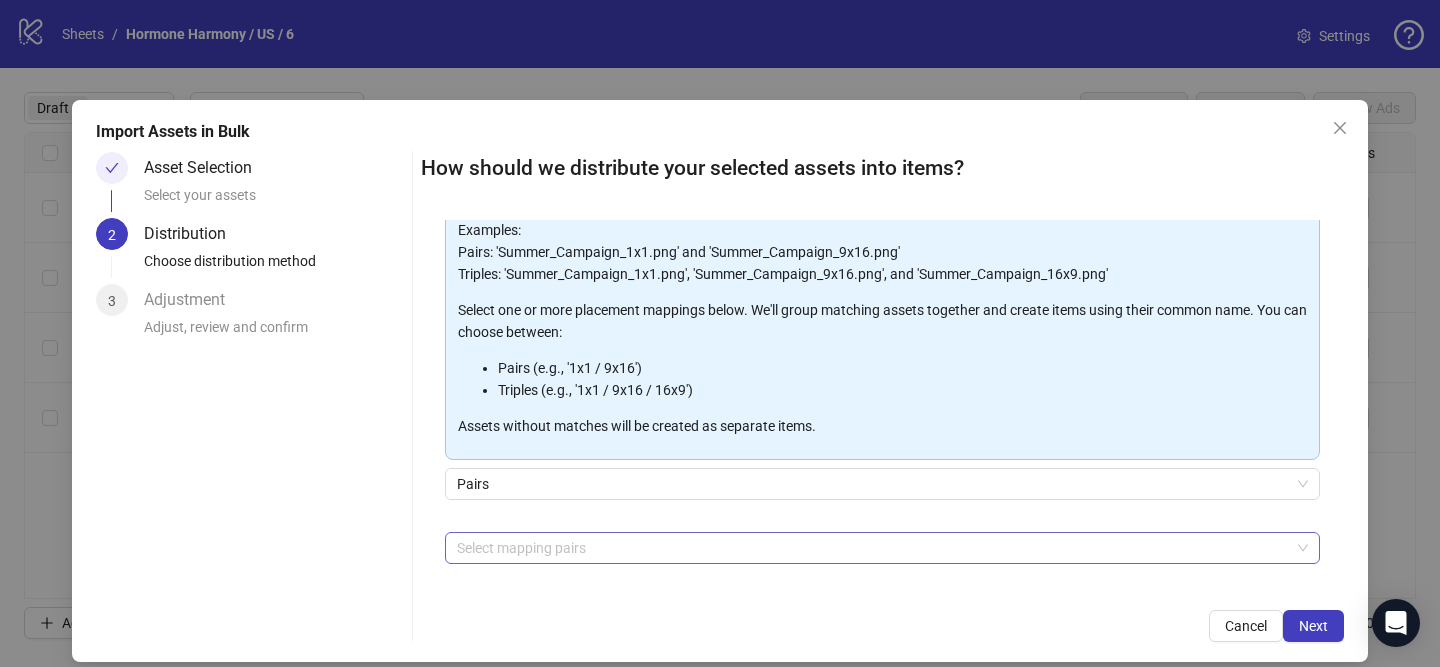 click at bounding box center [872, 548] 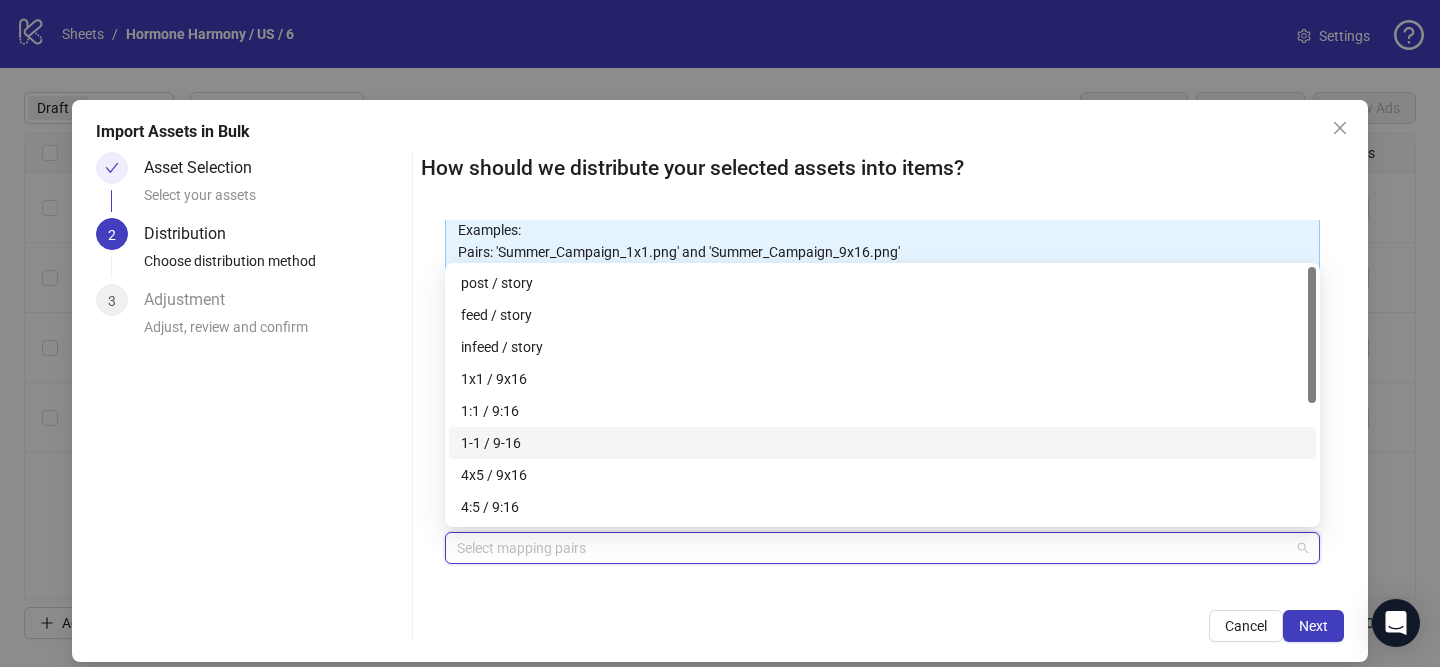 click on "1-1 / 9-16" at bounding box center (882, 443) 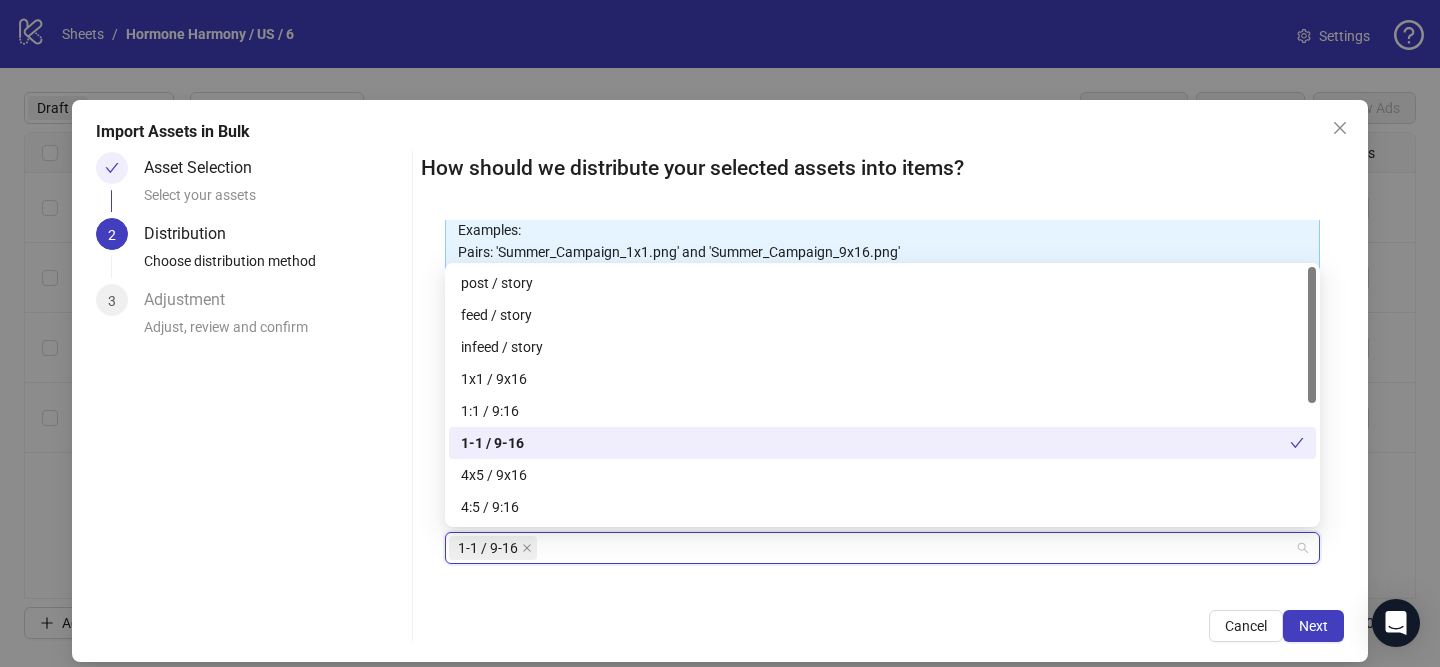 click on "1-1 / 9-16" at bounding box center [875, 443] 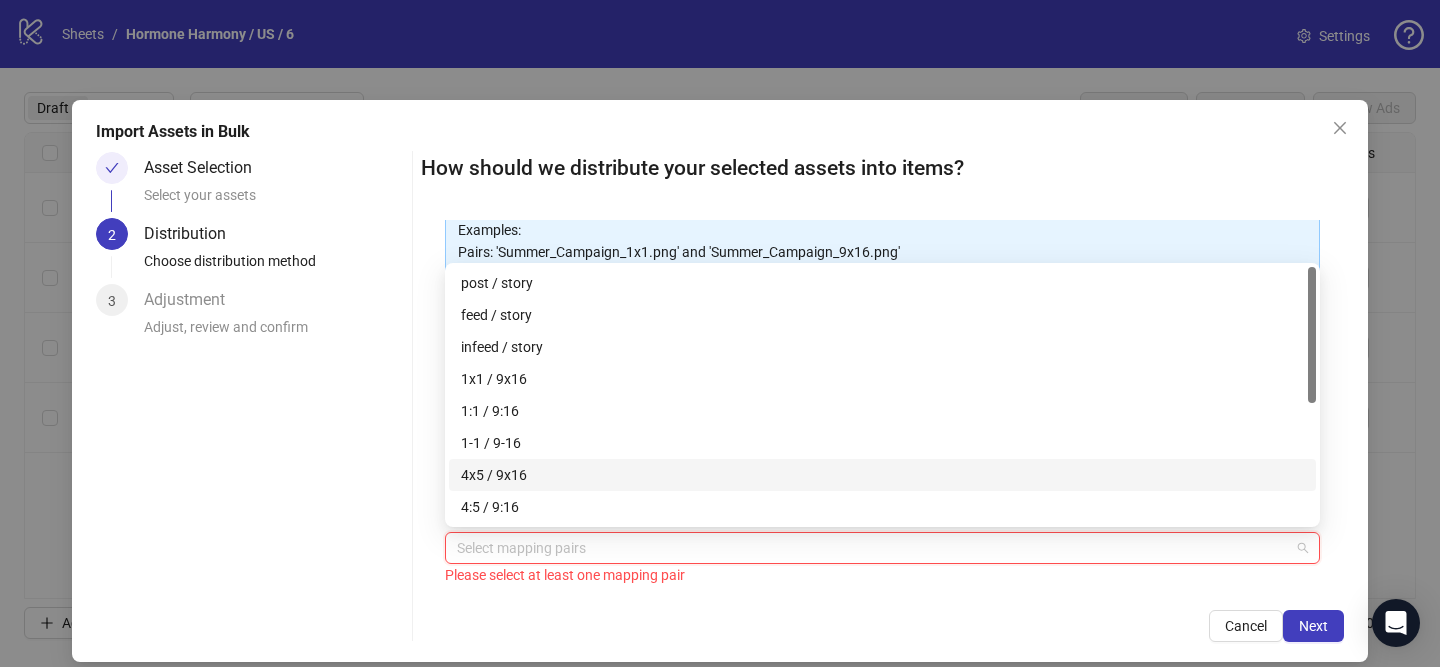 click on "4x5 / 9x16" at bounding box center (882, 475) 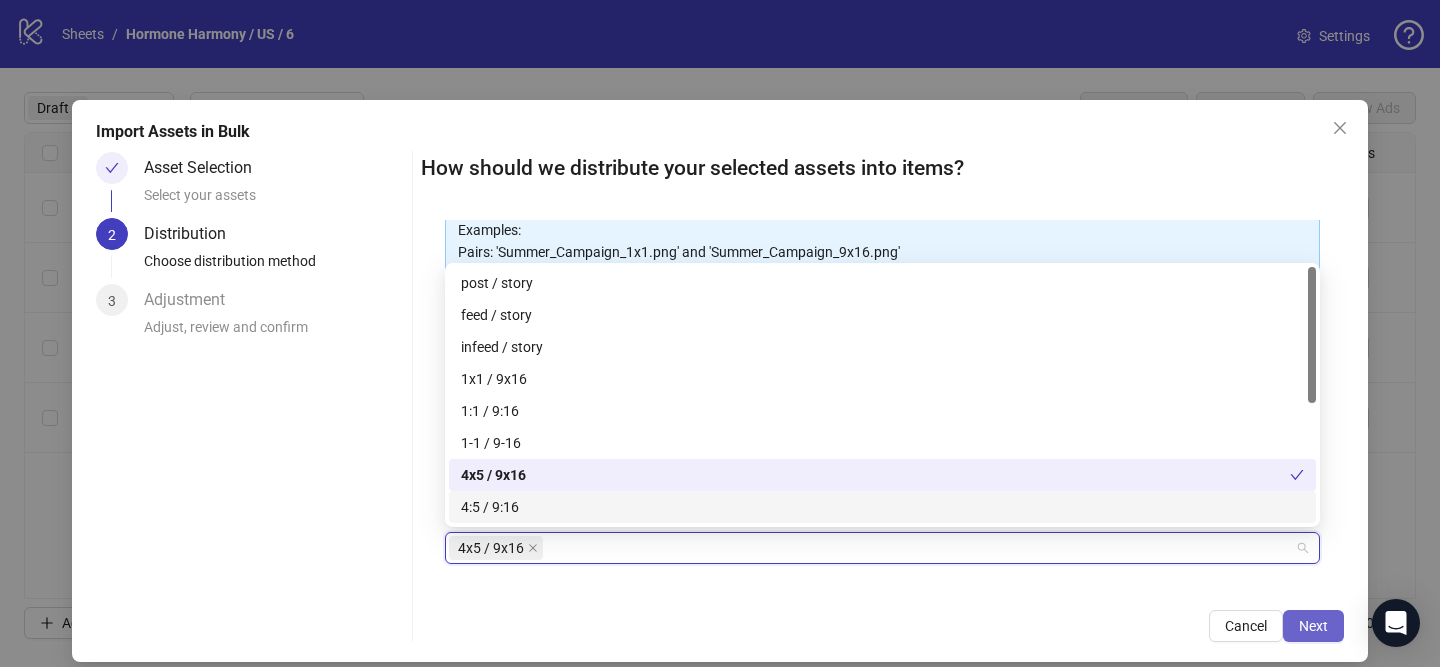 click on "Next" at bounding box center (1313, 626) 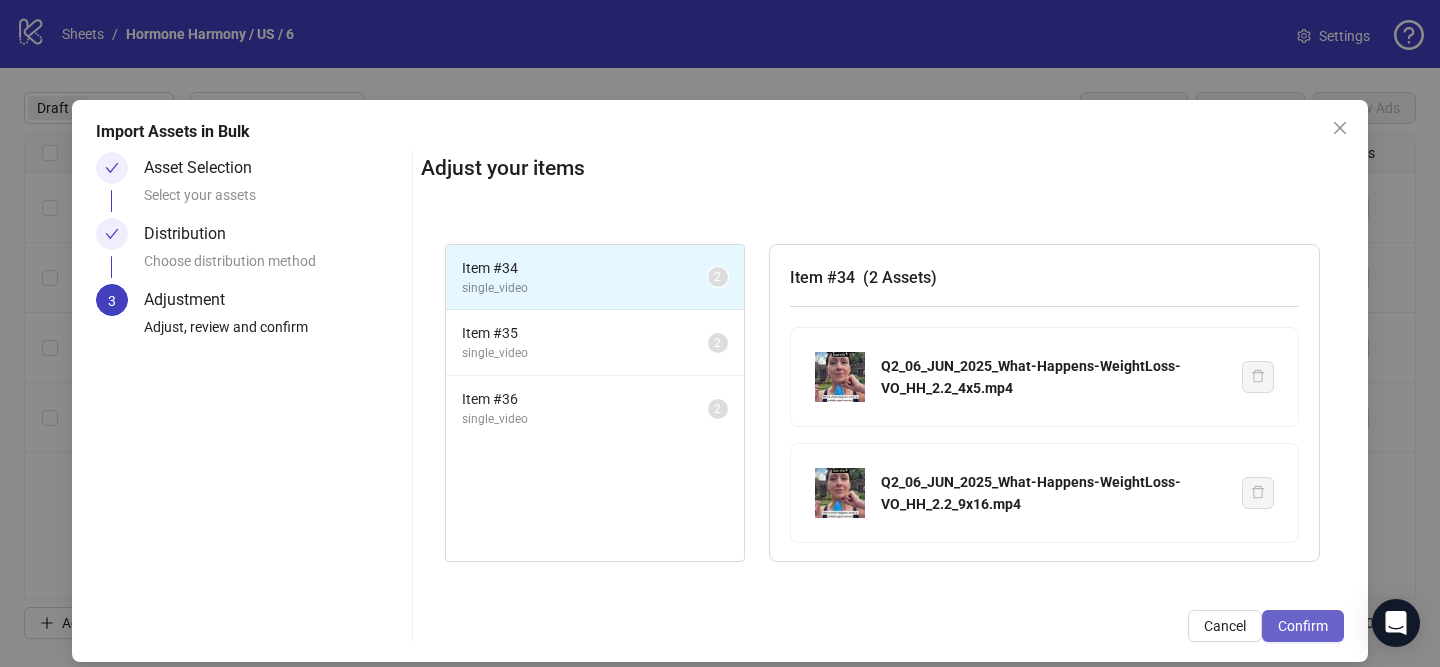 click on "Confirm" at bounding box center [1303, 626] 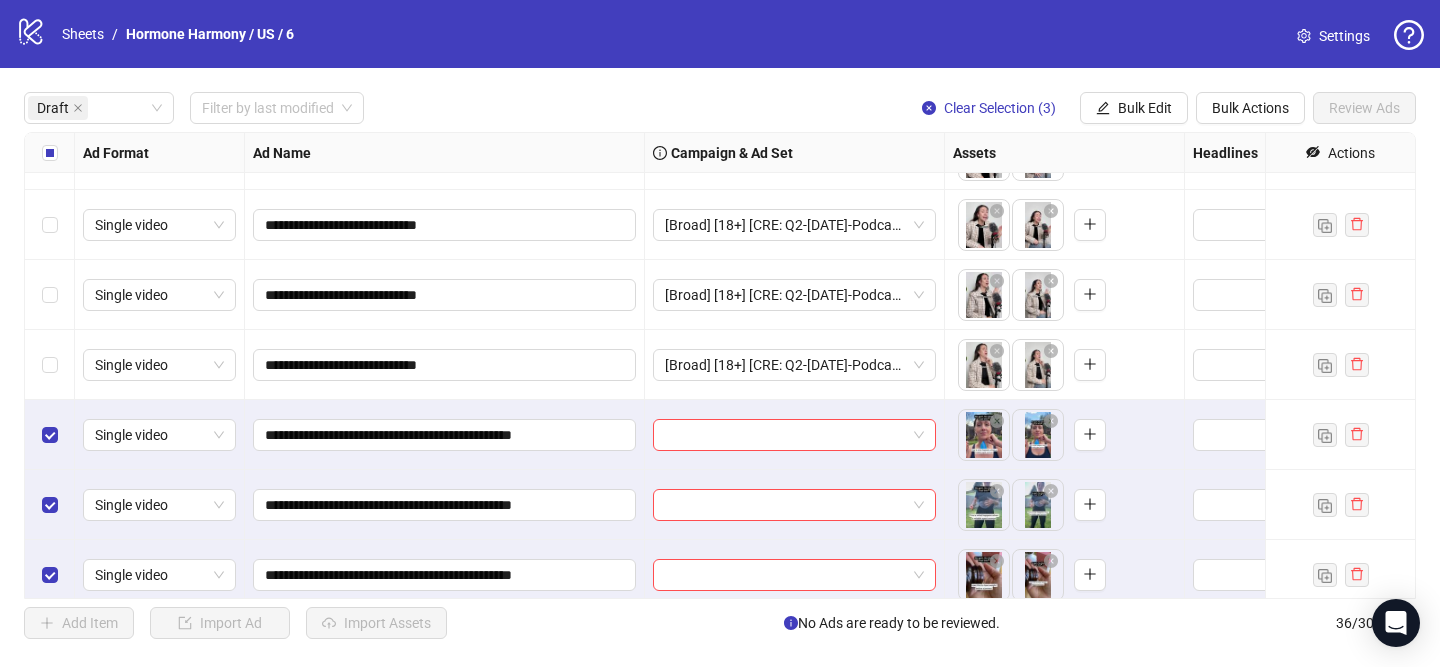 scroll, scrollTop: 65, scrollLeft: 0, axis: vertical 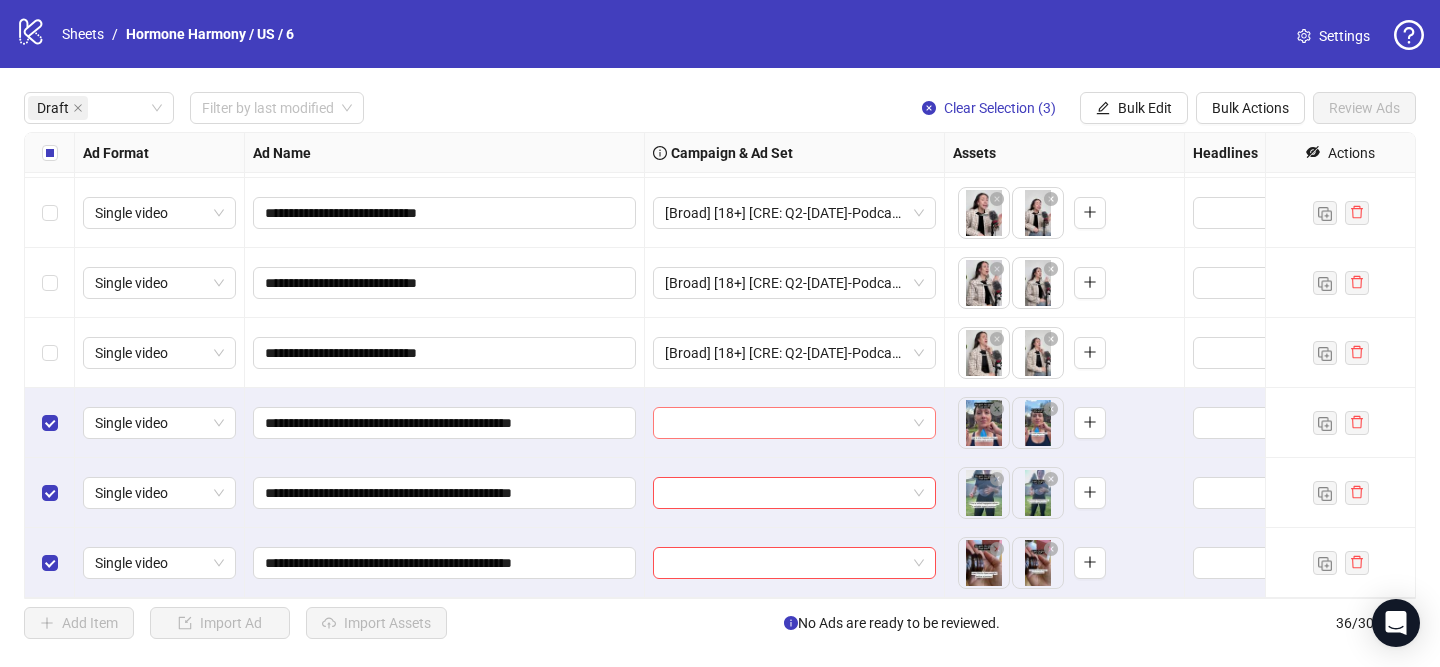 click at bounding box center (785, 423) 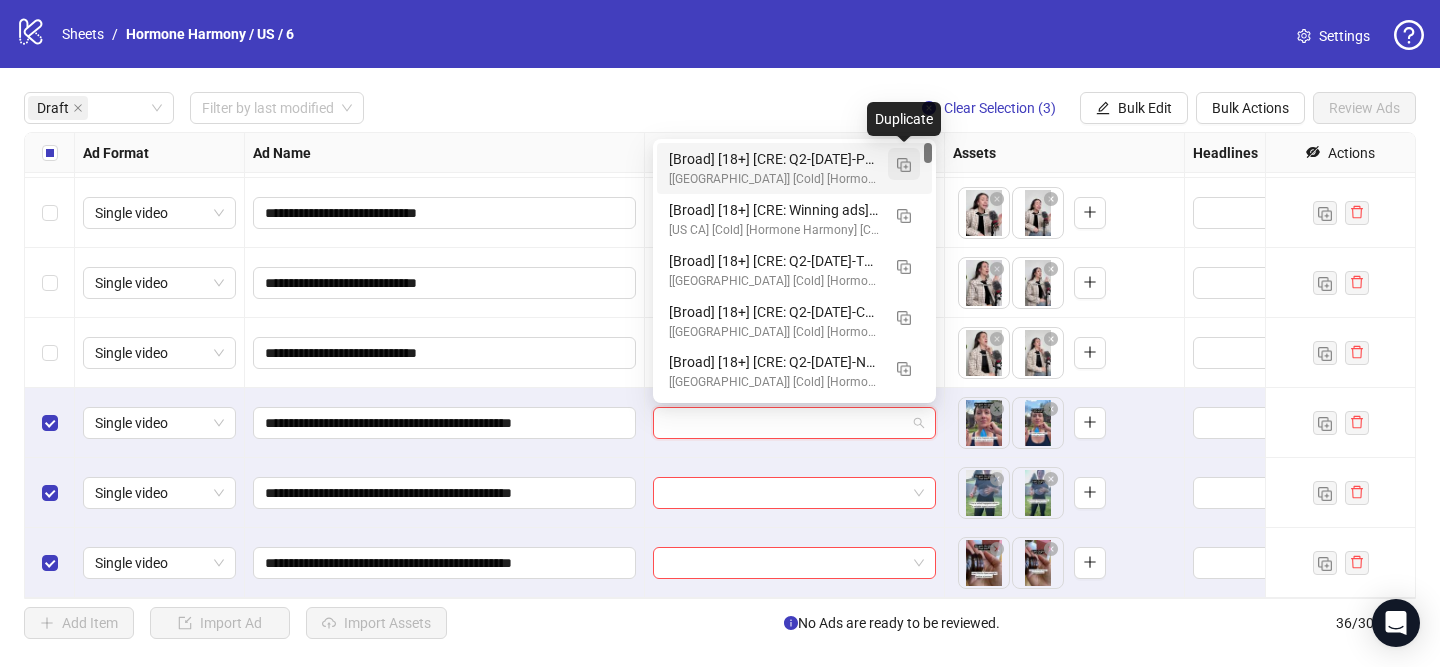 click at bounding box center [904, 165] 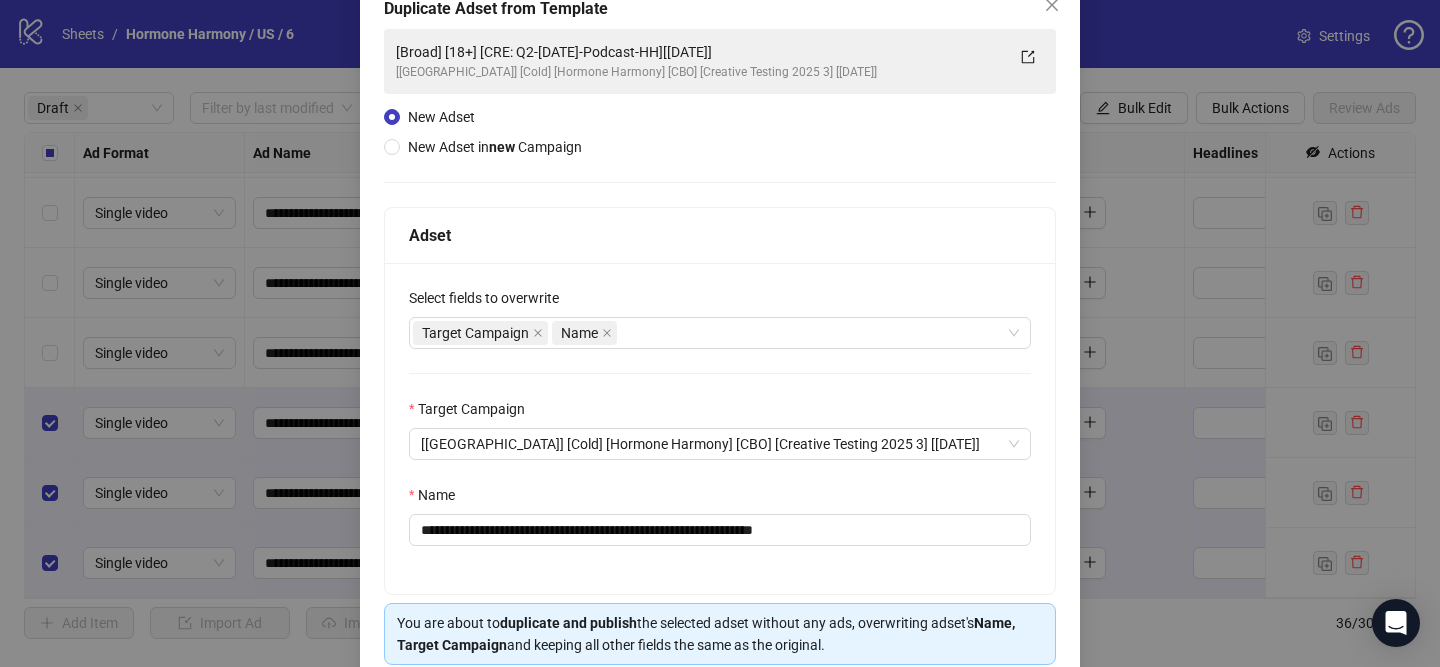 scroll, scrollTop: 163, scrollLeft: 0, axis: vertical 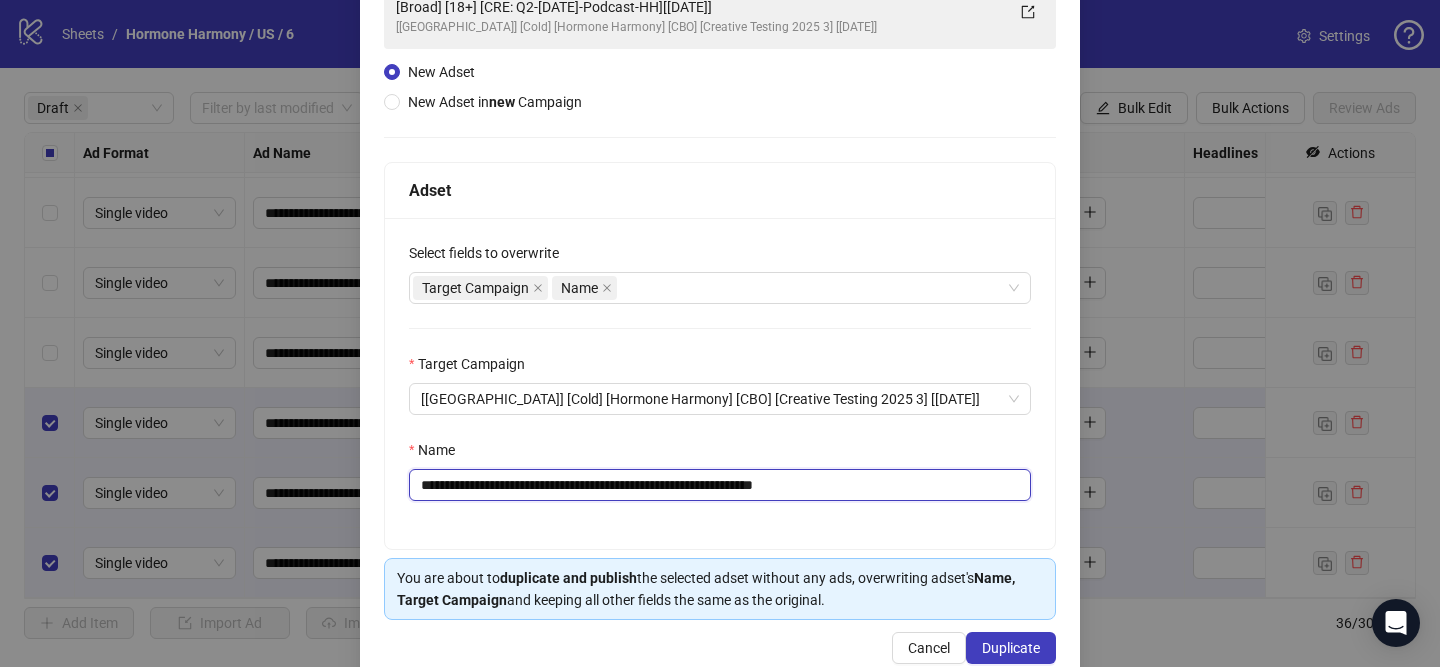 drag, startPoint x: 542, startPoint y: 491, endPoint x: 728, endPoint y: 493, distance: 186.01076 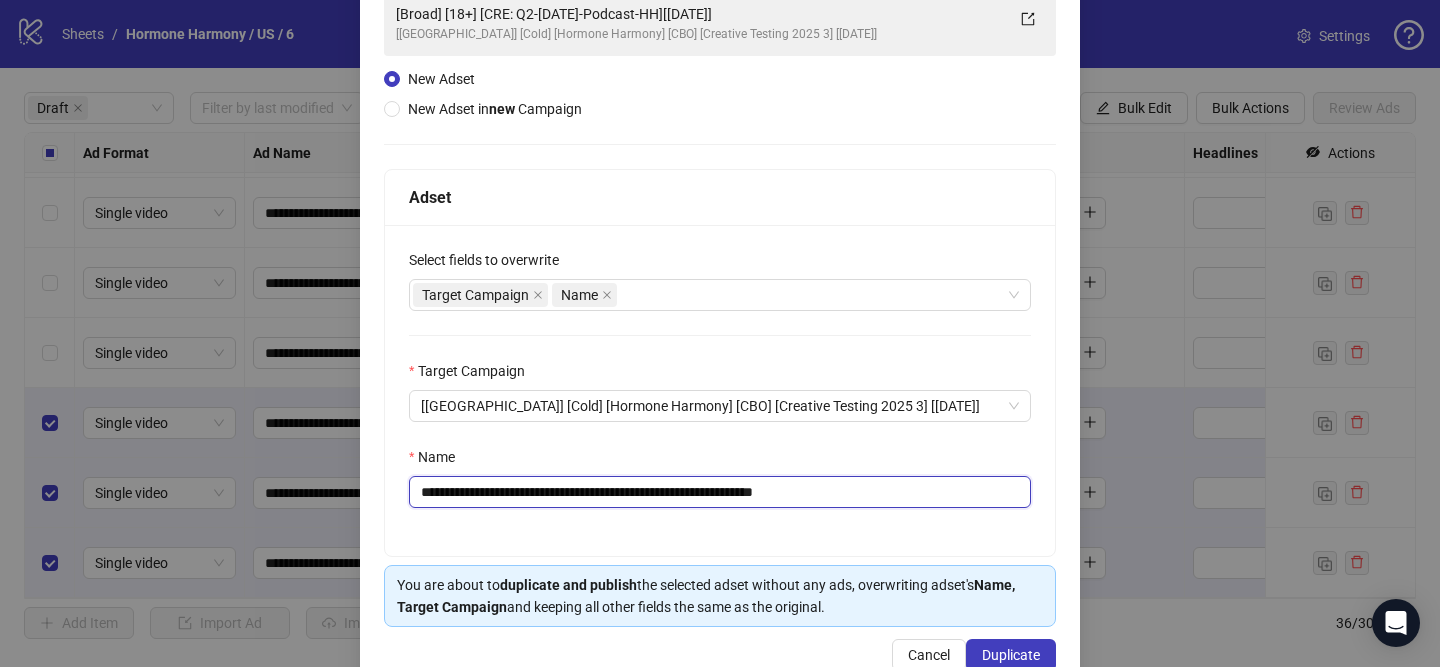 paste on "**********" 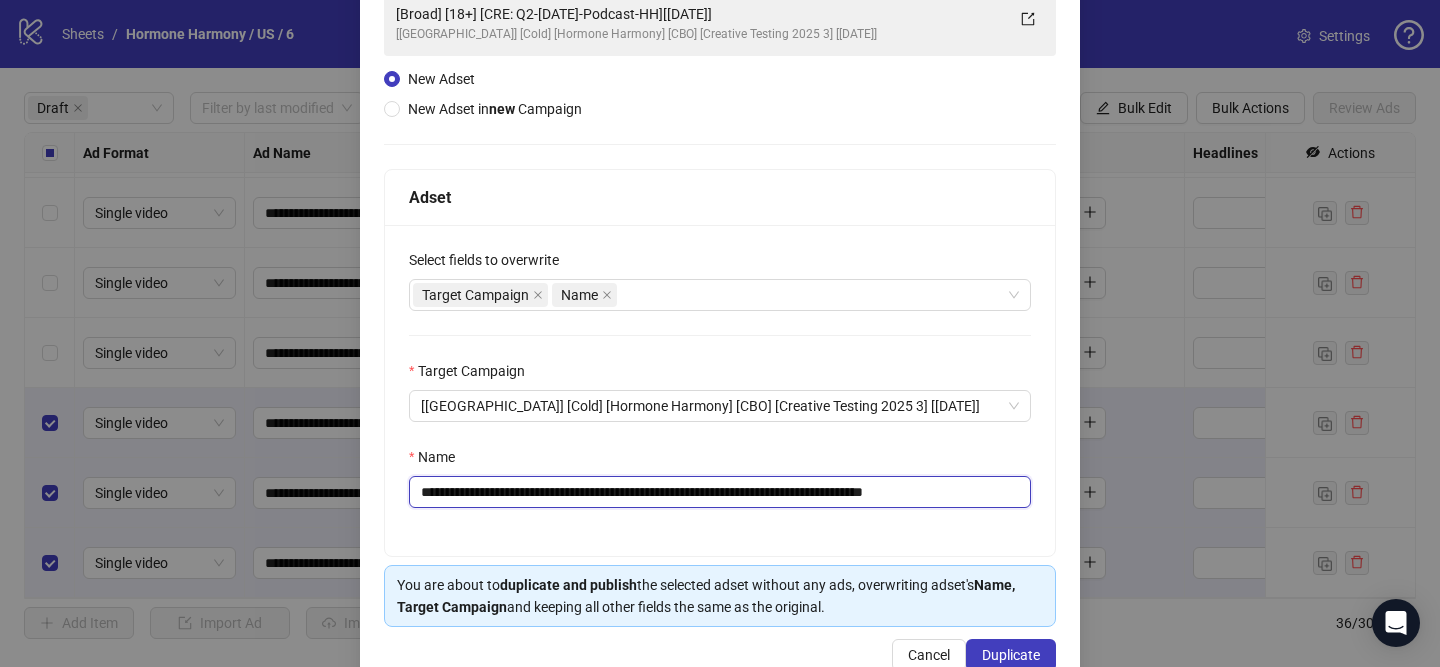 drag, startPoint x: 1001, startPoint y: 492, endPoint x: 1034, endPoint y: 494, distance: 33.06055 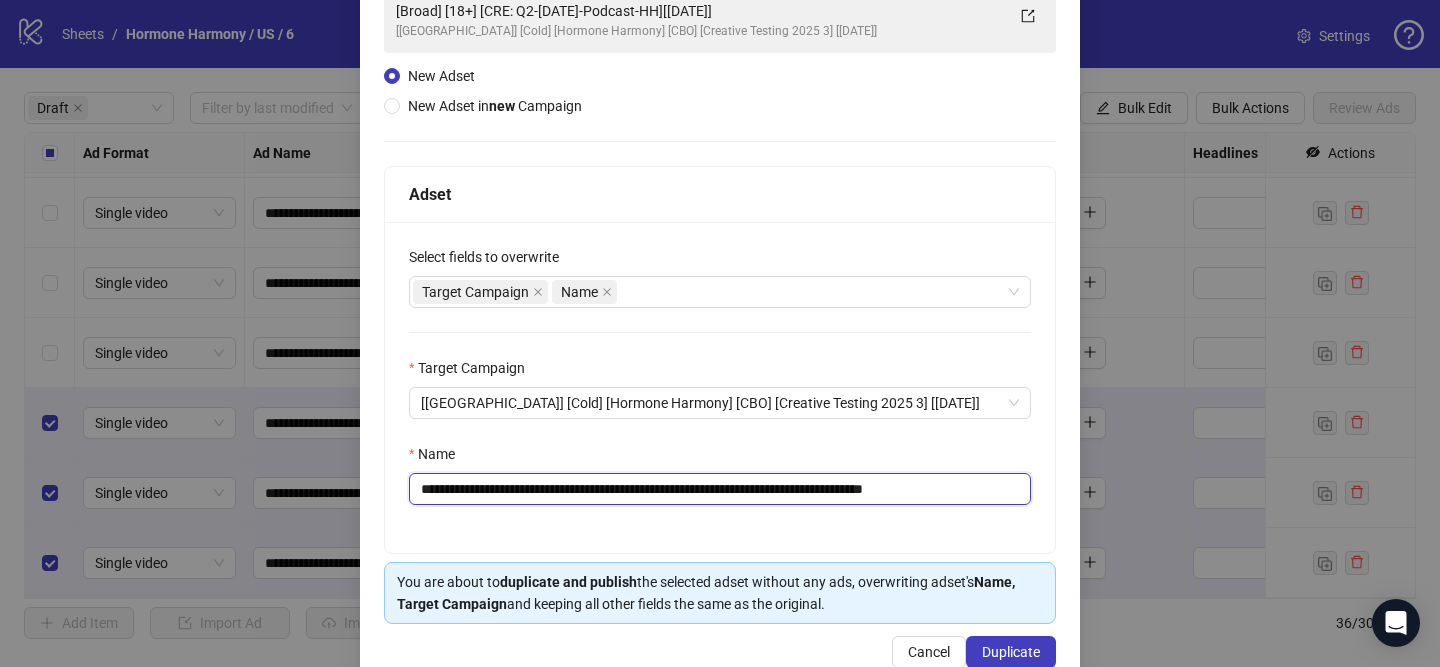 drag, startPoint x: 973, startPoint y: 493, endPoint x: 1050, endPoint y: 494, distance: 77.00649 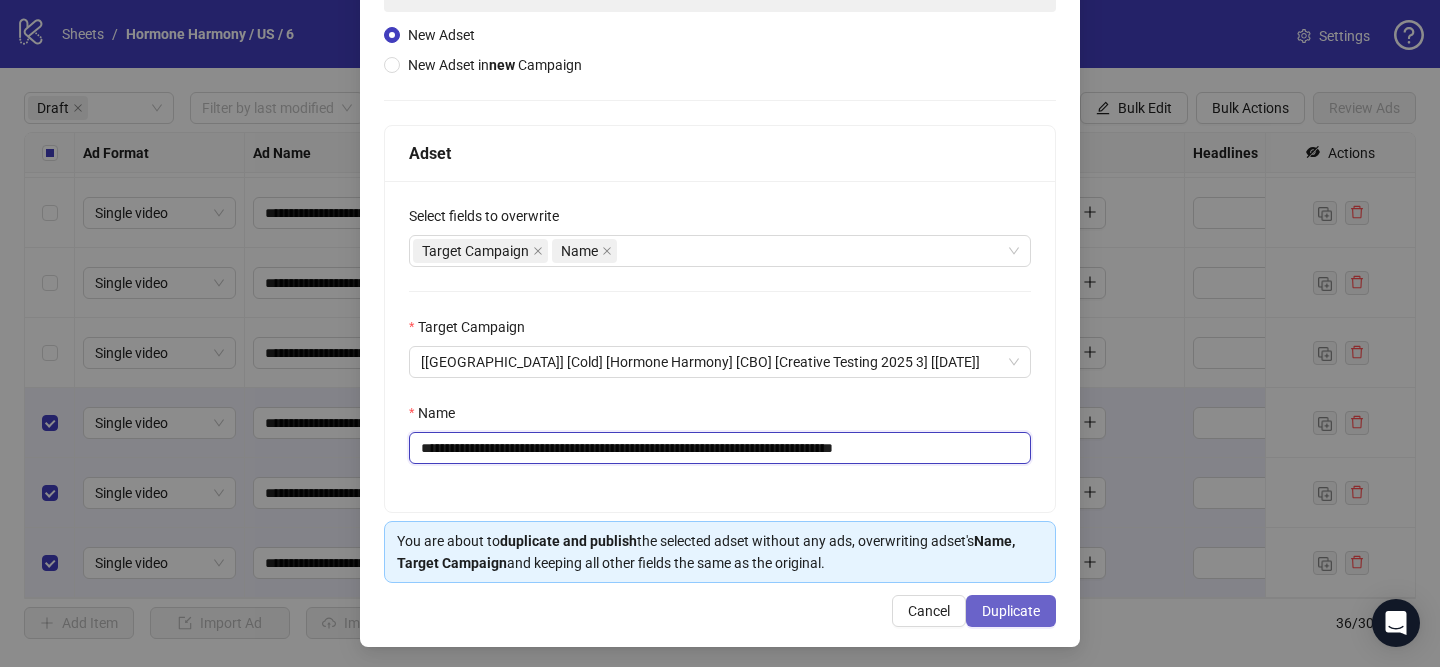 type on "**********" 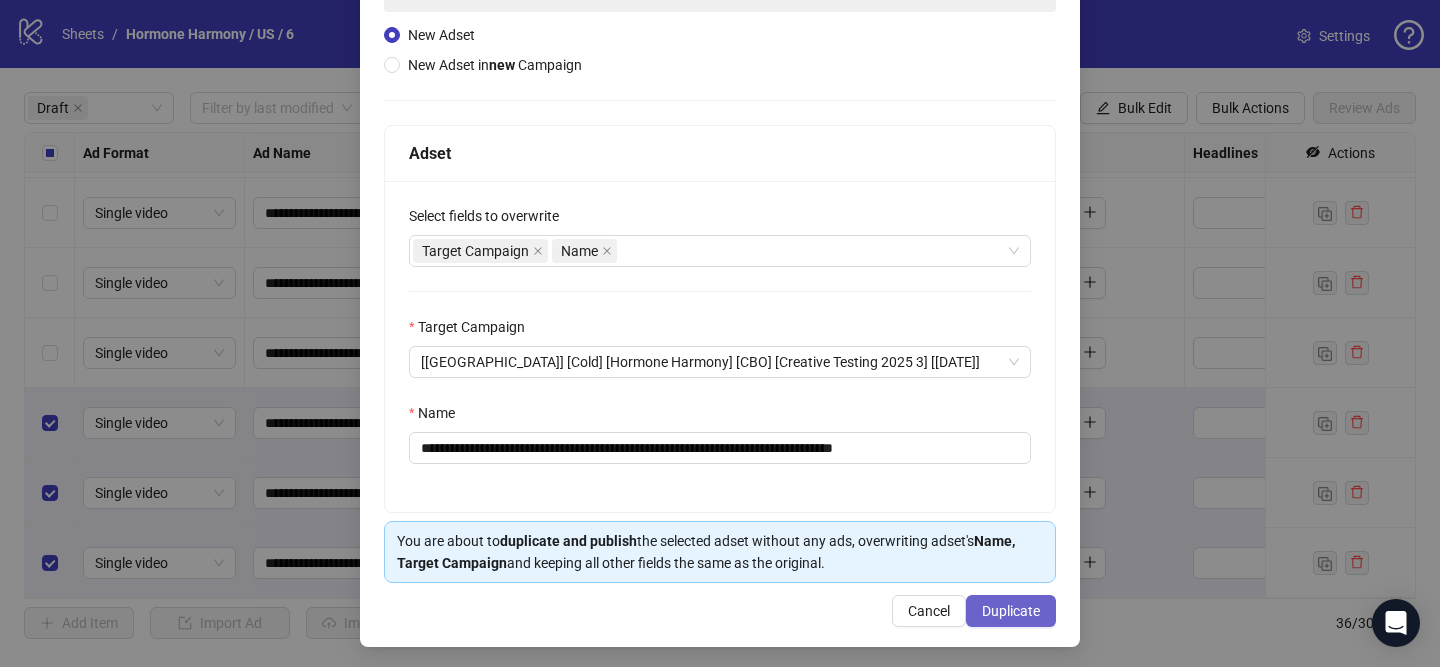 click on "Duplicate" at bounding box center [1011, 611] 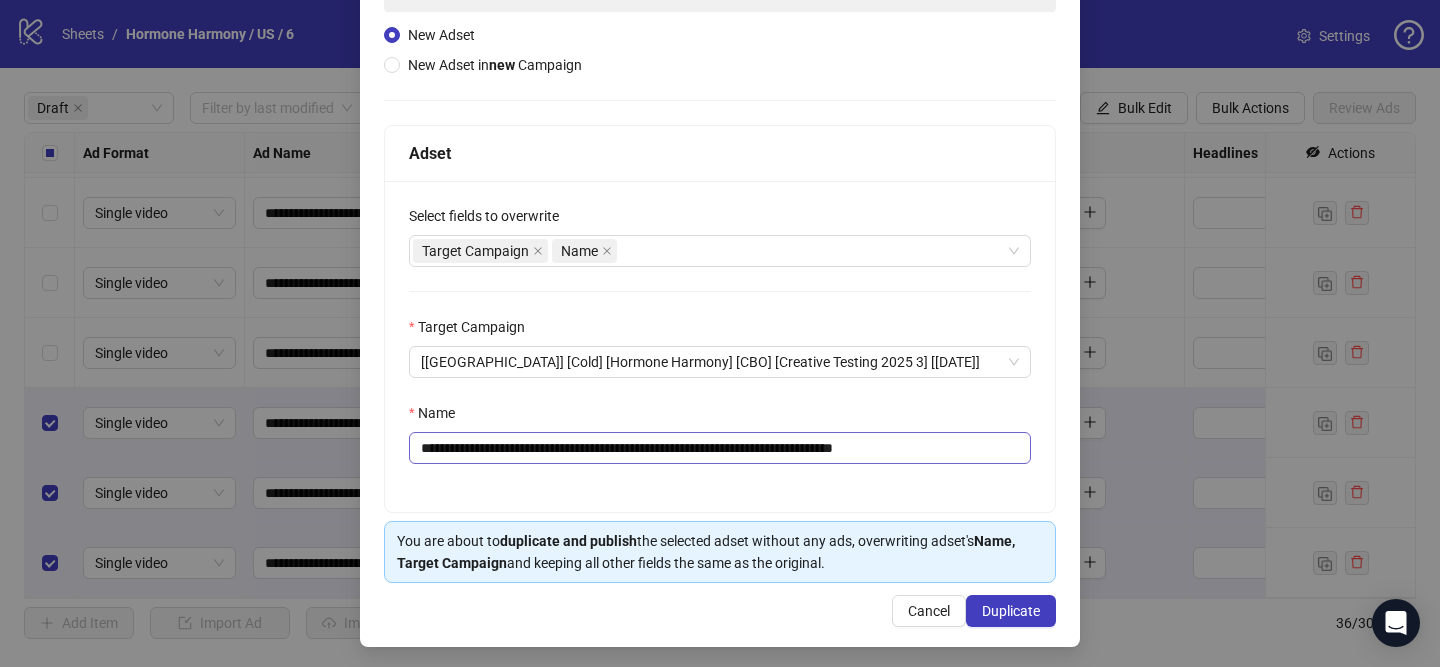scroll, scrollTop: 209, scrollLeft: 0, axis: vertical 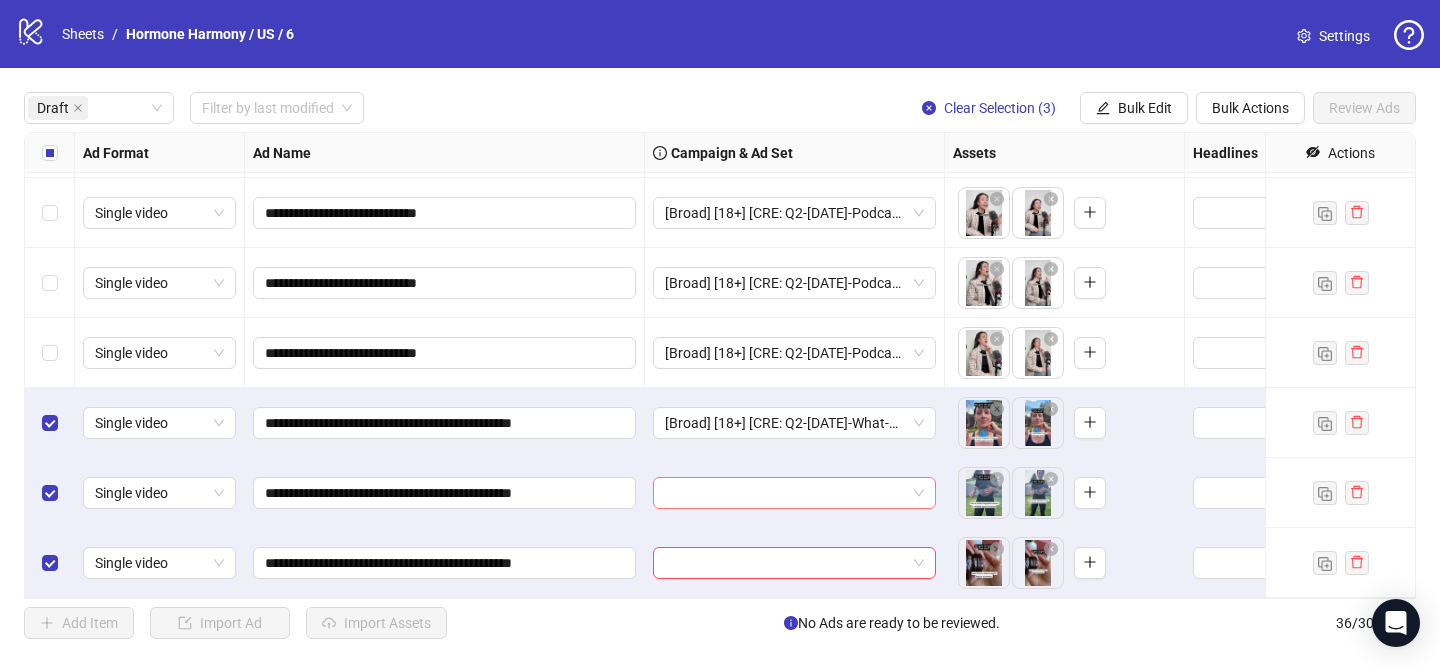 click at bounding box center (794, 493) 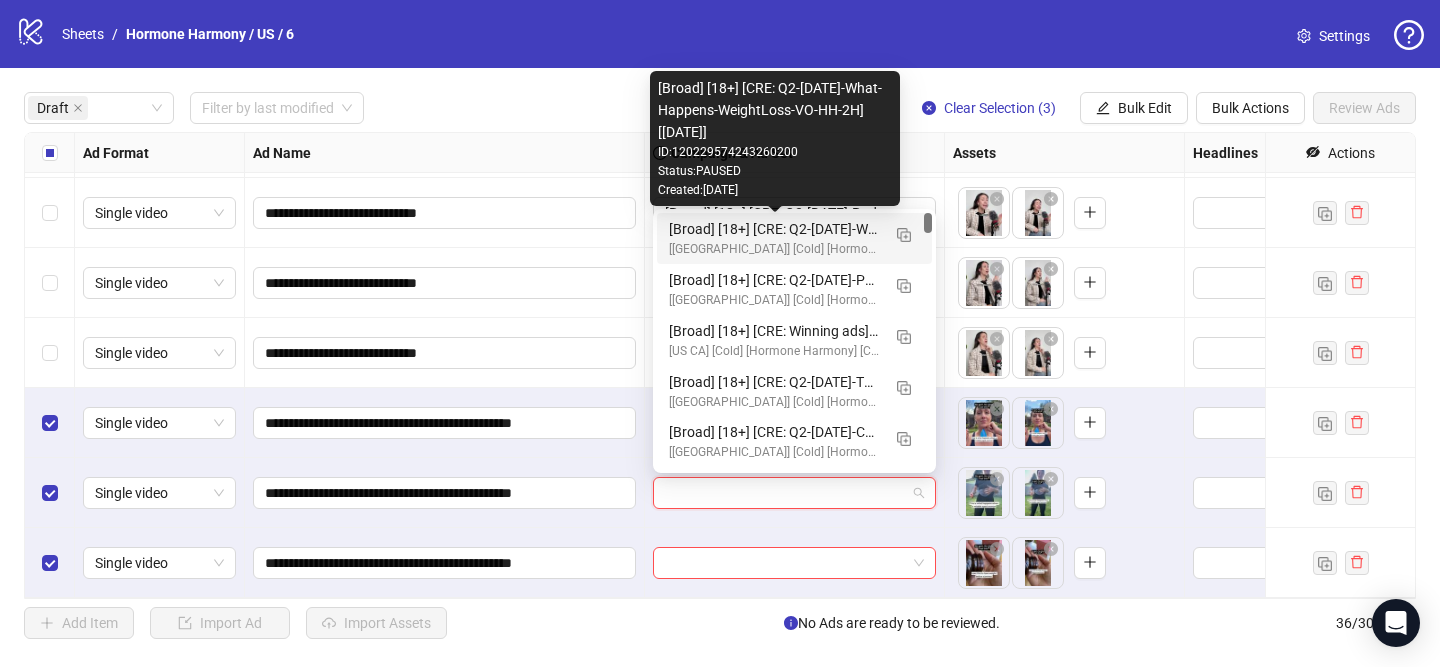 click on "[Broad] [18+] [CRE: Q2-[DATE]-What-Happens-WeightLoss-VO-HH-2H][[DATE]]" at bounding box center [774, 229] 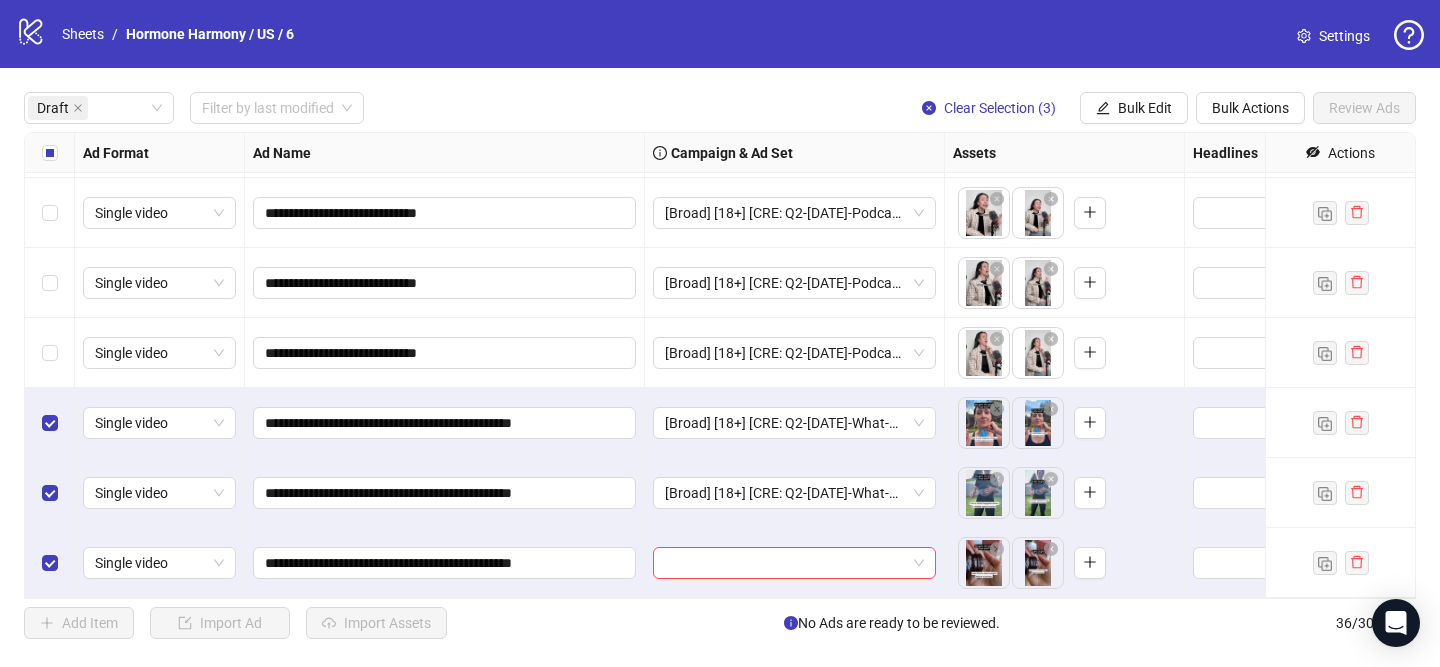 click at bounding box center (795, 563) 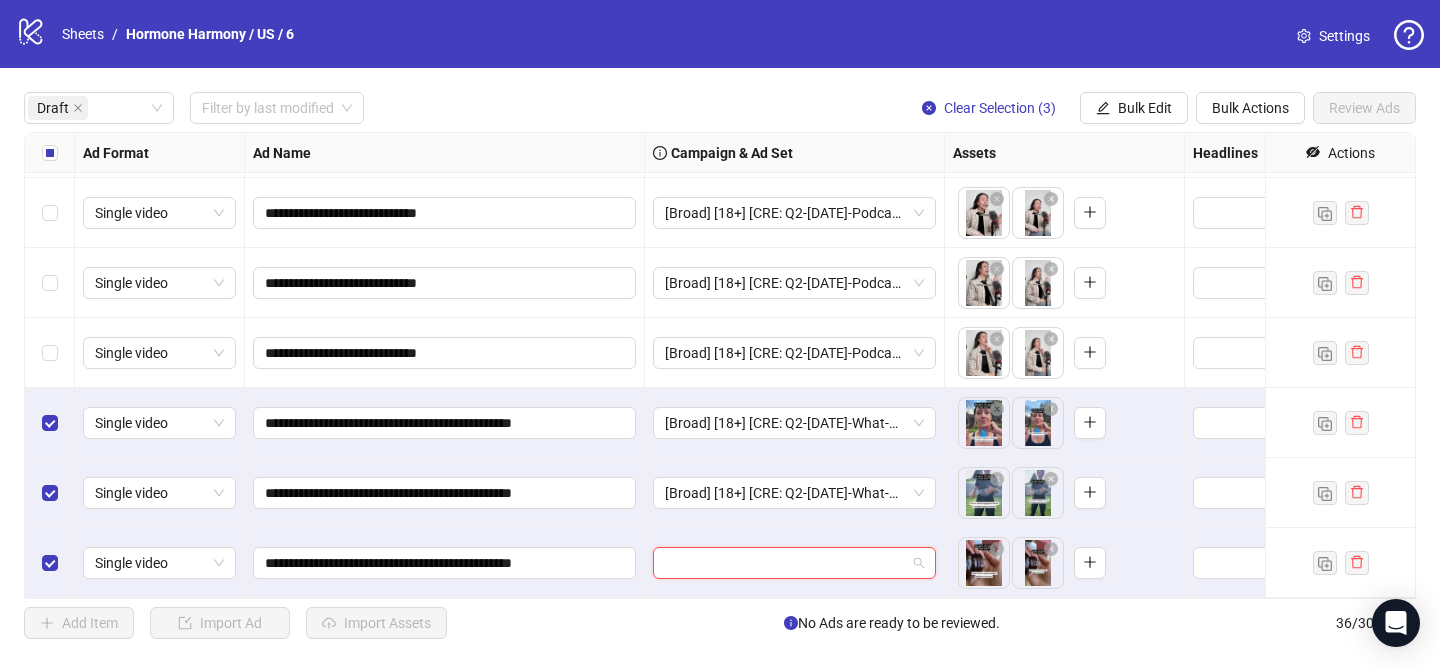 click at bounding box center (785, 563) 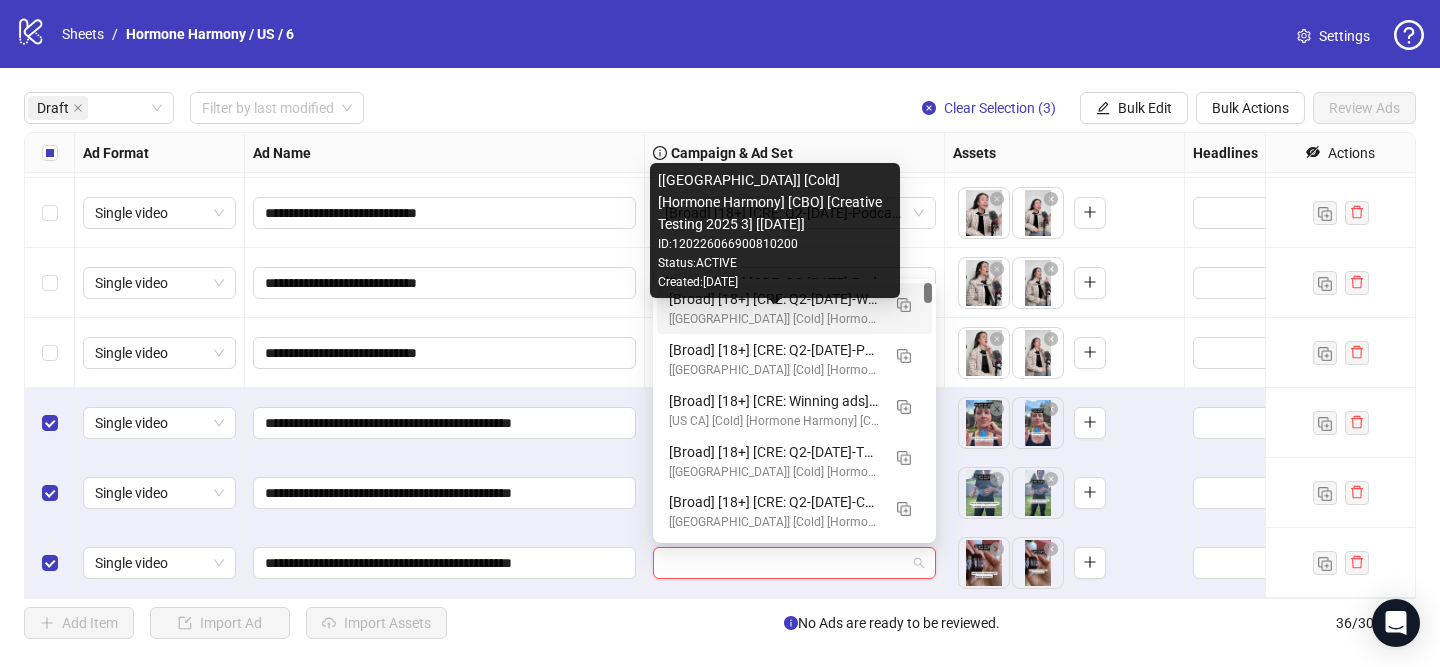 click on "[[GEOGRAPHIC_DATA]] [Cold] [Hormone Harmony] [CBO] [Creative Testing 2025 3] [[DATE]]" at bounding box center (774, 319) 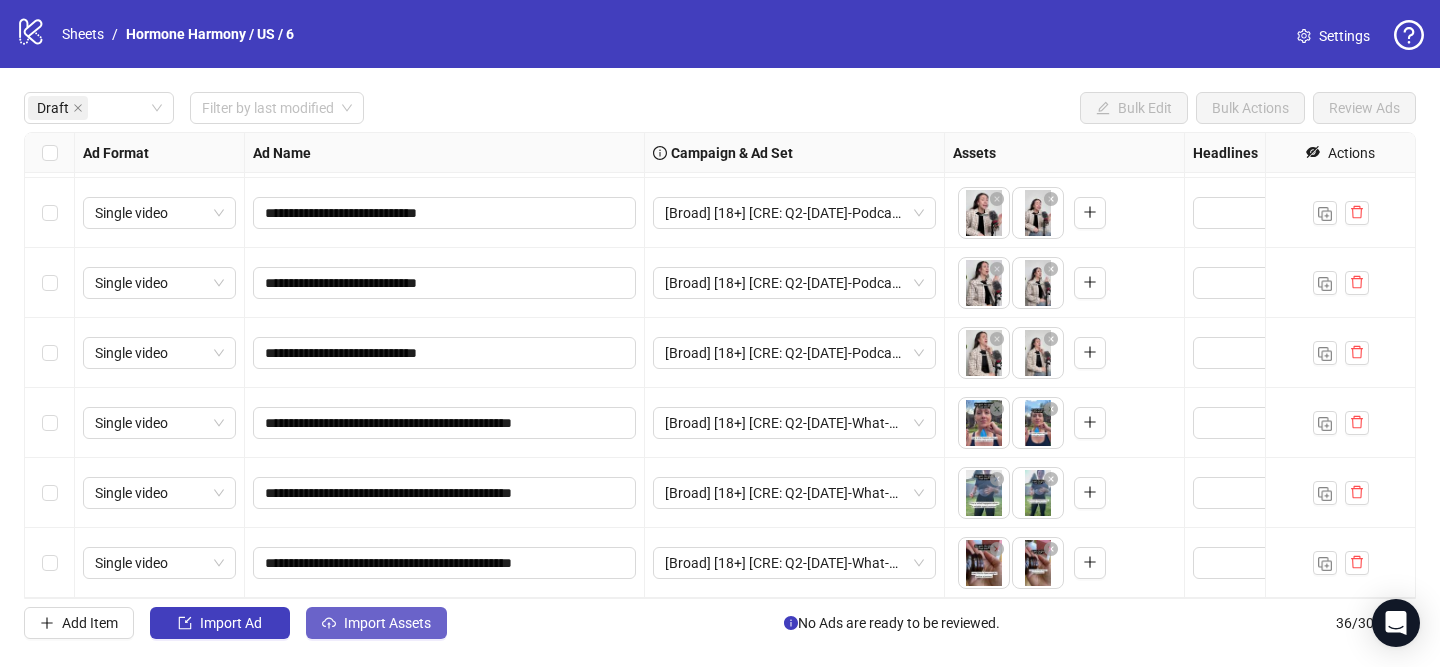 click on "Import Assets" at bounding box center [387, 623] 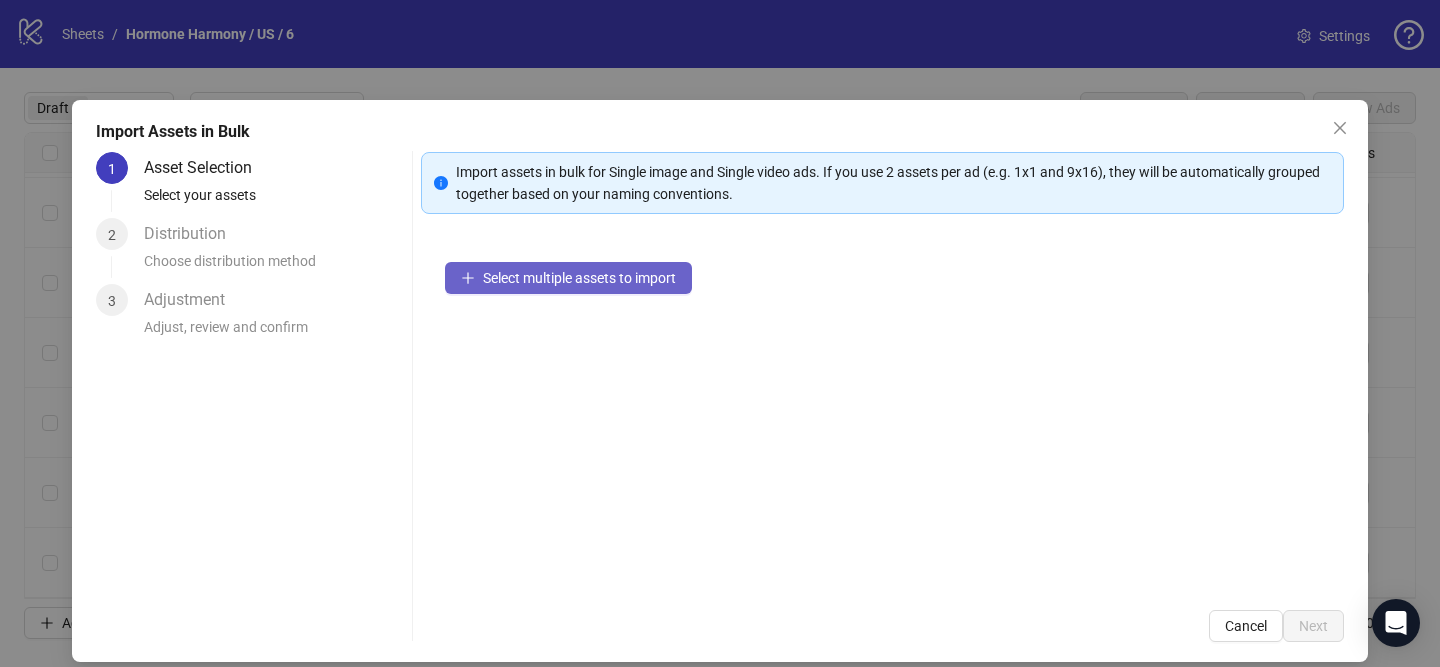 click on "Select multiple assets to import" at bounding box center (579, 278) 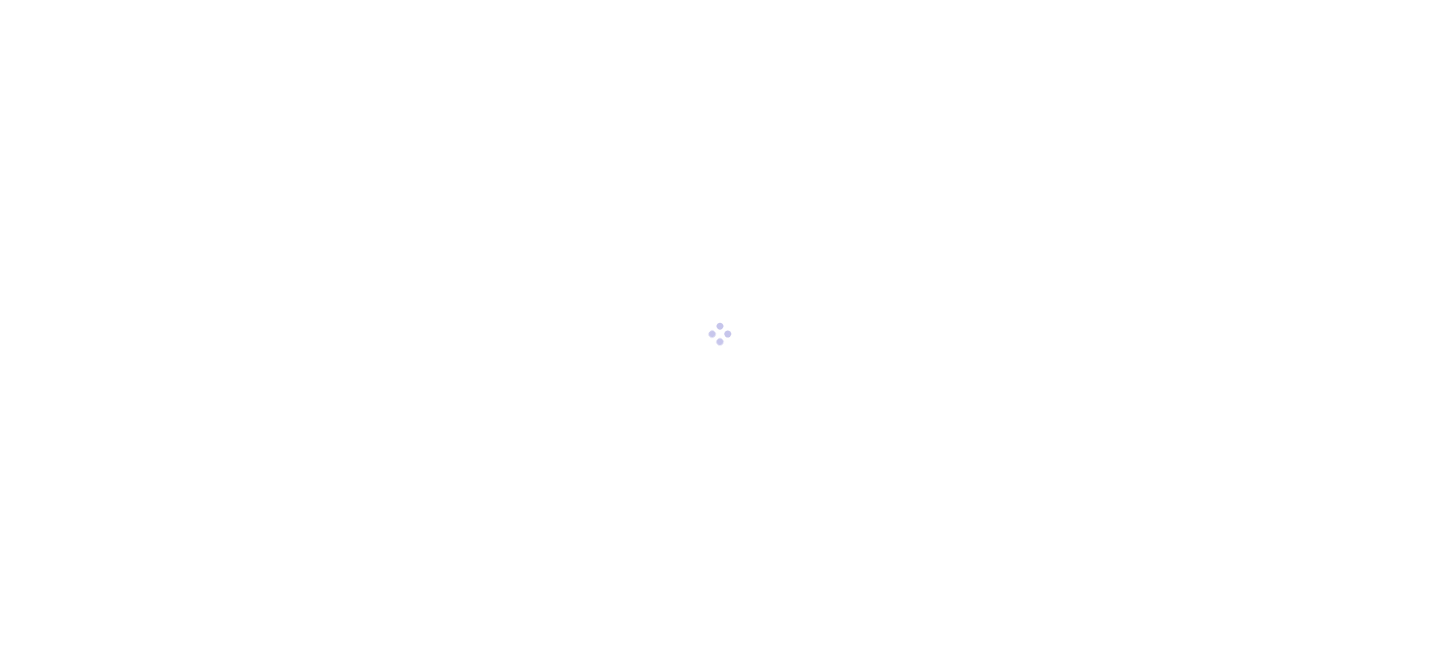 scroll, scrollTop: 0, scrollLeft: 0, axis: both 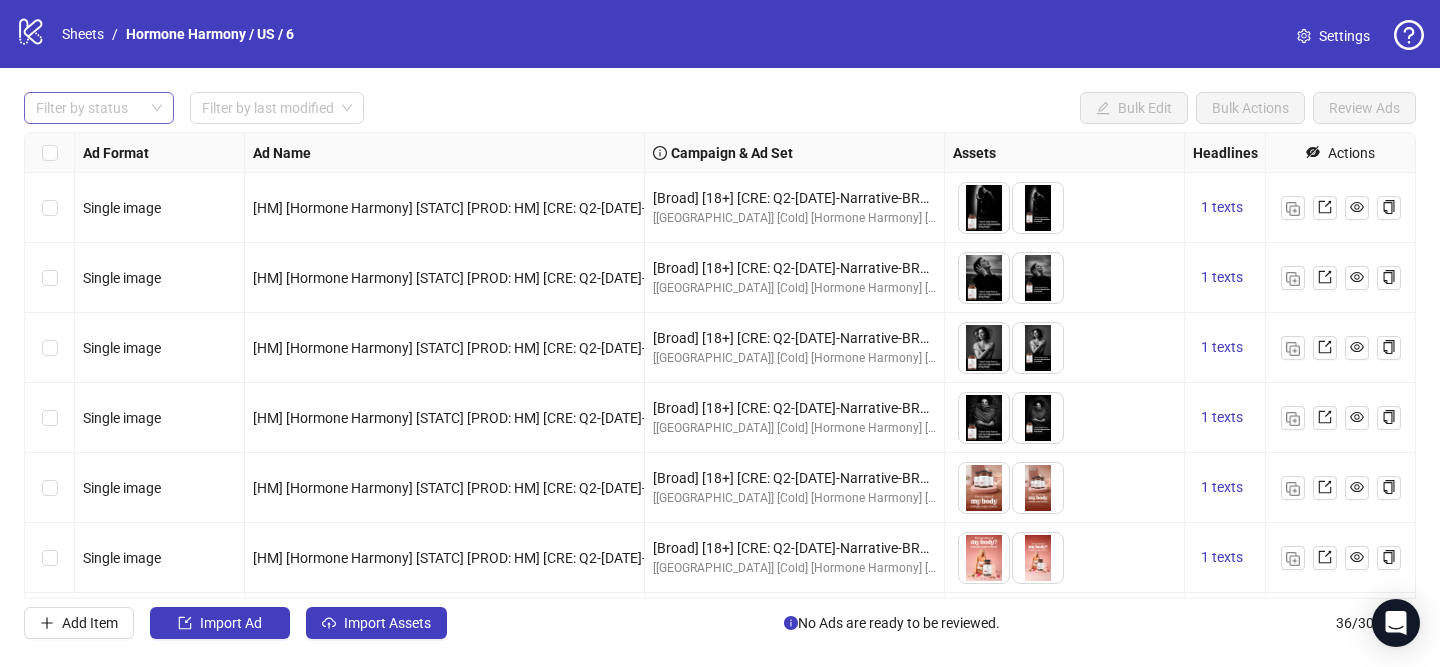 drag, startPoint x: 133, startPoint y: 113, endPoint x: 125, endPoint y: 123, distance: 12.806249 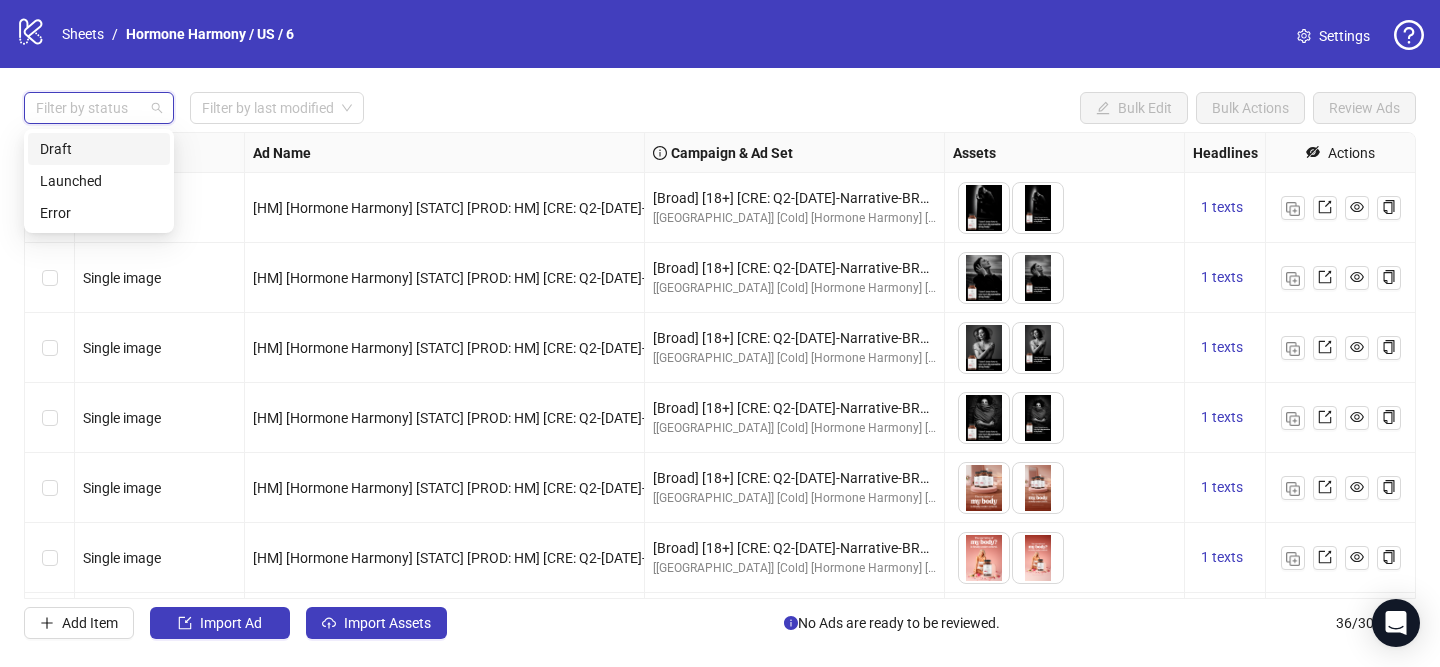 click on "Draft" at bounding box center (99, 149) 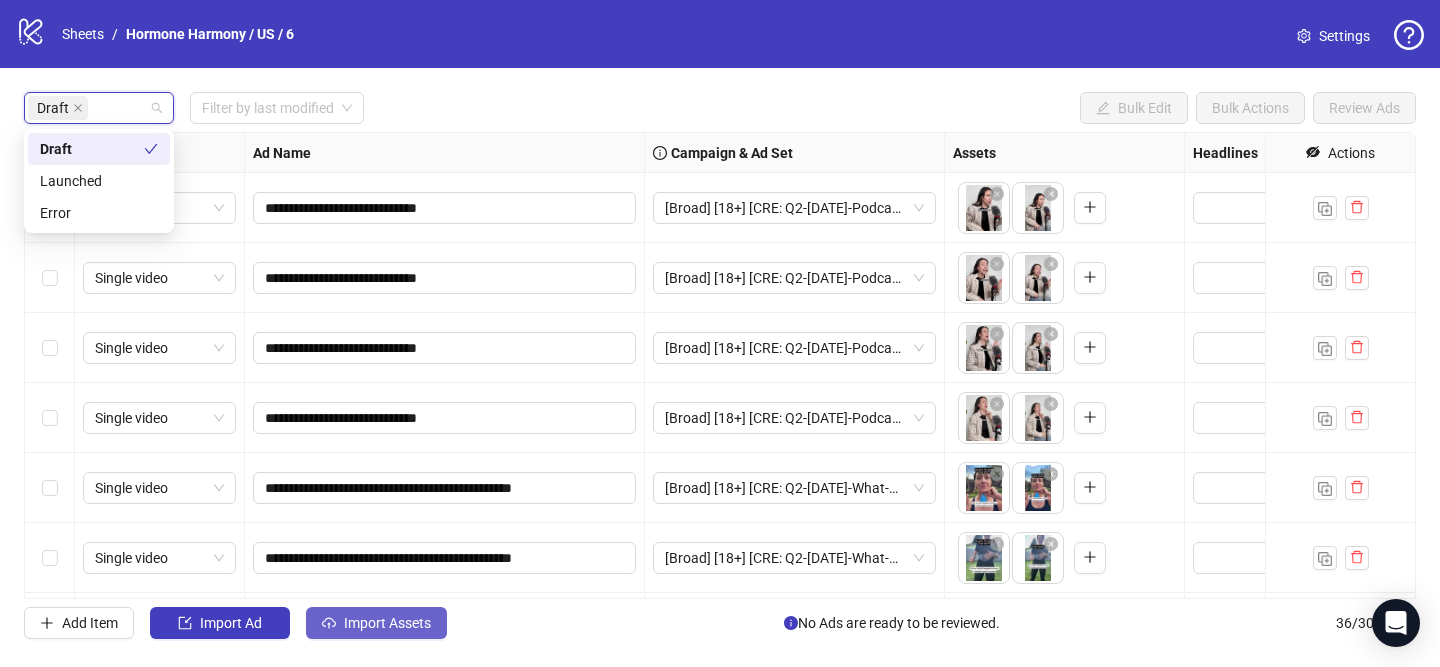 click on "Import Assets" at bounding box center (387, 623) 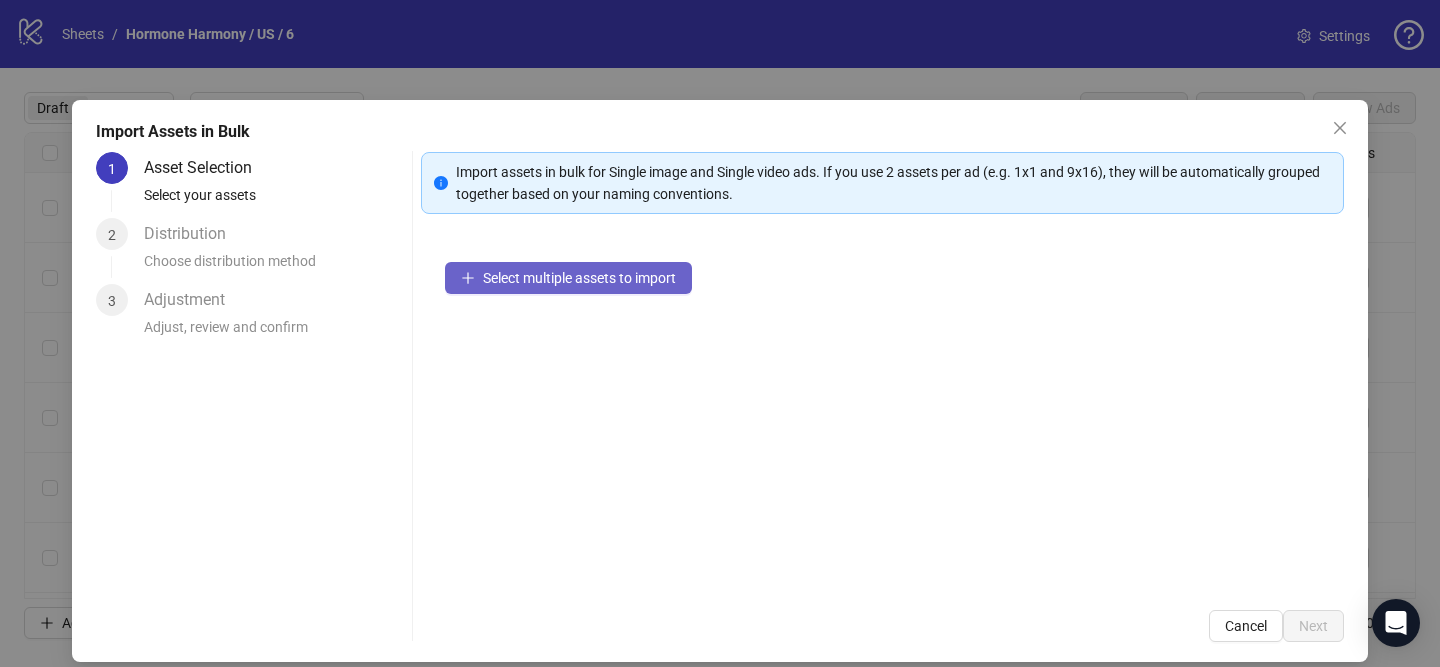 click on "Select multiple assets to import" at bounding box center (579, 278) 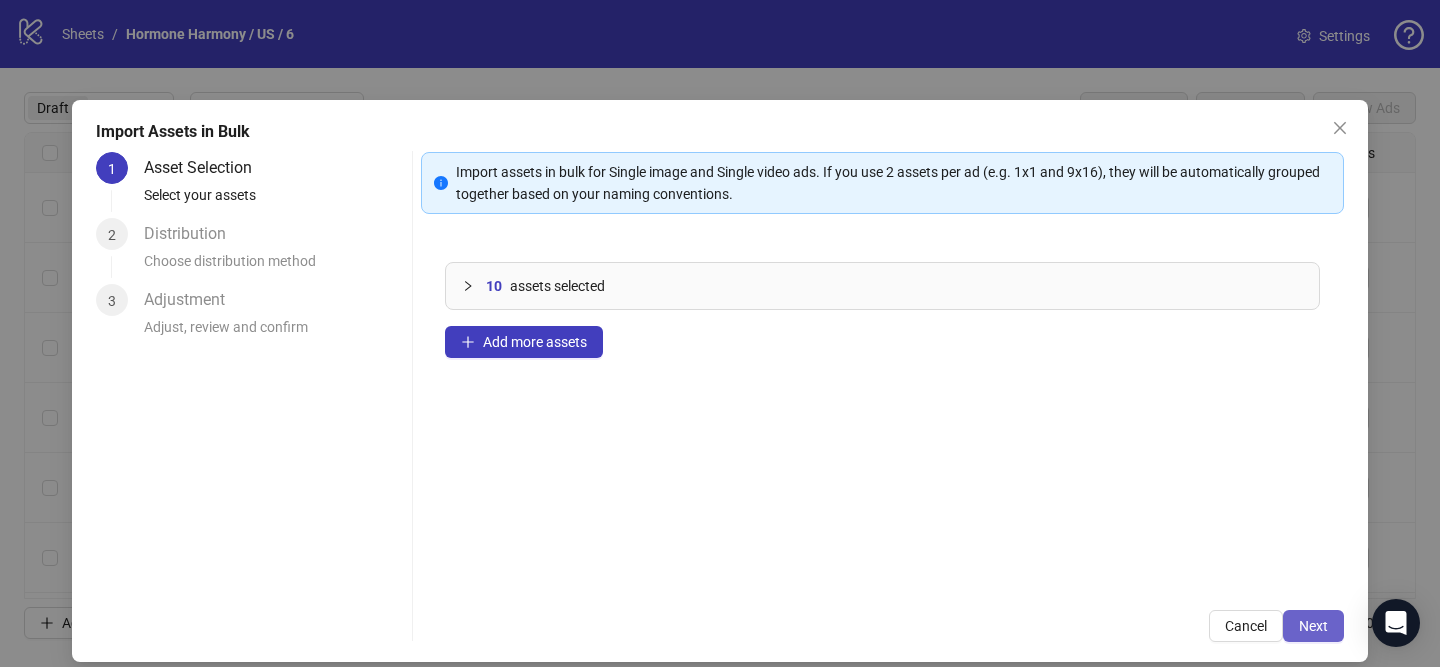 click on "Next" at bounding box center [1313, 626] 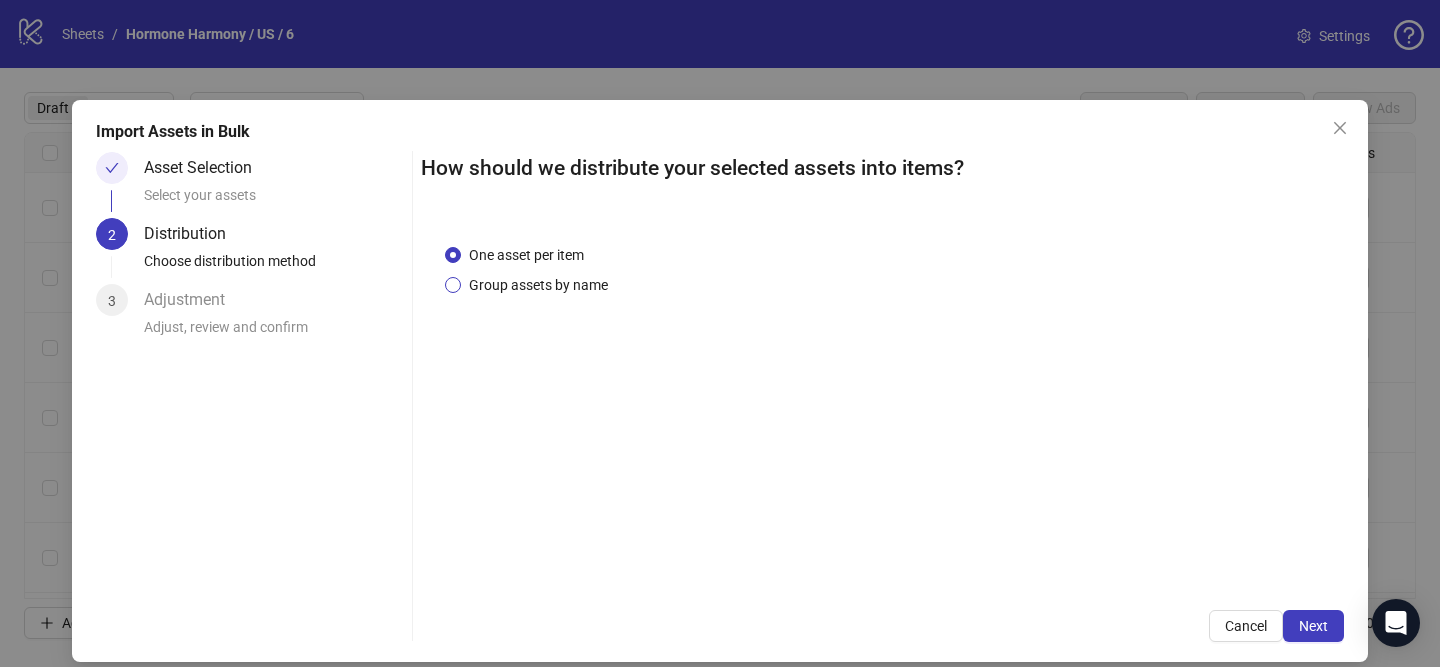 click on "Group assets by name" at bounding box center (538, 285) 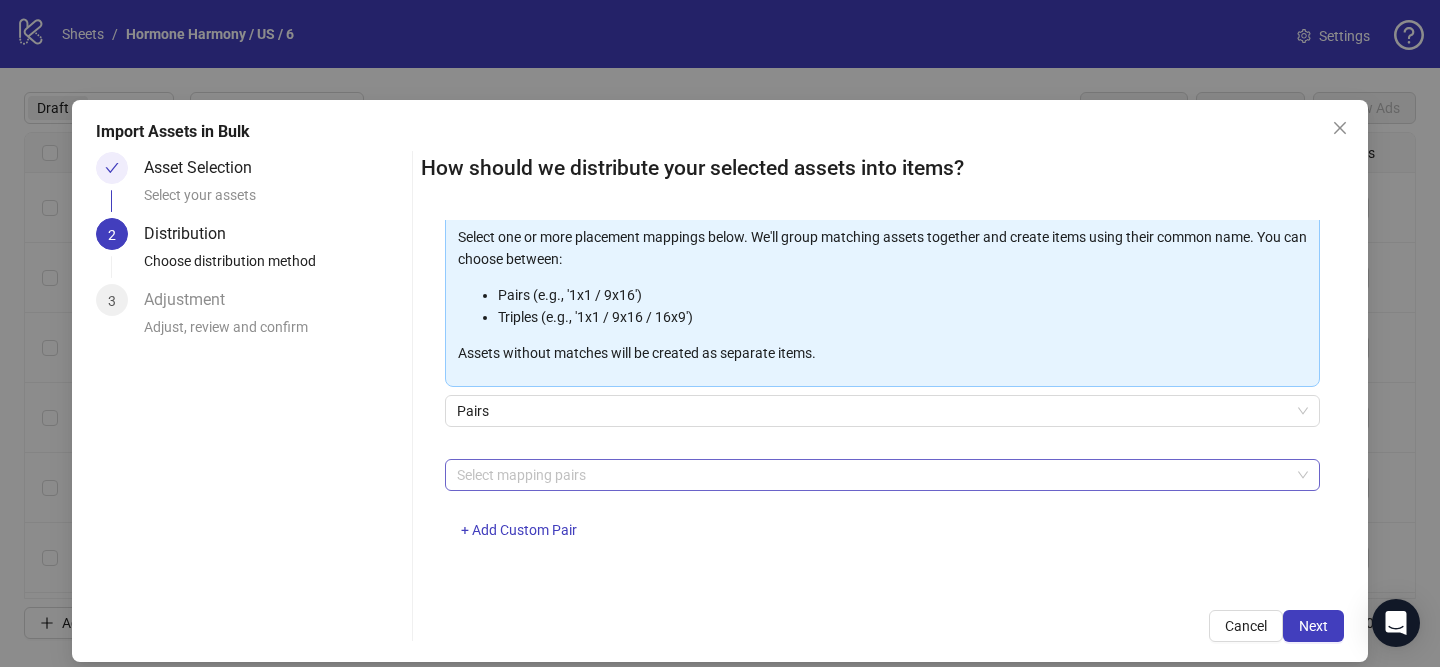 scroll, scrollTop: 216, scrollLeft: 0, axis: vertical 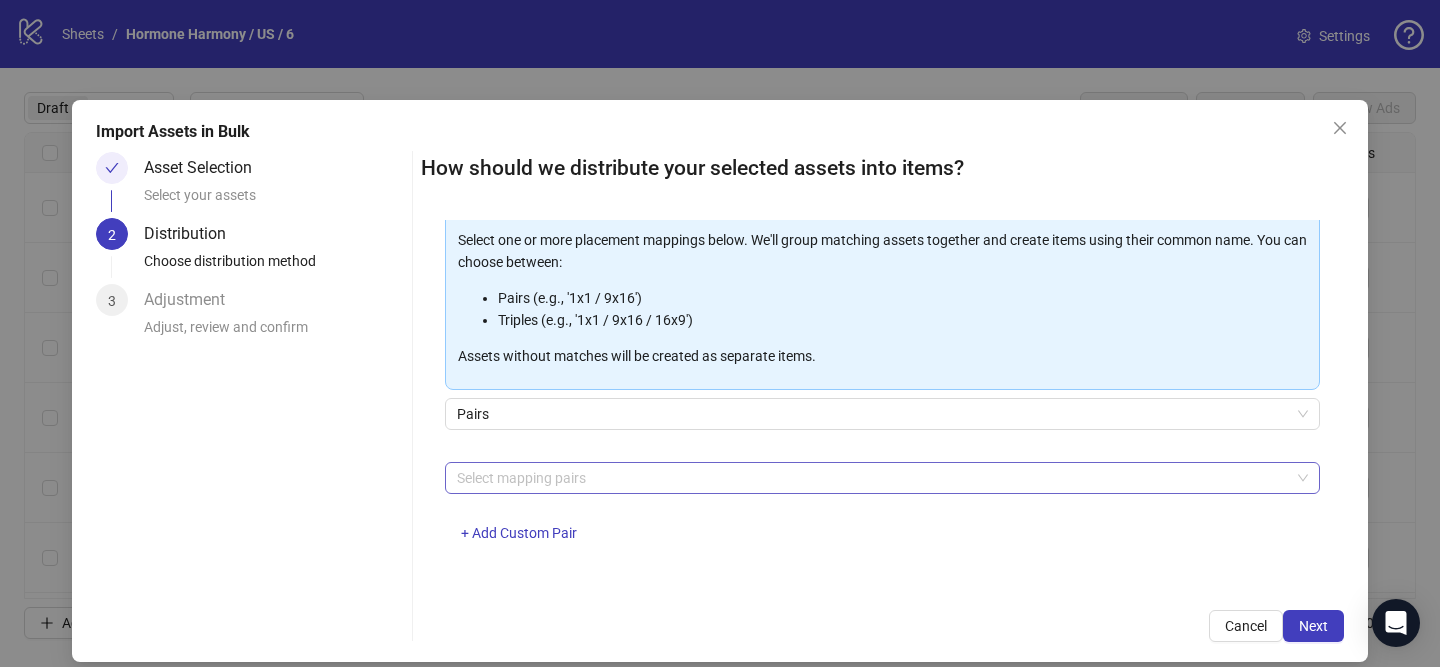 click at bounding box center [872, 478] 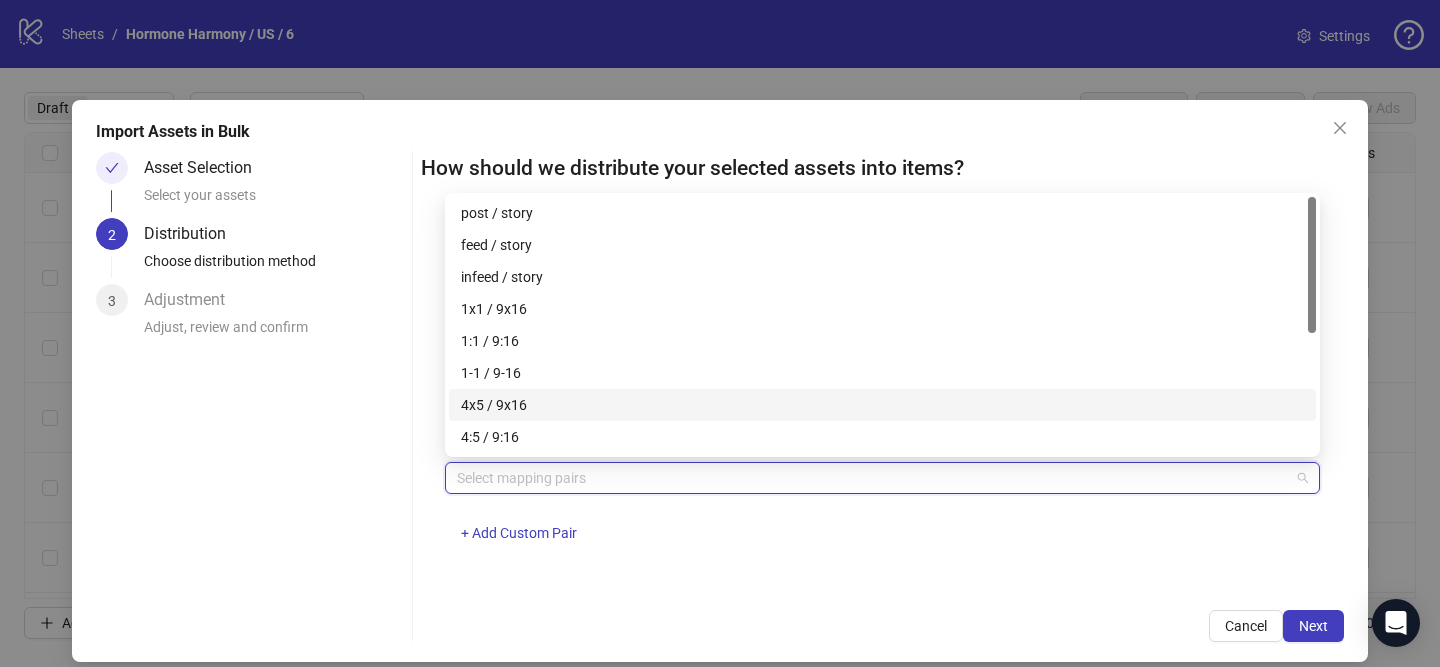 click on "4x5 / 9x16" at bounding box center (882, 405) 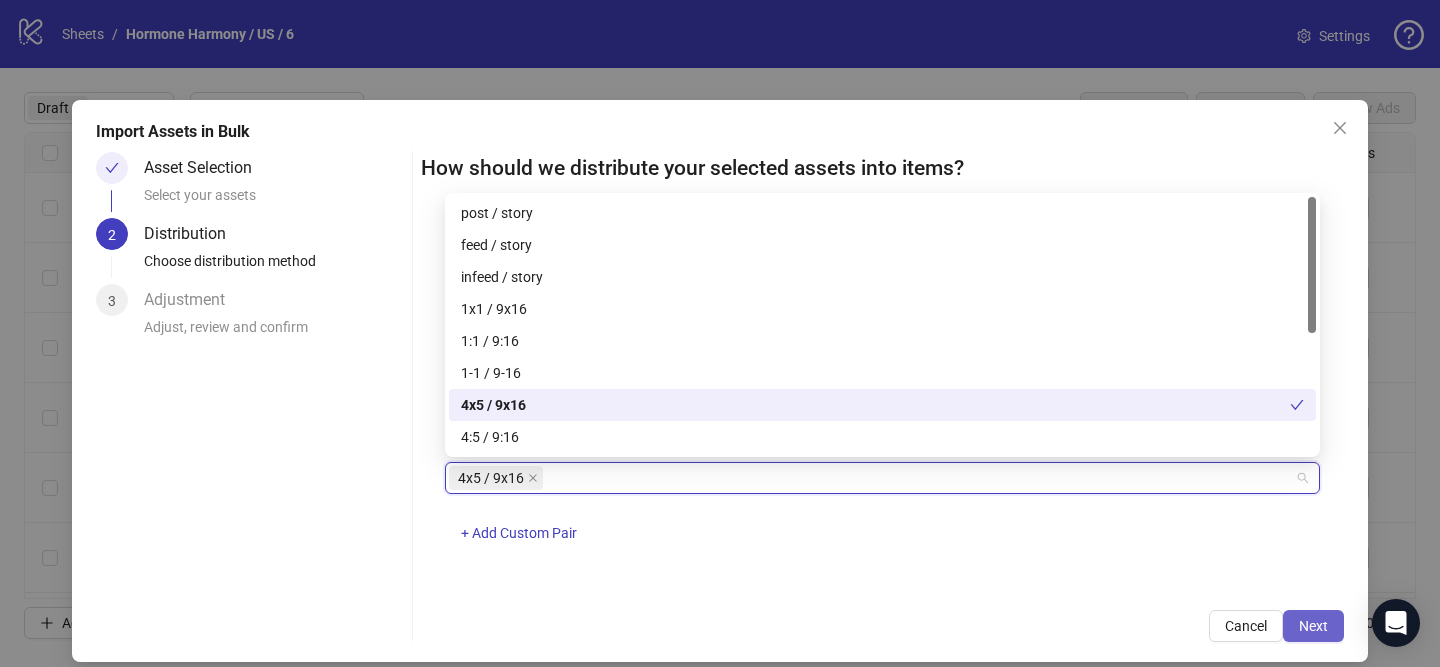 click on "Next" at bounding box center (1313, 626) 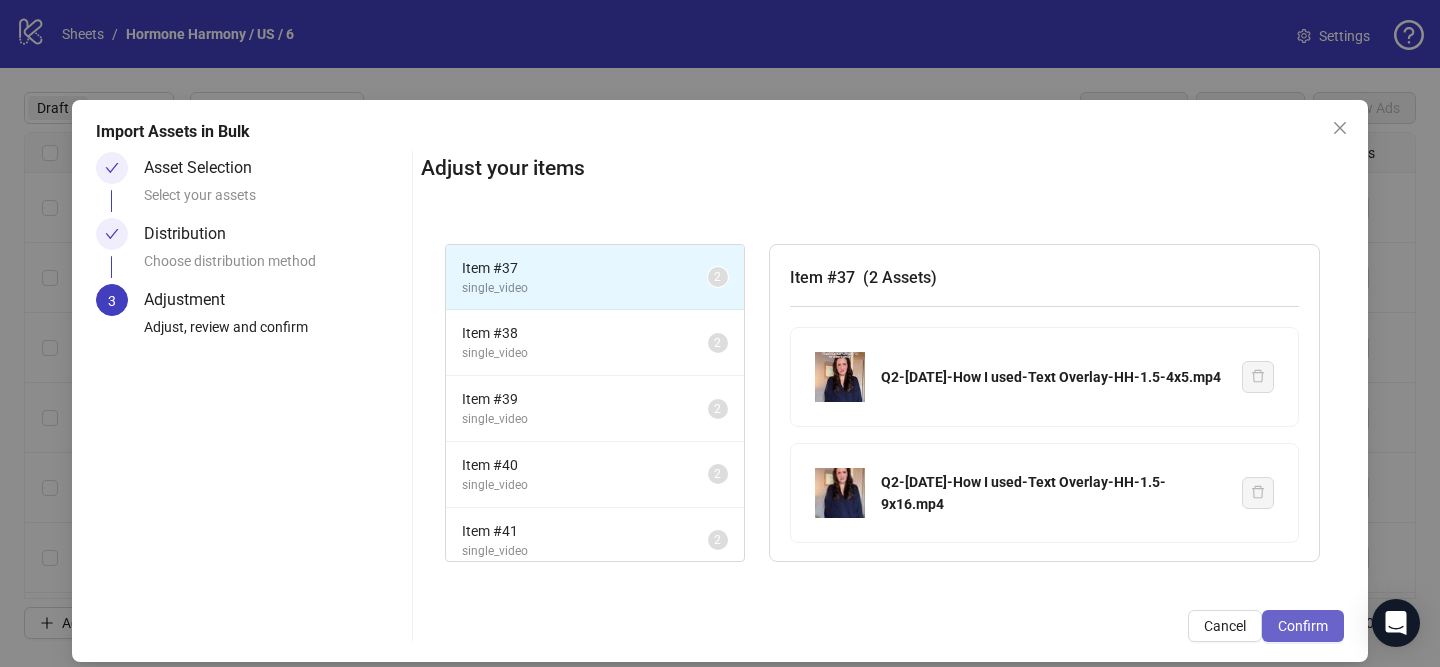 click on "Confirm" at bounding box center [1303, 626] 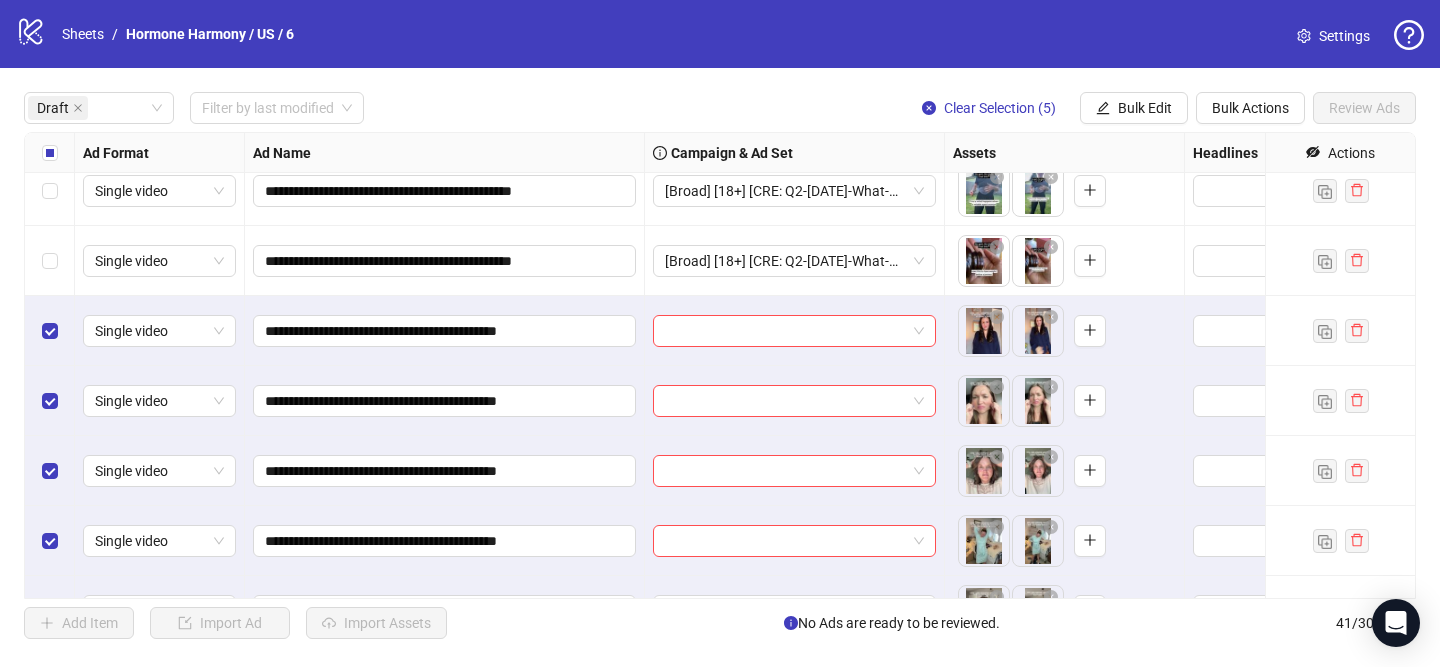 scroll, scrollTop: 415, scrollLeft: 0, axis: vertical 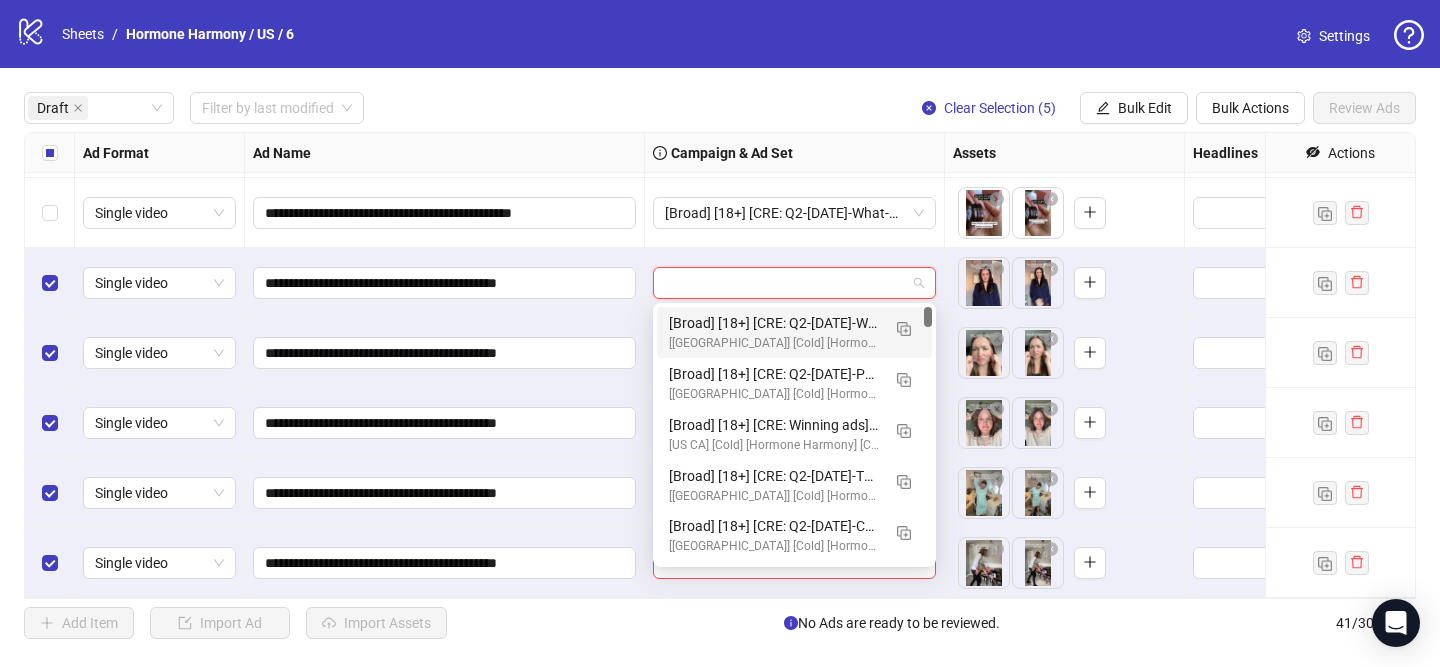 click at bounding box center (785, 283) 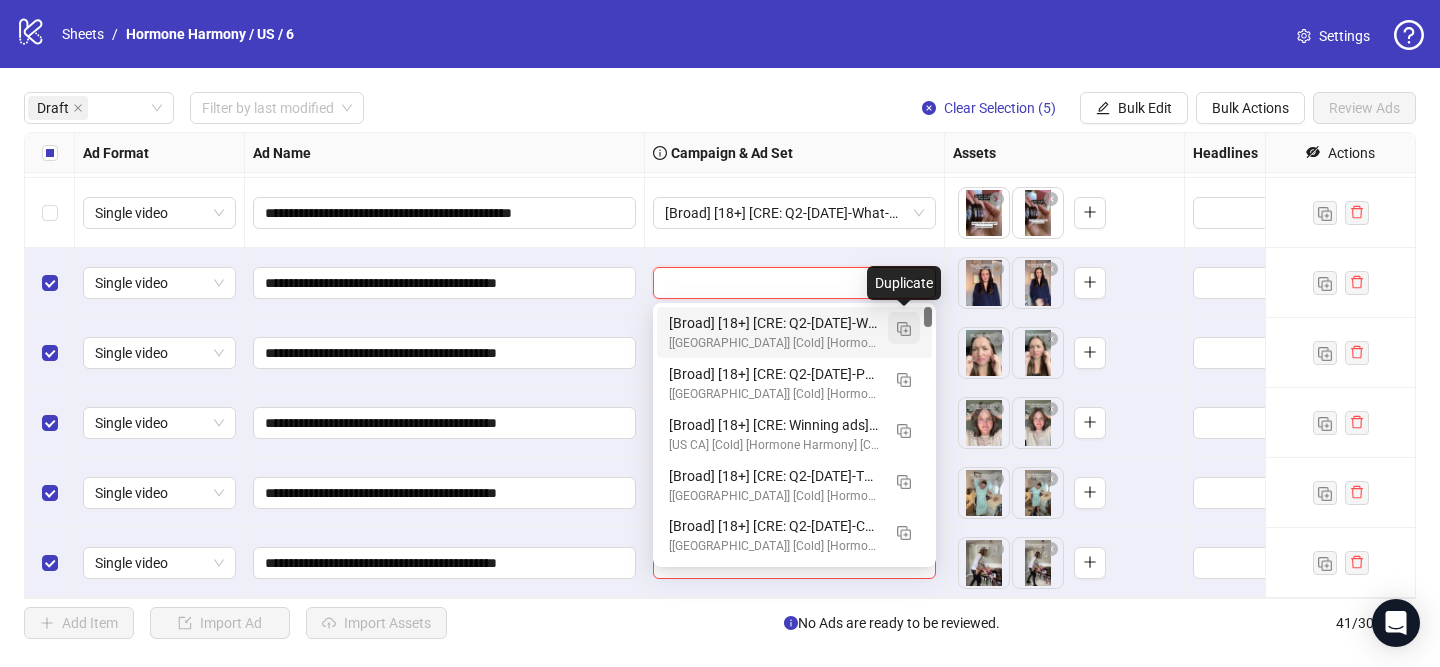 click at bounding box center [904, 329] 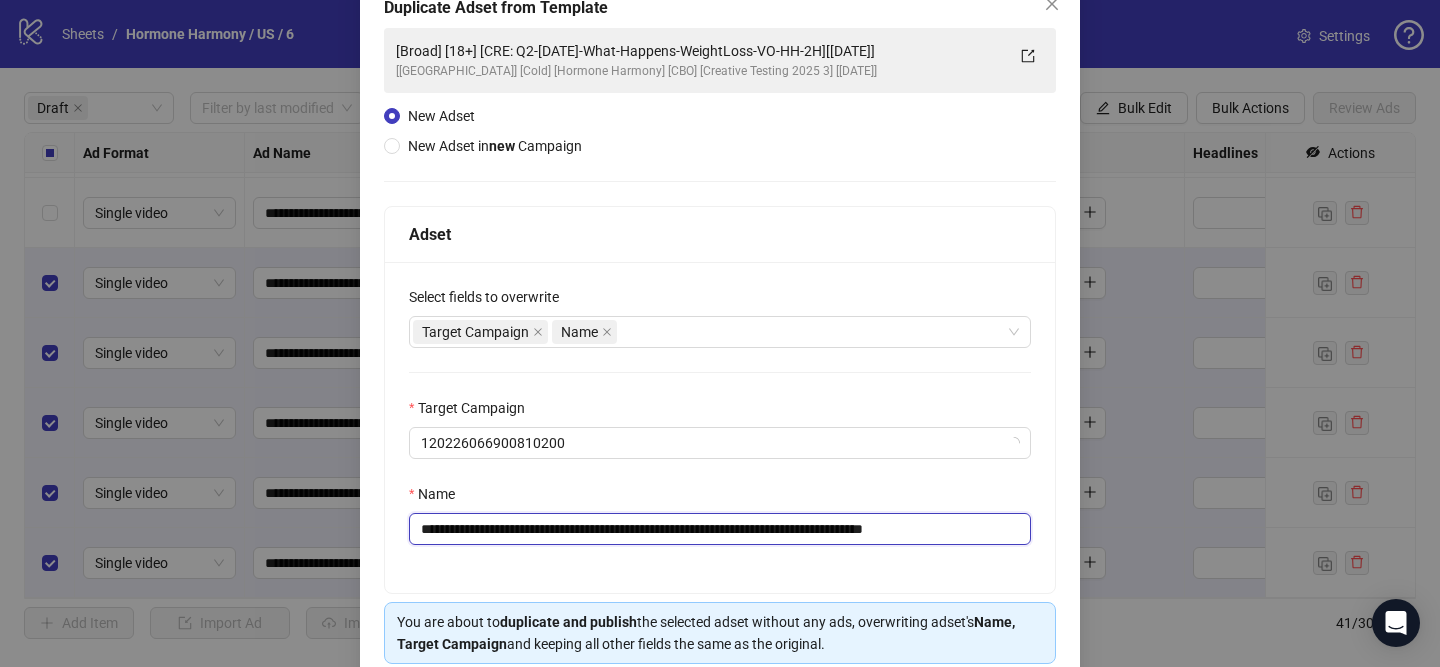 scroll, scrollTop: 128, scrollLeft: 0, axis: vertical 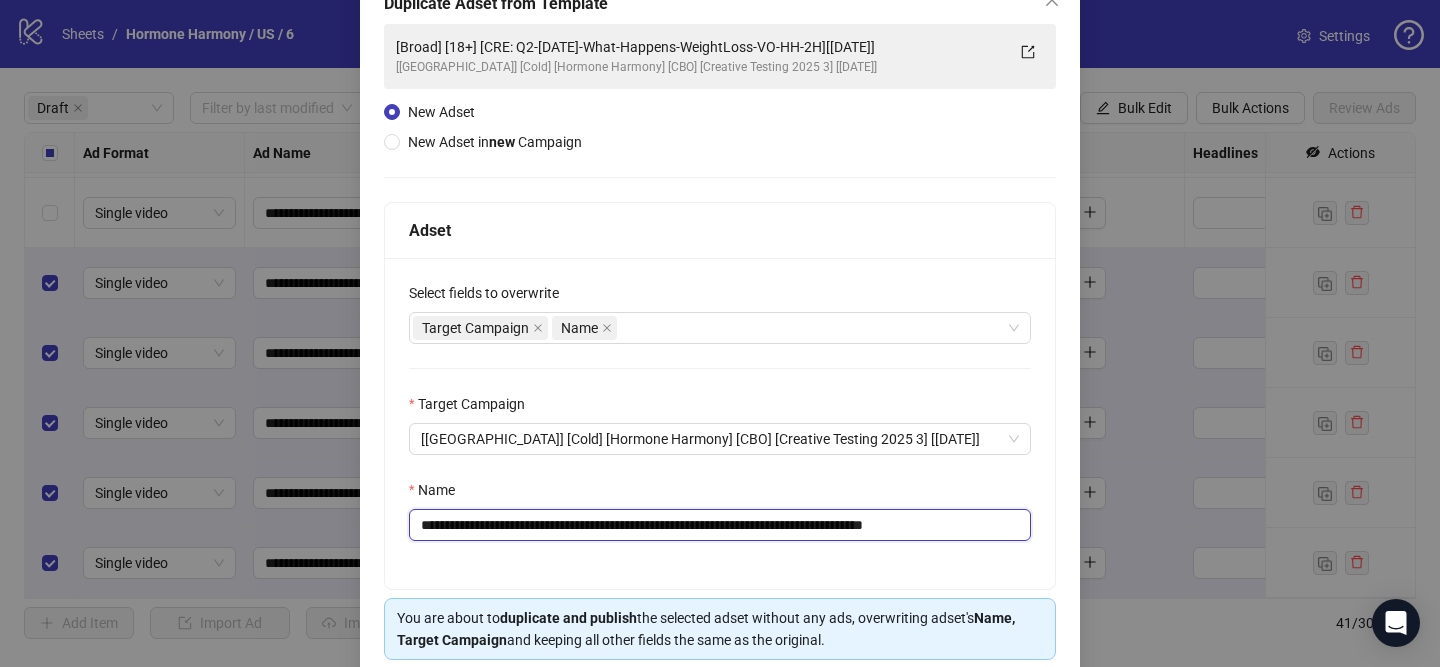 drag, startPoint x: 541, startPoint y: 527, endPoint x: 884, endPoint y: 530, distance: 343.01312 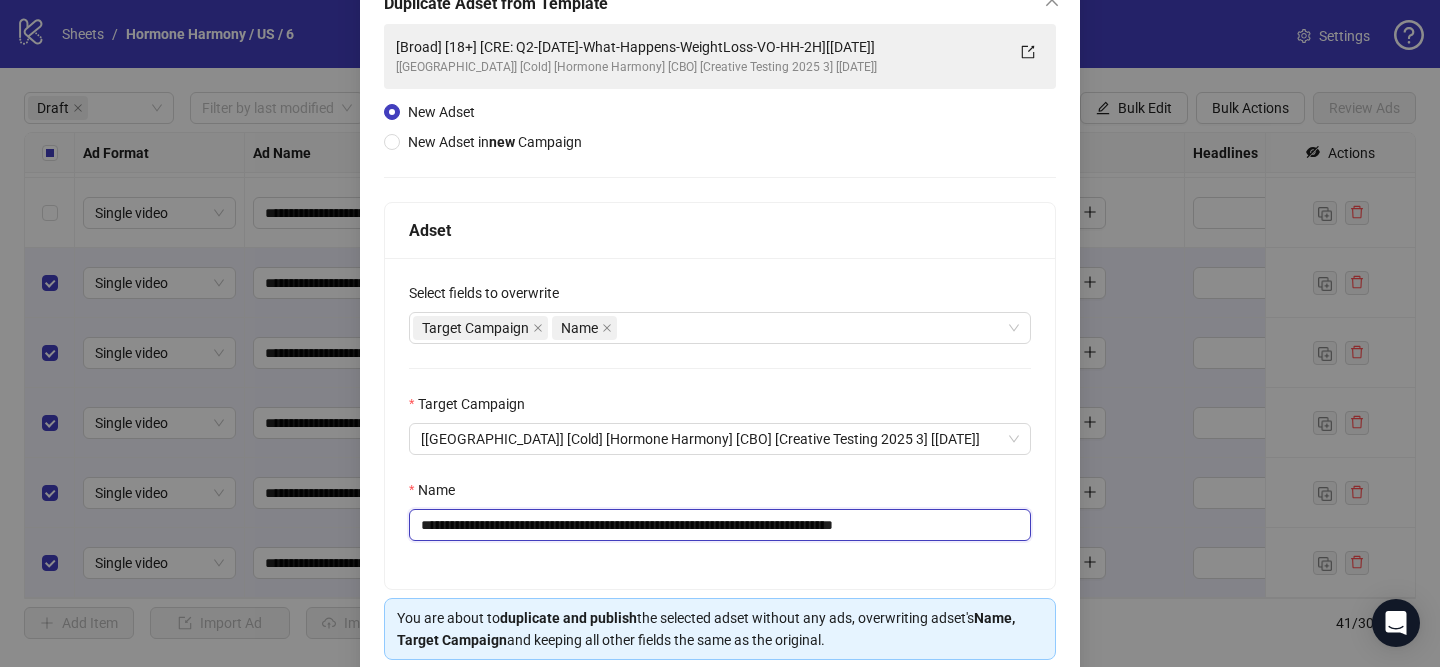 drag, startPoint x: 910, startPoint y: 524, endPoint x: 996, endPoint y: 528, distance: 86.09297 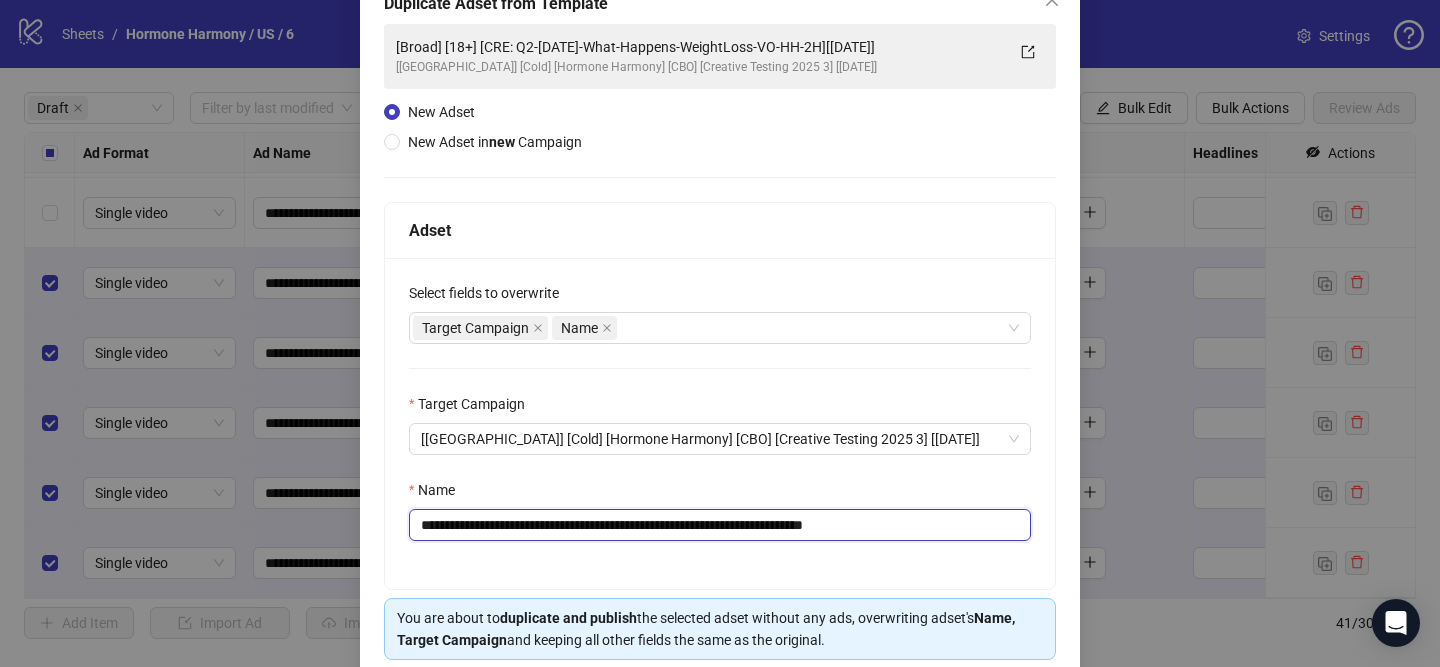 scroll, scrollTop: 210, scrollLeft: 0, axis: vertical 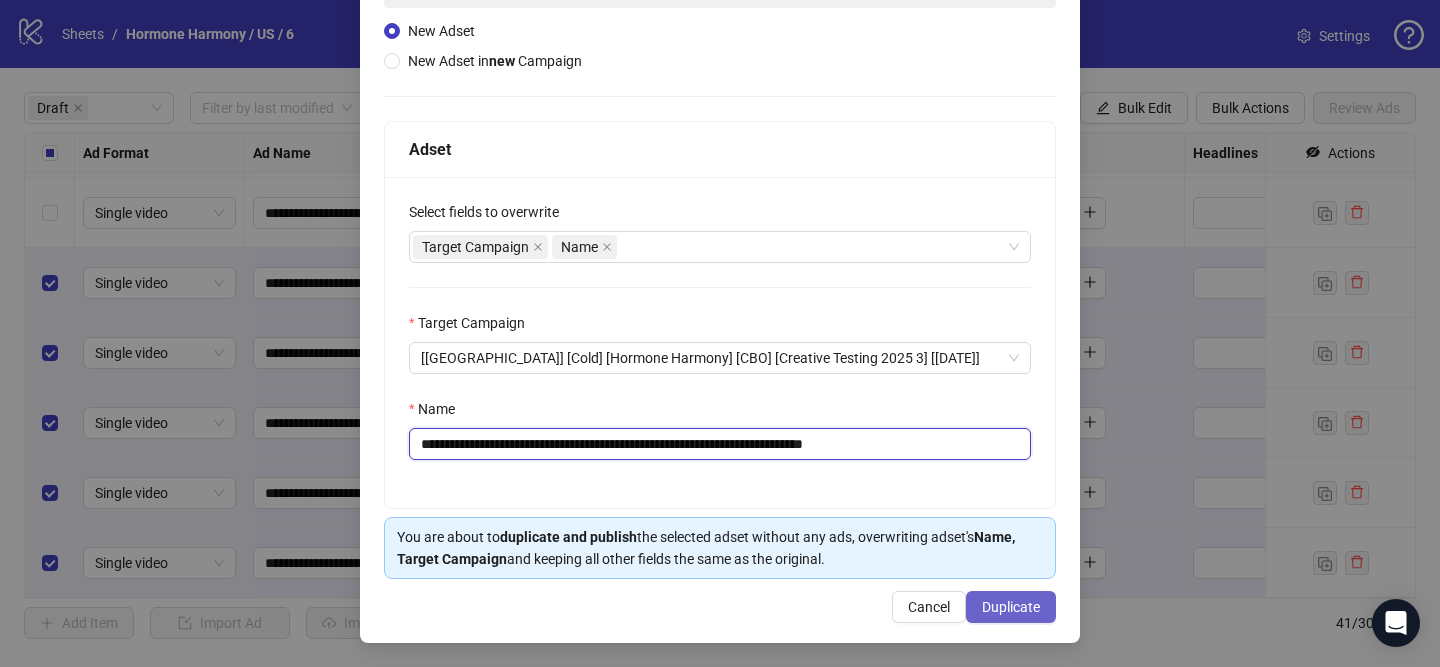 type on "**********" 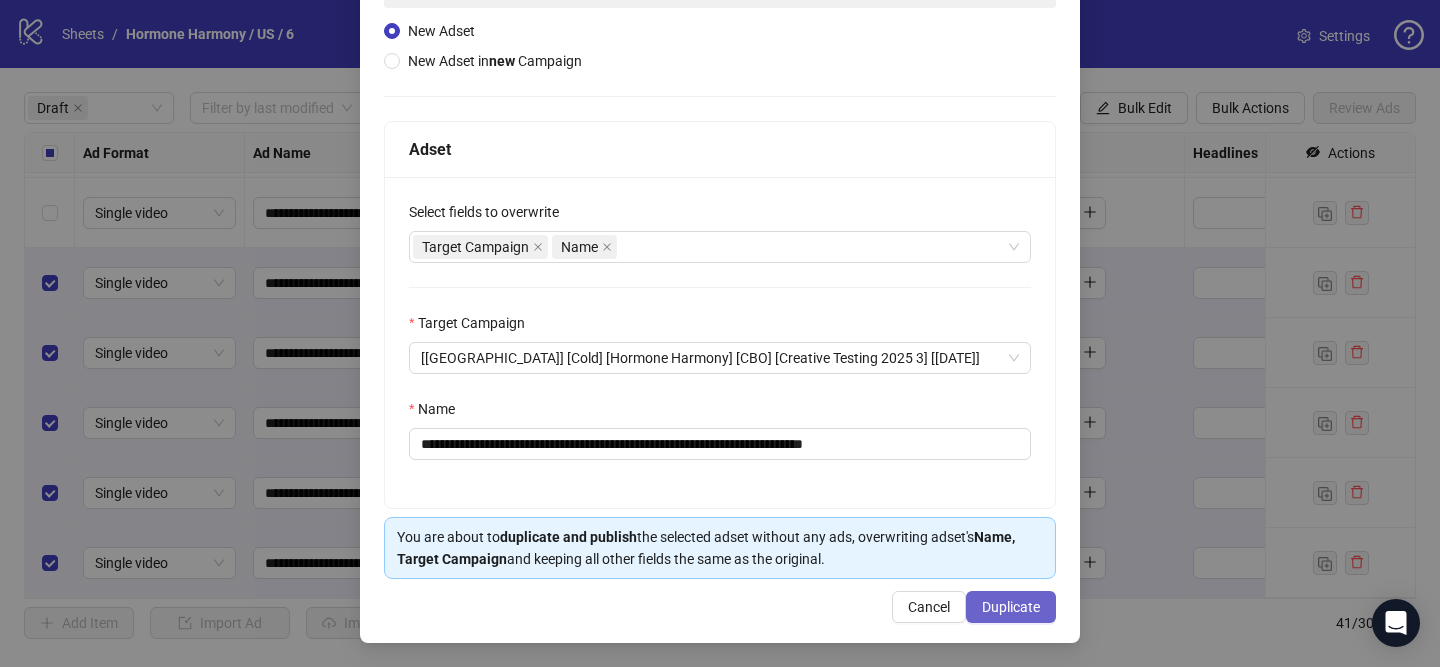 click on "Duplicate" at bounding box center (1011, 607) 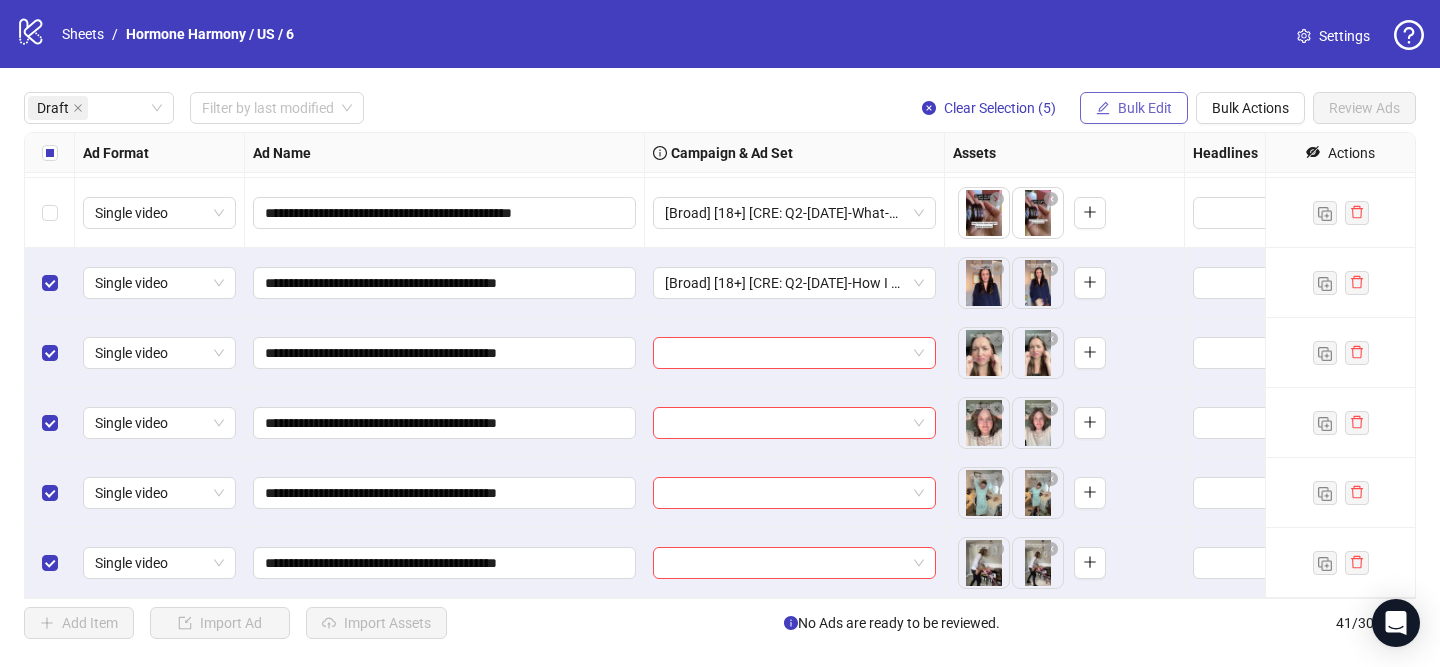 click on "Bulk Edit" at bounding box center (1145, 108) 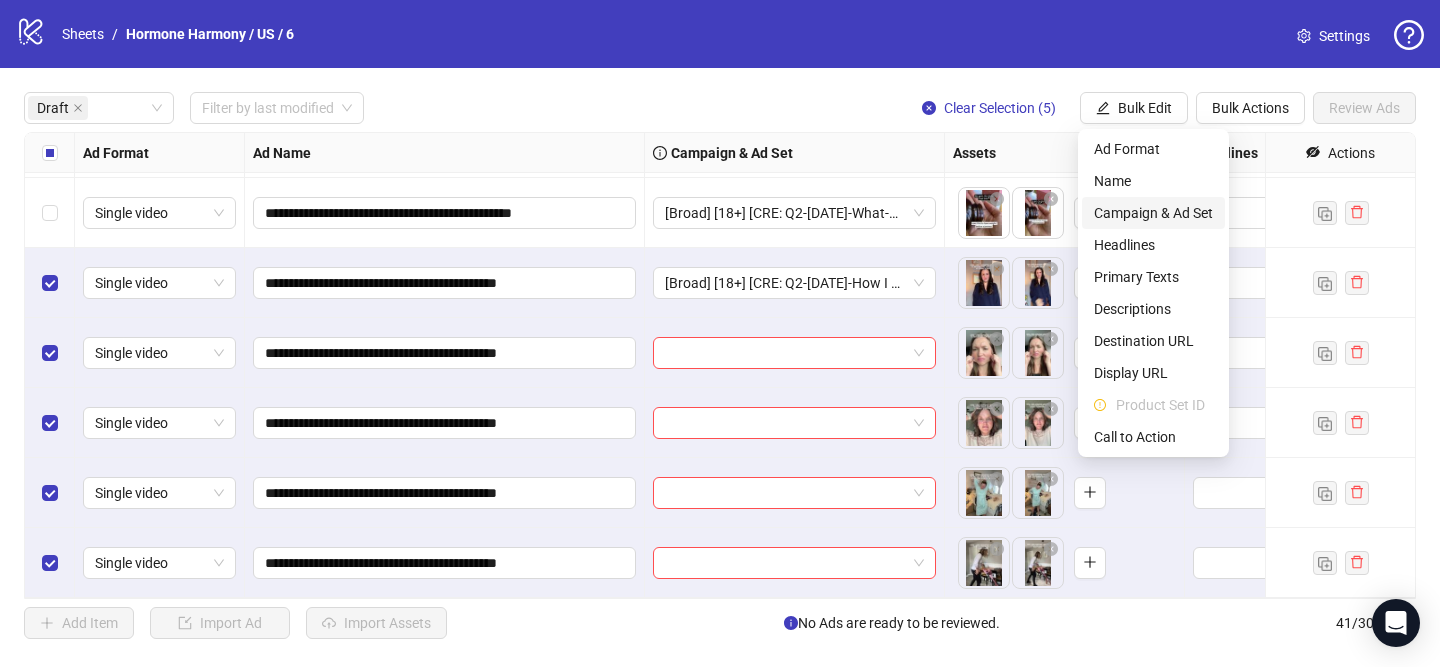 click on "Campaign & Ad Set" at bounding box center (1153, 213) 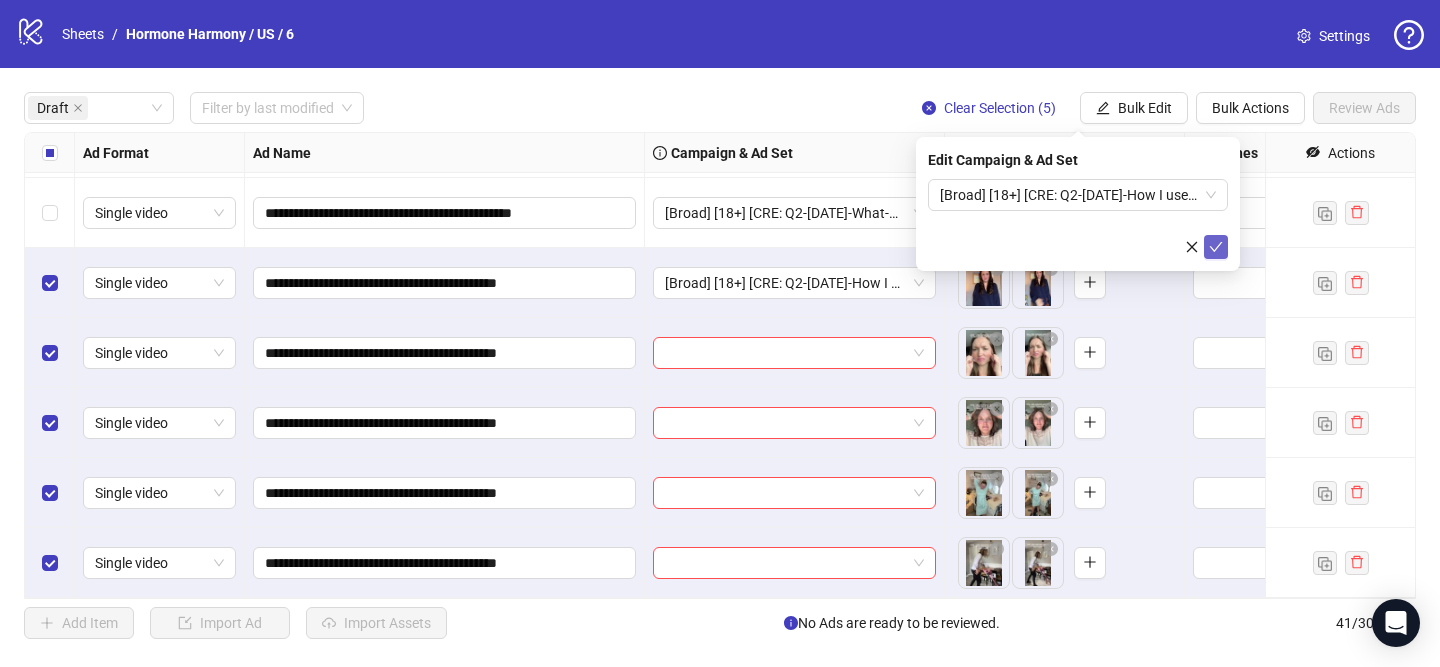 click at bounding box center [1216, 247] 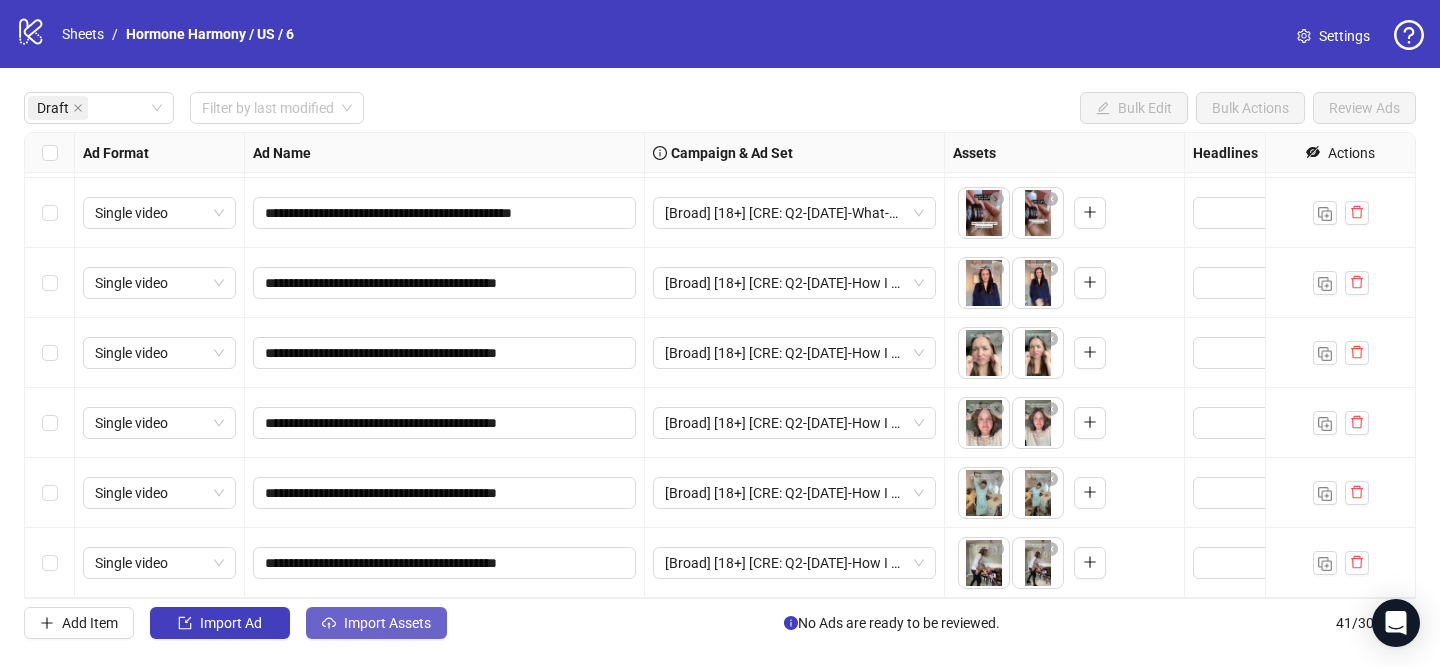 click on "Import Assets" at bounding box center (387, 623) 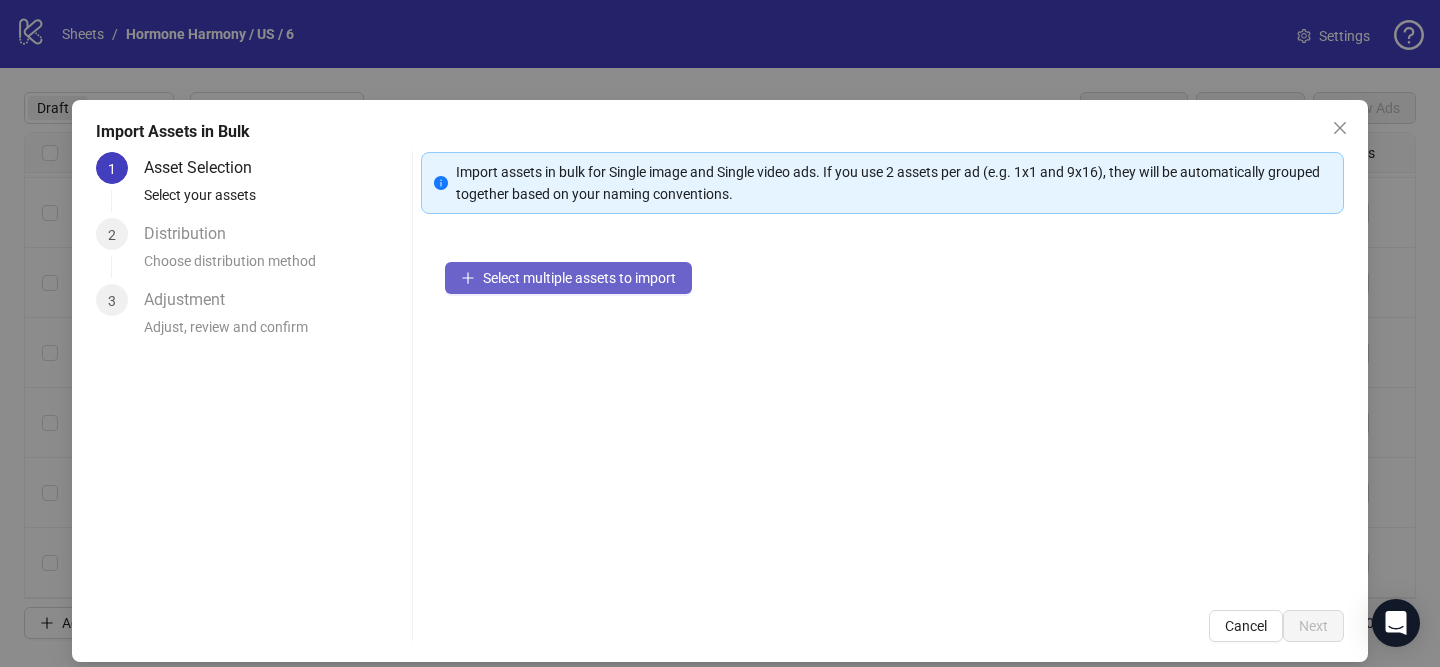 click on "Select multiple assets to import" at bounding box center [568, 278] 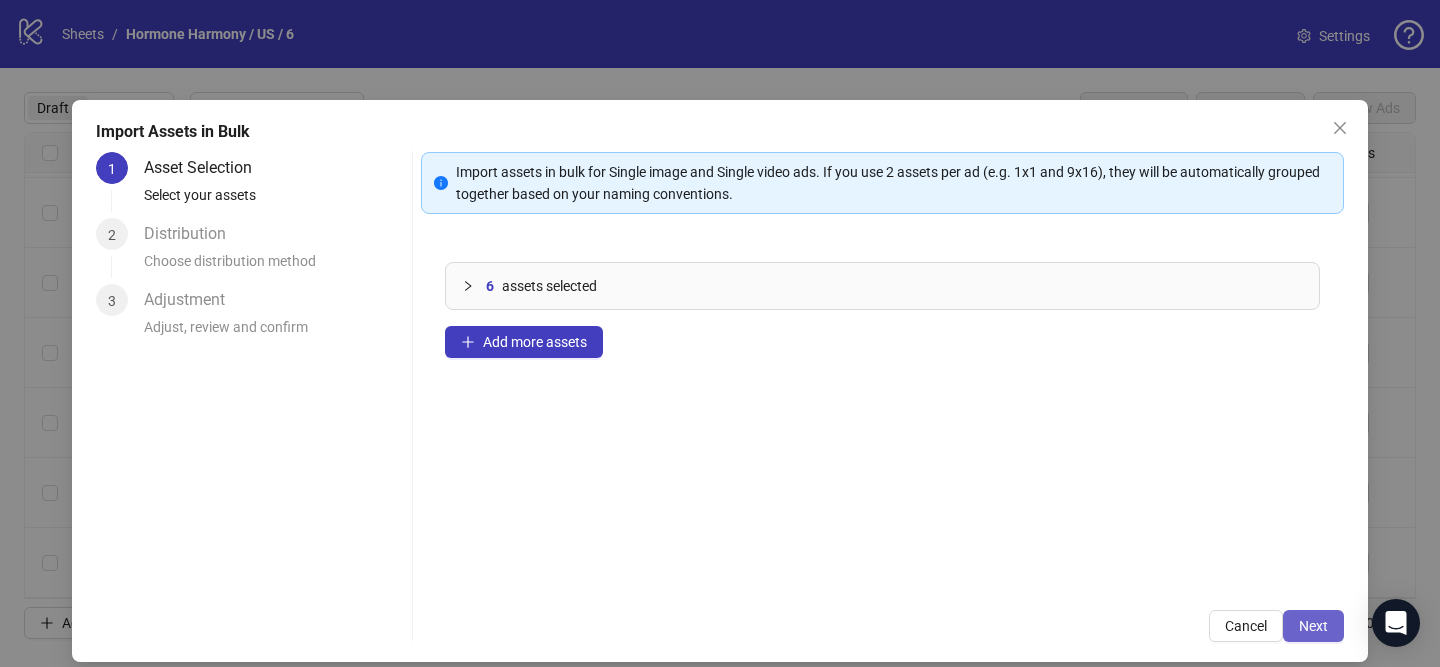 click on "Next" at bounding box center [1313, 626] 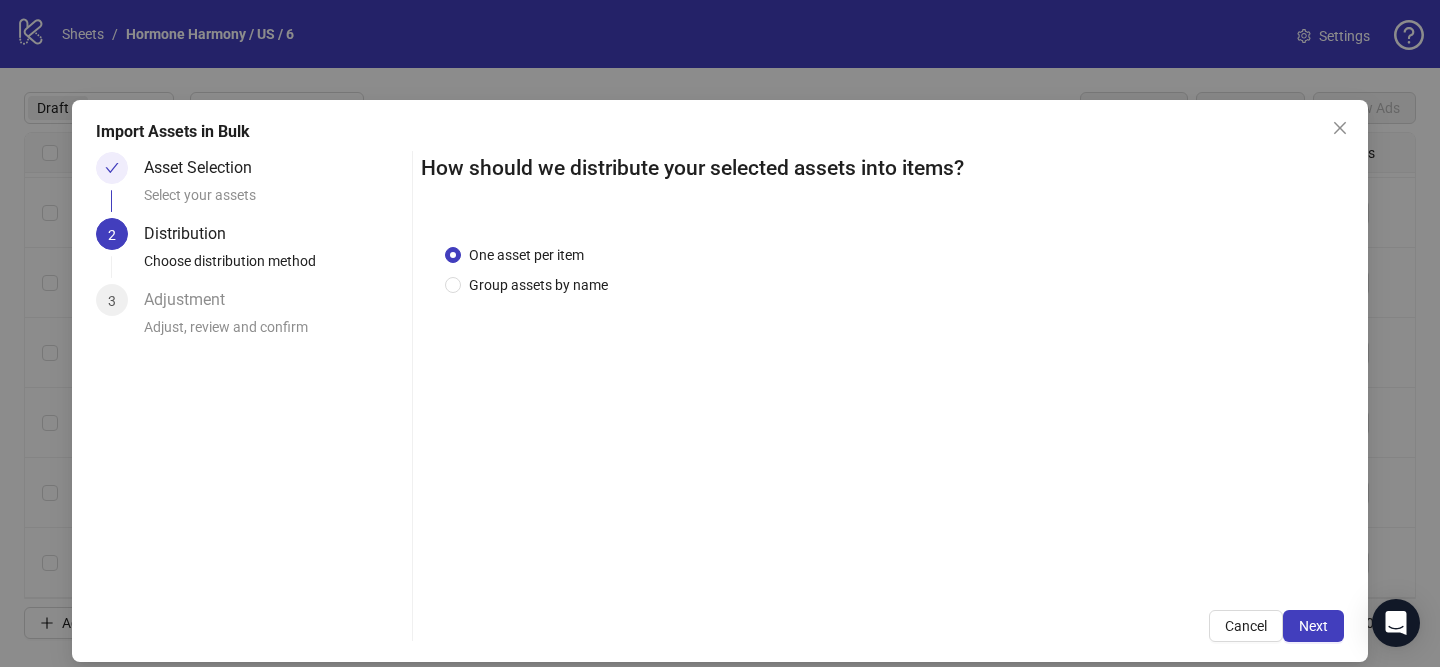 drag, startPoint x: 539, startPoint y: 281, endPoint x: 564, endPoint y: 310, distance: 38.28838 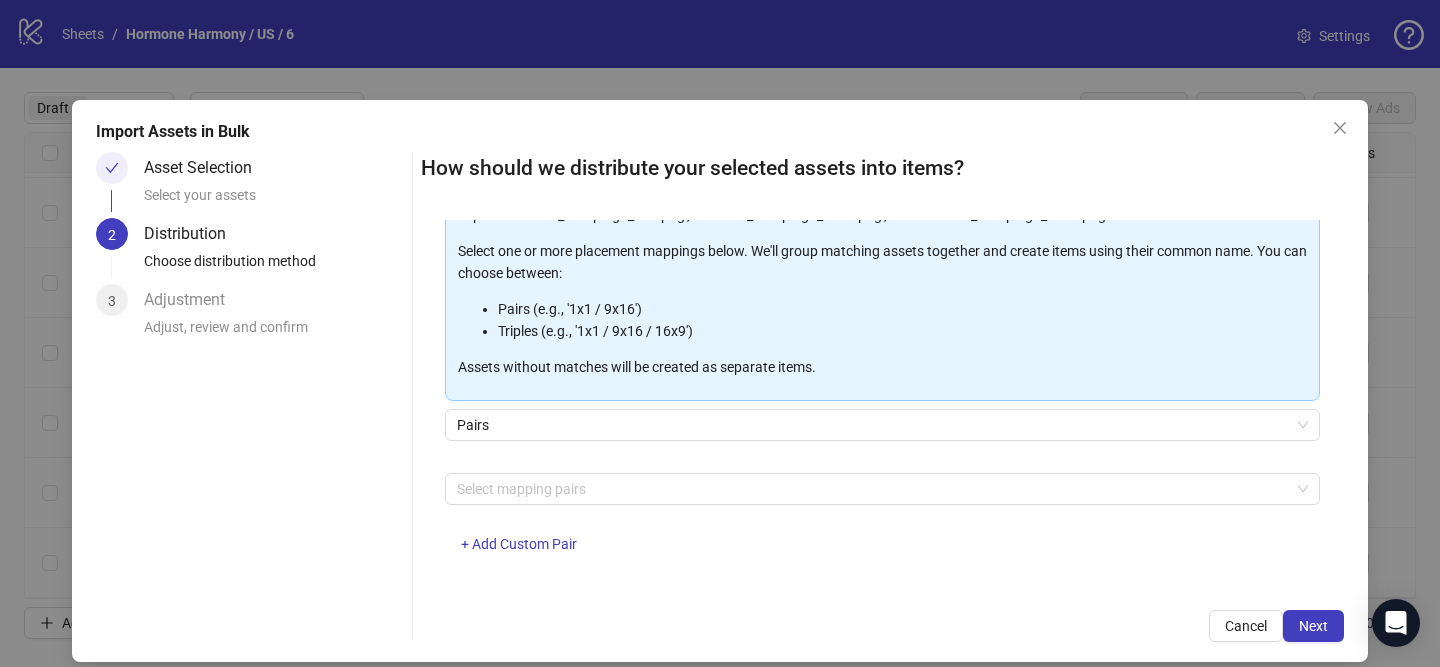 scroll, scrollTop: 219, scrollLeft: 0, axis: vertical 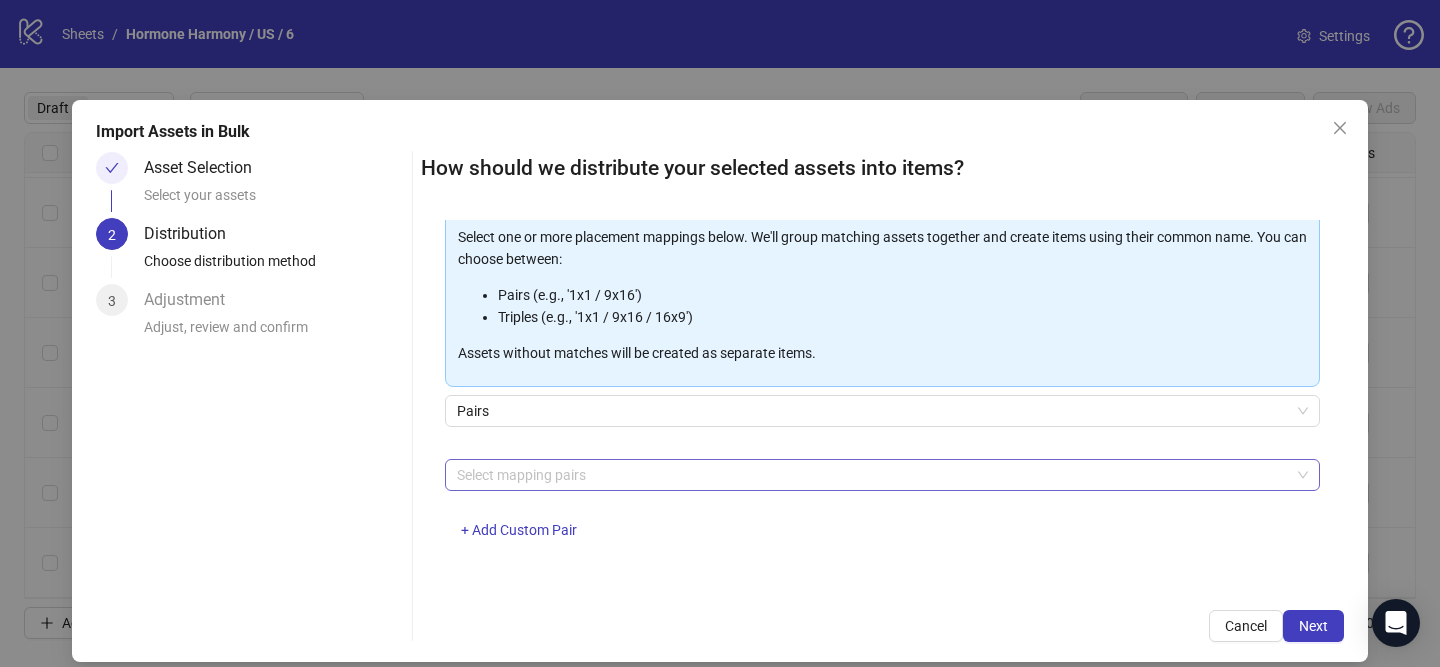 click at bounding box center (872, 475) 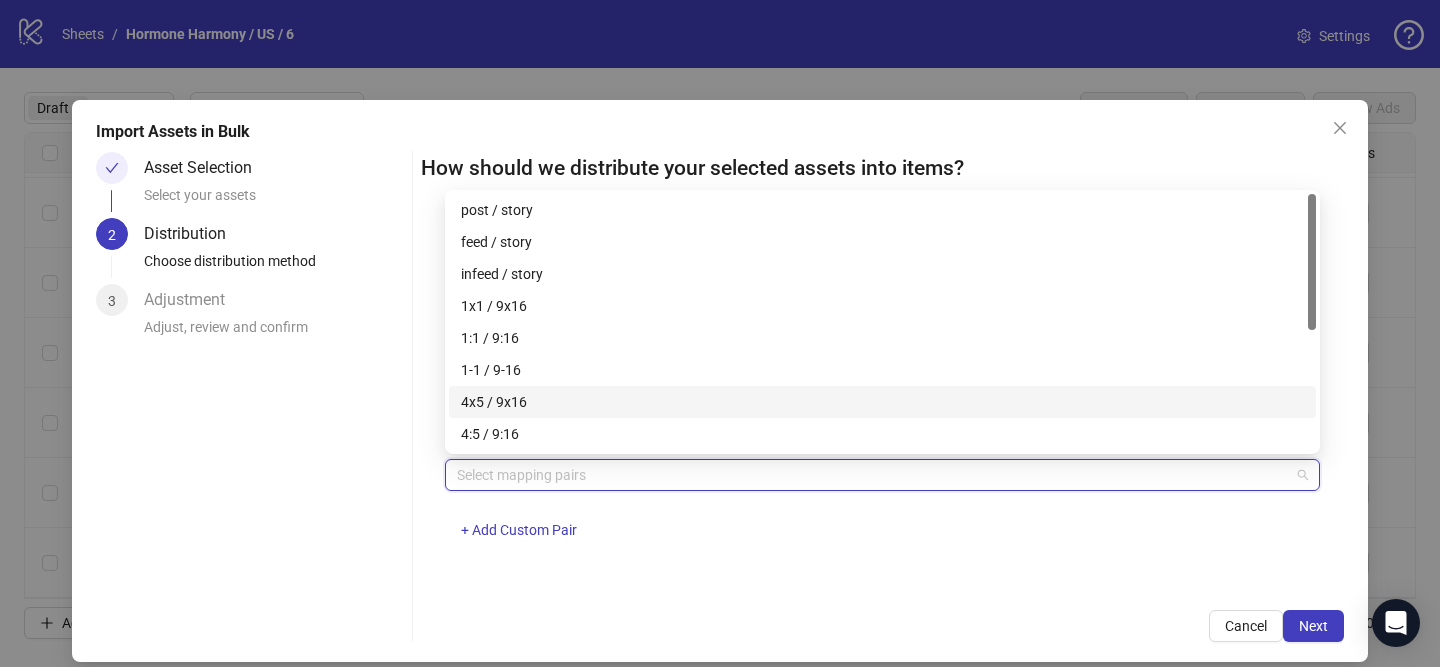 click on "4x5 / 9x16" at bounding box center [882, 402] 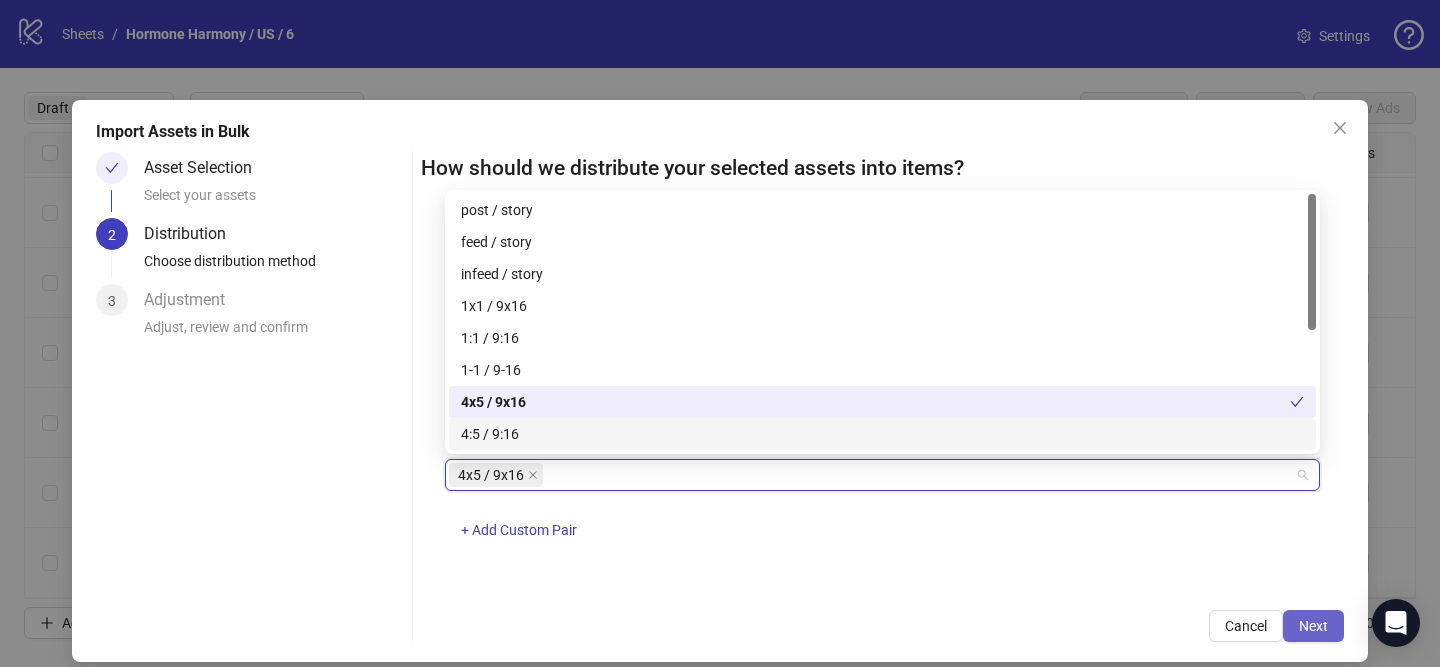 click on "Next" at bounding box center (1313, 626) 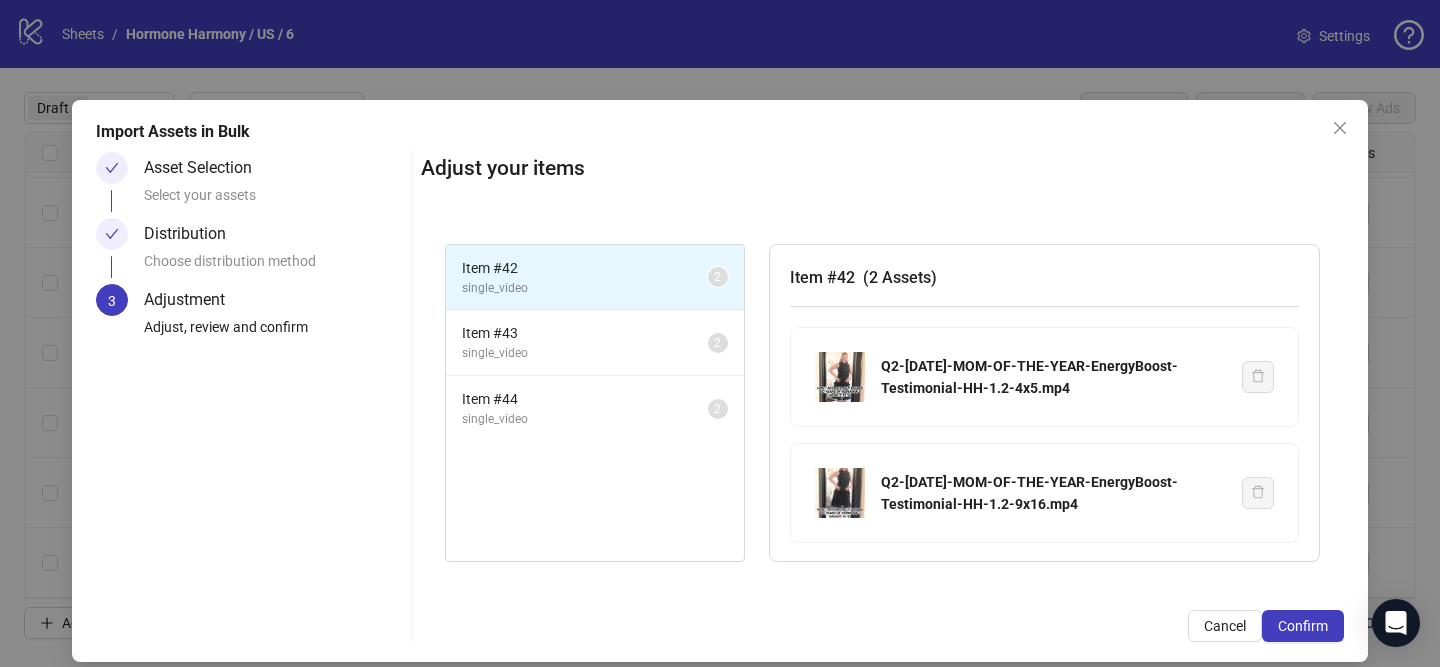click on "Confirm" at bounding box center [1303, 626] 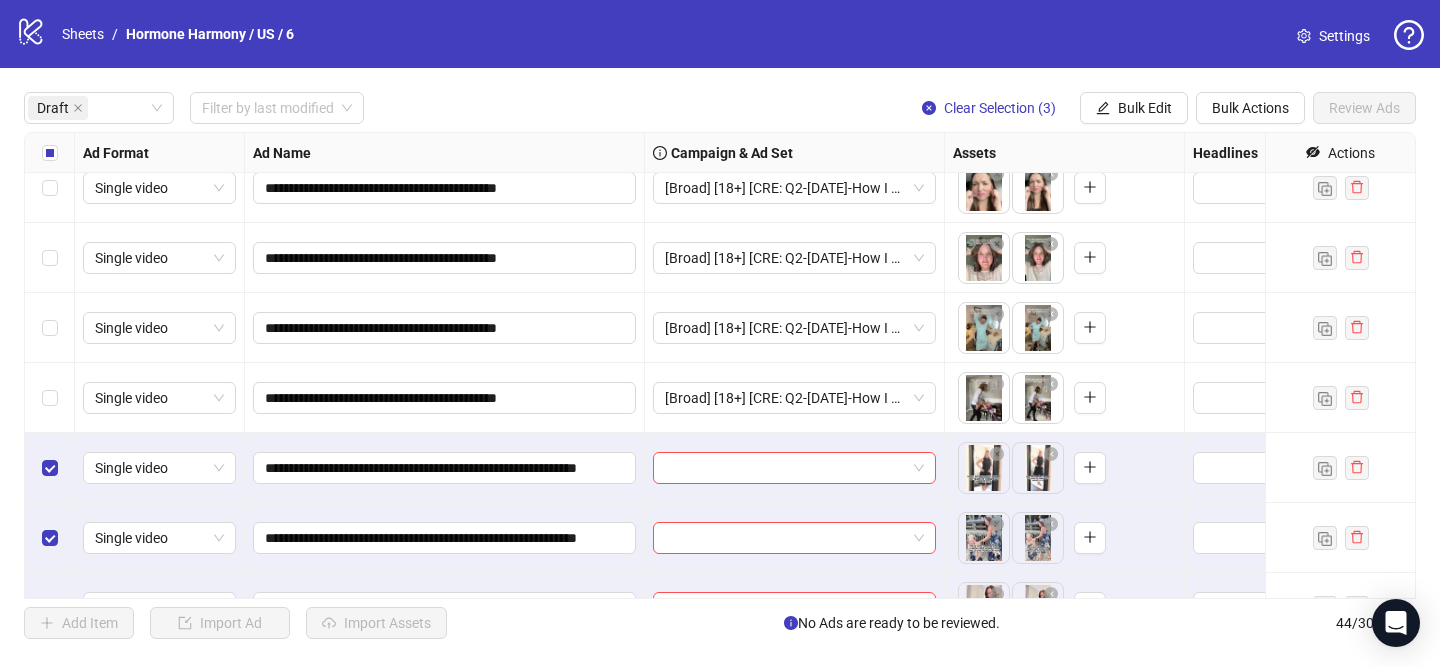 scroll, scrollTop: 625, scrollLeft: 0, axis: vertical 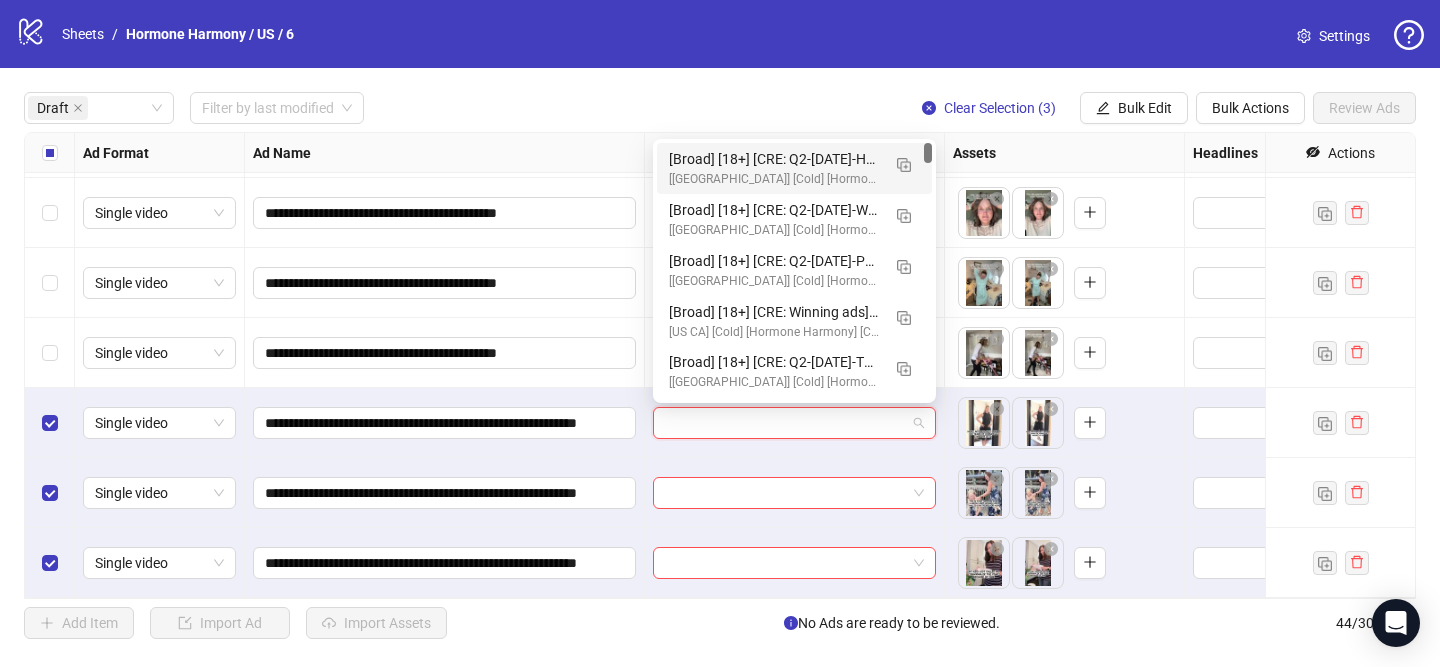 click at bounding box center (785, 423) 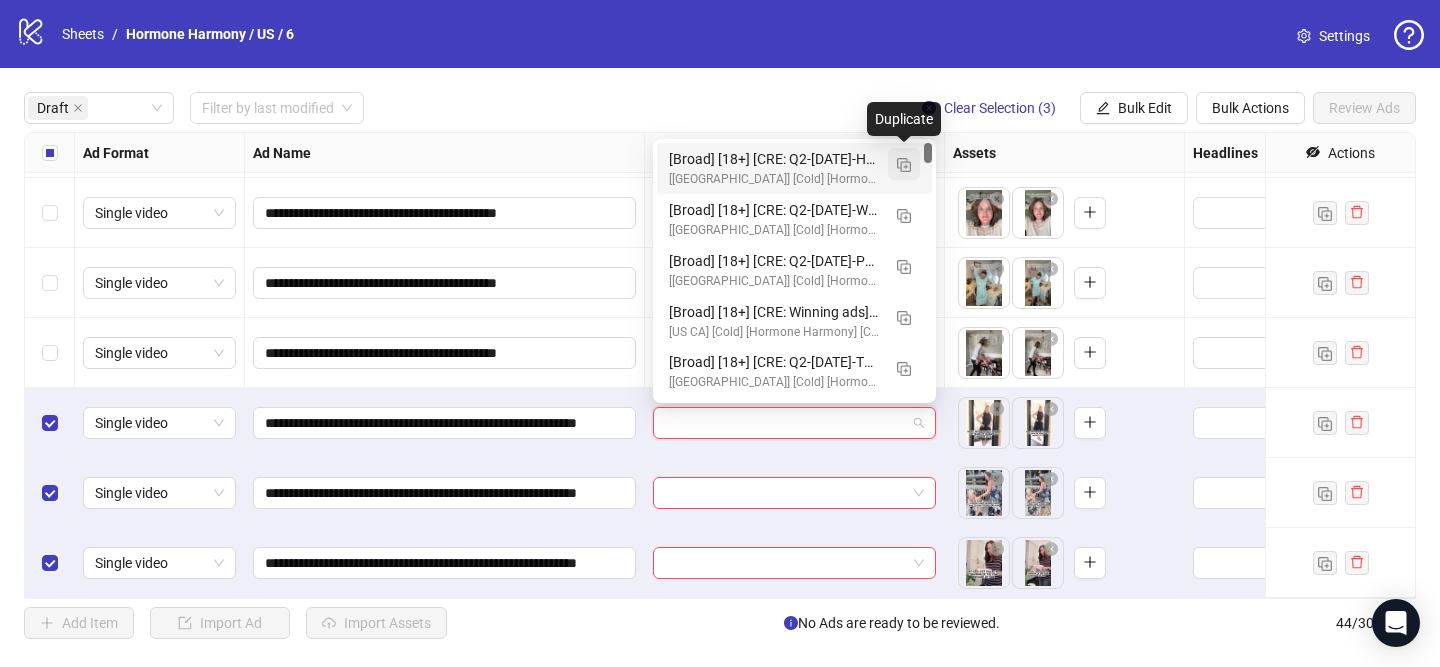 click at bounding box center [904, 164] 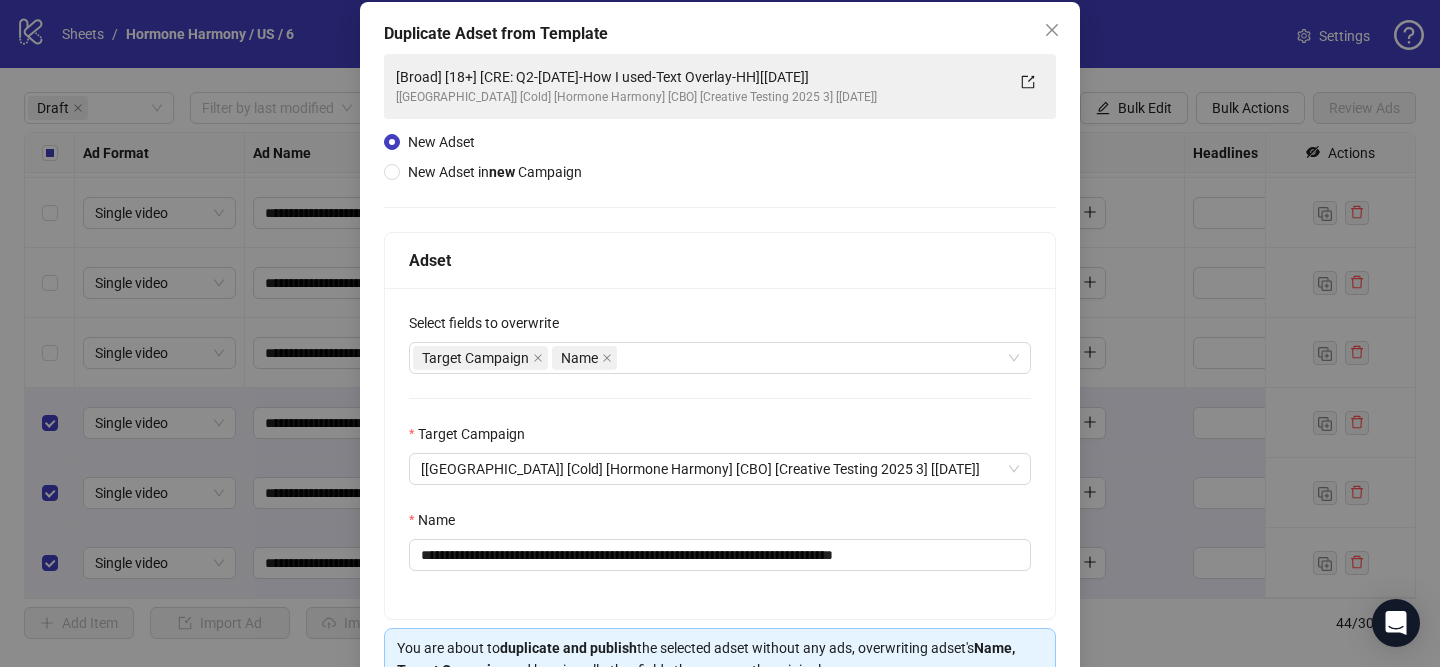scroll, scrollTop: 128, scrollLeft: 0, axis: vertical 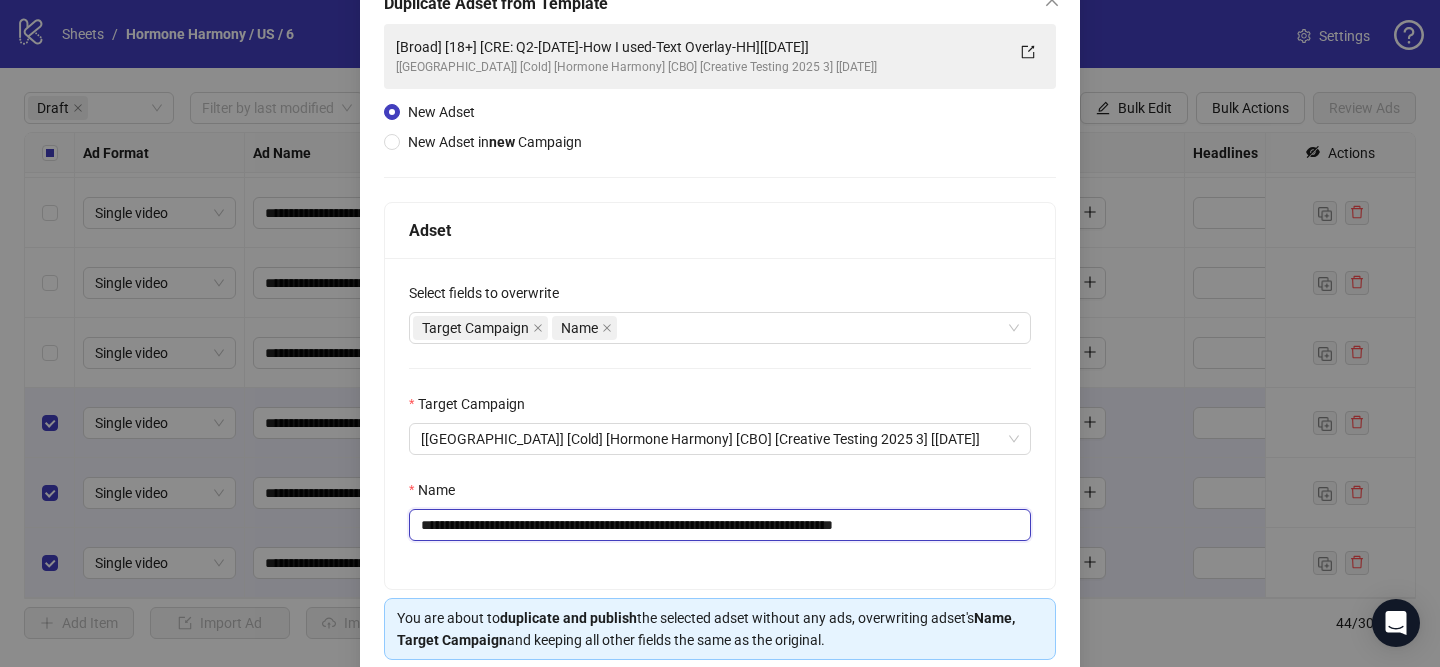 drag, startPoint x: 551, startPoint y: 525, endPoint x: 827, endPoint y: 518, distance: 276.08875 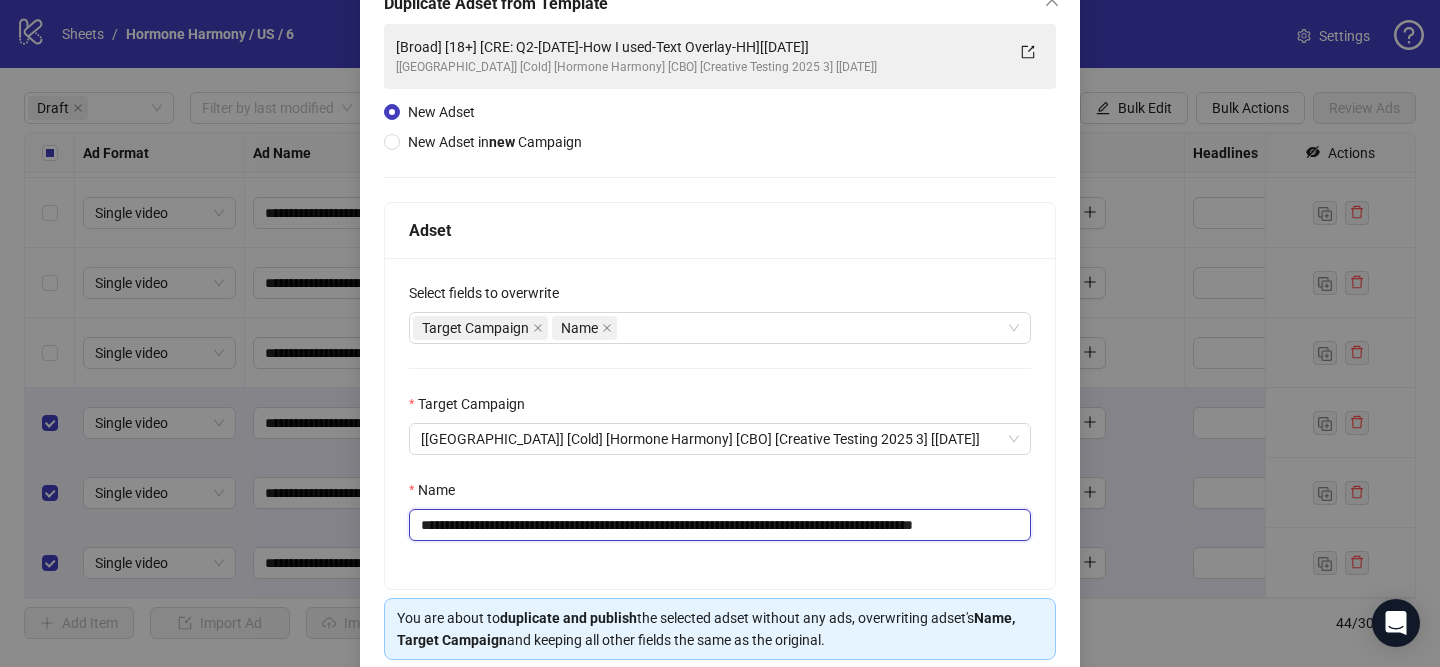 scroll, scrollTop: 0, scrollLeft: 61, axis: horizontal 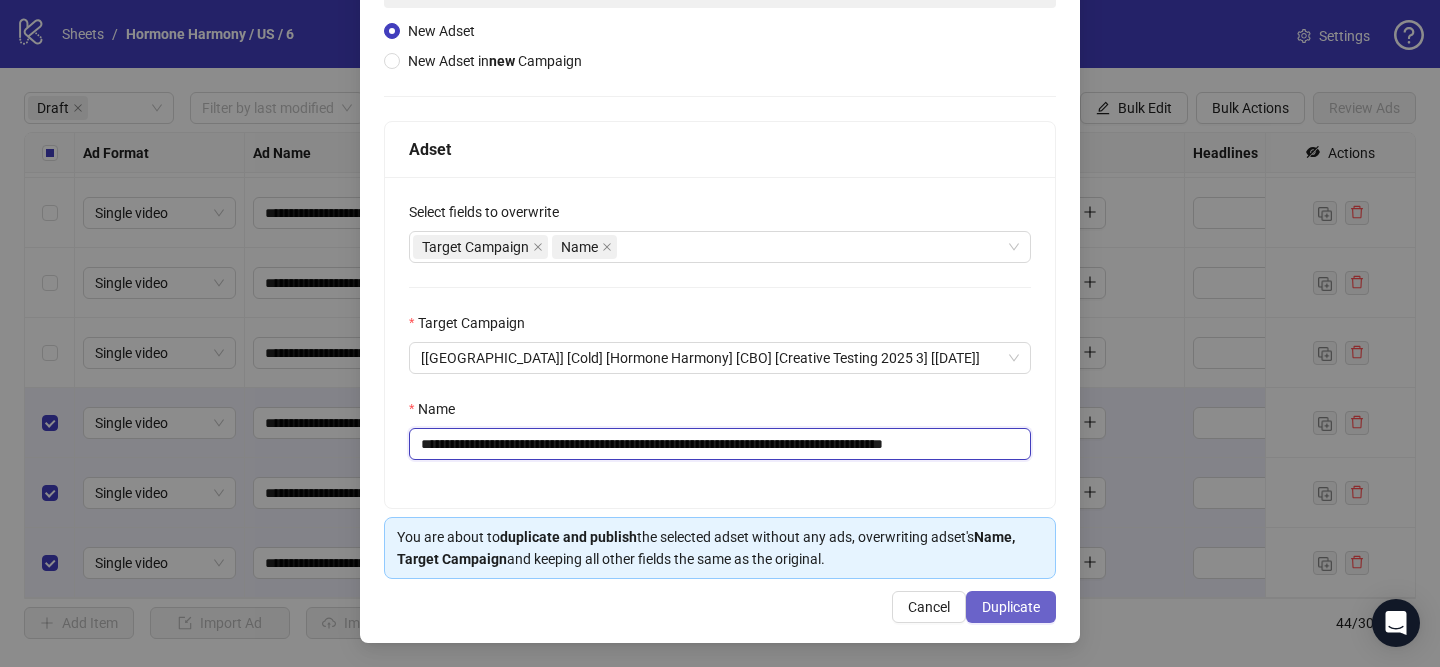 type on "**********" 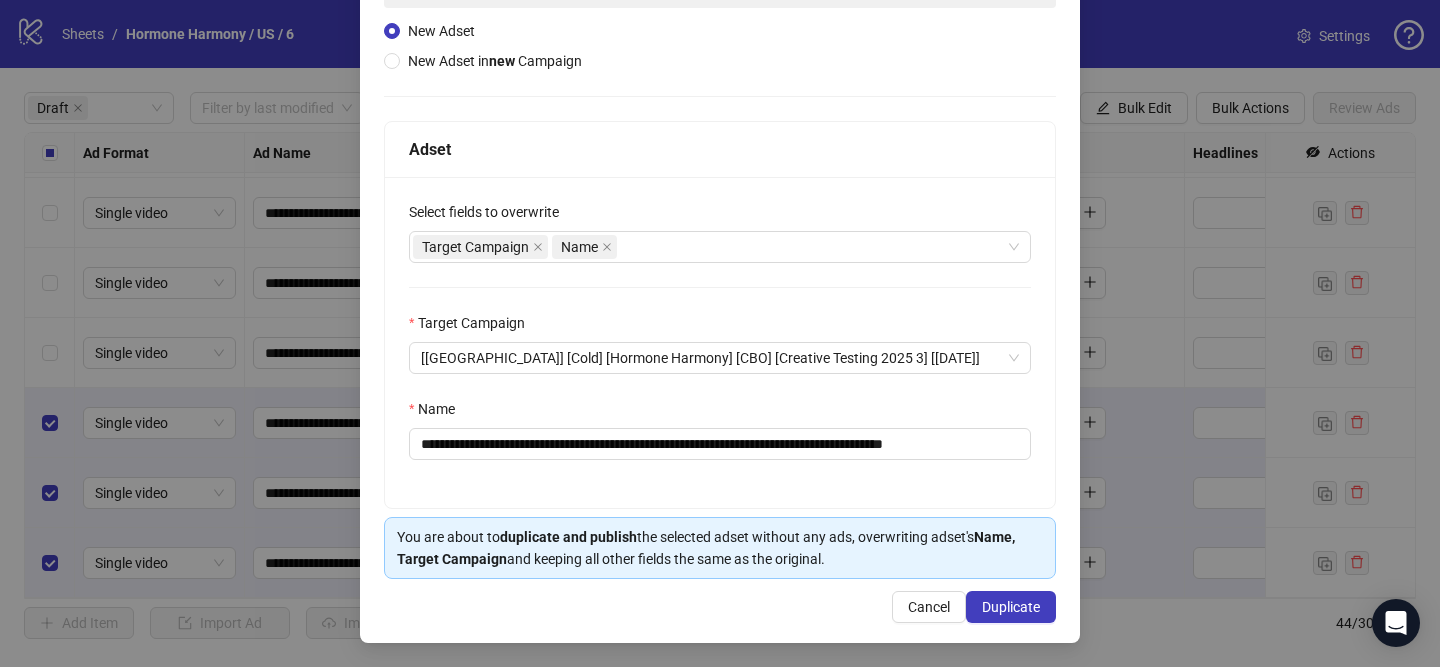 drag, startPoint x: 1009, startPoint y: 602, endPoint x: 993, endPoint y: 525, distance: 78.64477 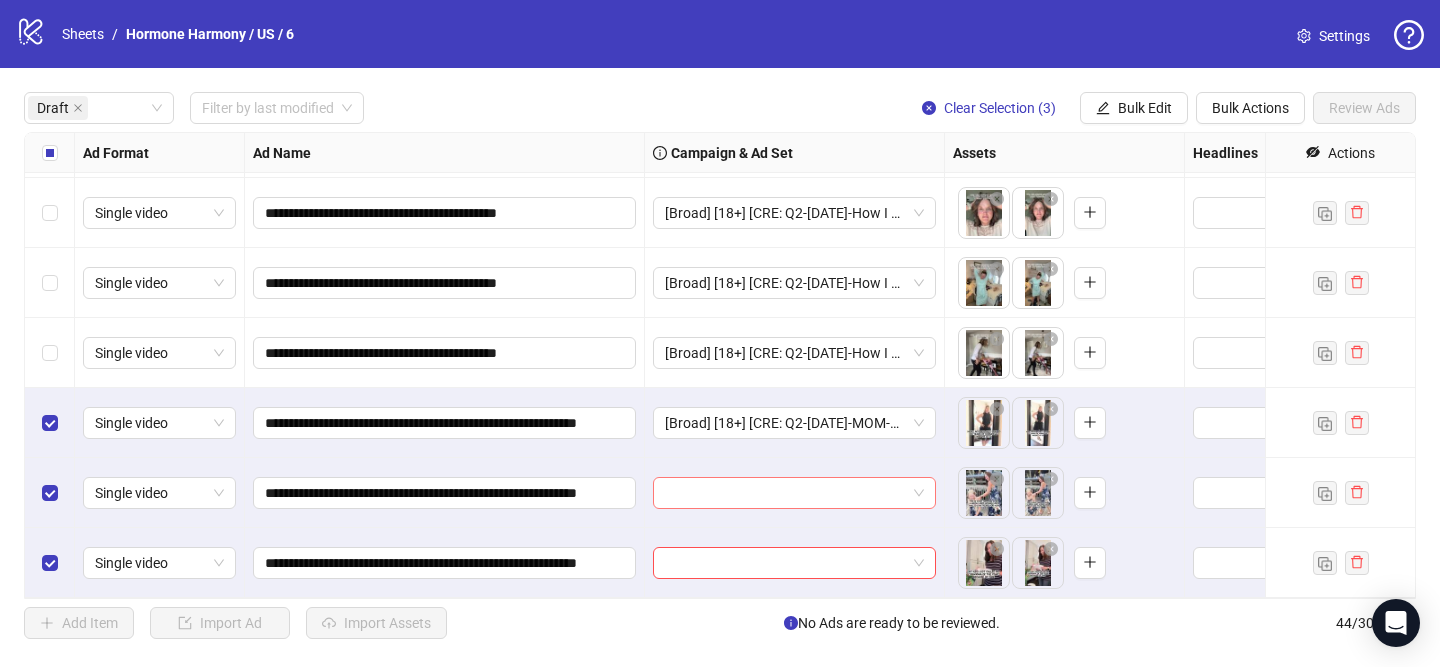 click at bounding box center (785, 493) 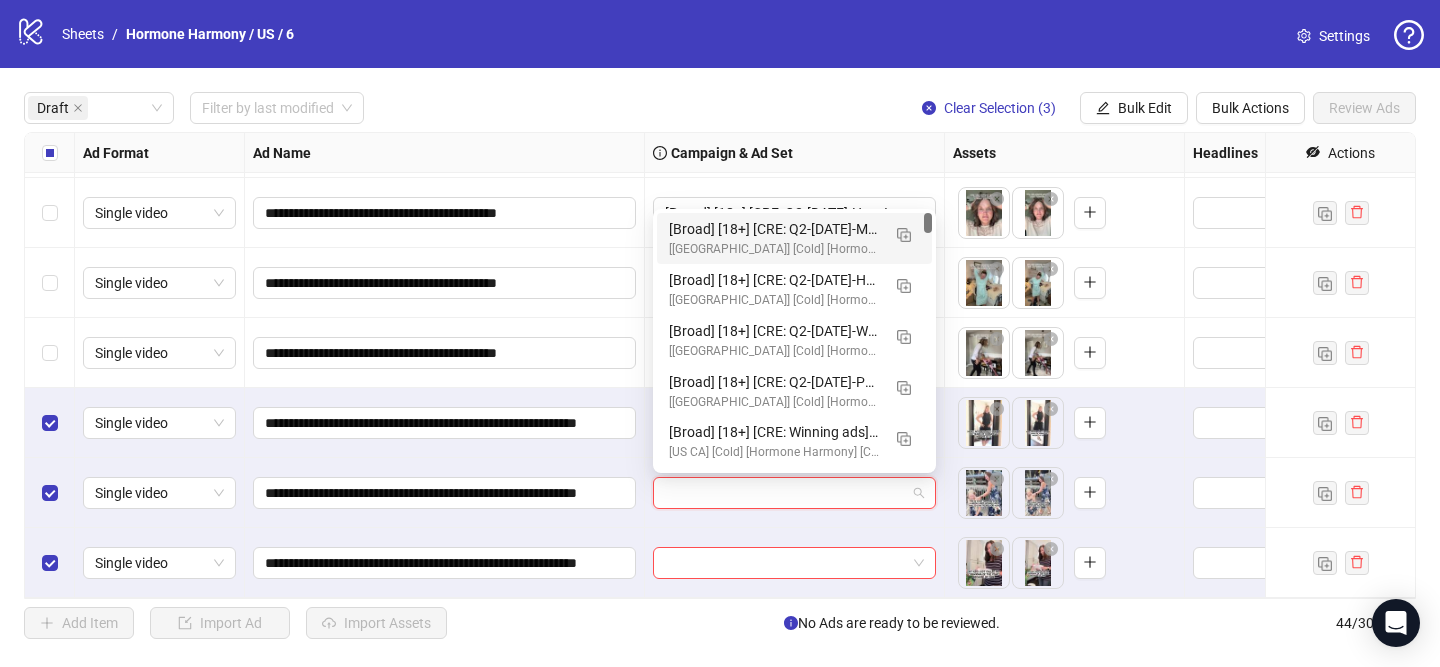 click on "[Broad] [18+] [CRE: Q2-[DATE]-MOM-OF-THE-YEAR-EnergyBoost-Testimonial-HH][[DATE]]" at bounding box center [774, 229] 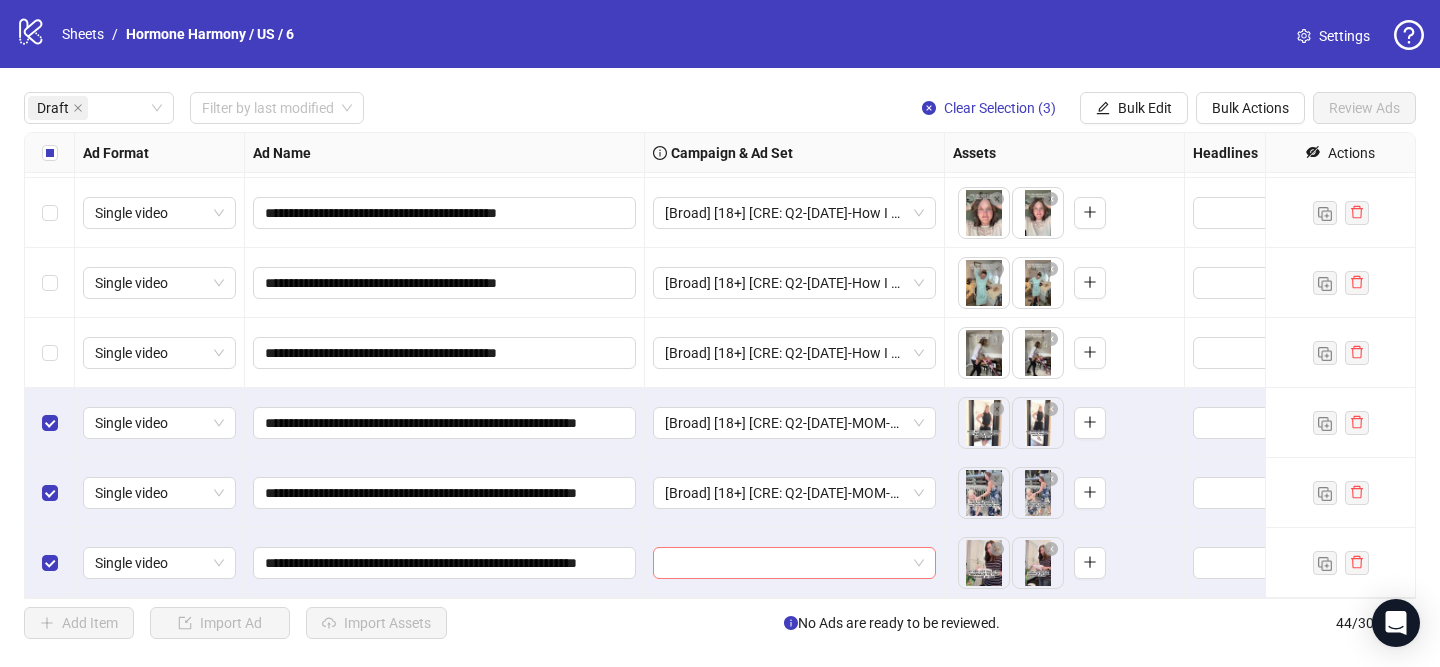 click at bounding box center [785, 563] 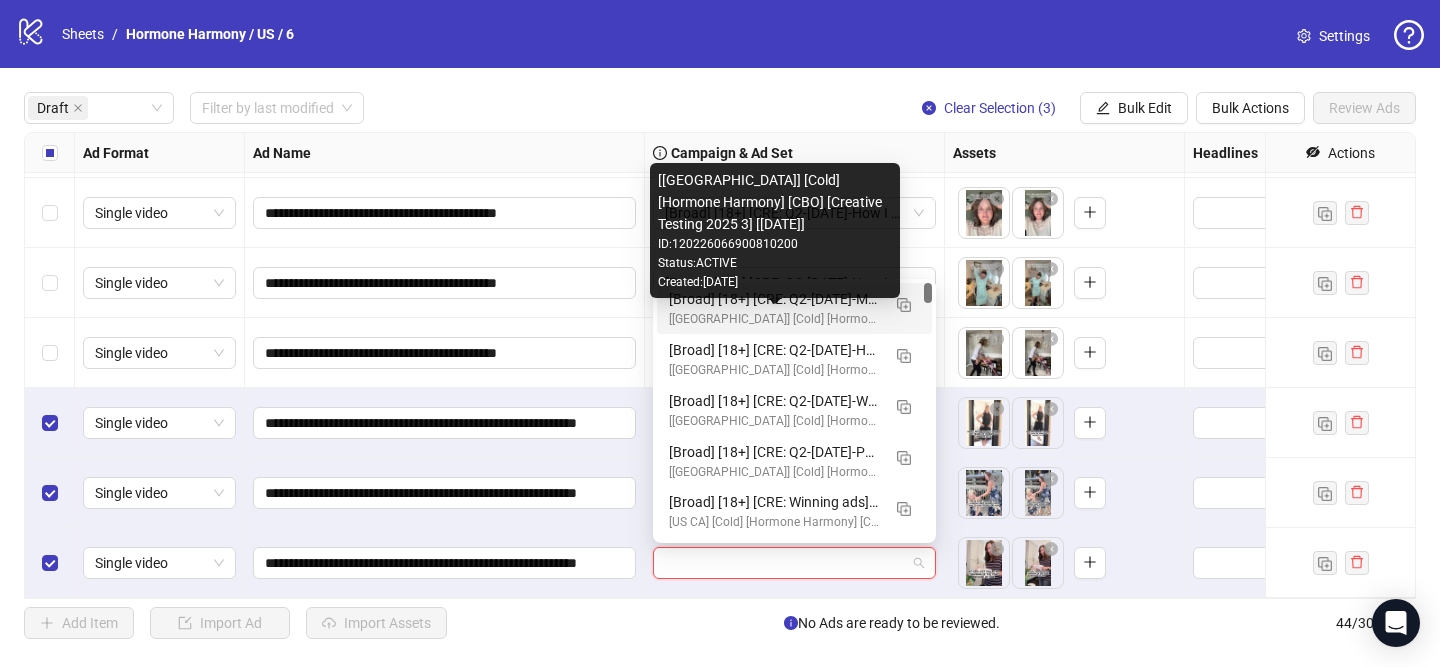 click on "[[GEOGRAPHIC_DATA]] [Cold] [Hormone Harmony] [CBO] [Creative Testing 2025 3] [[DATE]]" at bounding box center (774, 319) 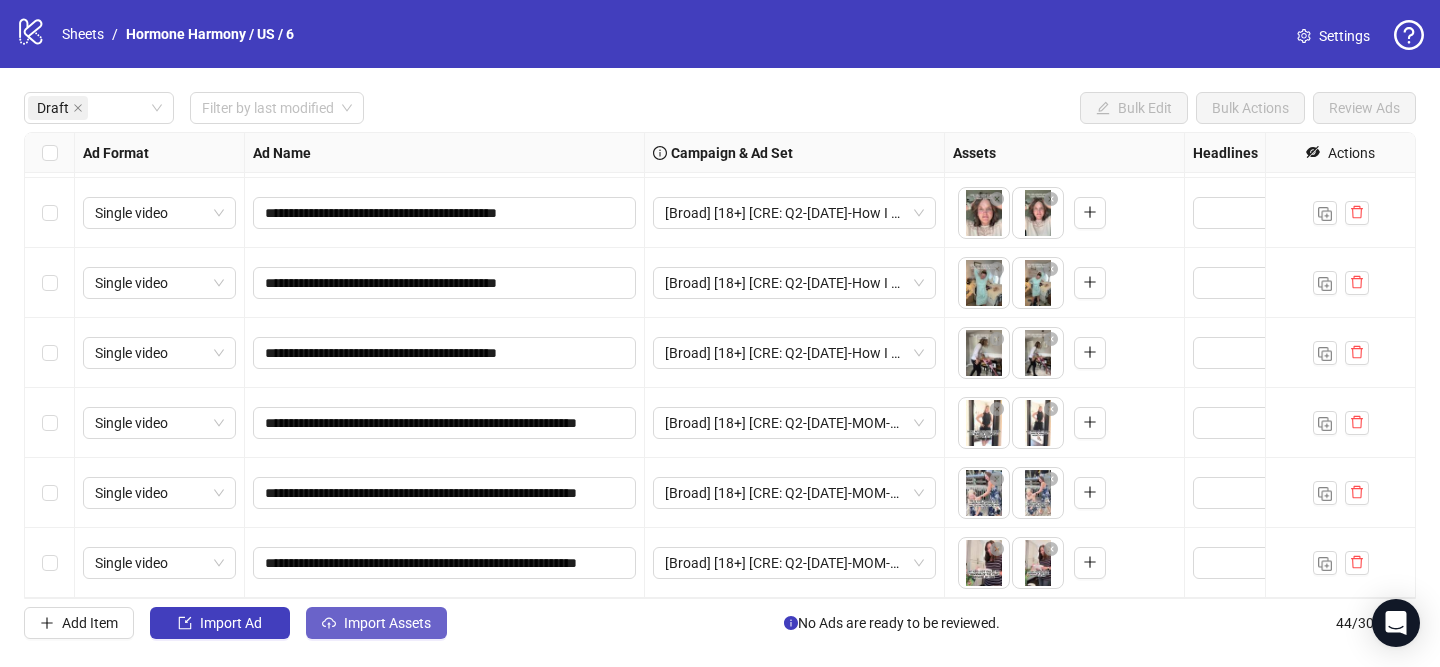 click on "Import Assets" at bounding box center [376, 623] 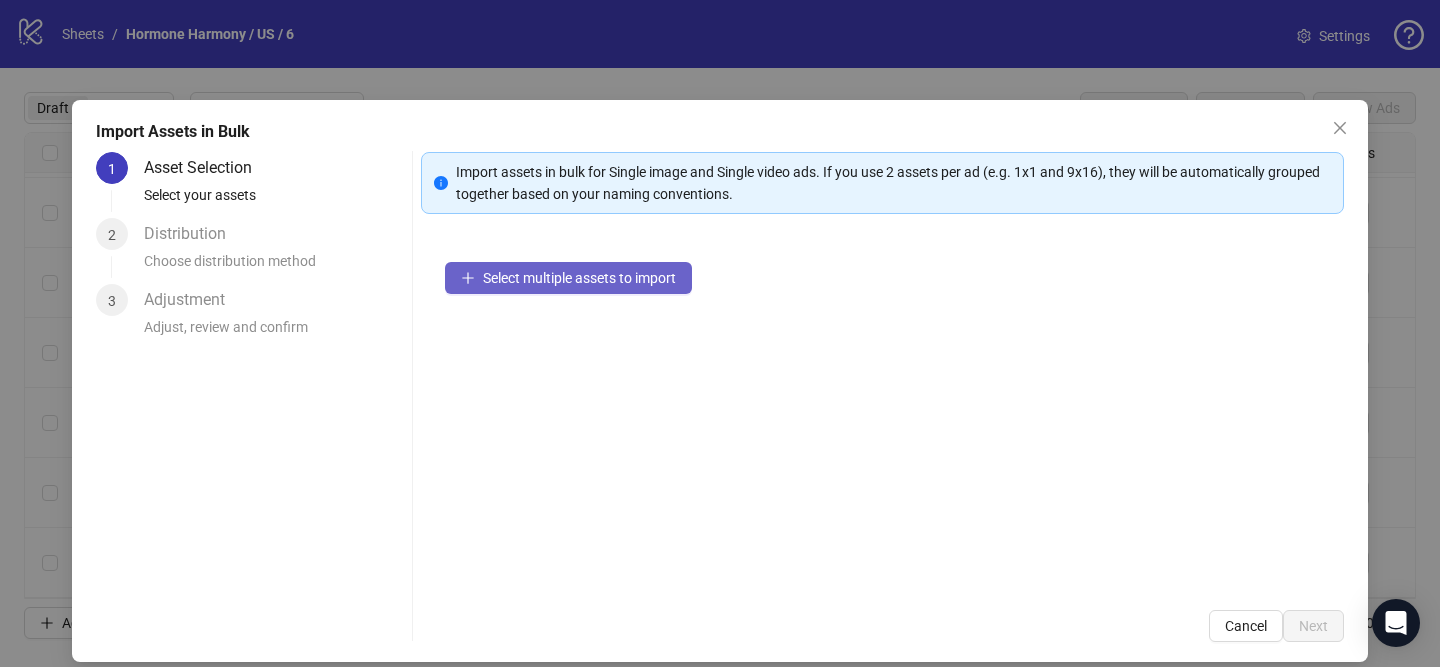 click on "Select multiple assets to import" at bounding box center [568, 278] 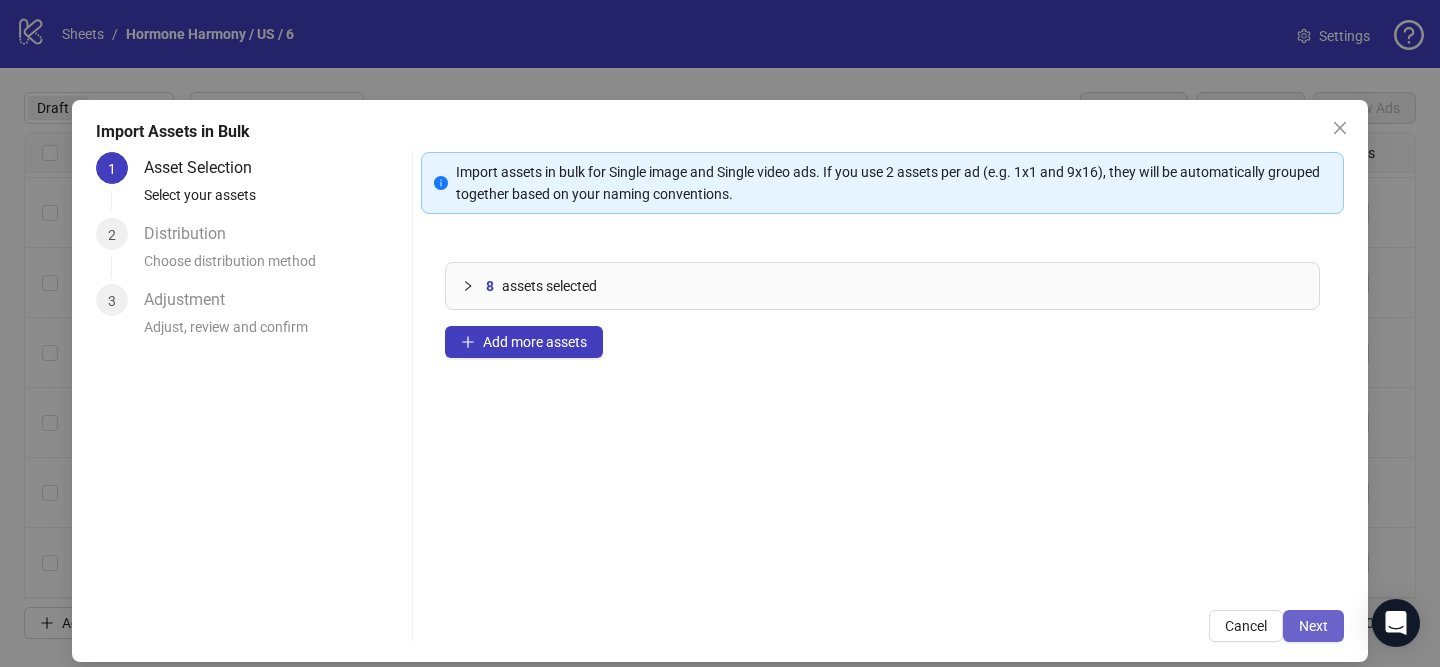 click on "Next" at bounding box center [1313, 626] 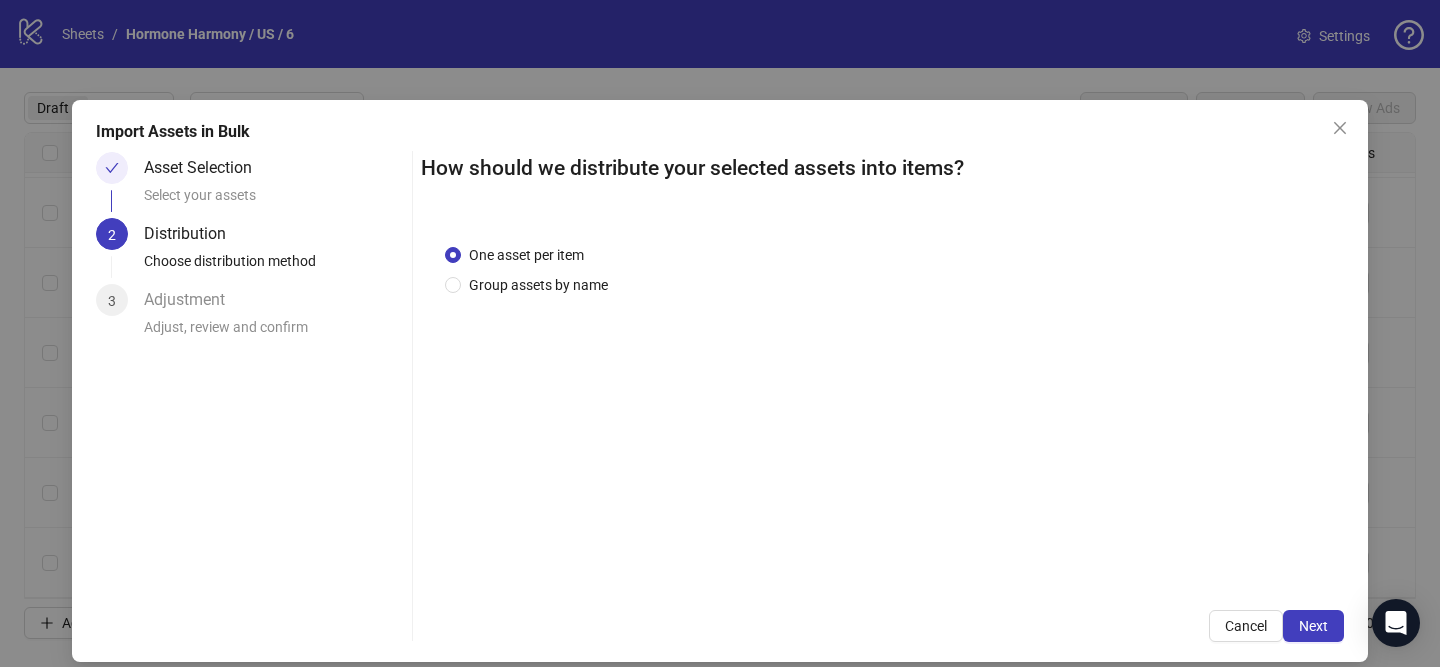 drag, startPoint x: 546, startPoint y: 284, endPoint x: 614, endPoint y: 382, distance: 119.28118 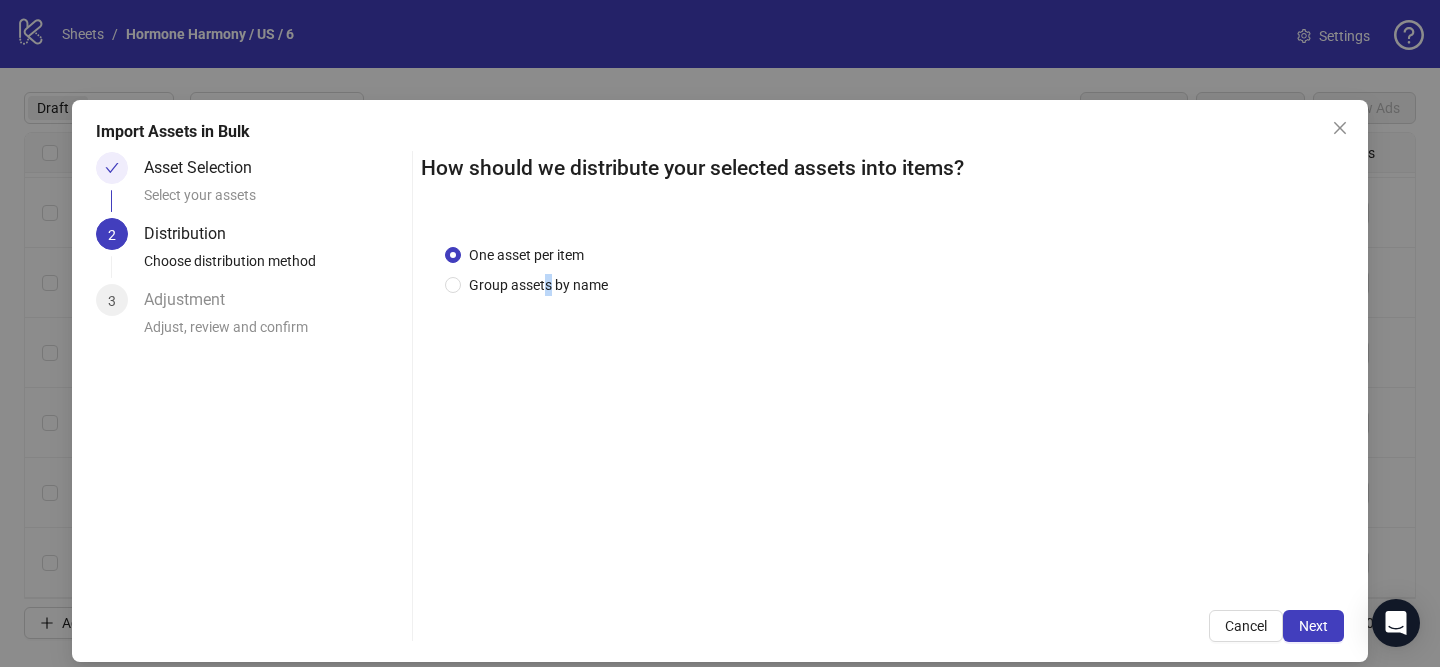 scroll, scrollTop: 19, scrollLeft: 0, axis: vertical 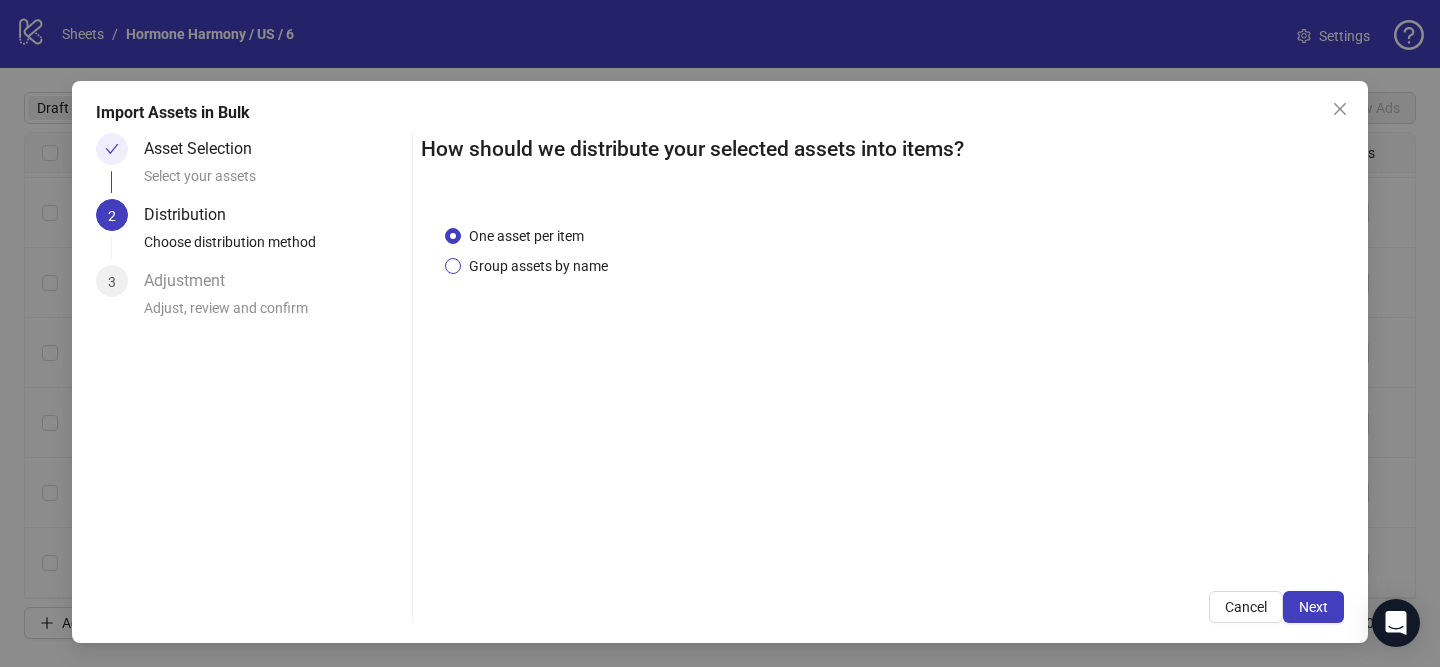 click on "Group assets by name" at bounding box center (538, 266) 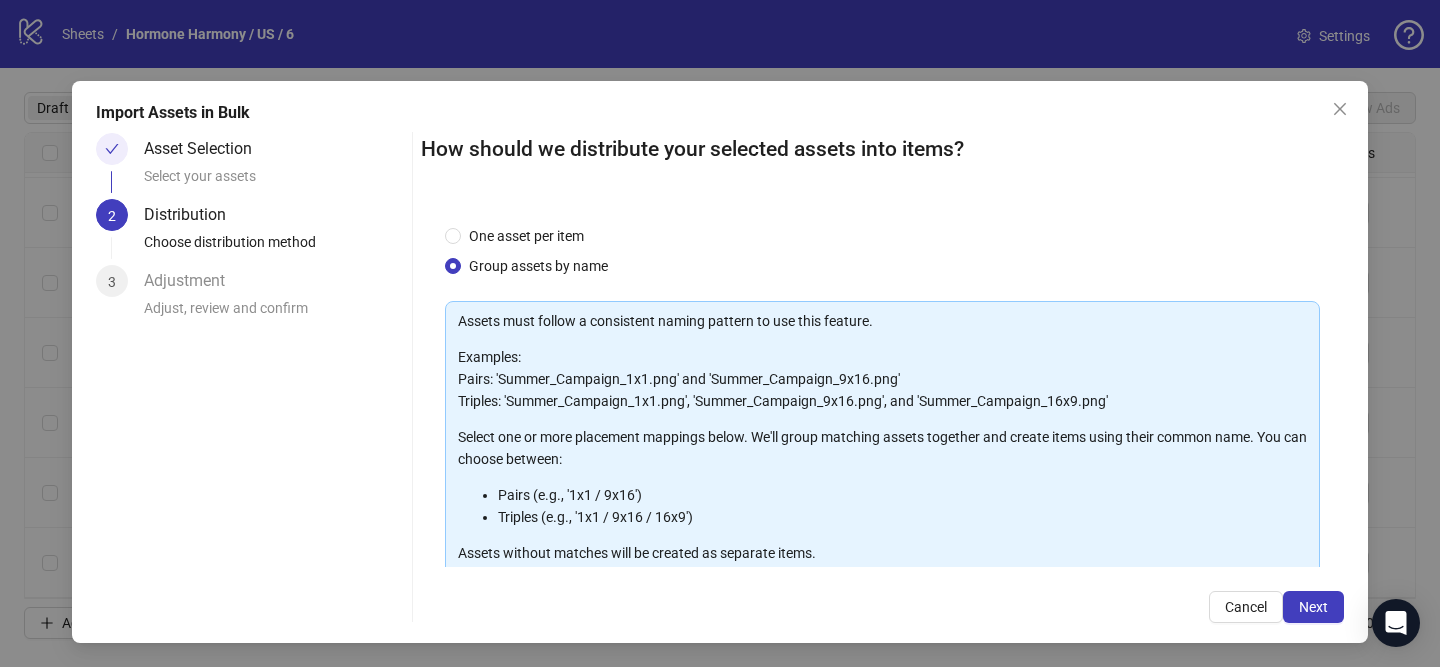 scroll, scrollTop: 219, scrollLeft: 0, axis: vertical 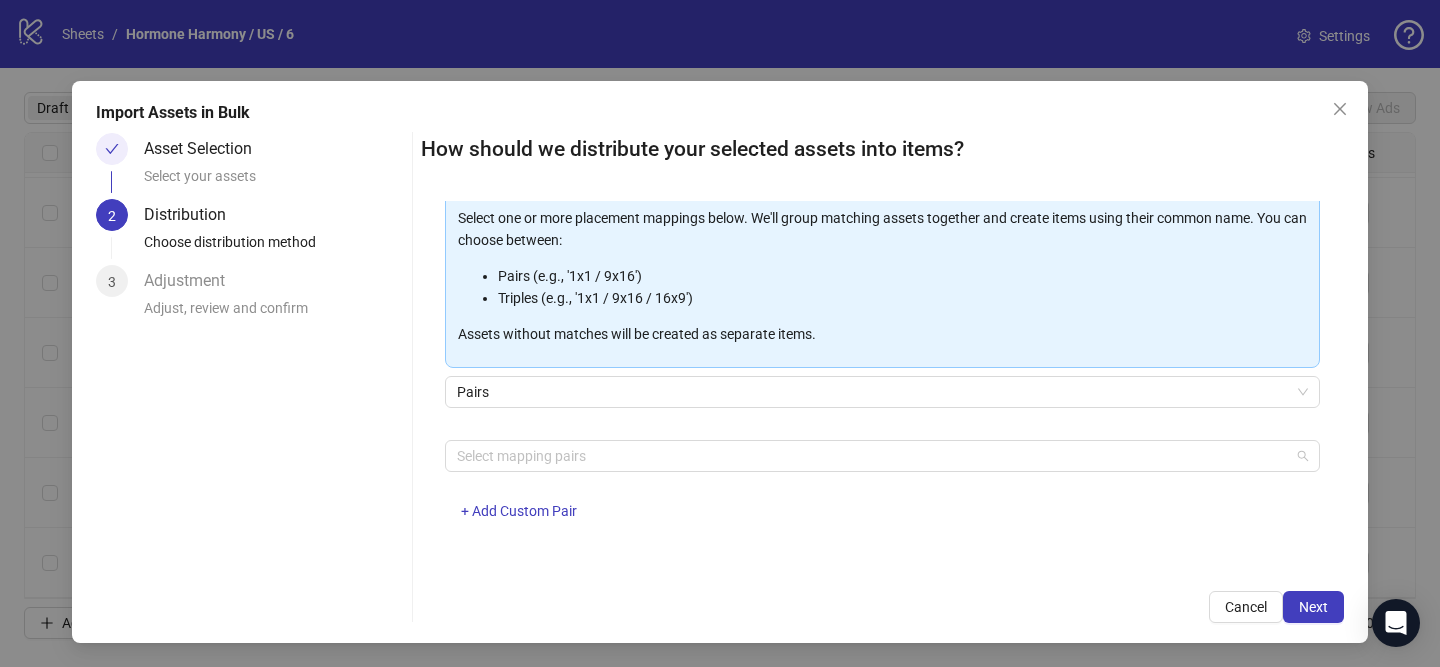 drag, startPoint x: 583, startPoint y: 446, endPoint x: 559, endPoint y: 435, distance: 26.400757 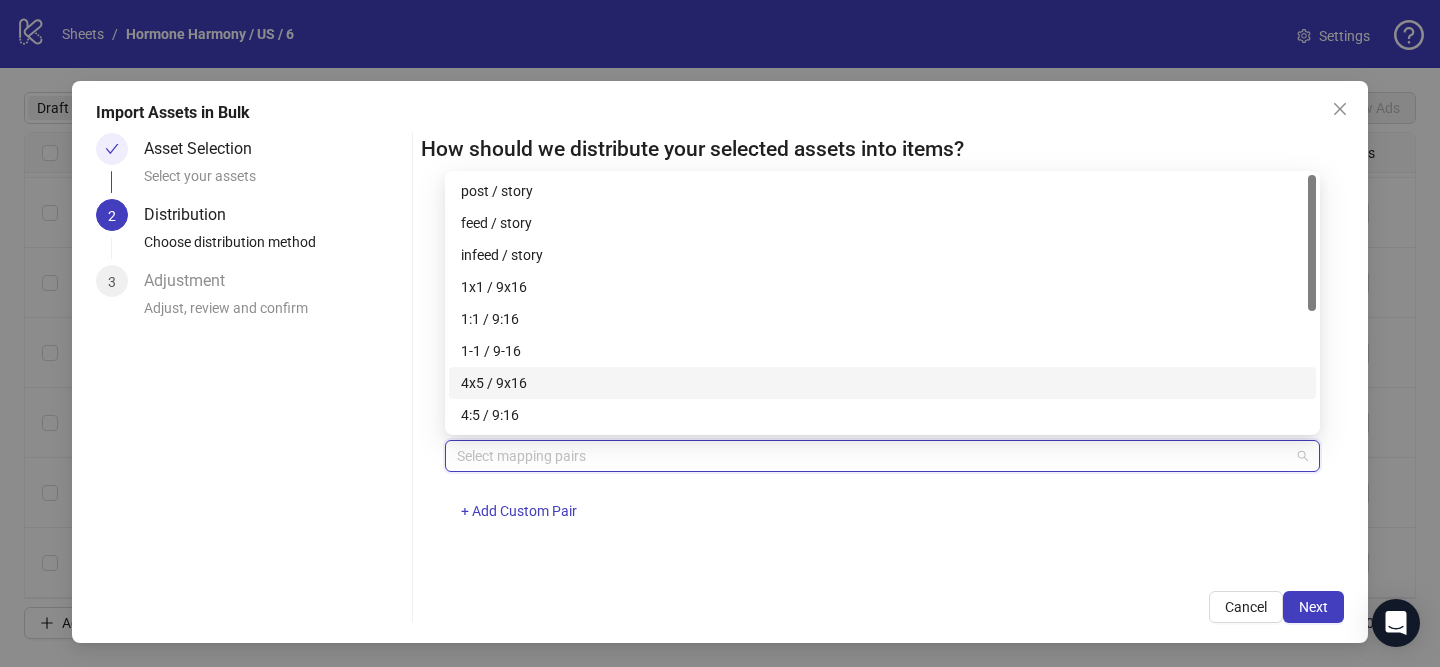 click on "4x5 / 9x16" at bounding box center (882, 383) 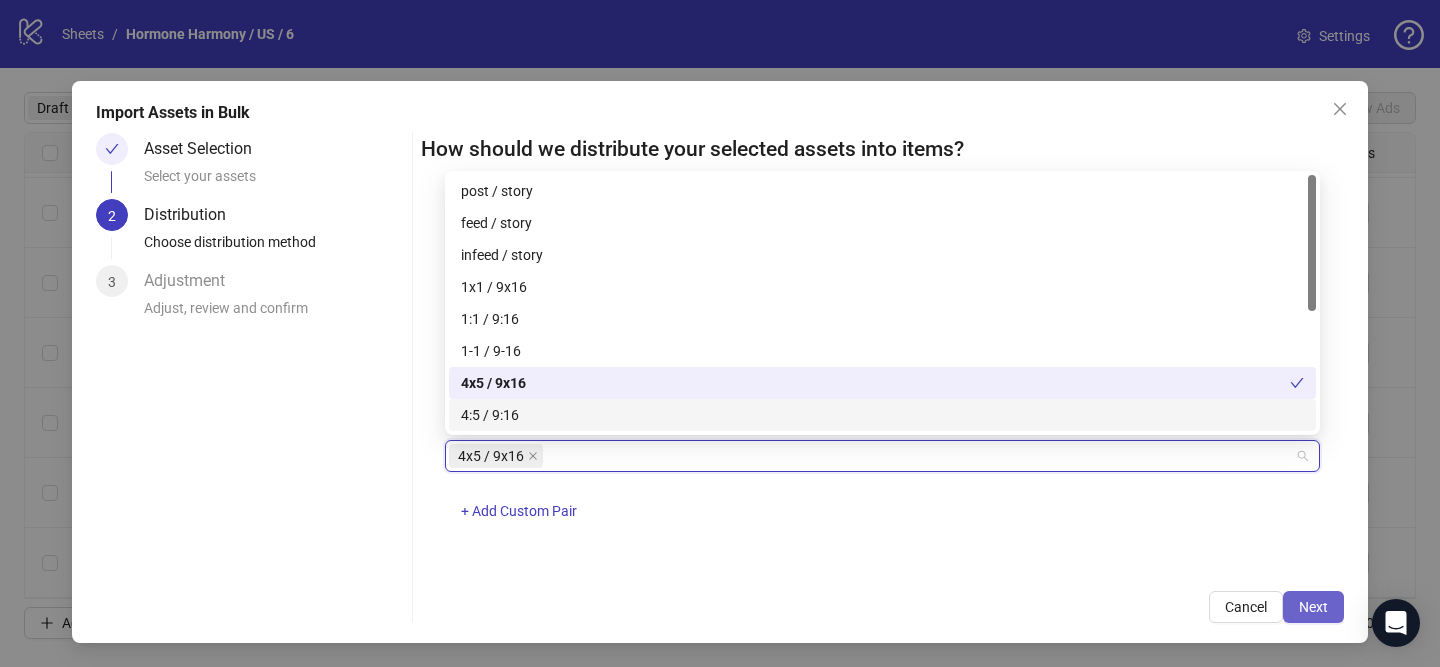 click on "Next" at bounding box center (1313, 607) 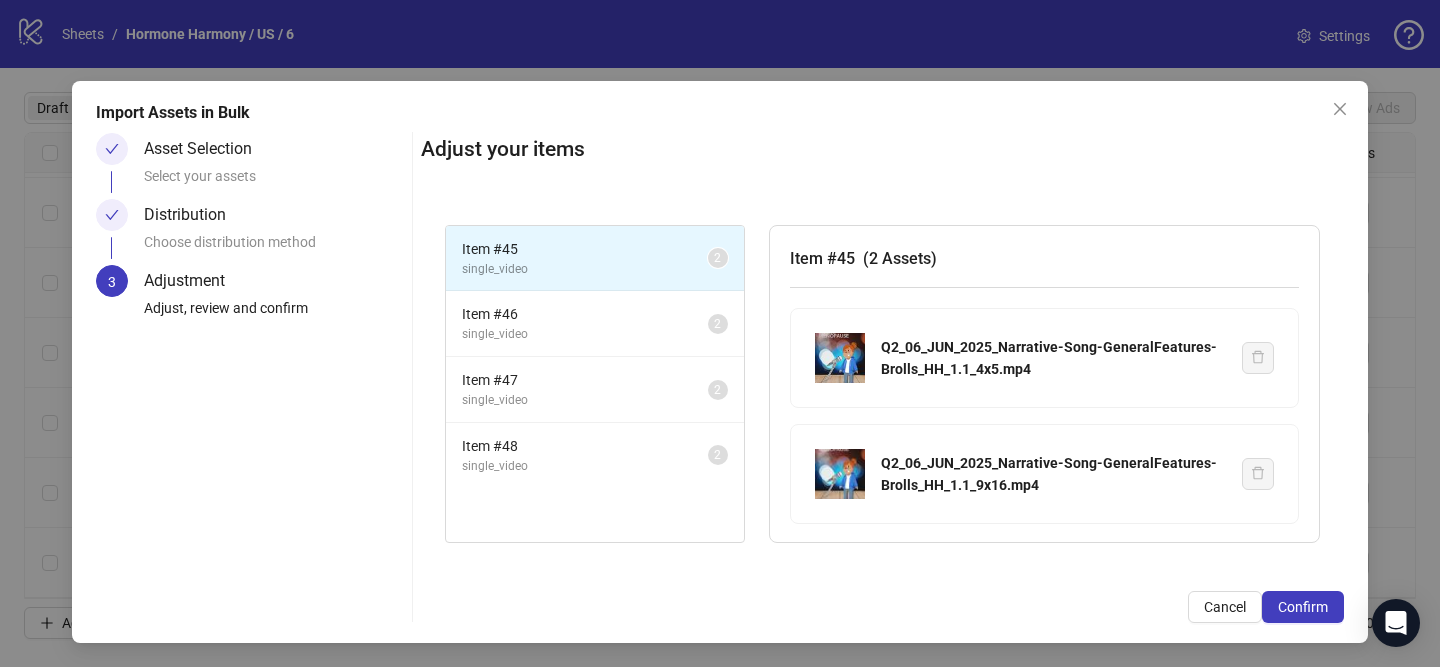 click on "Confirm" at bounding box center (1303, 607) 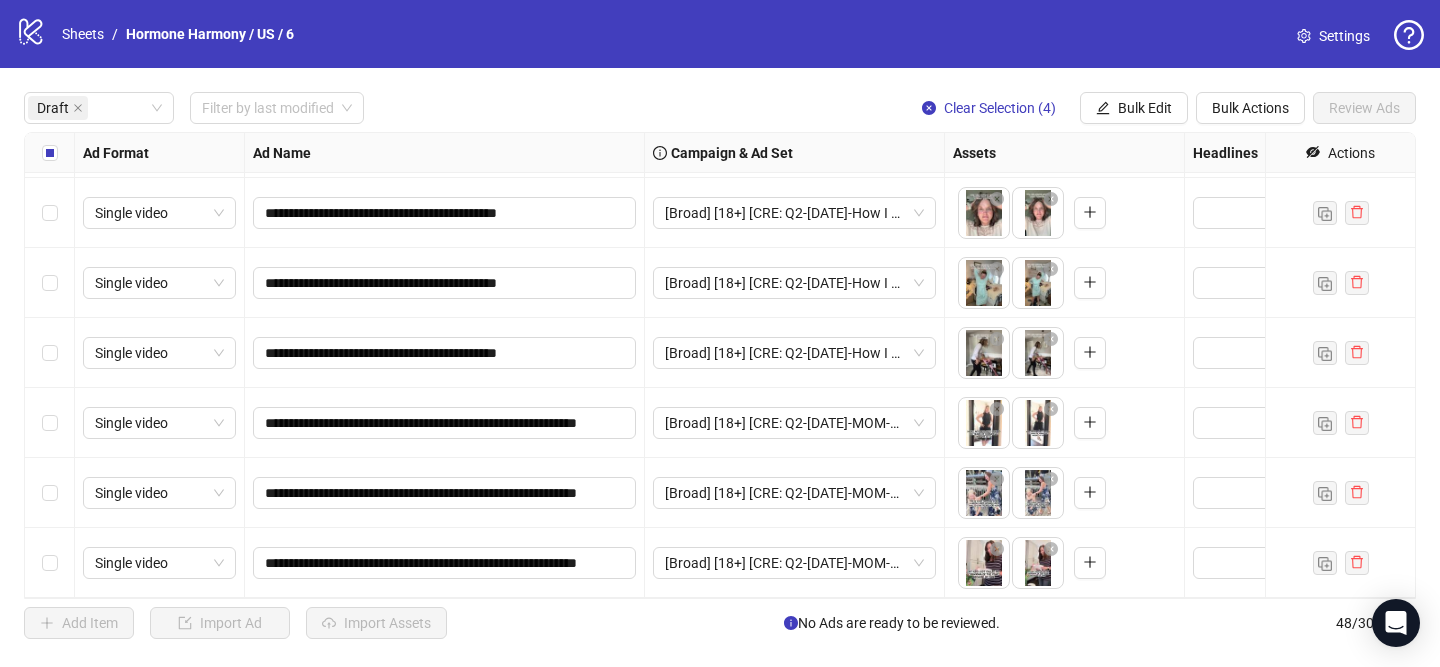 scroll, scrollTop: 728, scrollLeft: 0, axis: vertical 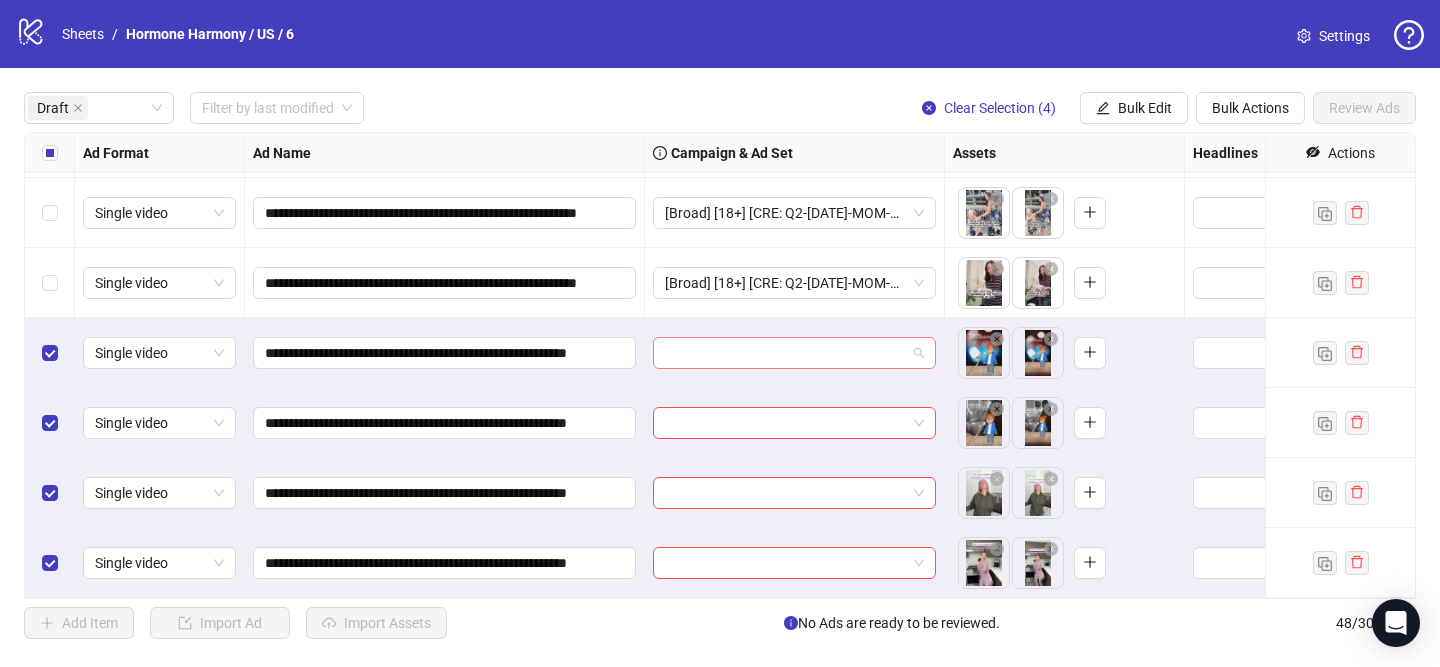 click at bounding box center [785, 353] 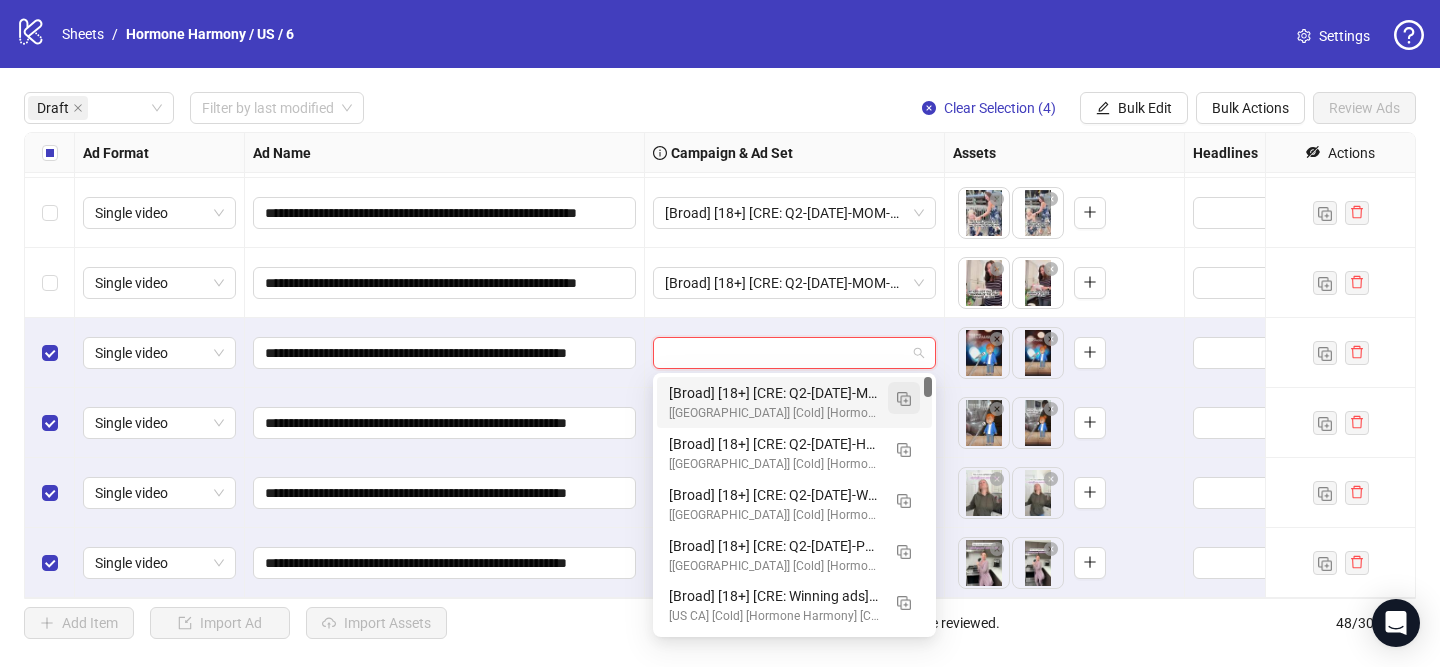 click at bounding box center [904, 399] 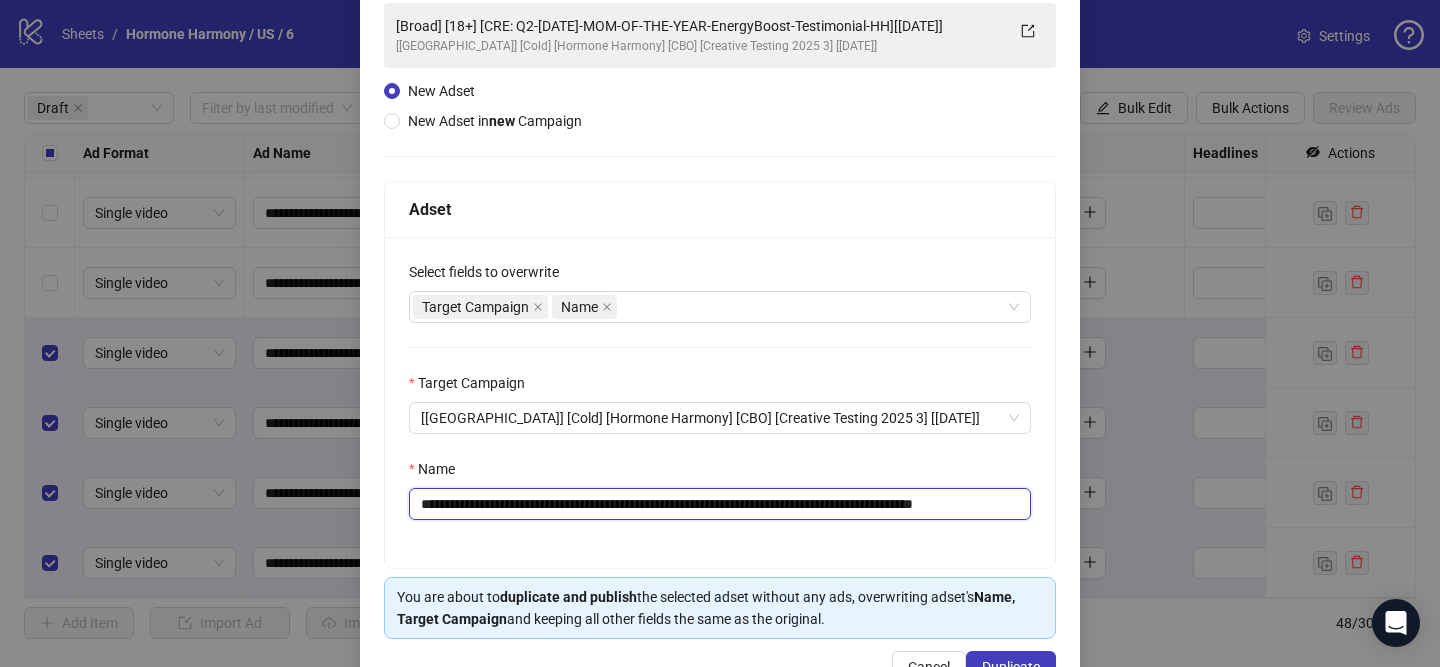 scroll, scrollTop: 150, scrollLeft: 0, axis: vertical 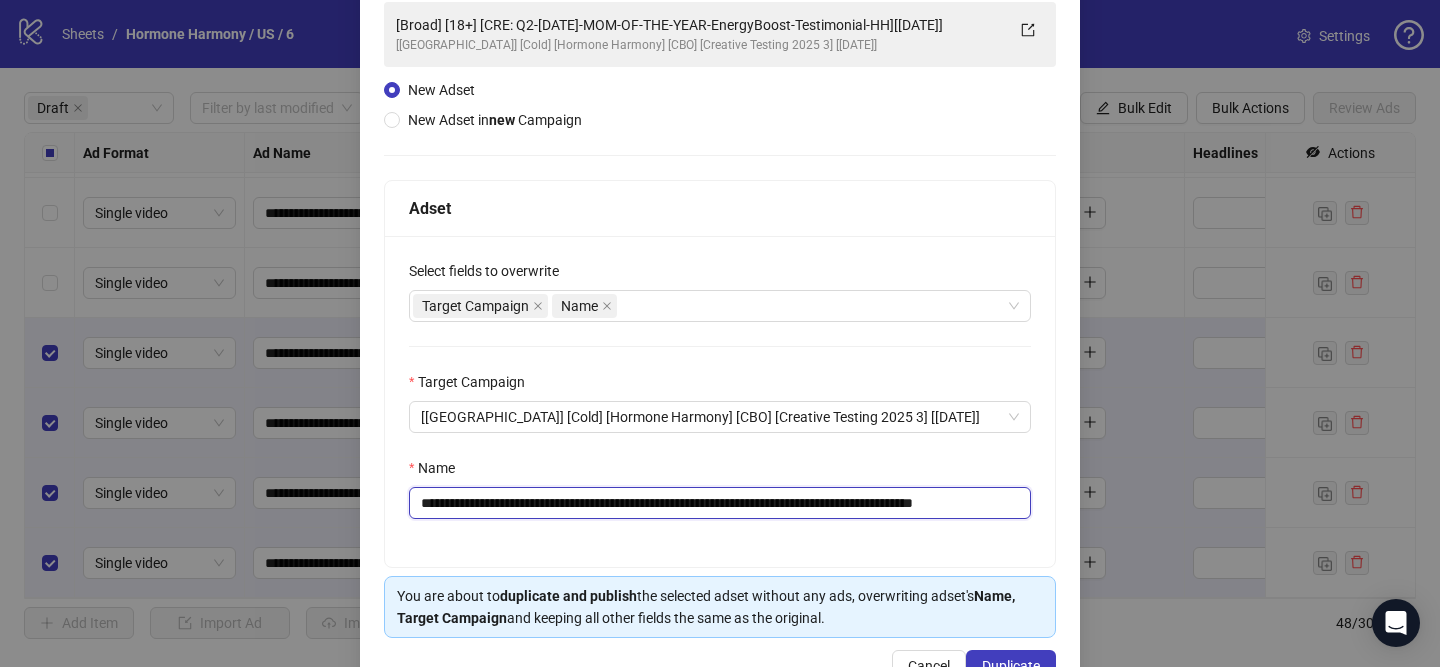 drag, startPoint x: 540, startPoint y: 505, endPoint x: 951, endPoint y: 510, distance: 411.03043 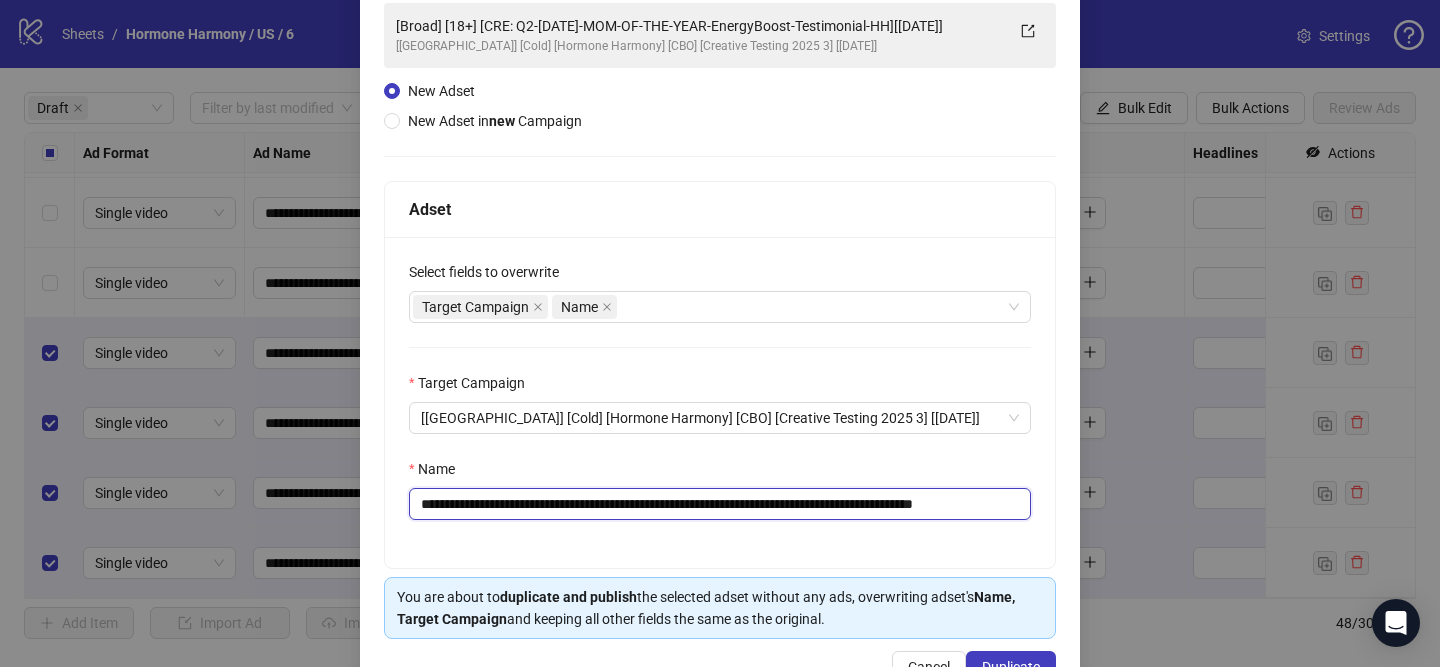 paste 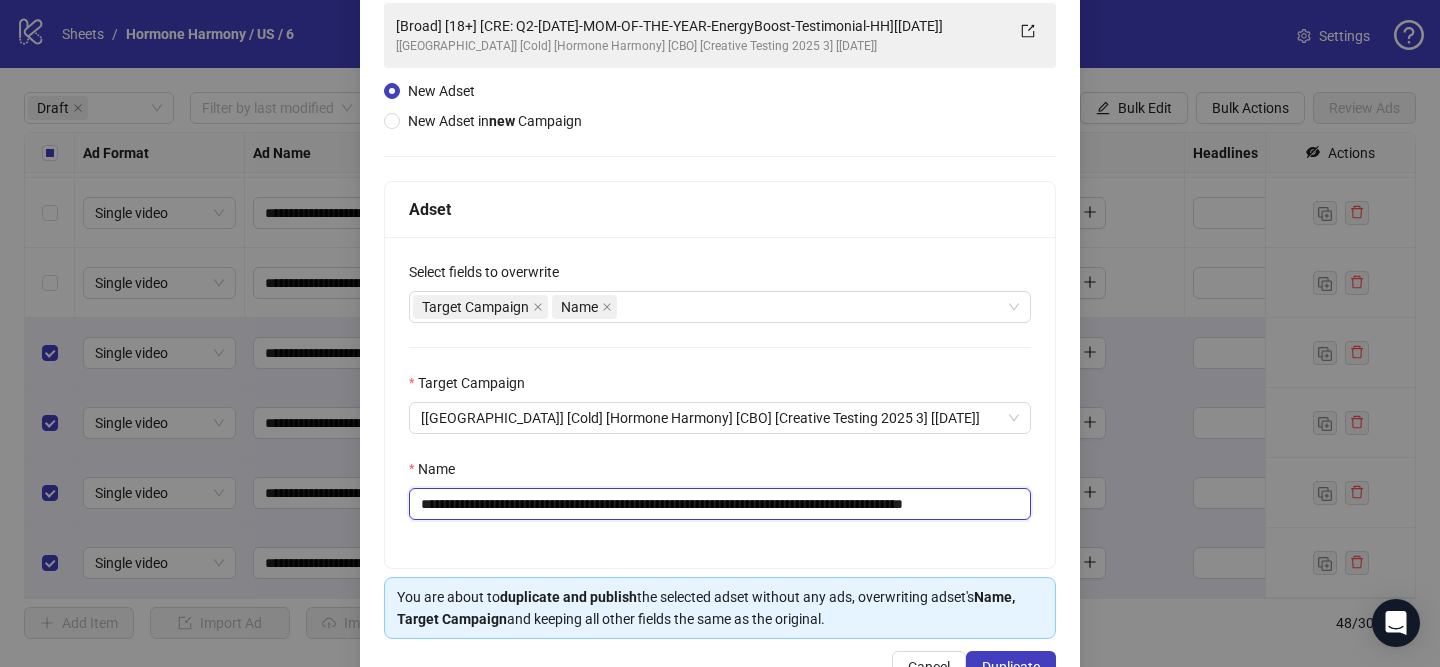 scroll, scrollTop: 0, scrollLeft: 17, axis: horizontal 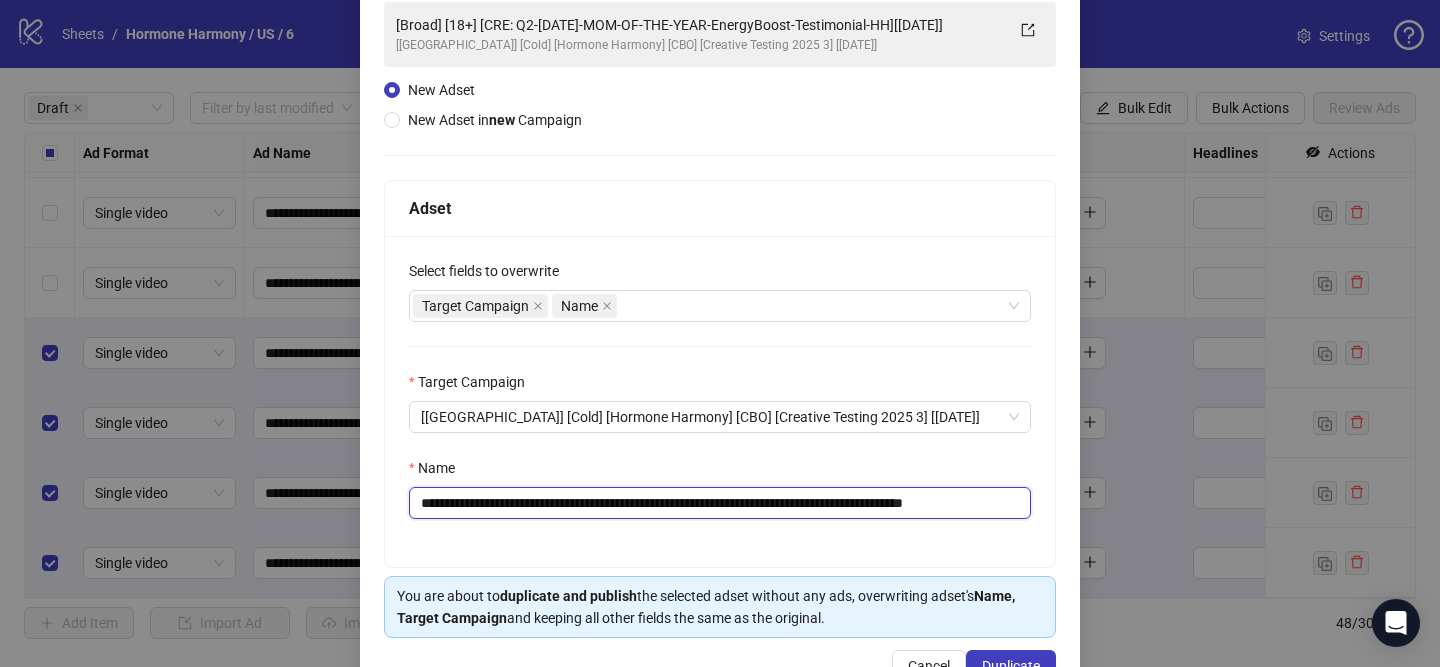 drag, startPoint x: 984, startPoint y: 504, endPoint x: 1042, endPoint y: 501, distance: 58.077534 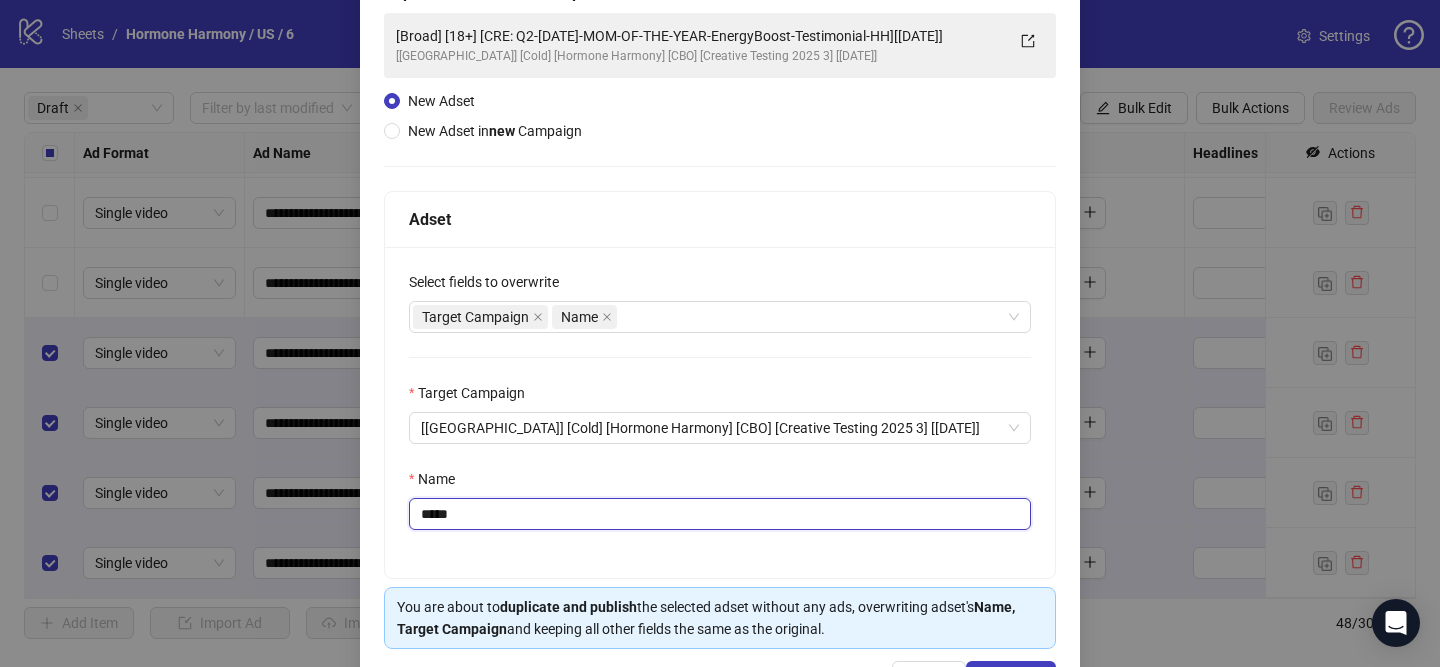 scroll, scrollTop: 0, scrollLeft: 0, axis: both 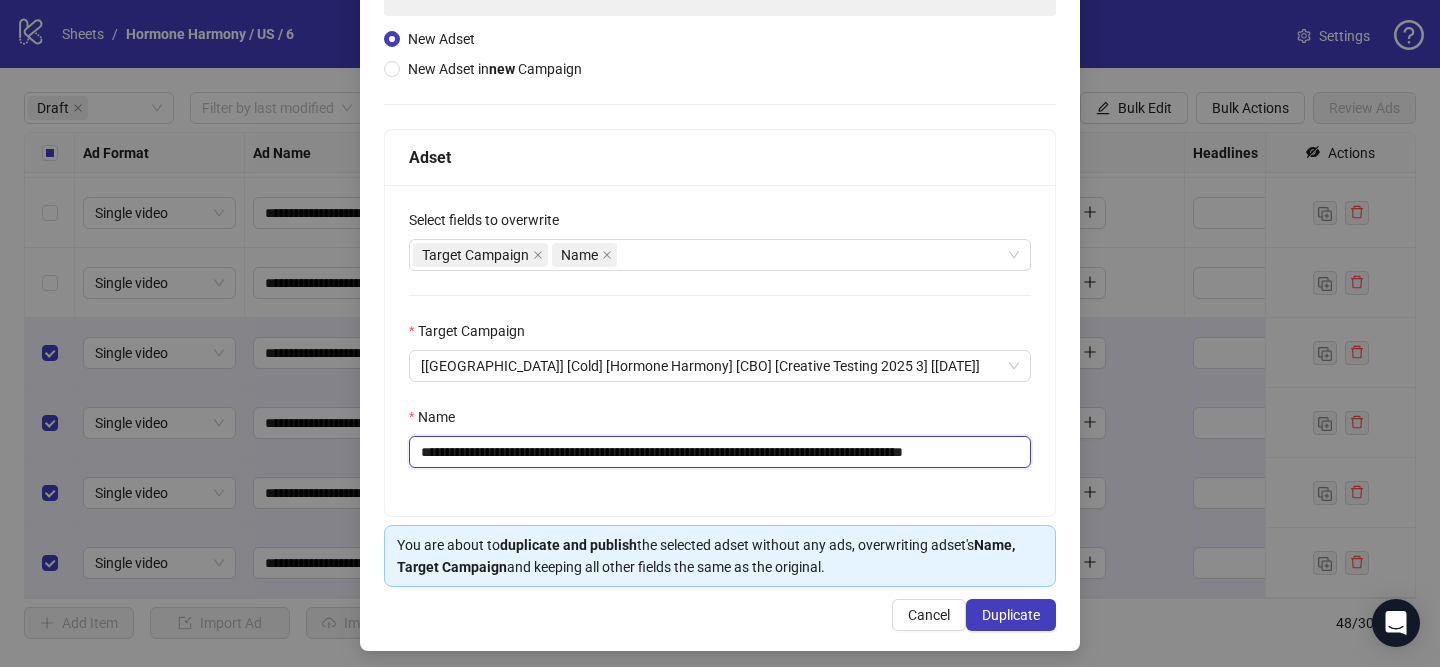 click on "**********" at bounding box center (720, 452) 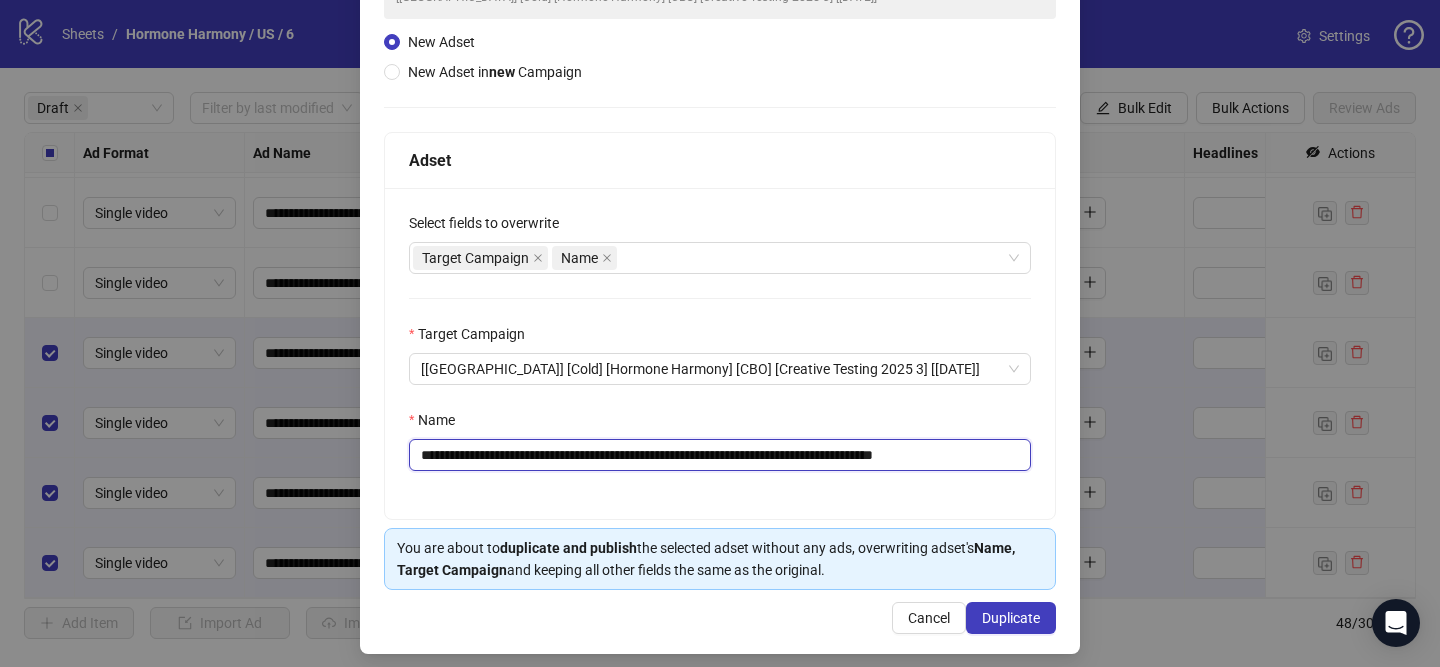scroll, scrollTop: 0, scrollLeft: 0, axis: both 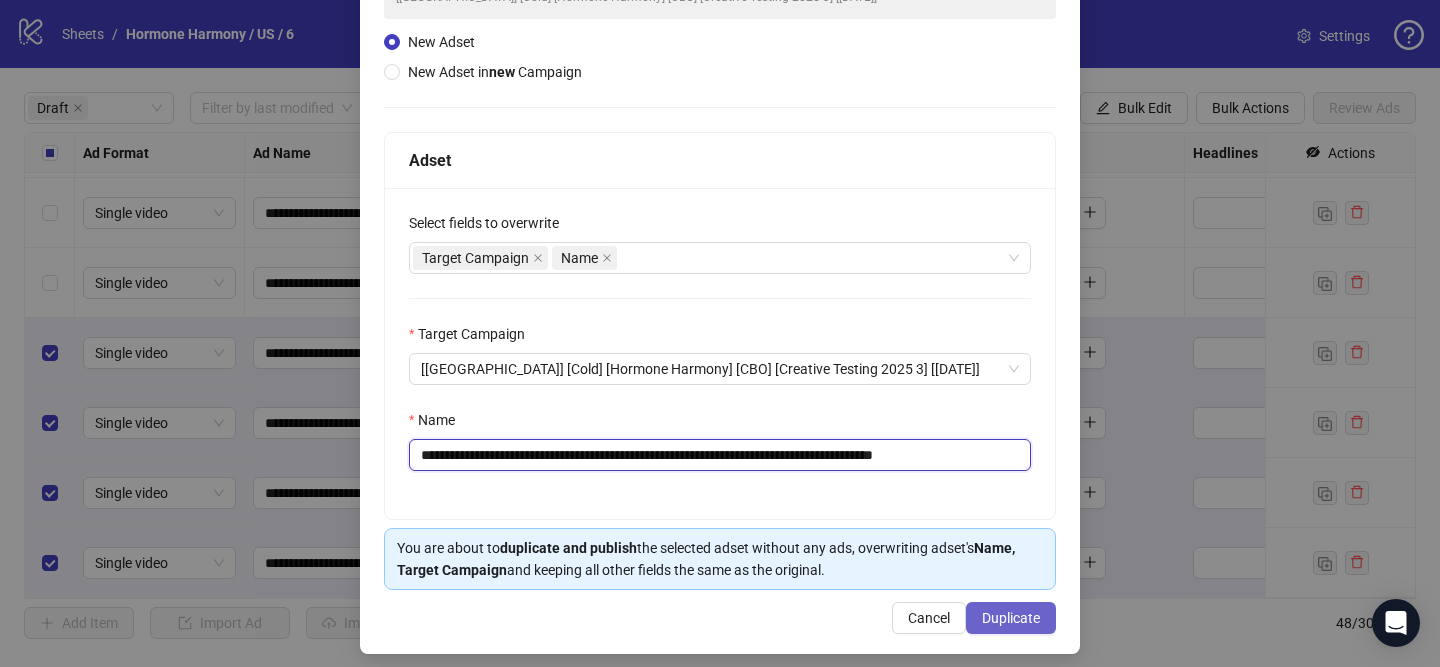 type on "**********" 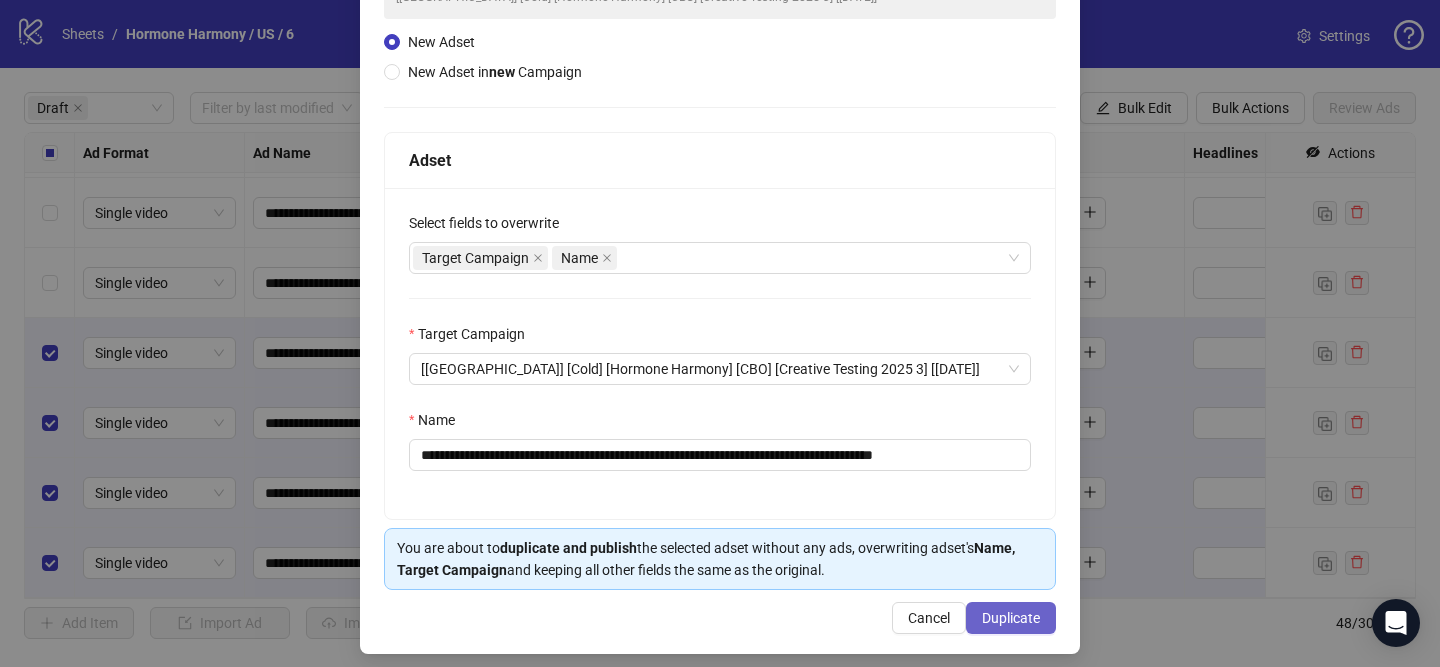 click on "Duplicate" at bounding box center (1011, 618) 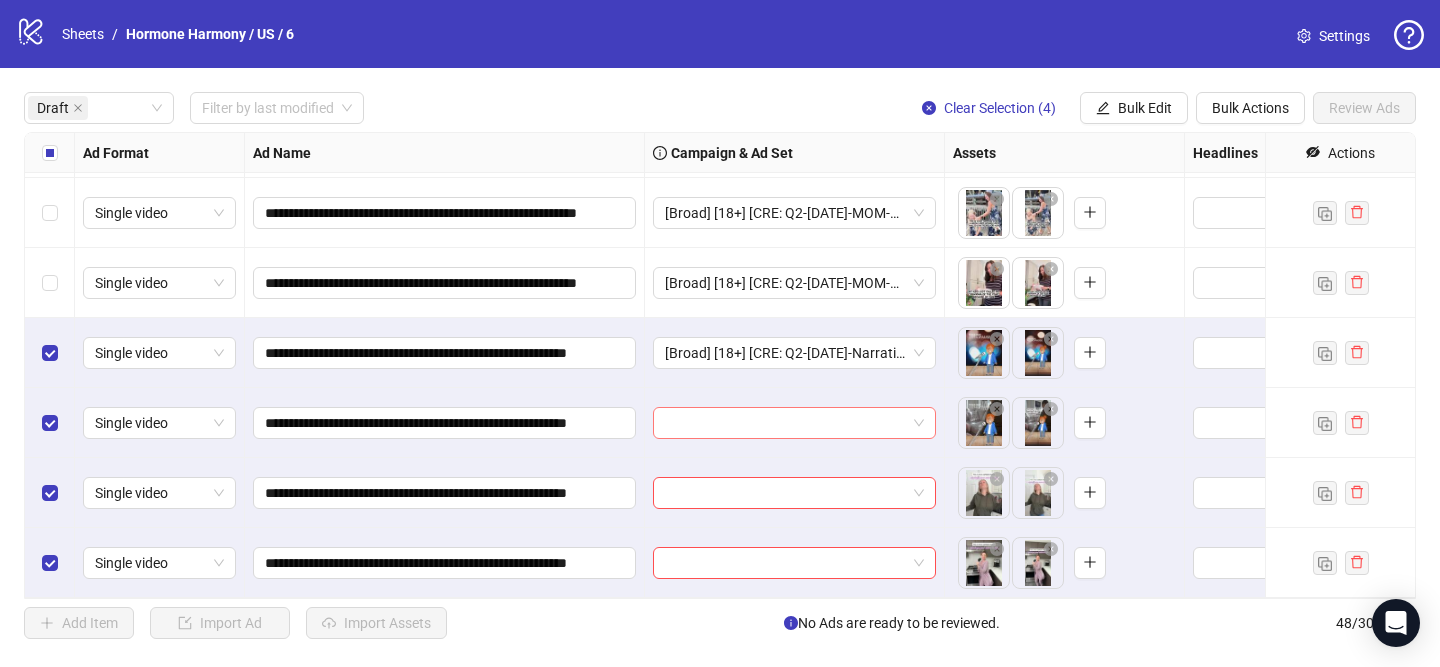 click at bounding box center (785, 423) 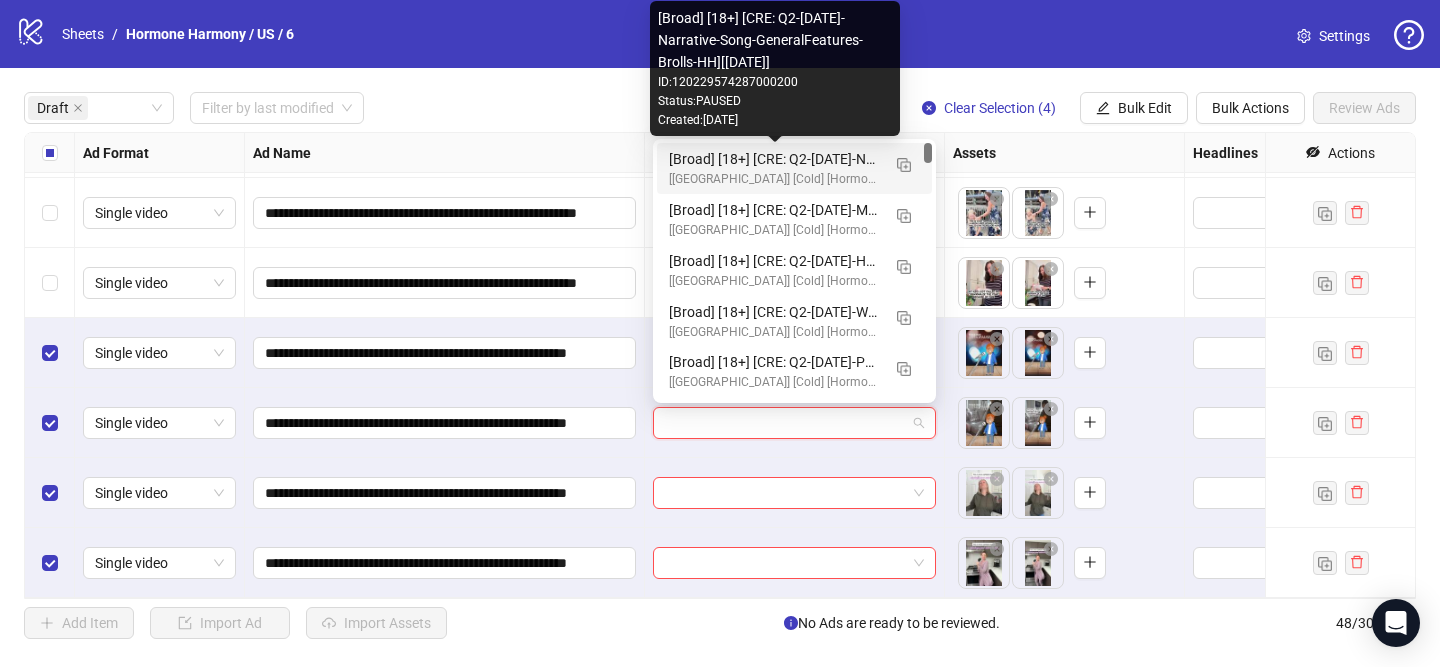 click on "[Broad] [18+] [CRE: Q2-[DATE]-Narrative-Song-GeneralFeatures-Brolls-HH][[DATE]]" at bounding box center [774, 159] 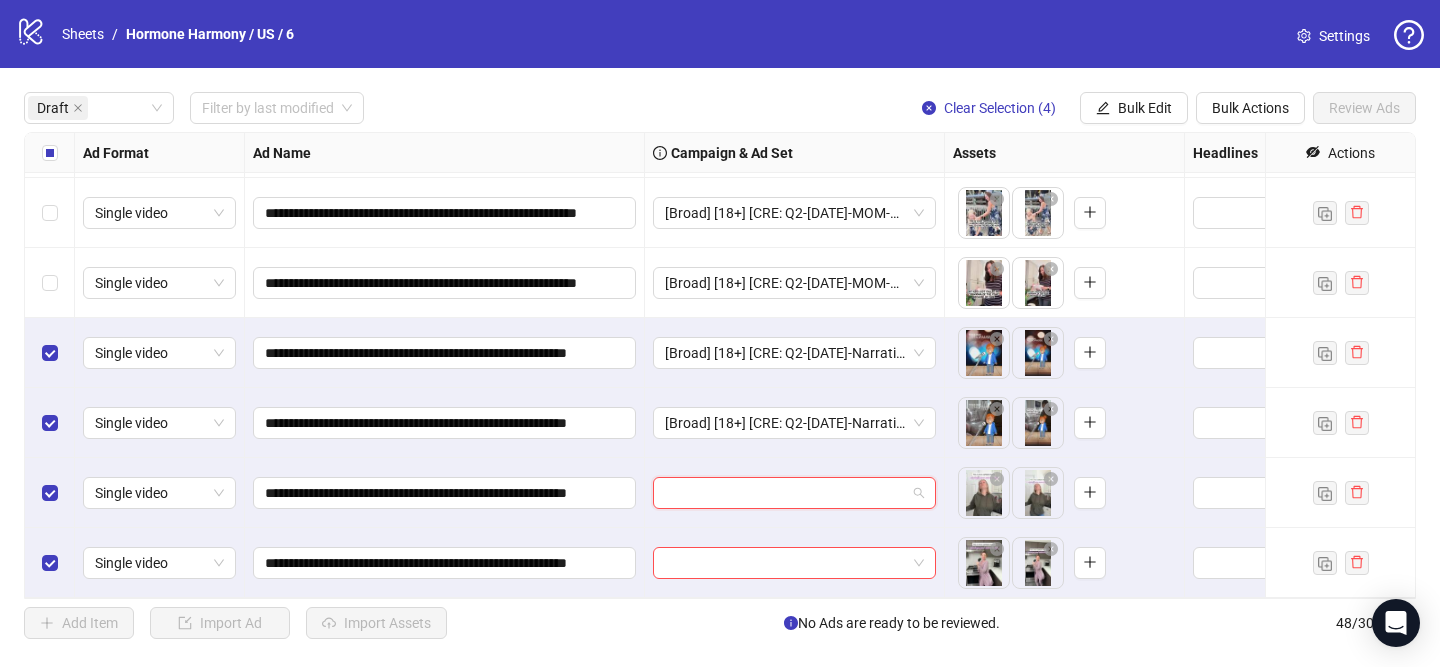 drag, startPoint x: 809, startPoint y: 485, endPoint x: 841, endPoint y: 216, distance: 270.89667 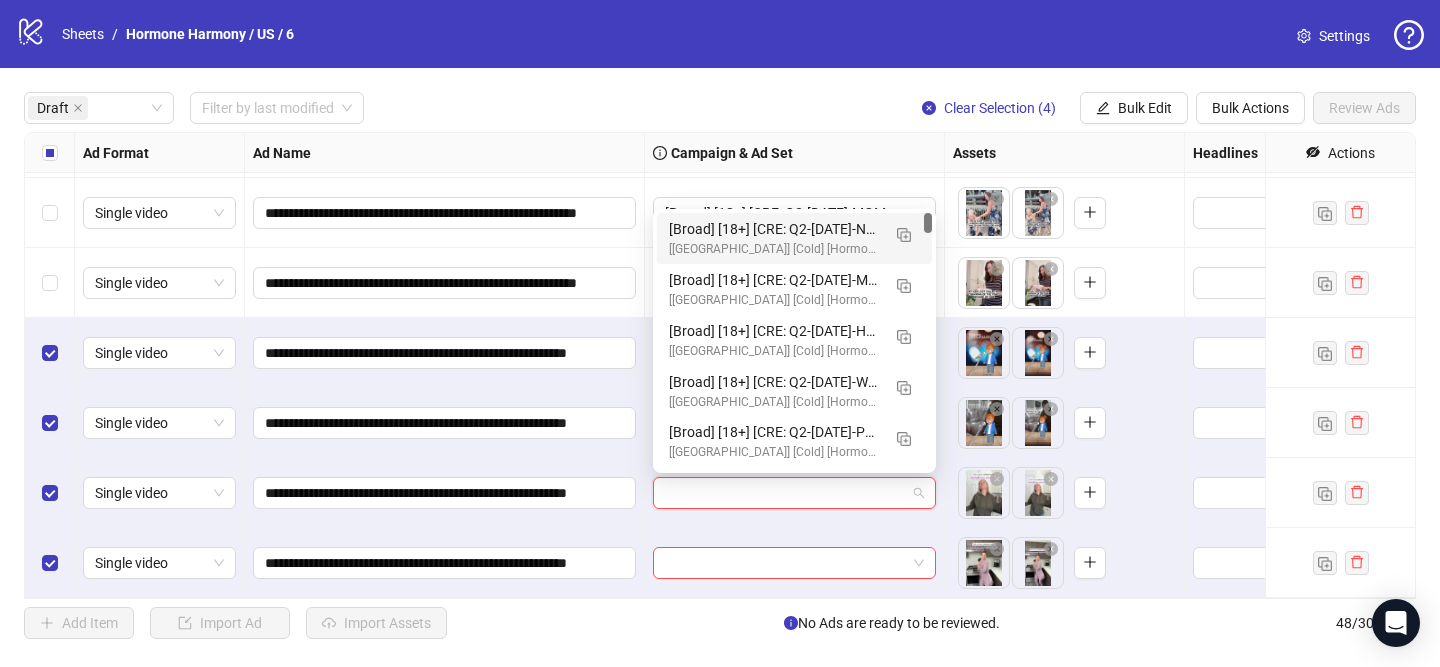 drag, startPoint x: 828, startPoint y: 224, endPoint x: 854, endPoint y: 383, distance: 161.11176 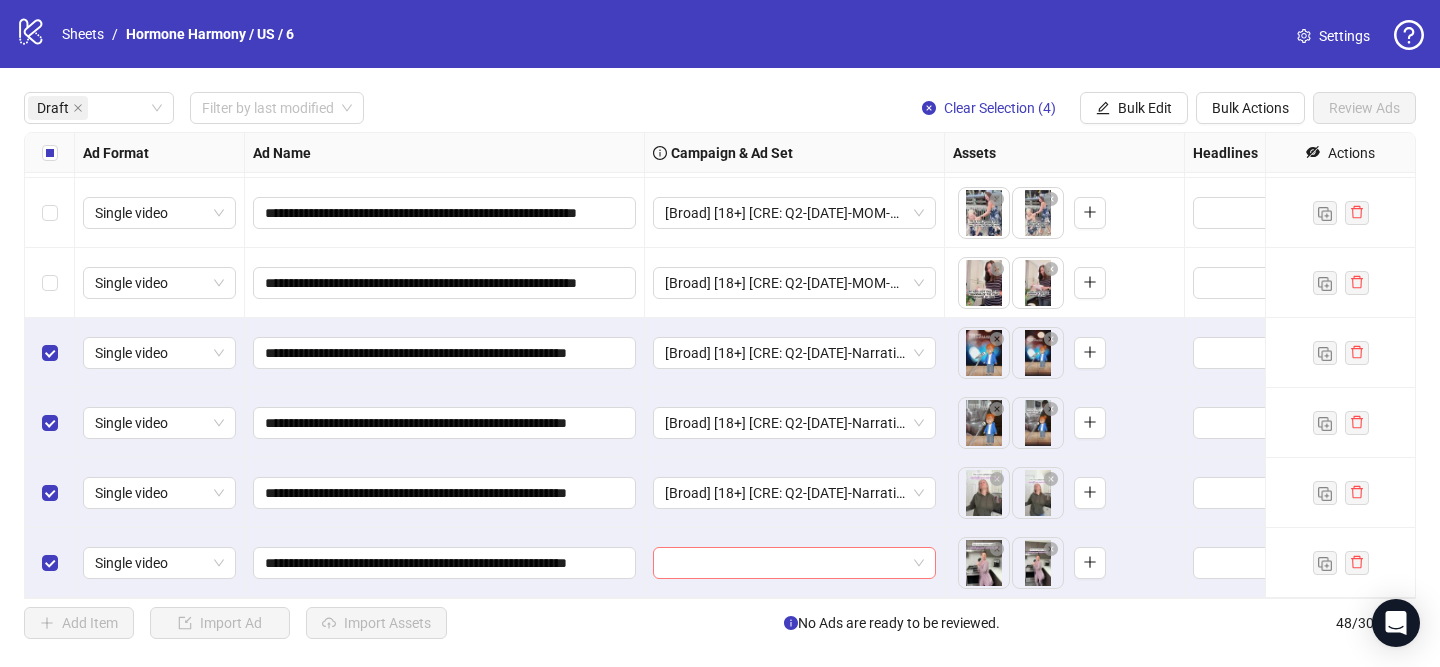 click at bounding box center [785, 563] 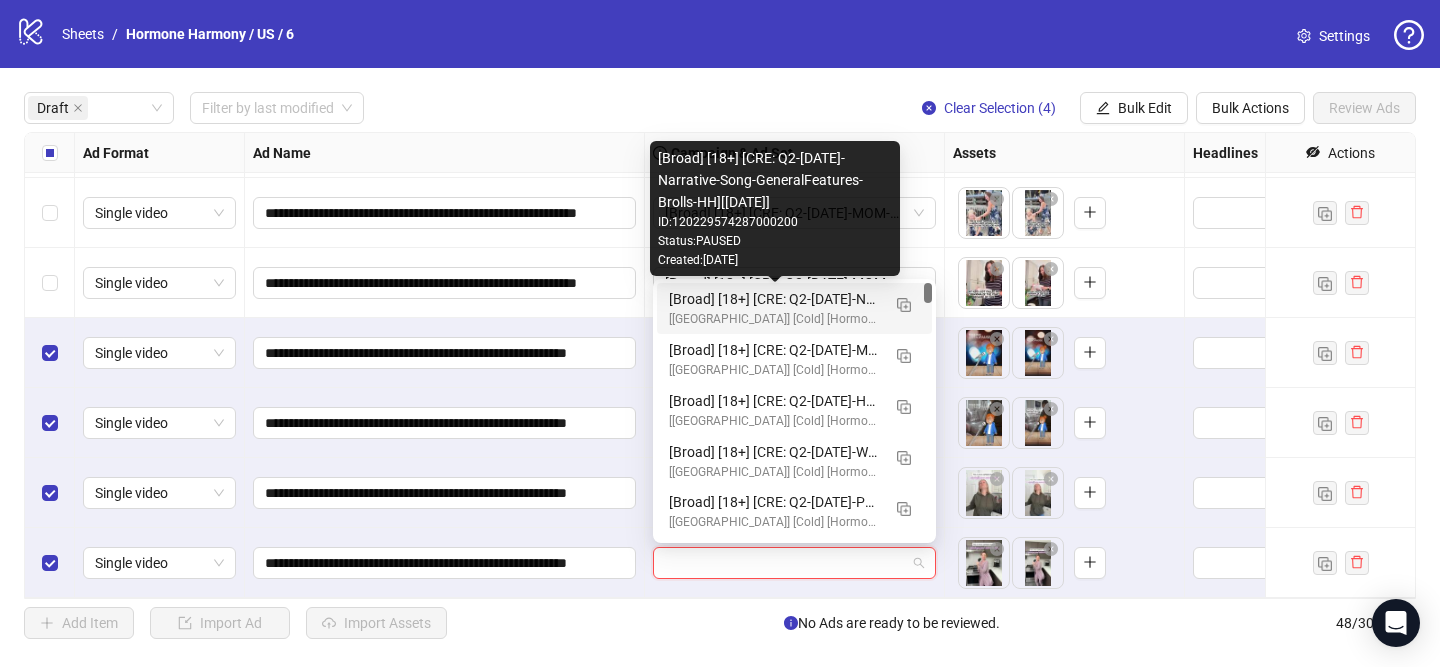drag, startPoint x: 815, startPoint y: 298, endPoint x: 948, endPoint y: 17, distance: 310.88583 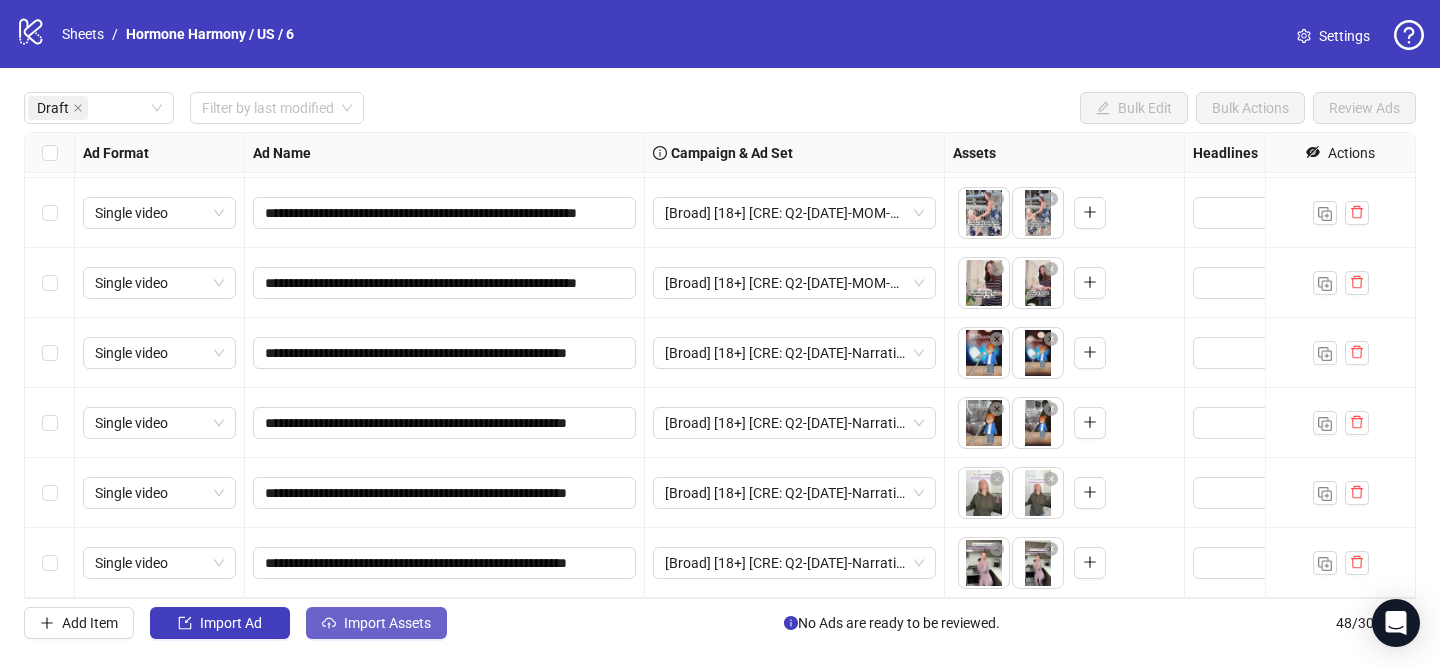 click on "Import Assets" at bounding box center [376, 623] 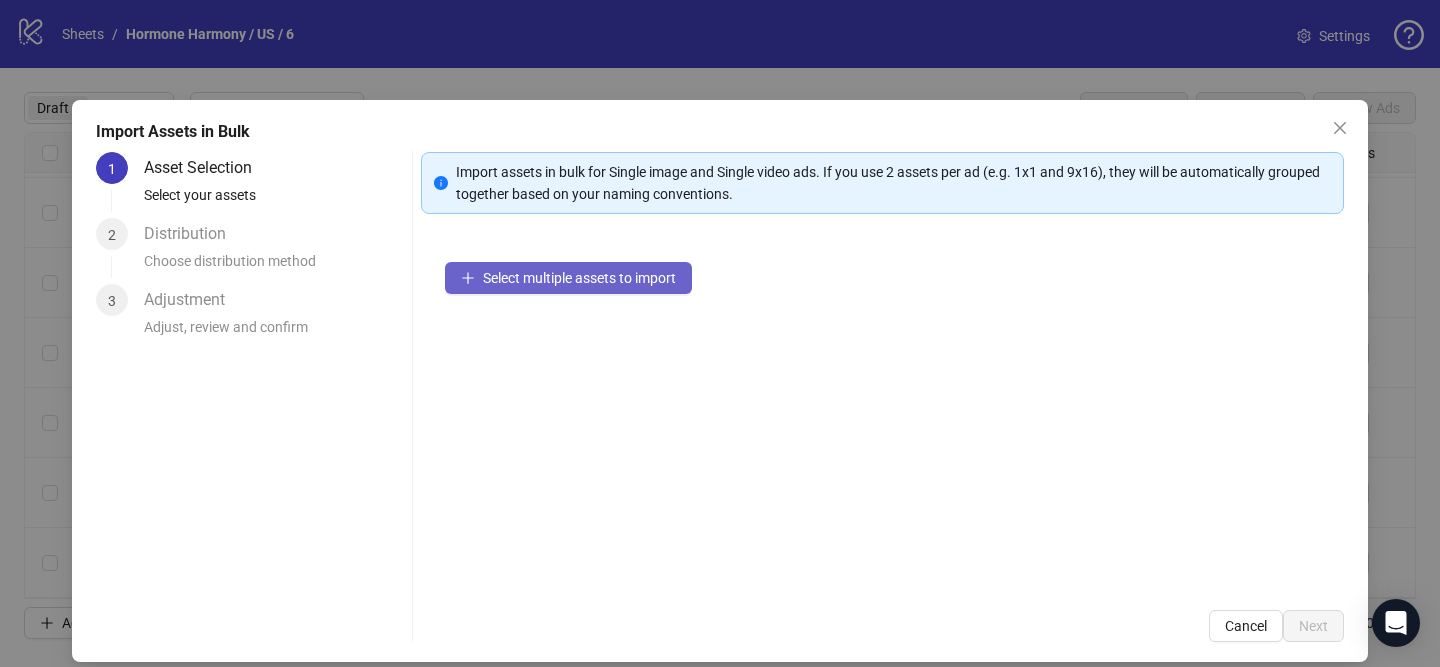 click on "Select multiple assets to import" at bounding box center (579, 278) 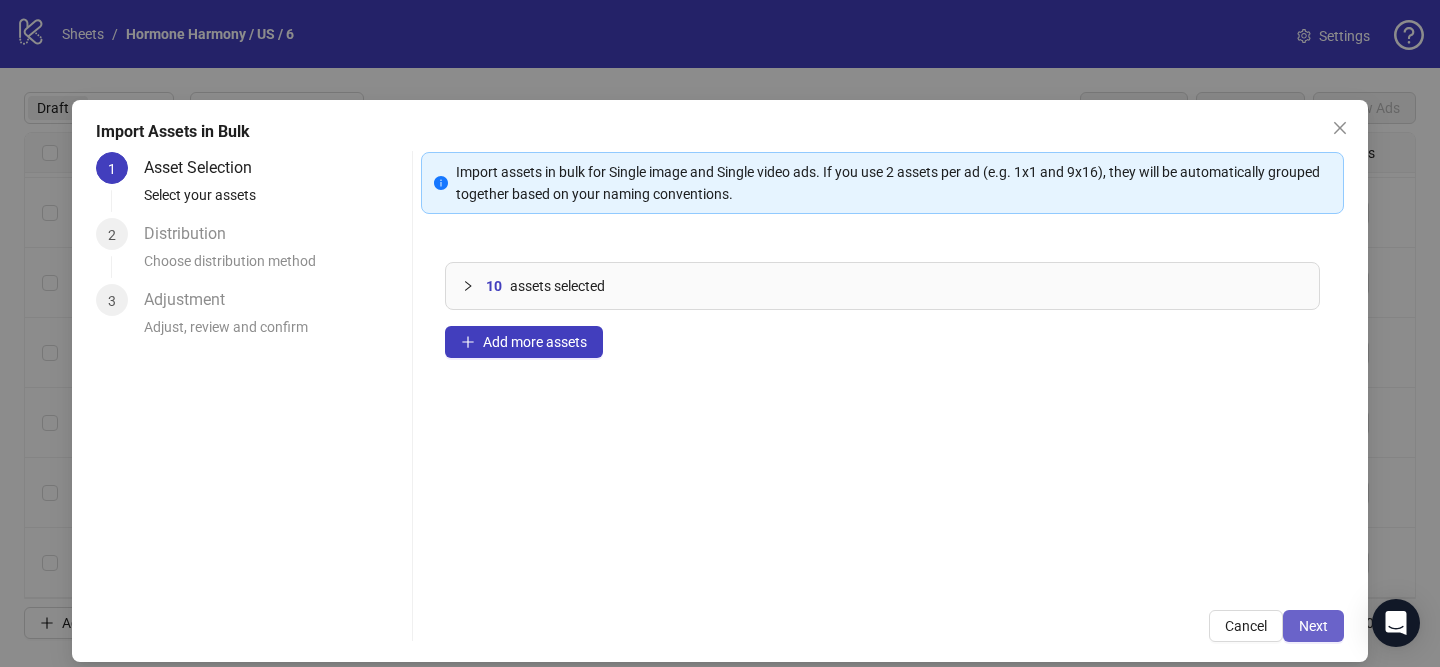 click on "Next" at bounding box center (1313, 626) 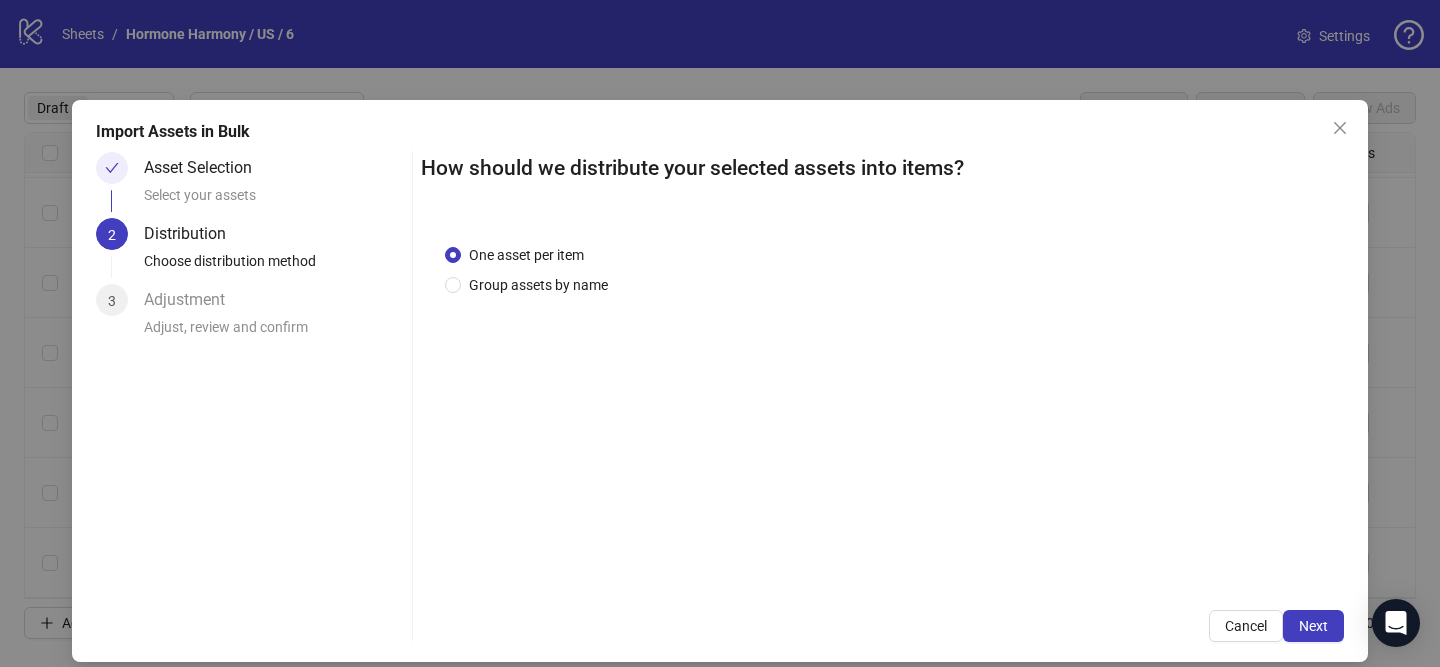 click on "One asset per item Group assets by name" at bounding box center [530, 270] 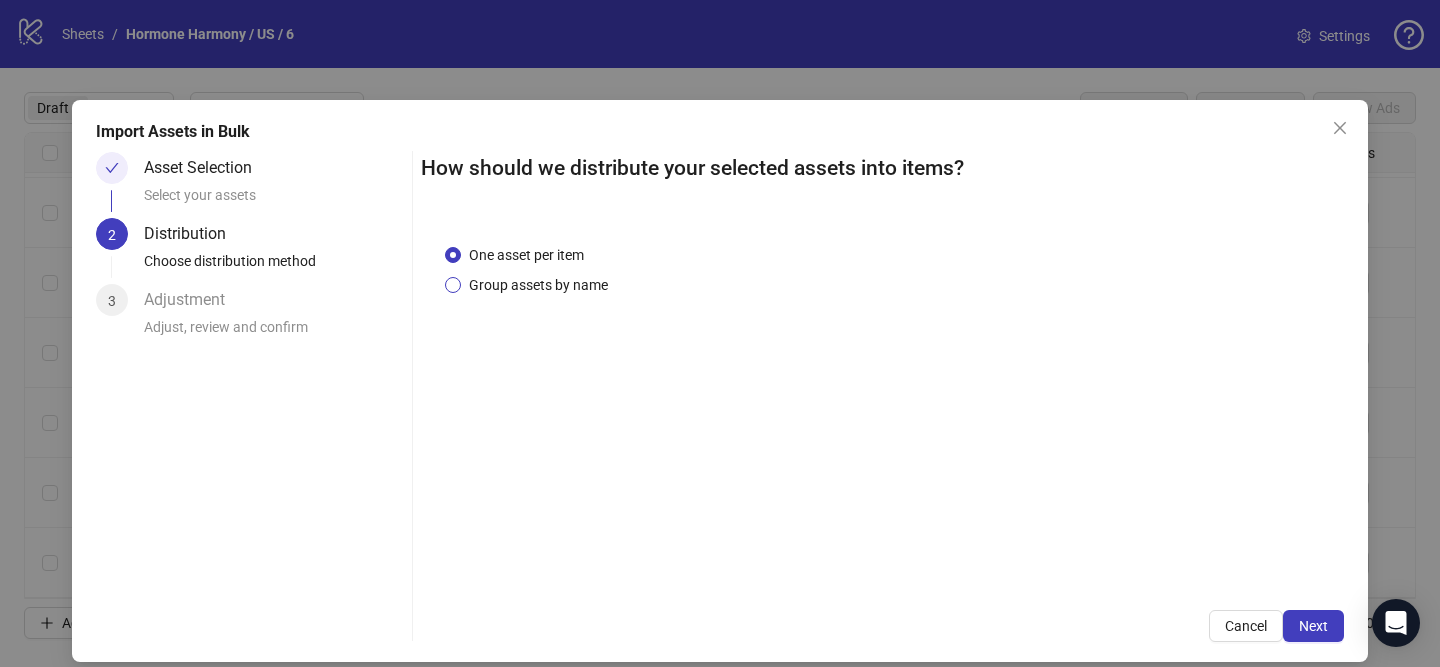 click on "One asset per item Group assets by name" at bounding box center (882, 403) 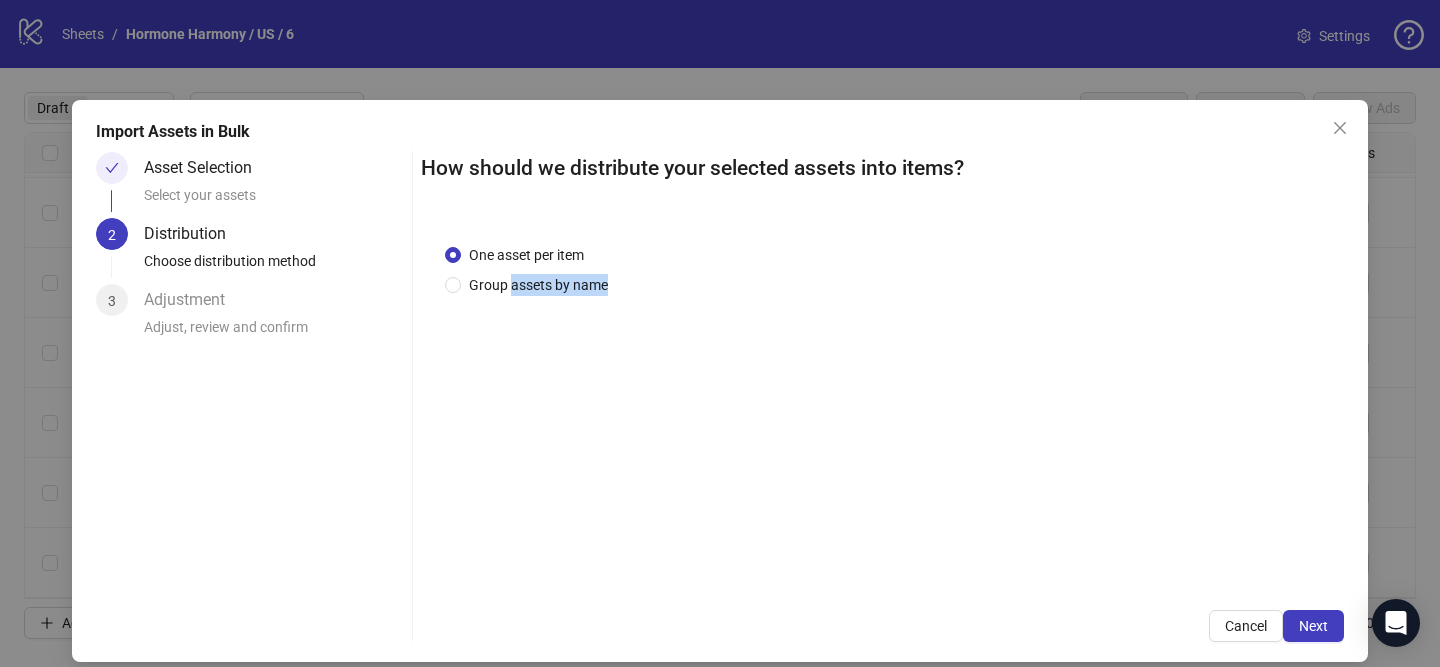 drag, startPoint x: 522, startPoint y: 284, endPoint x: 531, endPoint y: 296, distance: 15 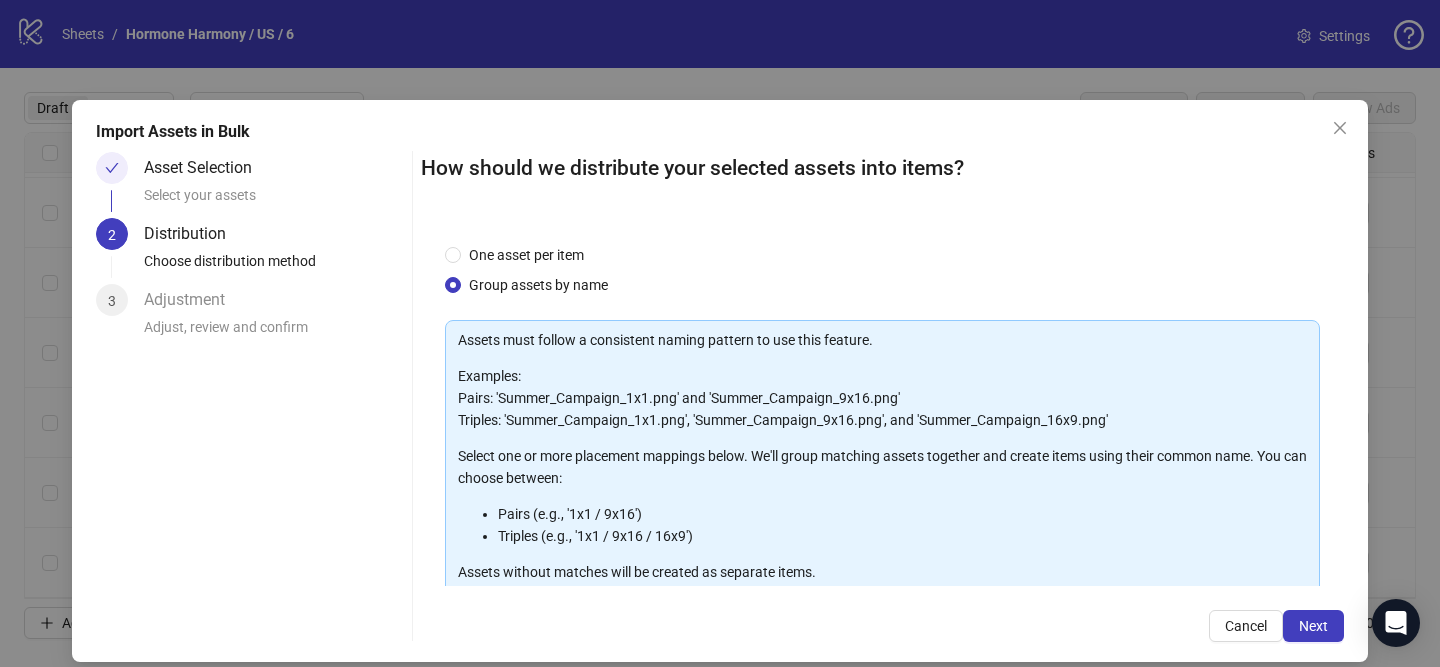 scroll, scrollTop: 219, scrollLeft: 0, axis: vertical 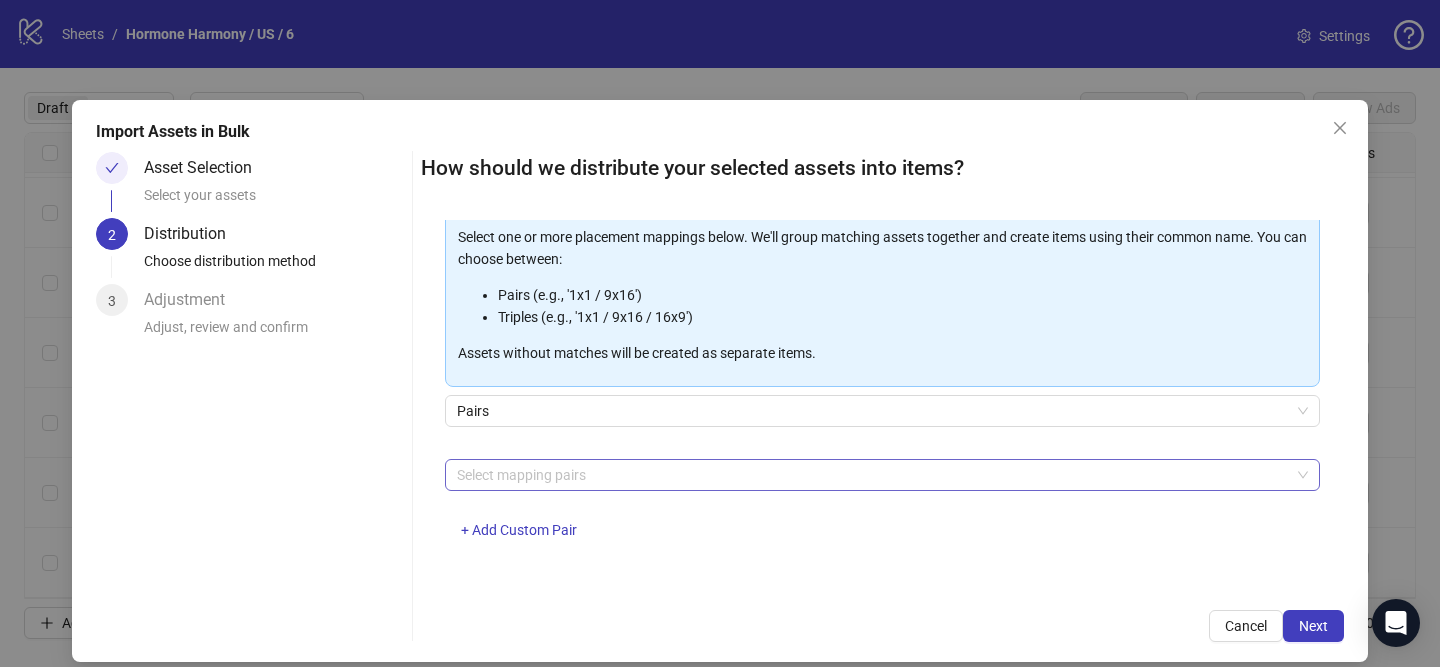 click at bounding box center (872, 475) 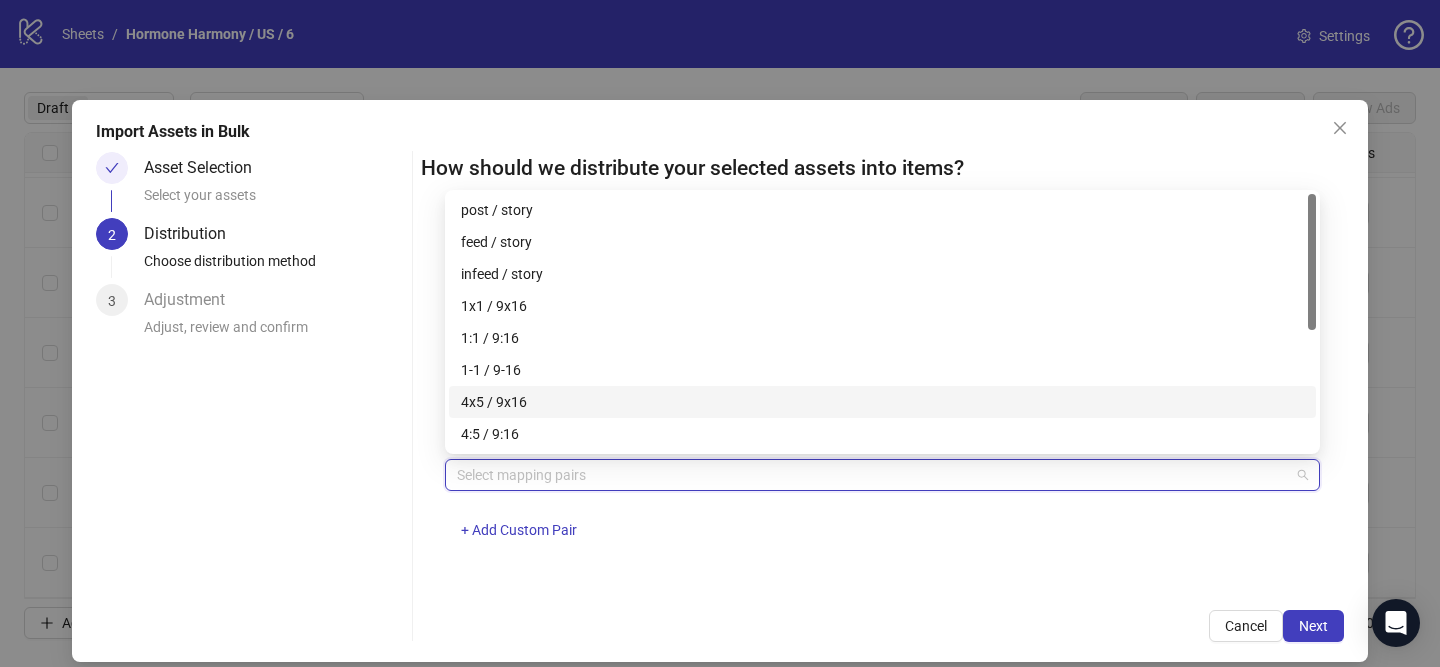 click on "4x5 / 9x16" at bounding box center [882, 402] 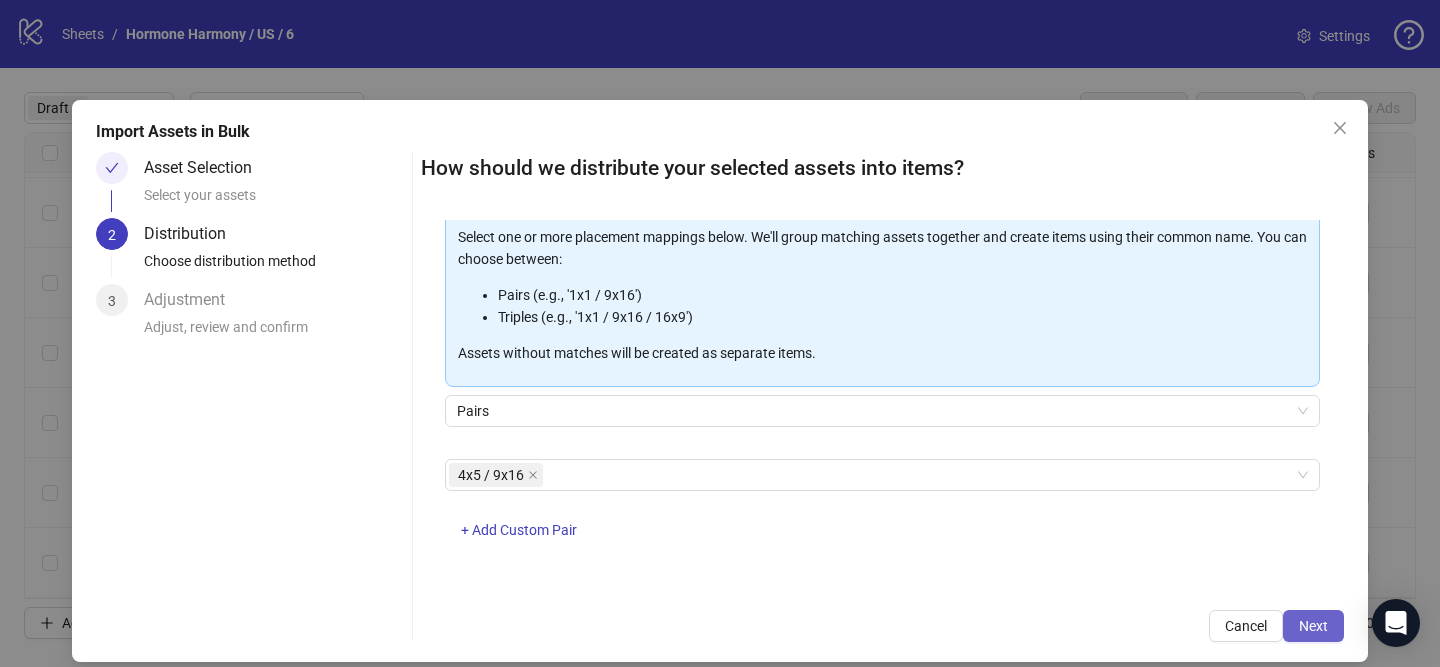 click on "Next" at bounding box center (1313, 626) 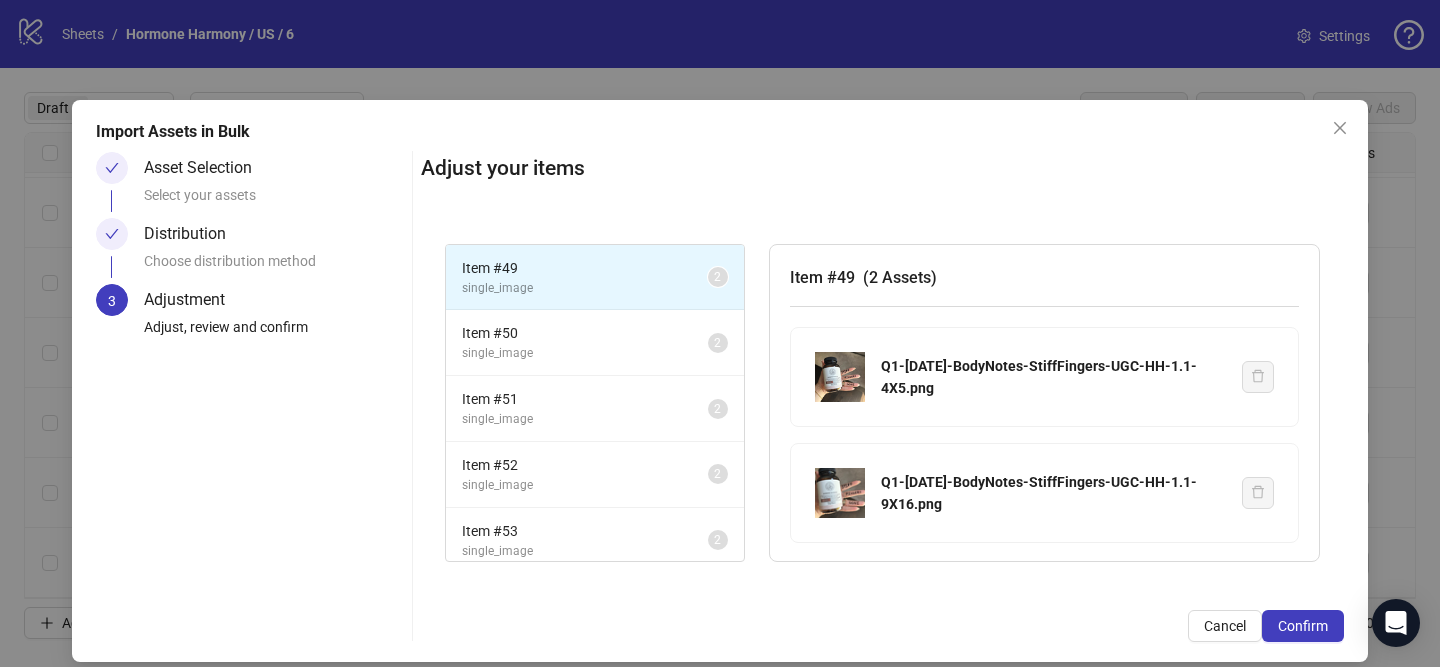 click on "Confirm" at bounding box center (1303, 626) 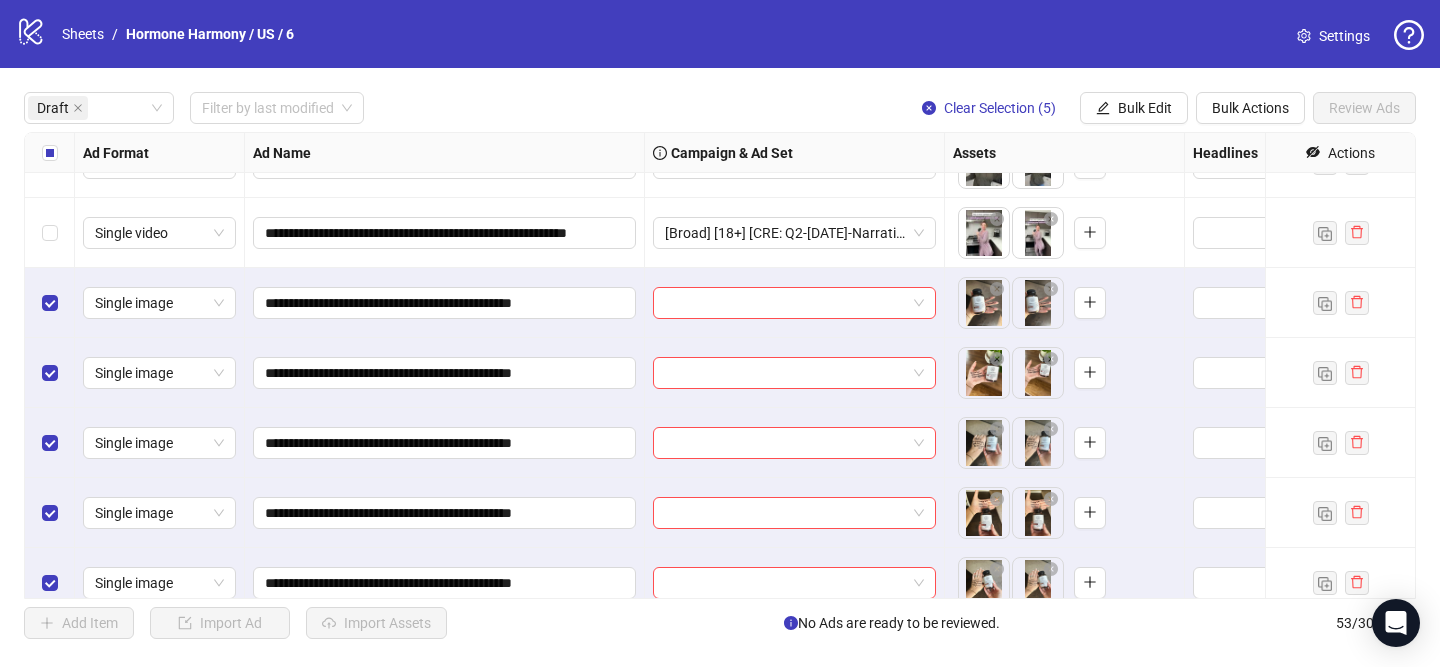scroll, scrollTop: 1255, scrollLeft: 0, axis: vertical 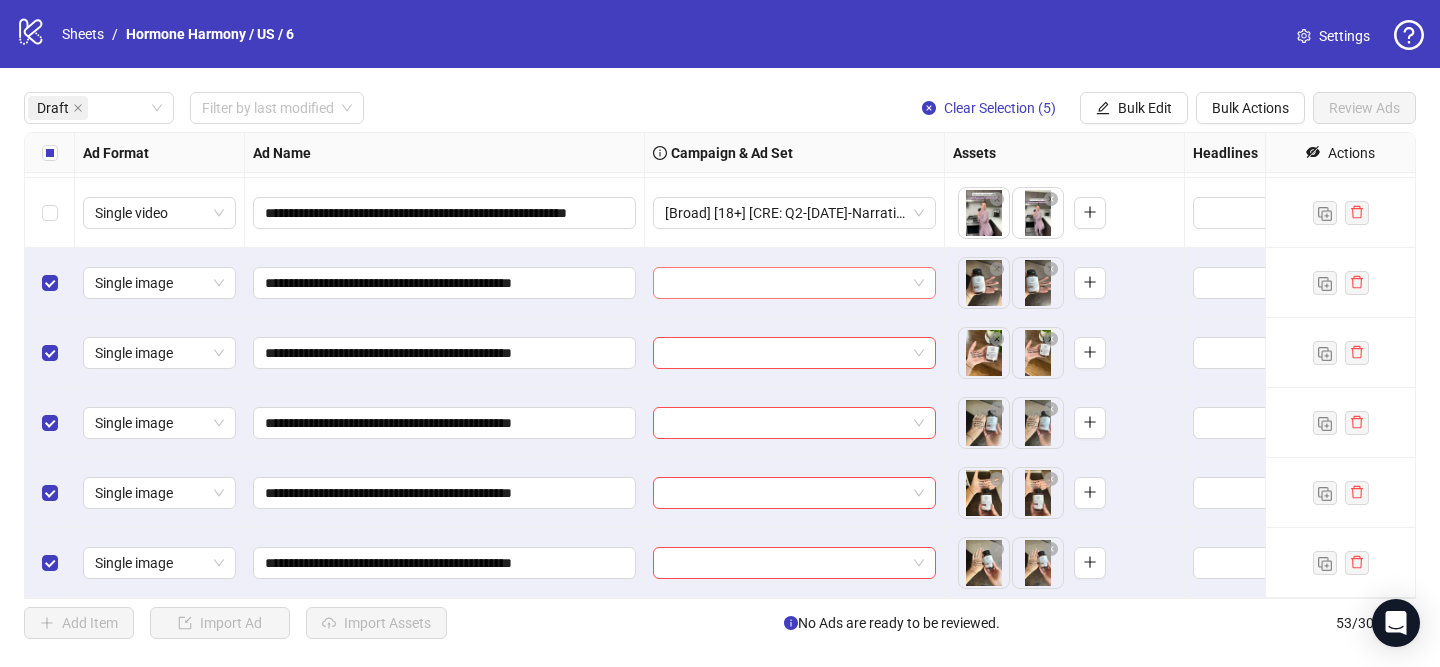 click at bounding box center (785, 283) 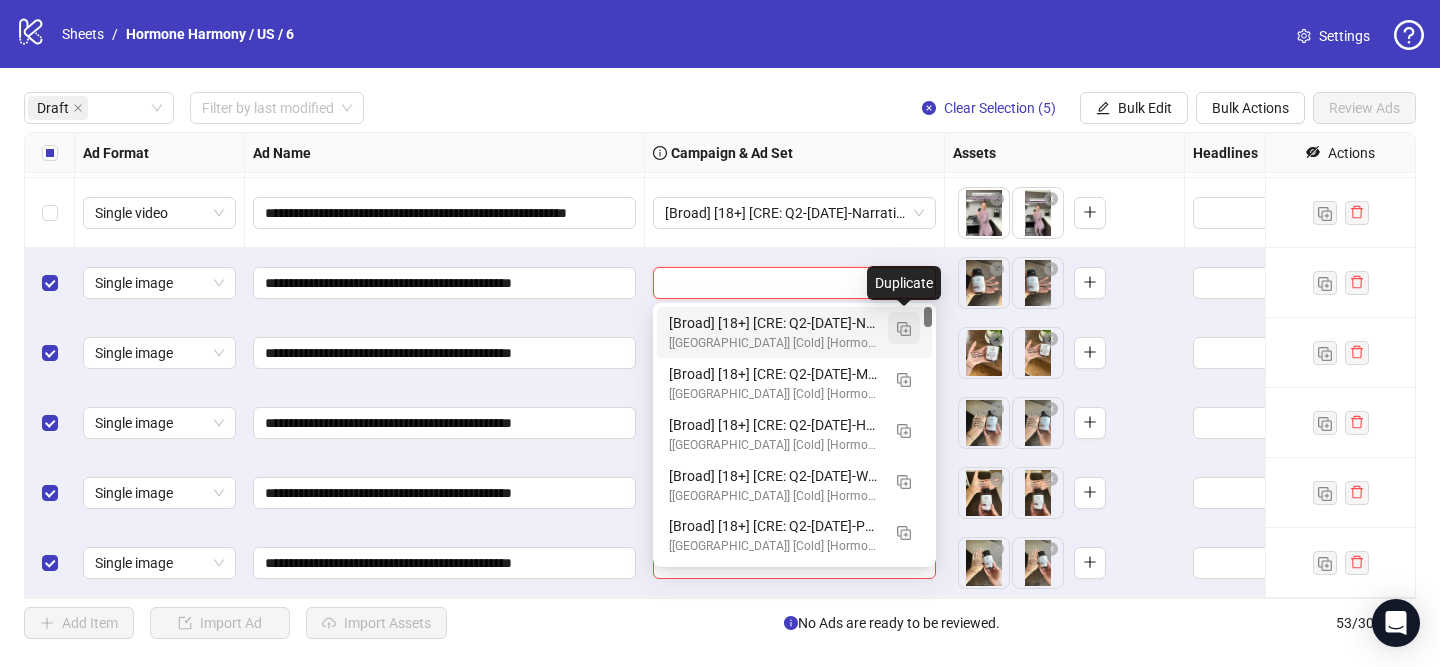 click at bounding box center [904, 328] 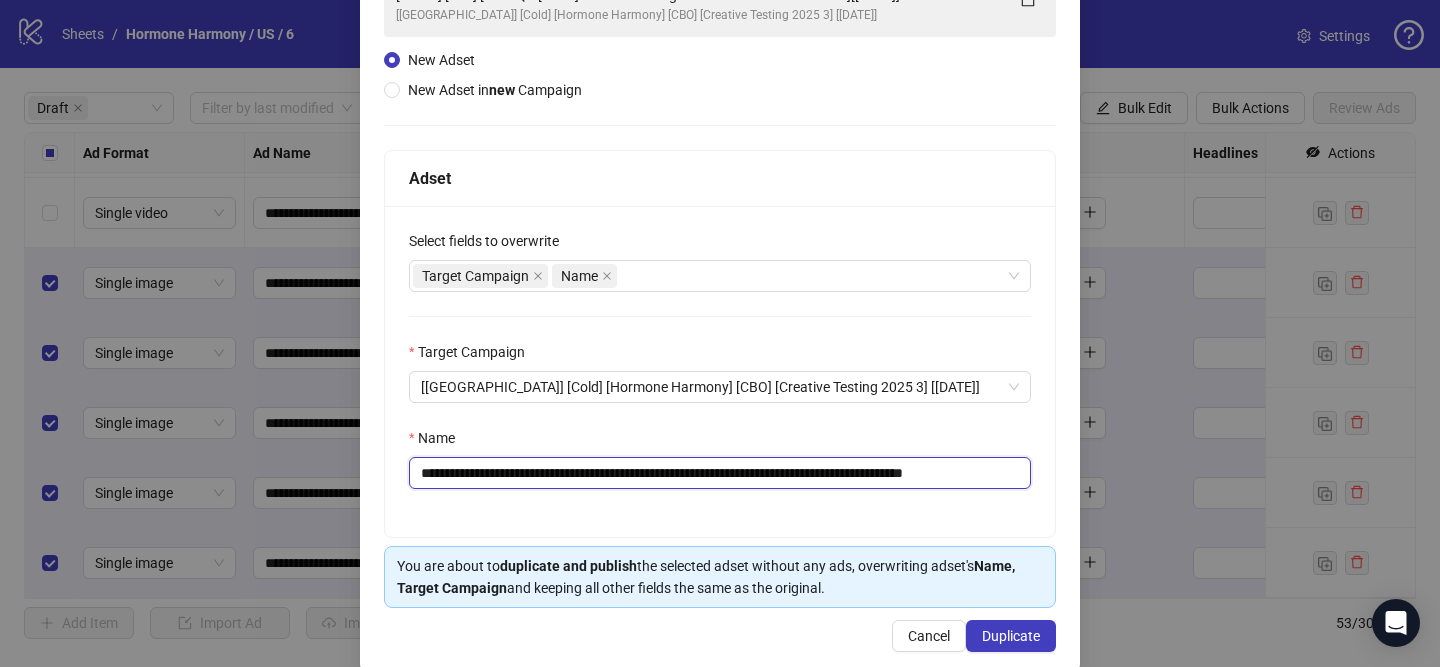 scroll, scrollTop: 184, scrollLeft: 0, axis: vertical 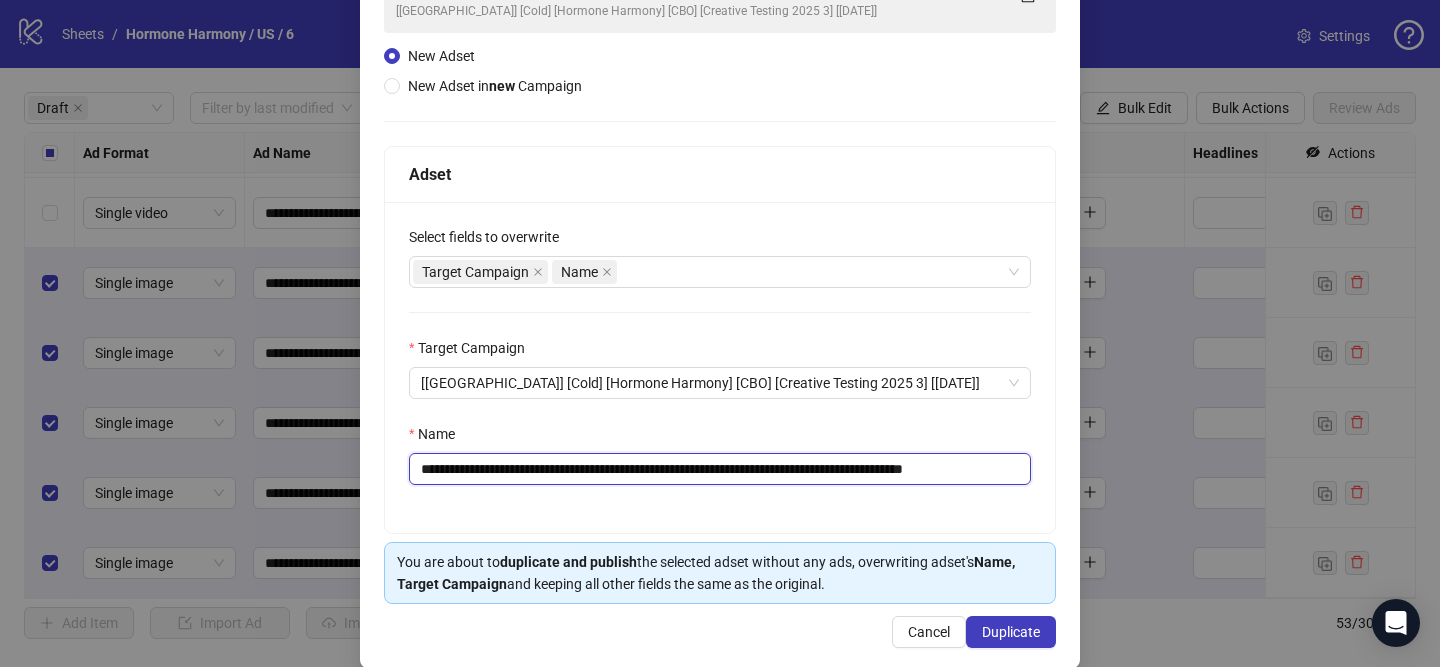 drag, startPoint x: 542, startPoint y: 471, endPoint x: 905, endPoint y: 460, distance: 363.16663 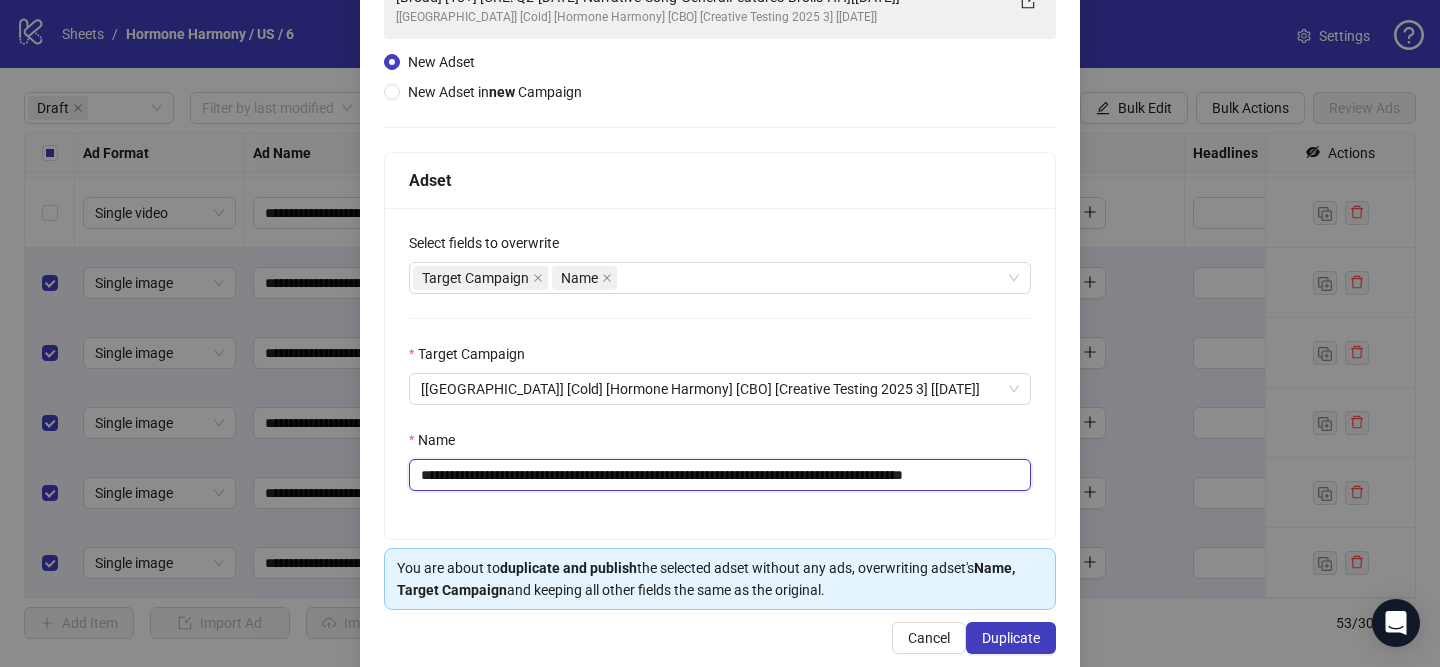 scroll, scrollTop: 176, scrollLeft: 0, axis: vertical 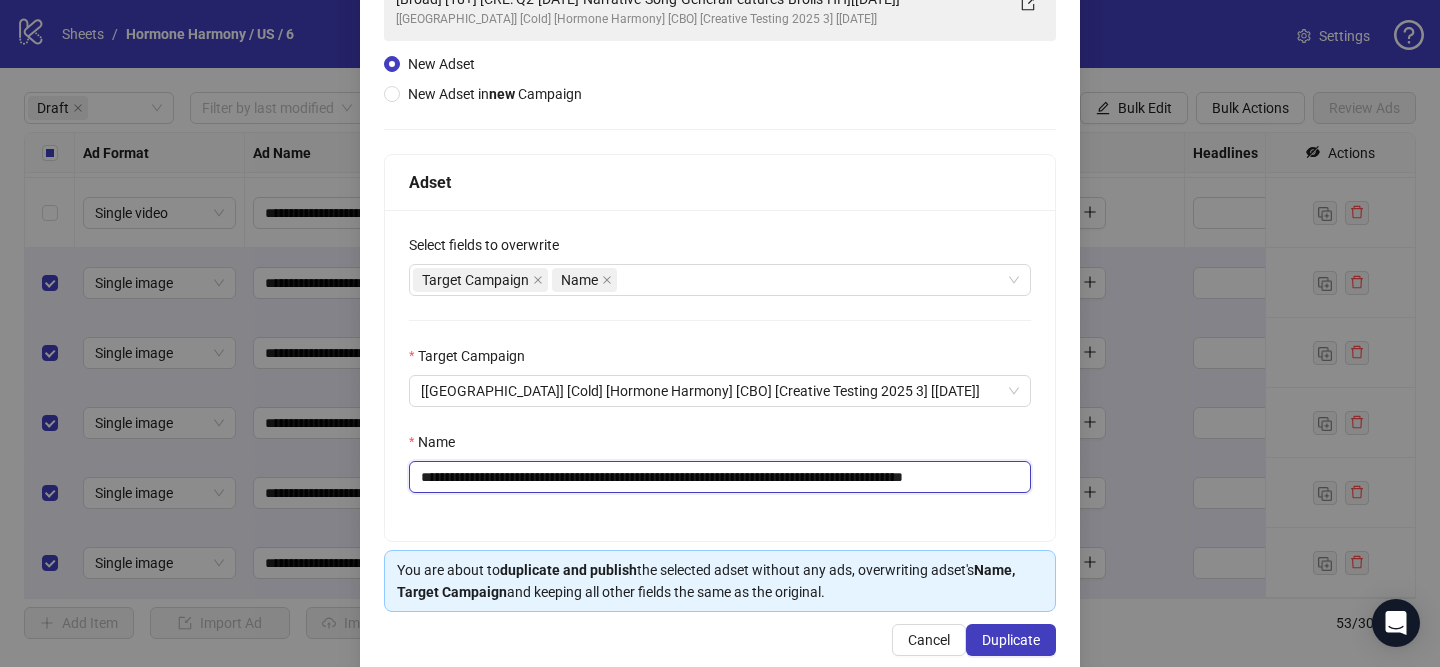paste on "**********" 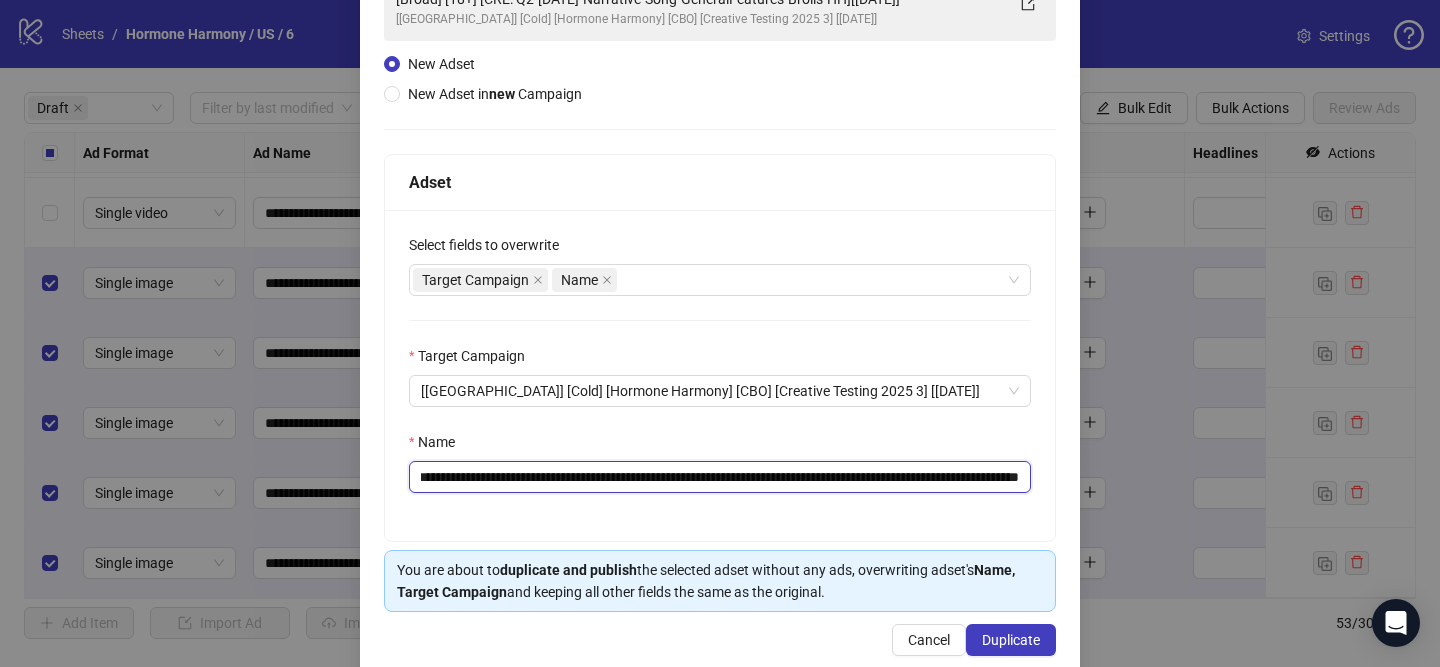 scroll, scrollTop: 0, scrollLeft: 206, axis: horizontal 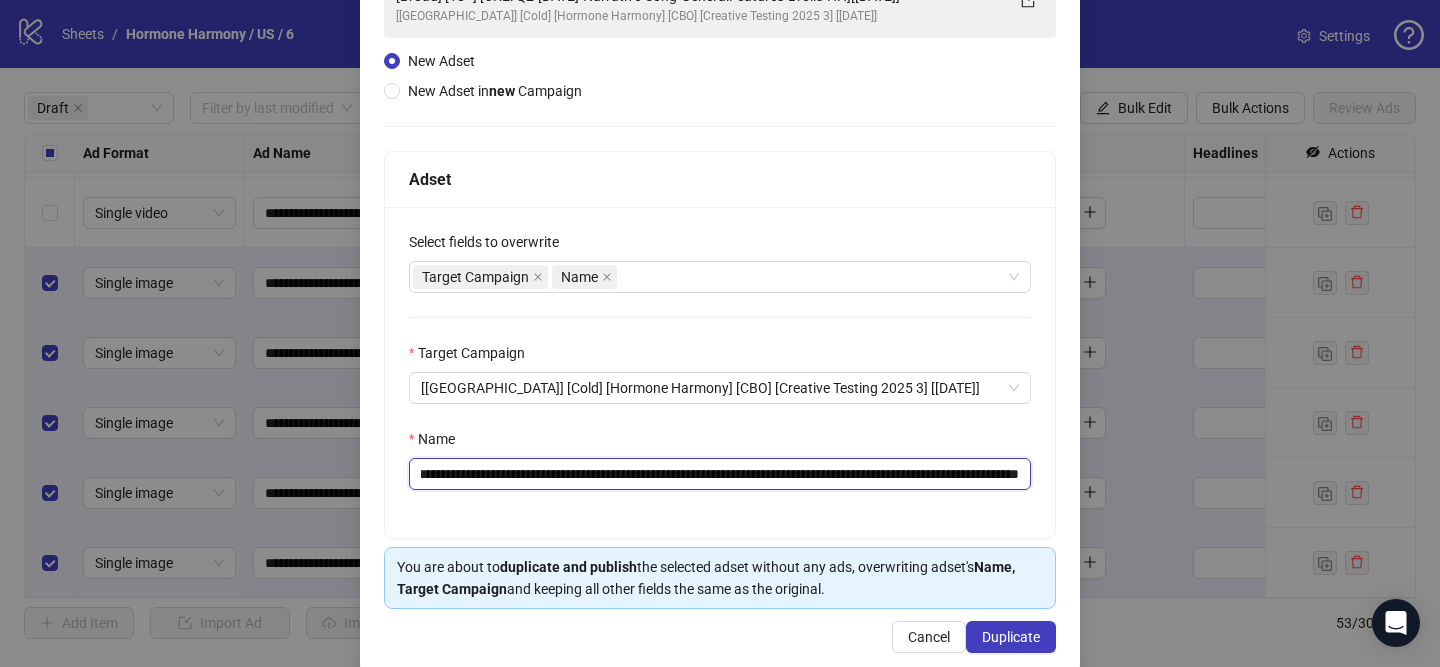 drag, startPoint x: 983, startPoint y: 474, endPoint x: 1034, endPoint y: 478, distance: 51.156624 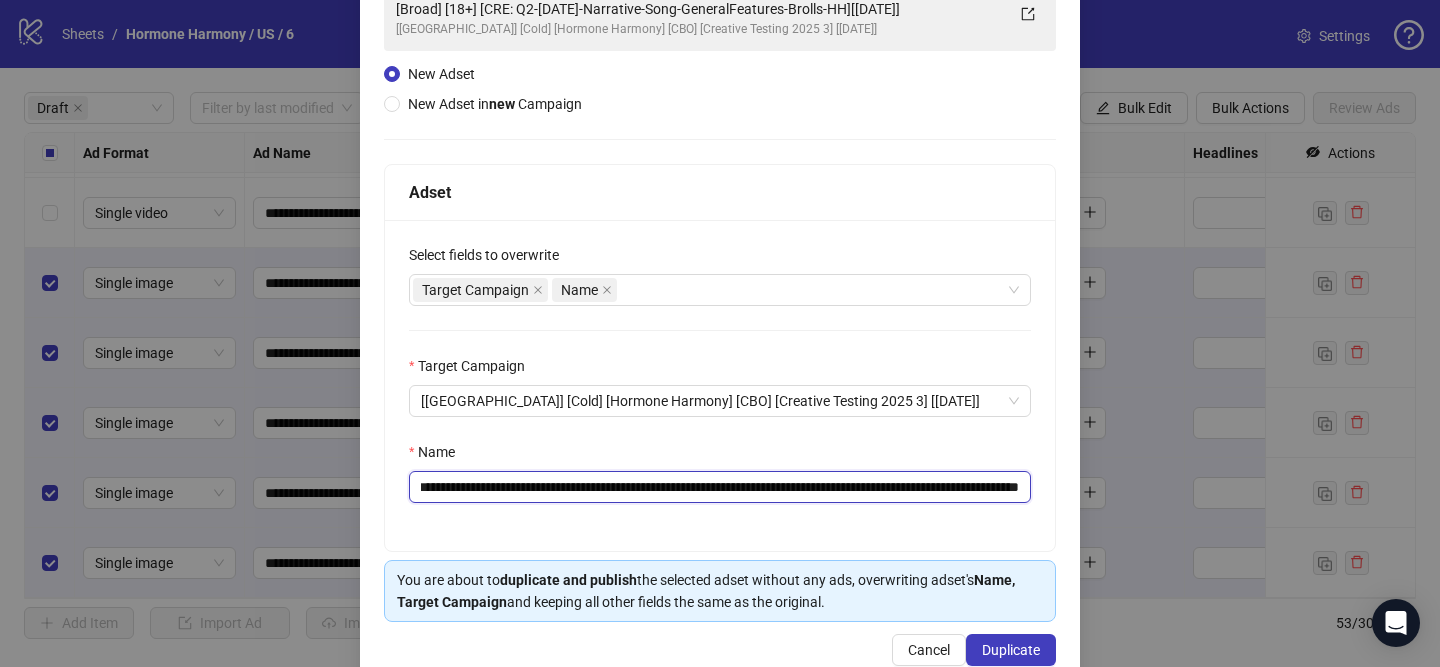 scroll, scrollTop: 165, scrollLeft: 0, axis: vertical 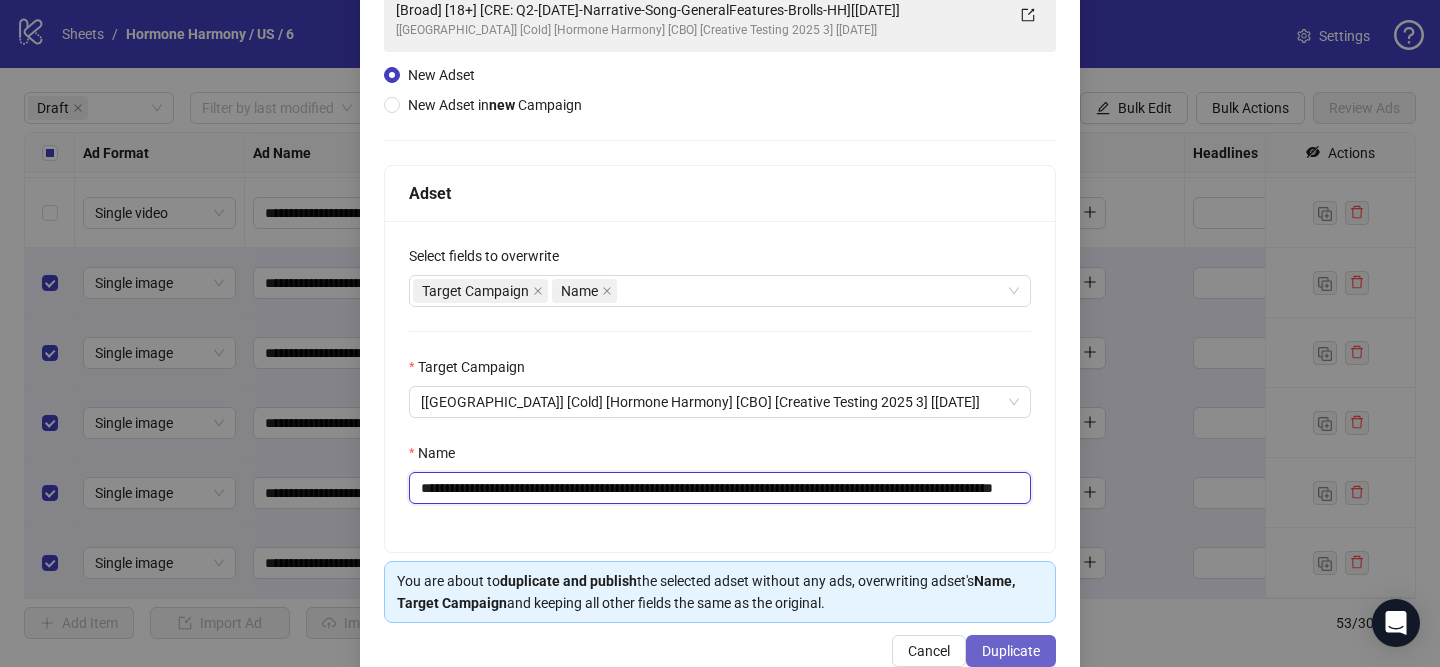 type on "**********" 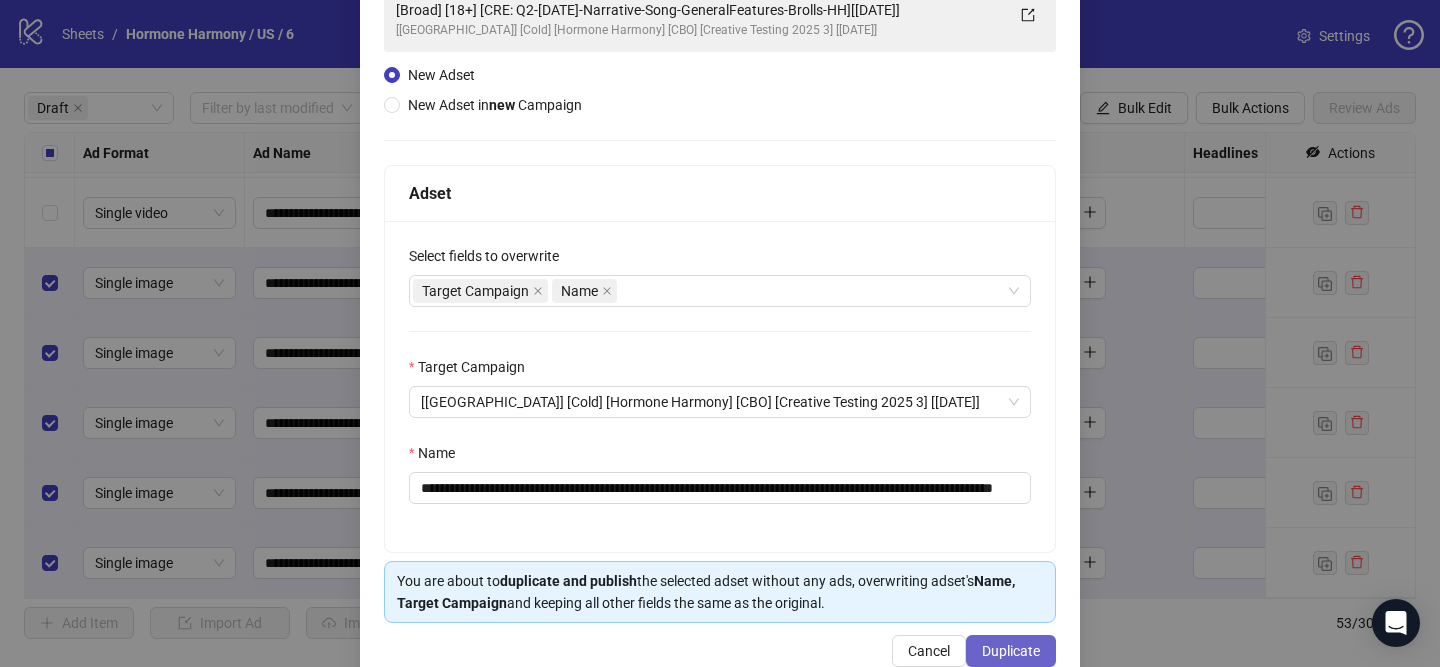 click on "Duplicate" at bounding box center [1011, 651] 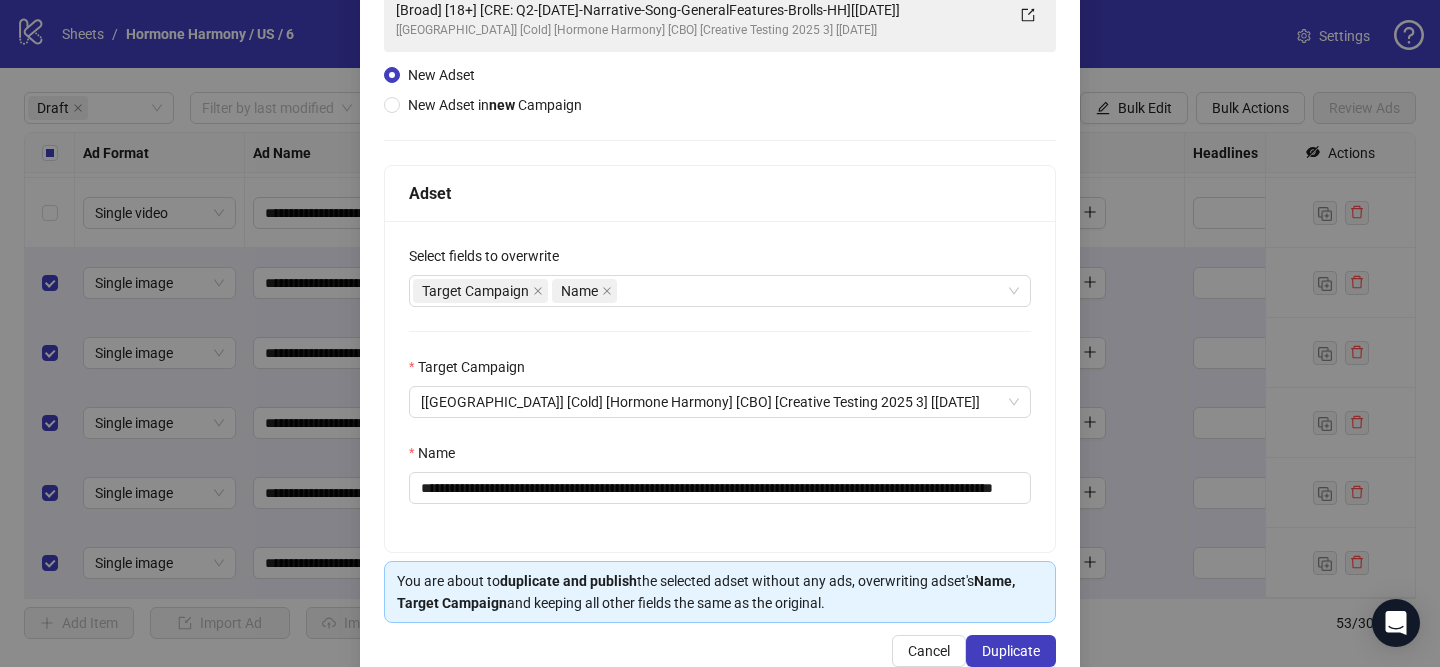 scroll, scrollTop: 0, scrollLeft: 0, axis: both 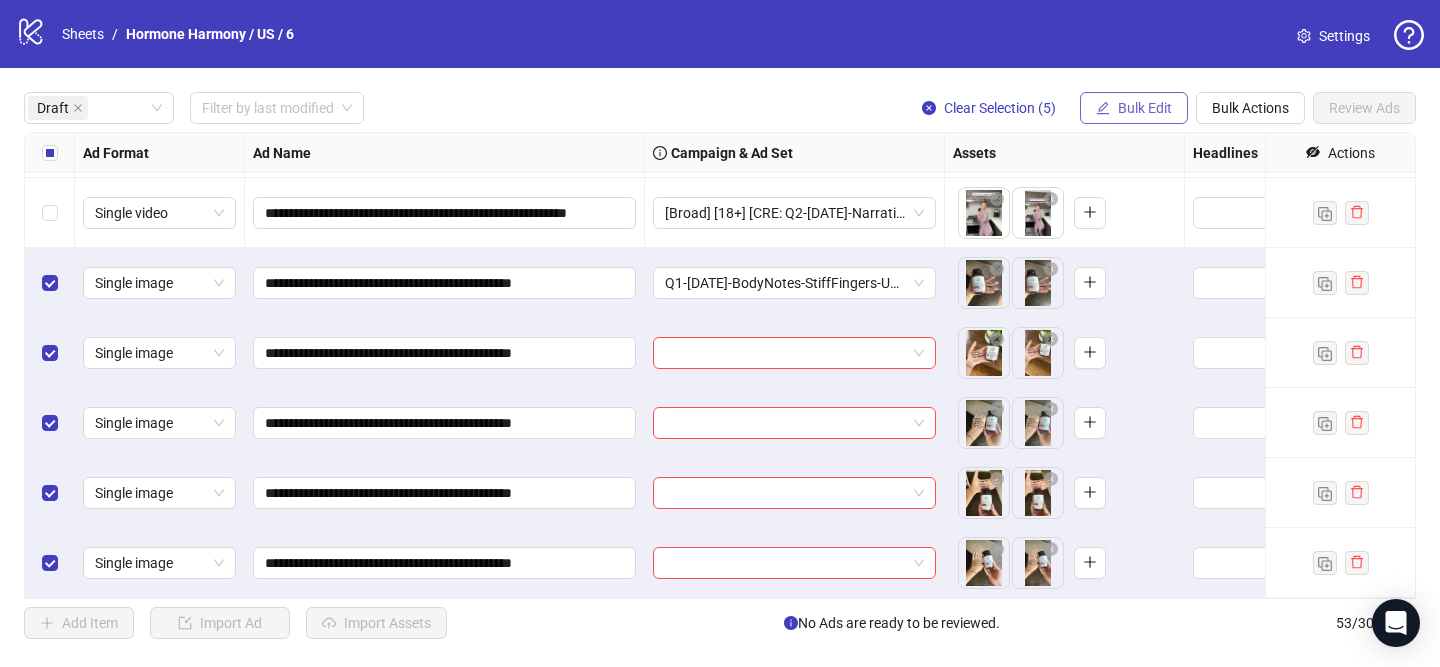 click on "Bulk Edit" at bounding box center [1145, 108] 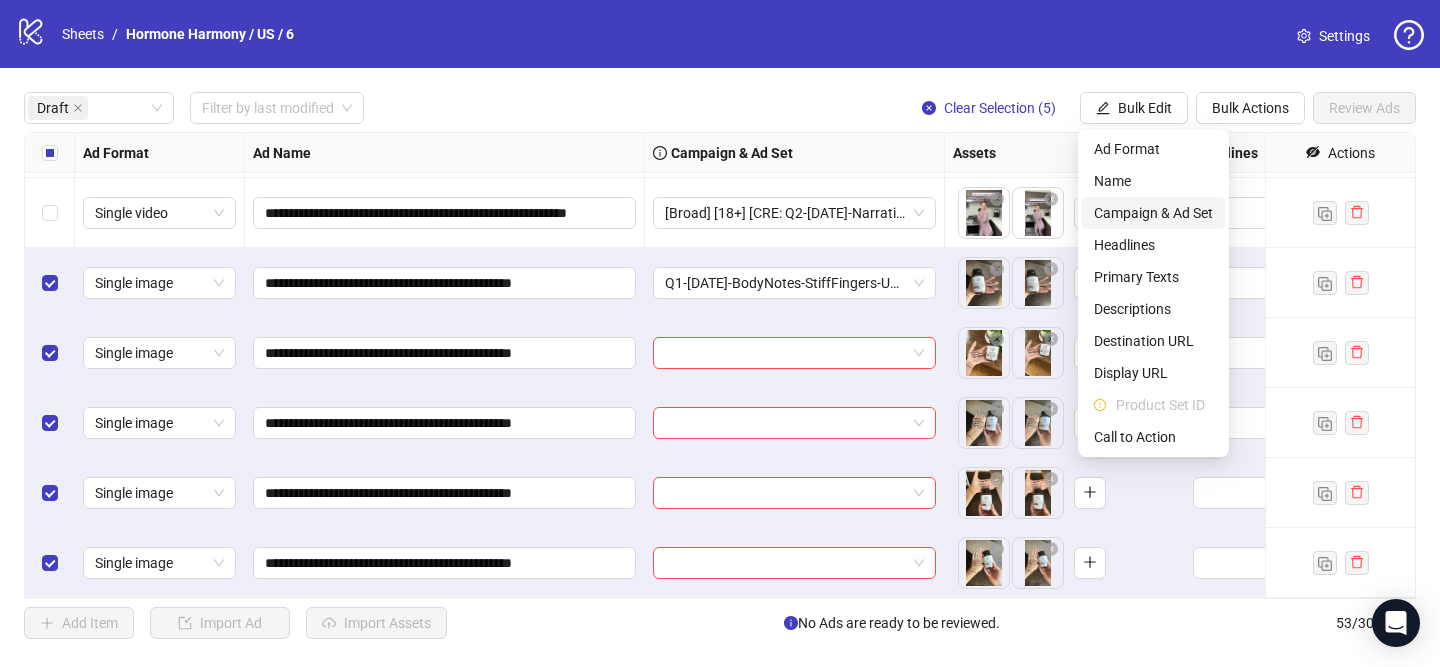 click on "Campaign & Ad Set" at bounding box center (1153, 213) 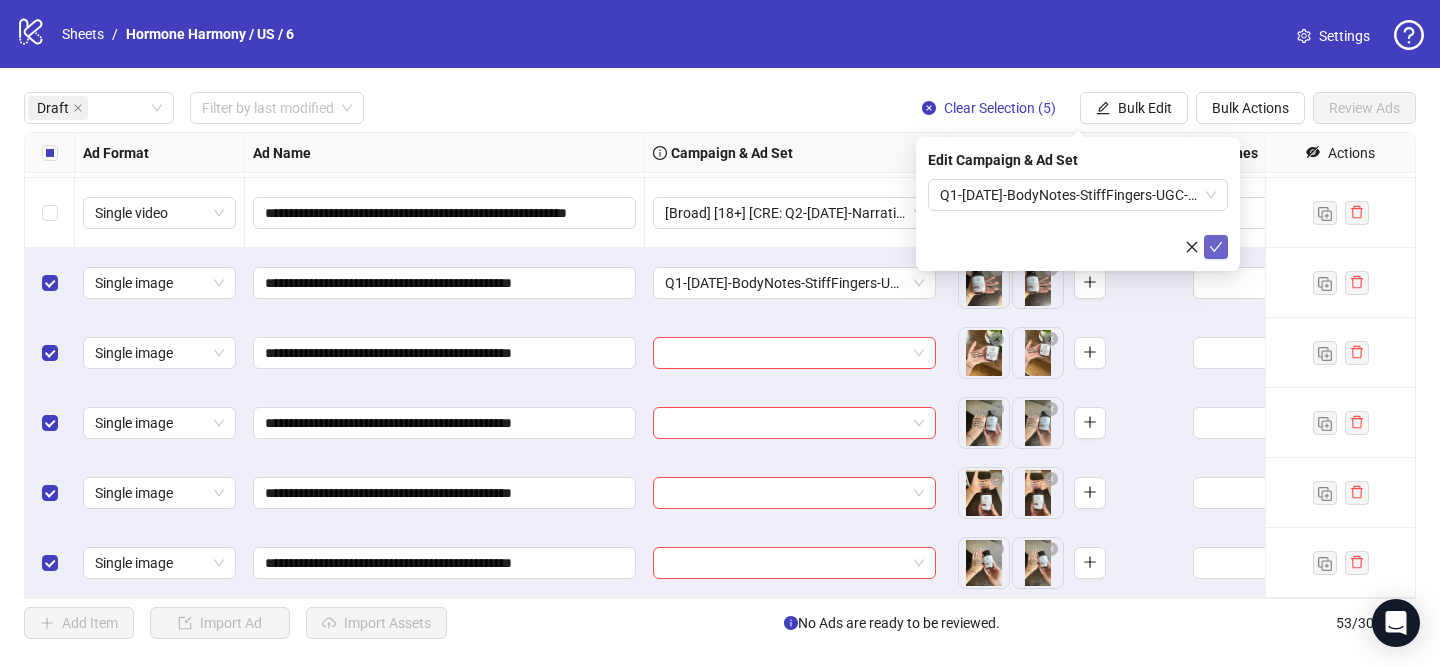 click 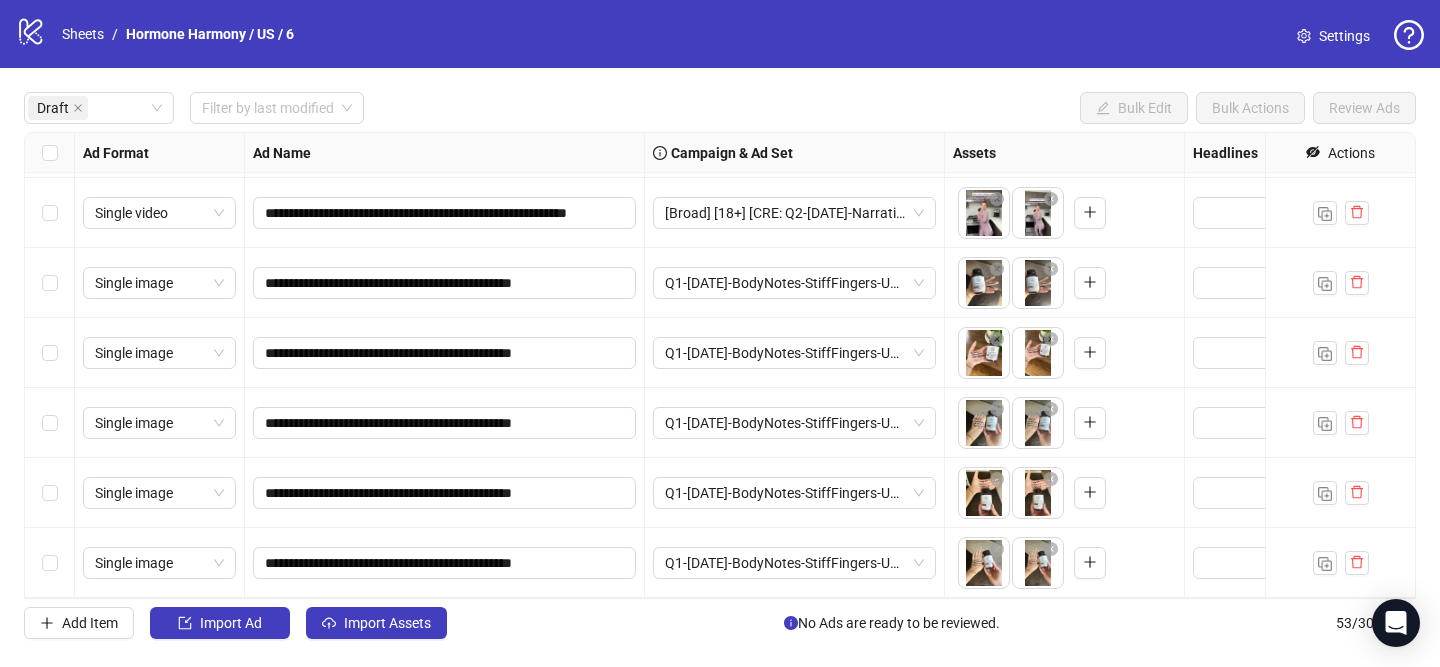 click on "Add Item Import Ad Import Assets  No Ads are ready to be reviewed. 53 / 300  items" at bounding box center [720, 623] 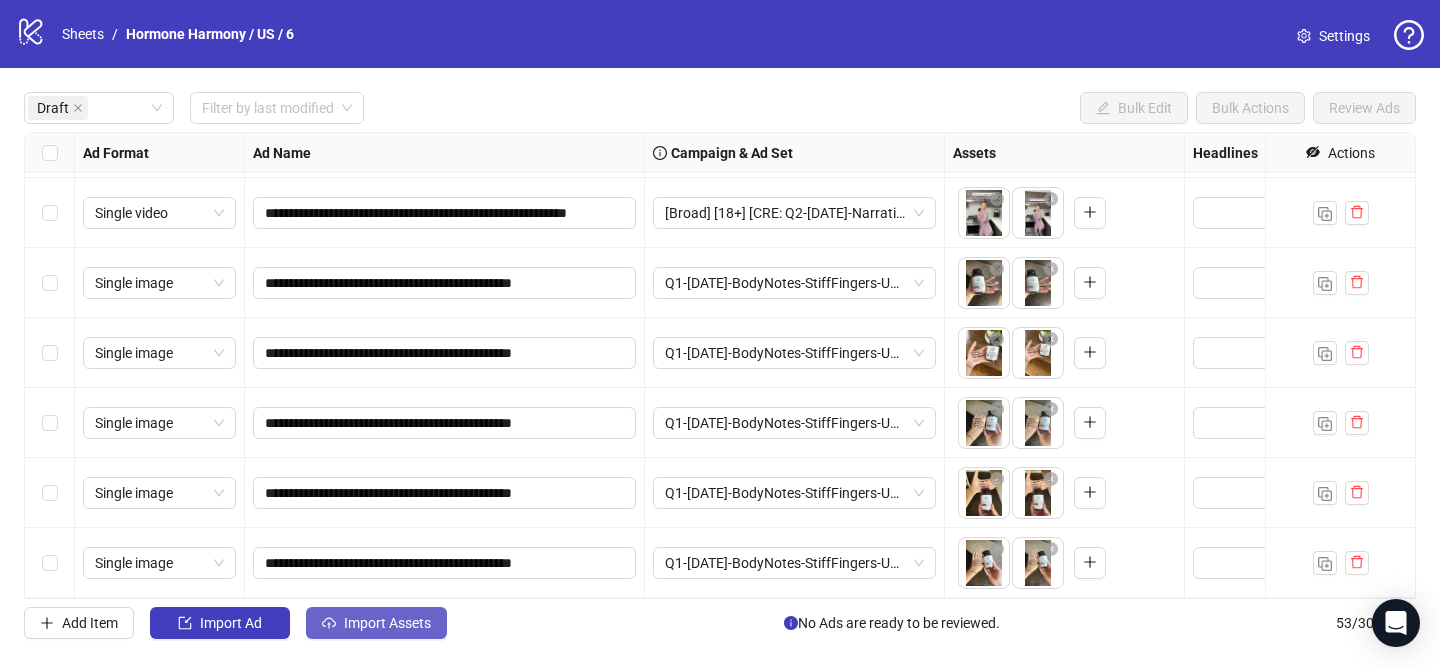click on "Import Assets" at bounding box center (376, 623) 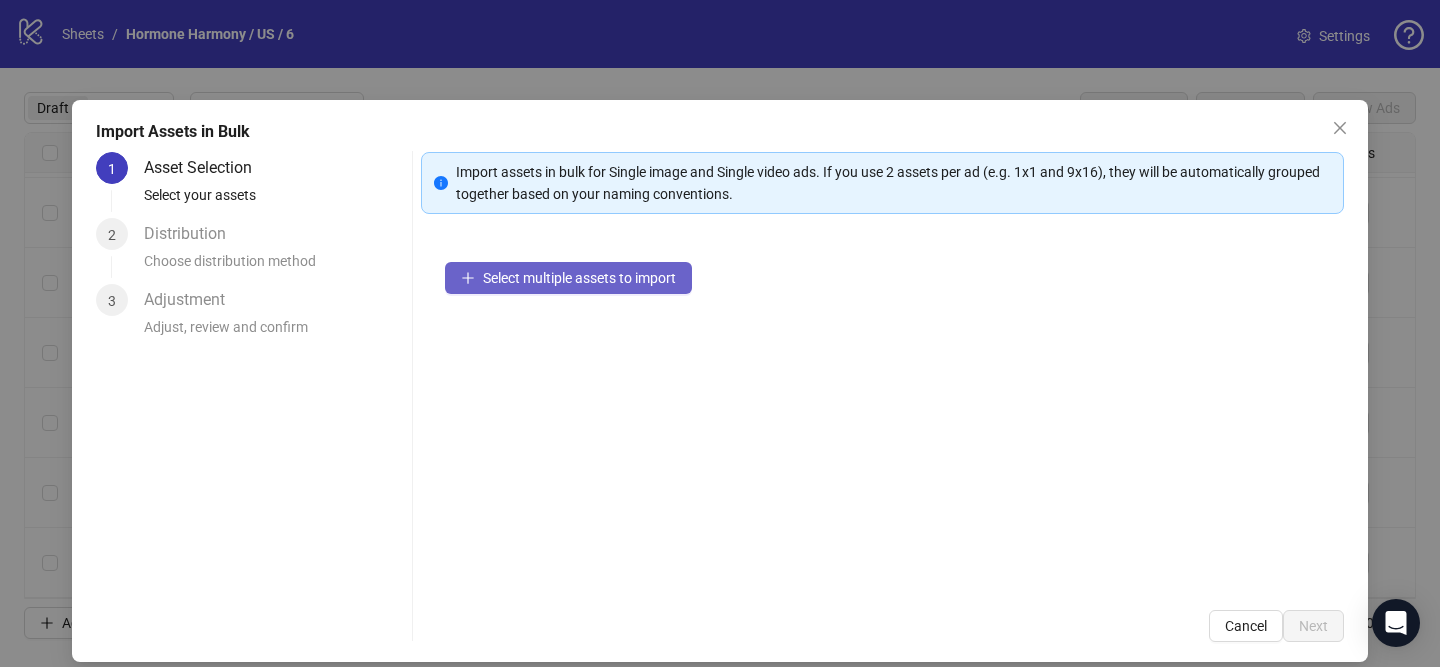 click on "Select multiple assets to import" at bounding box center [579, 278] 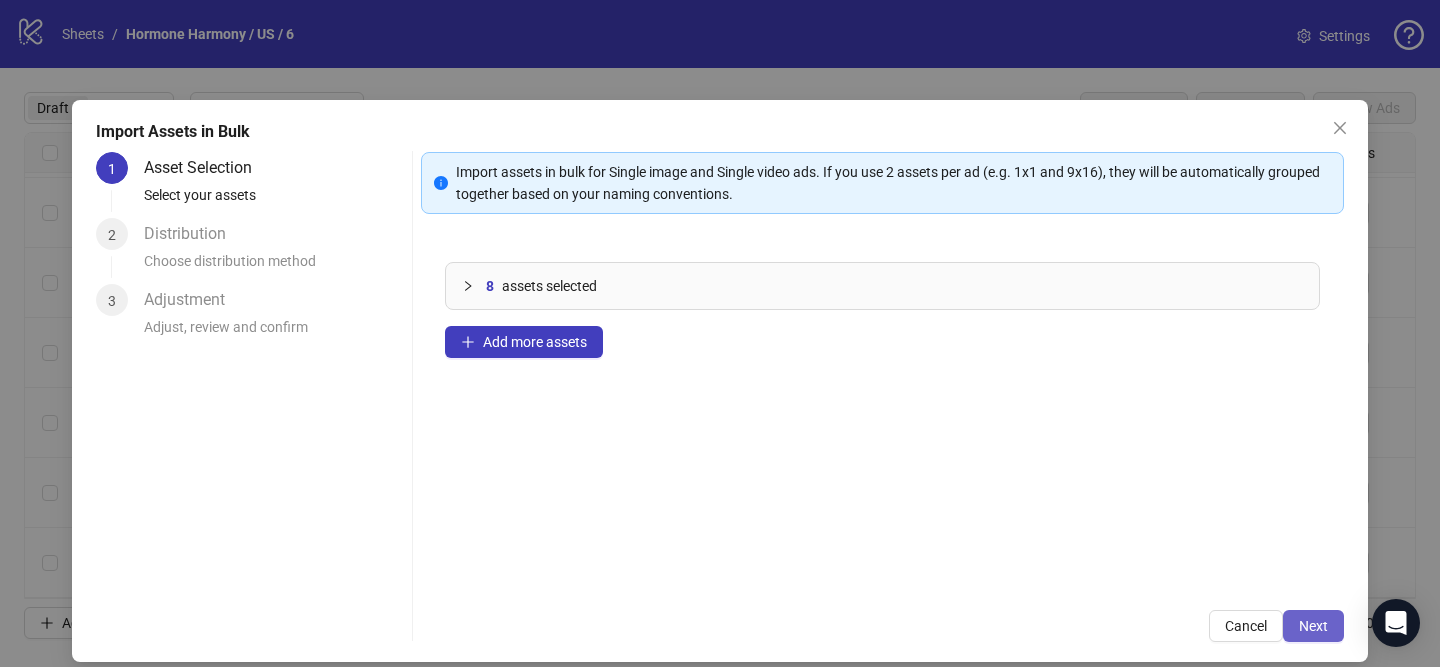 click on "Next" at bounding box center (1313, 626) 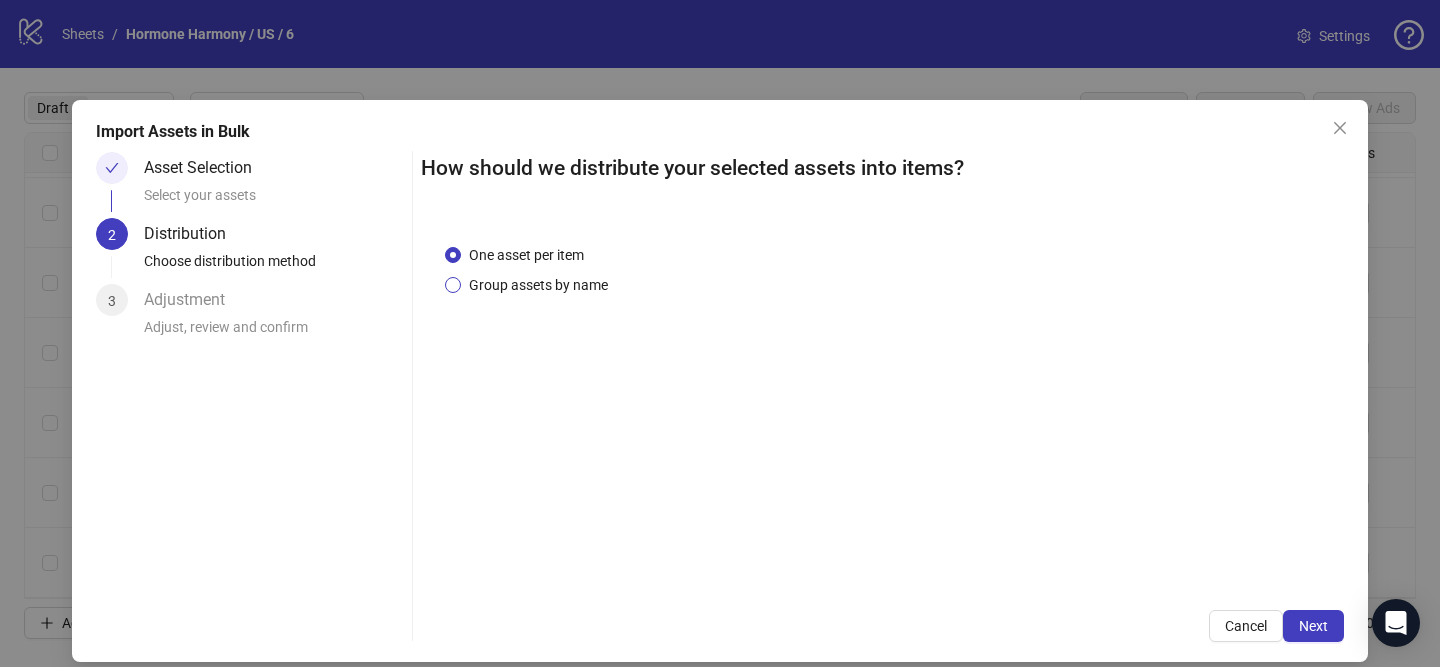 click on "Group assets by name" at bounding box center [538, 285] 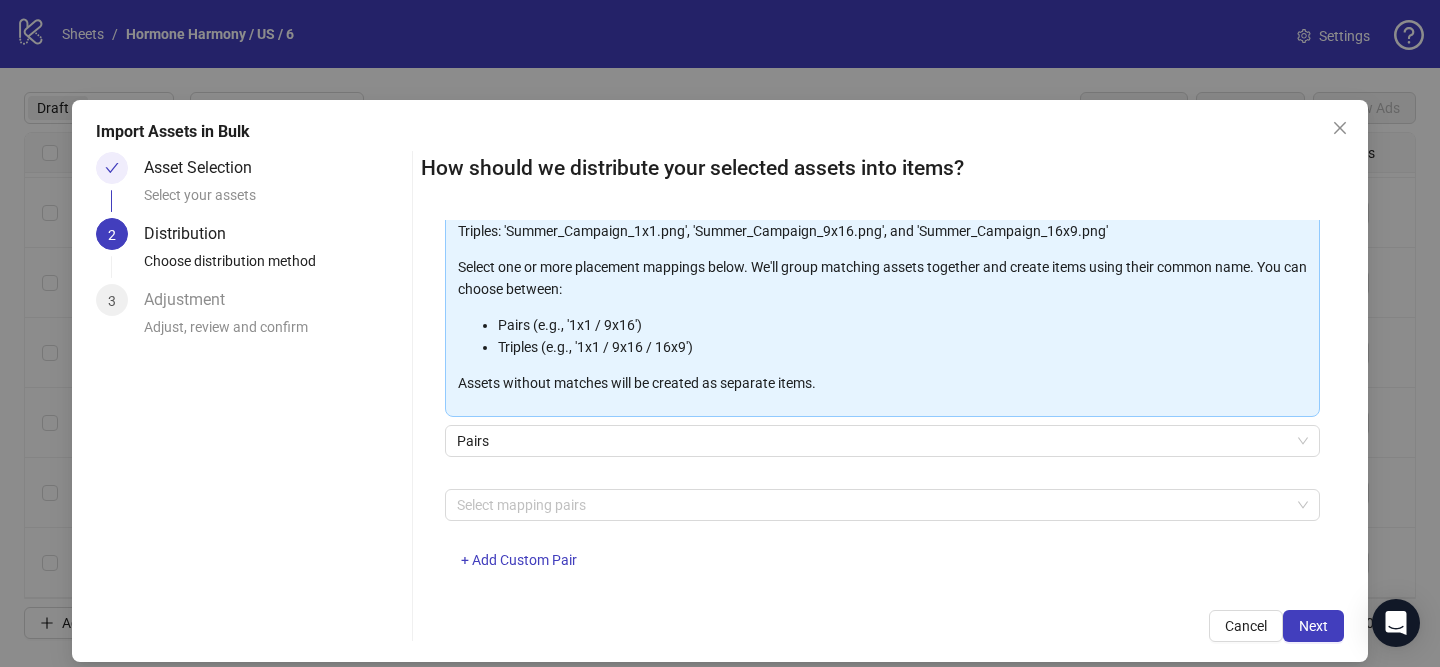 scroll, scrollTop: 219, scrollLeft: 0, axis: vertical 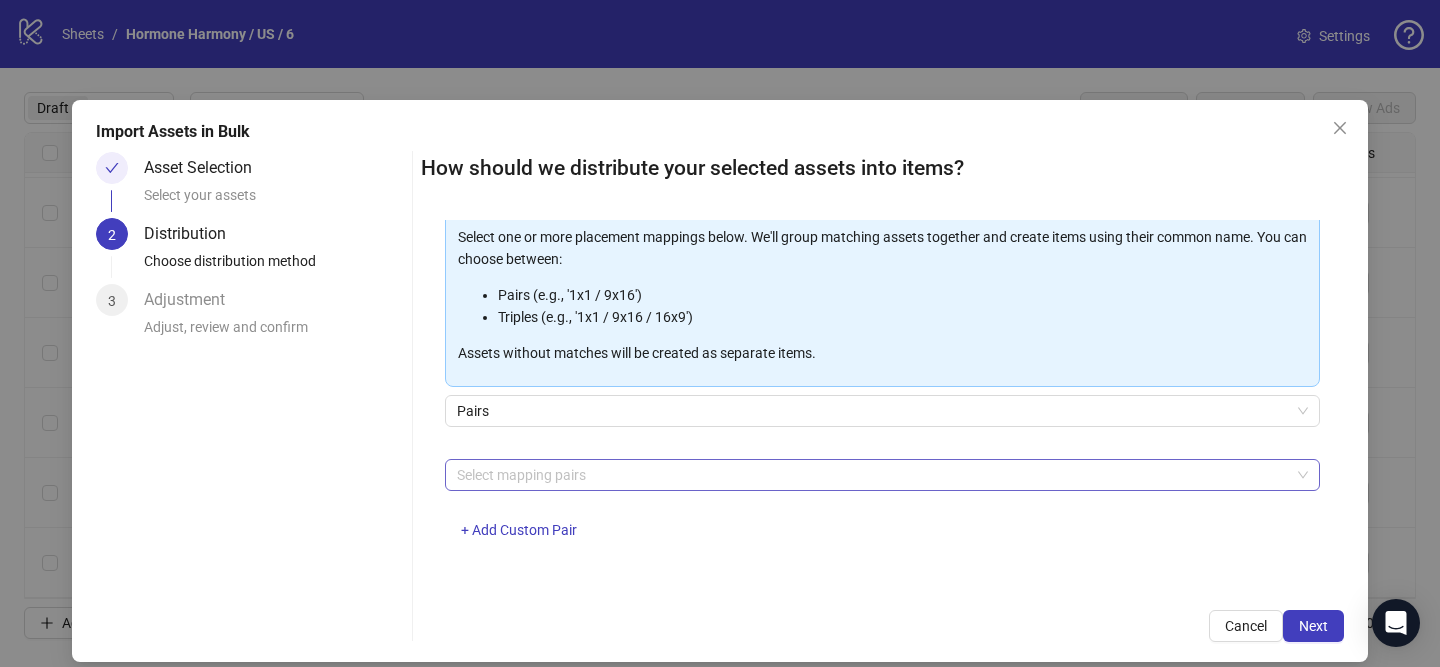 drag, startPoint x: 555, startPoint y: 476, endPoint x: 552, endPoint y: 459, distance: 17.262676 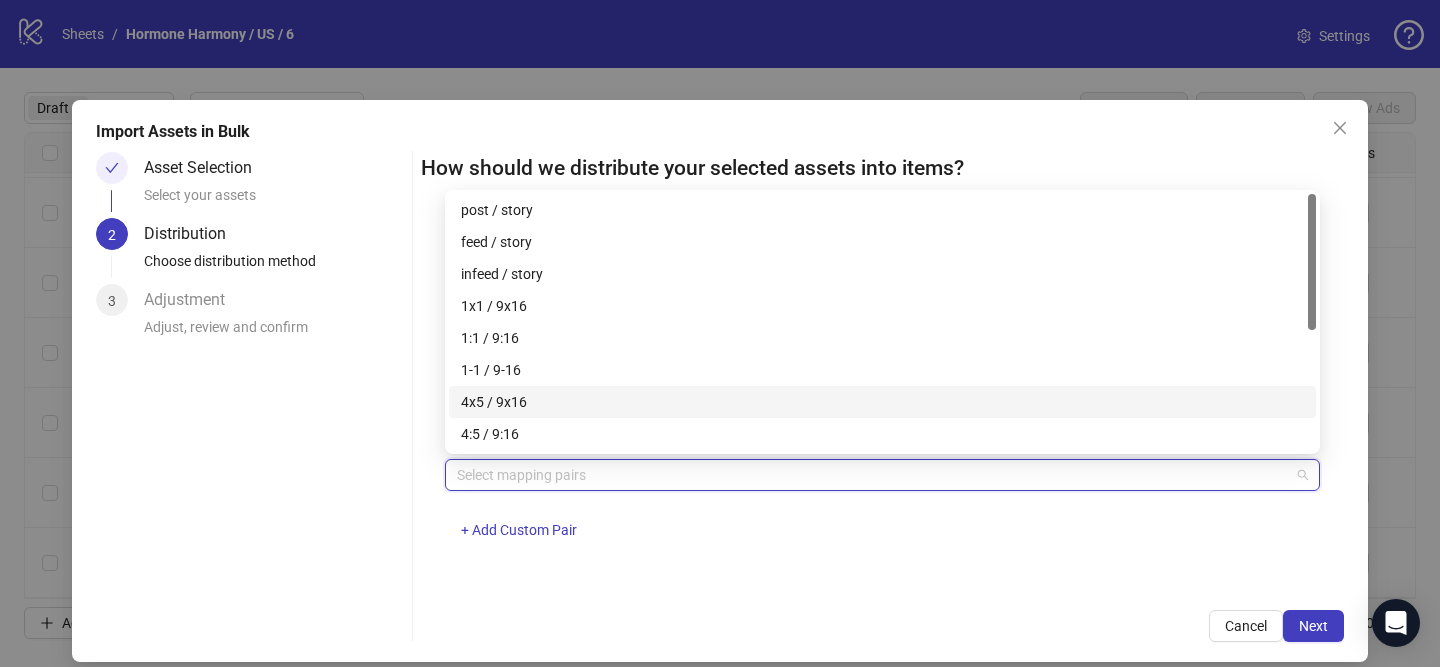 drag, startPoint x: 525, startPoint y: 399, endPoint x: 633, endPoint y: 424, distance: 110.85576 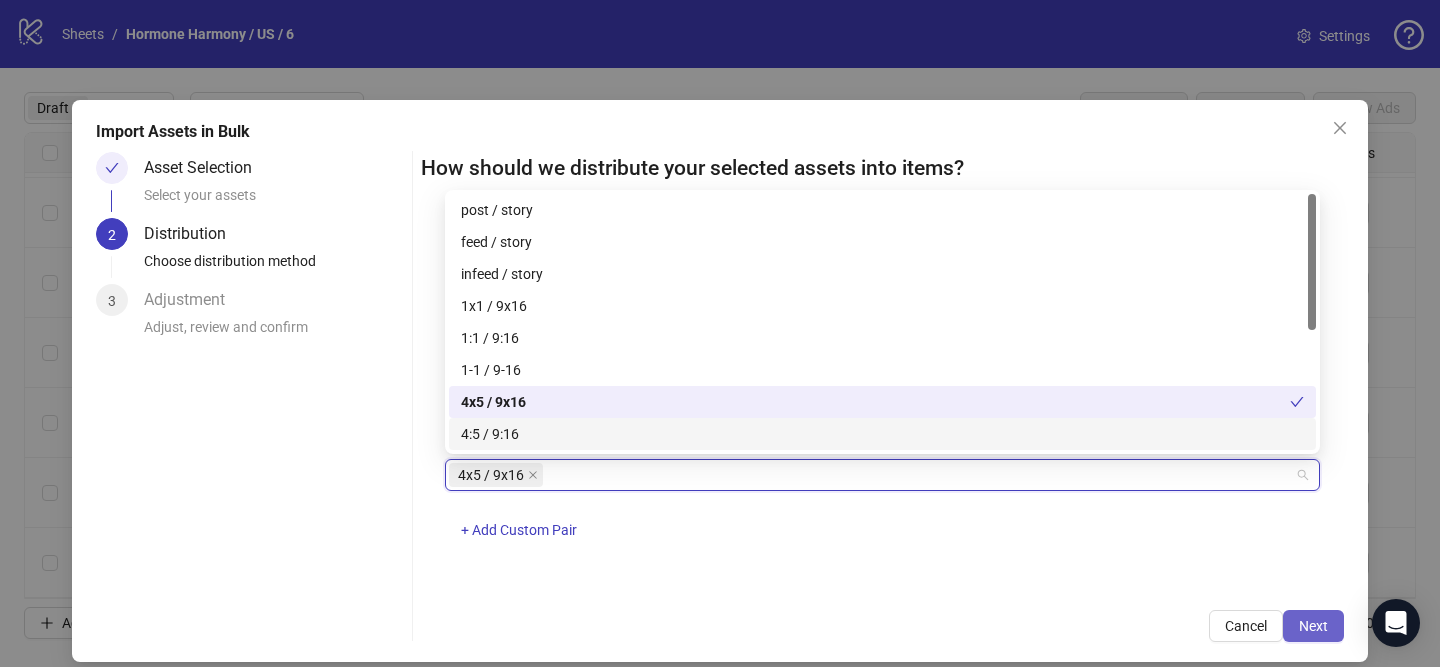 click on "Next" at bounding box center (1313, 626) 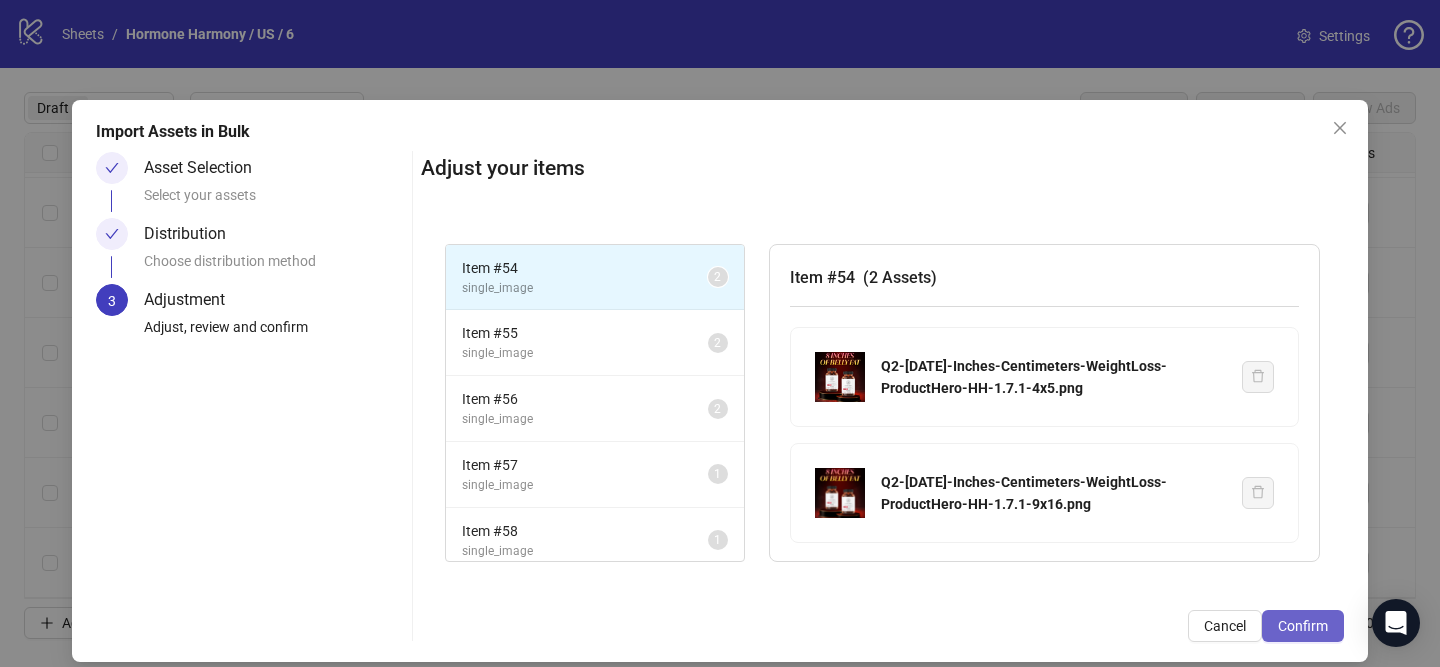 click on "Confirm" at bounding box center [1303, 626] 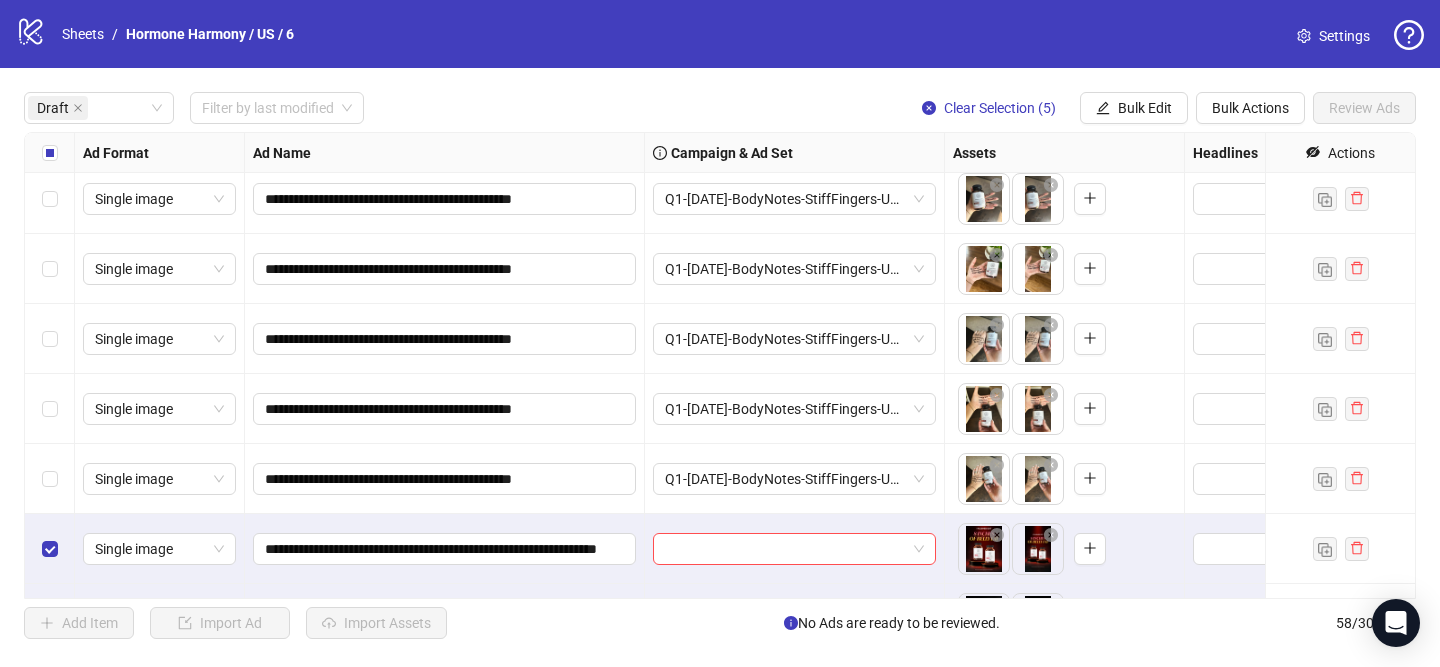 scroll, scrollTop: 1605, scrollLeft: 0, axis: vertical 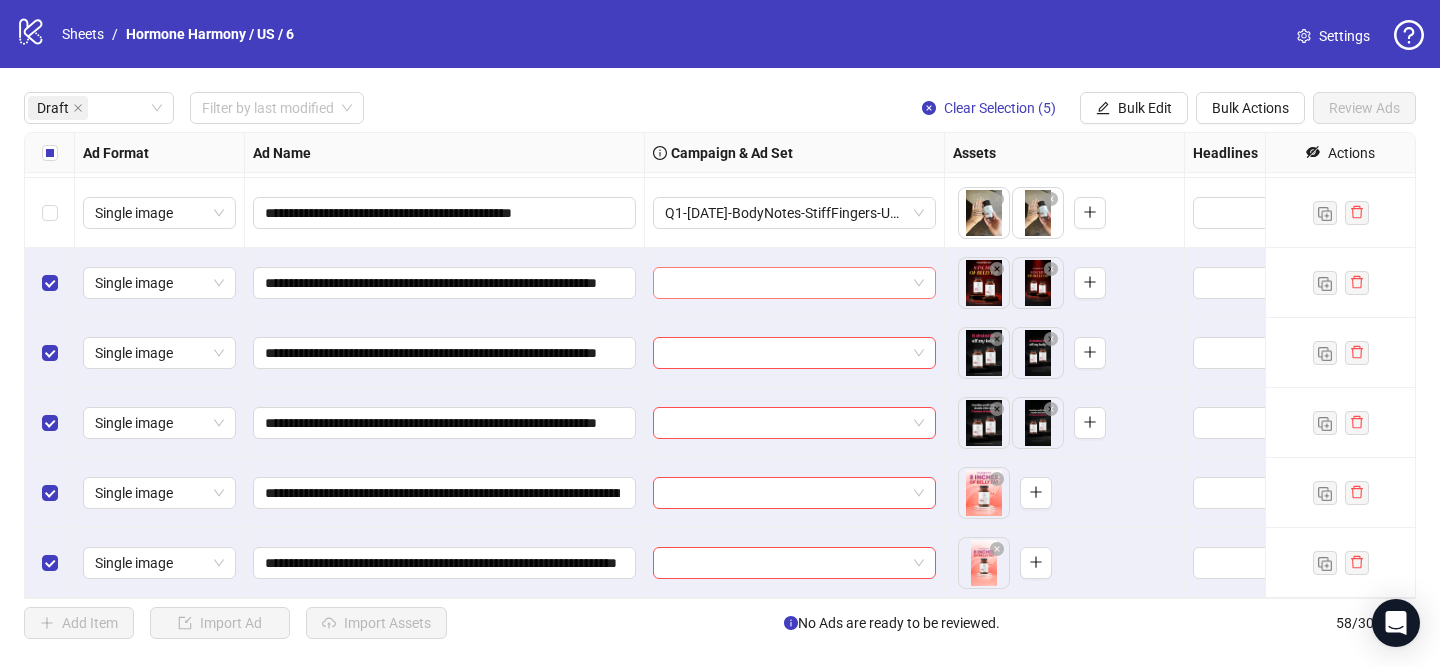click at bounding box center (785, 283) 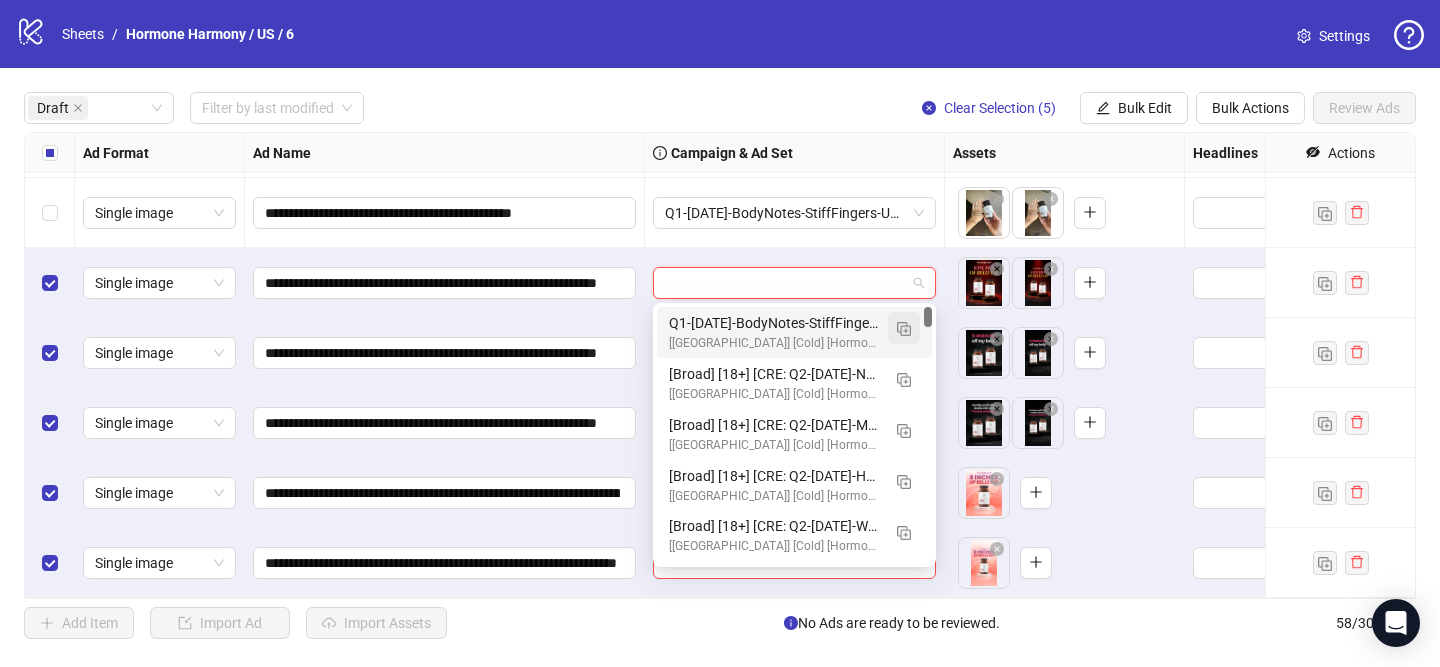 click at bounding box center [904, 329] 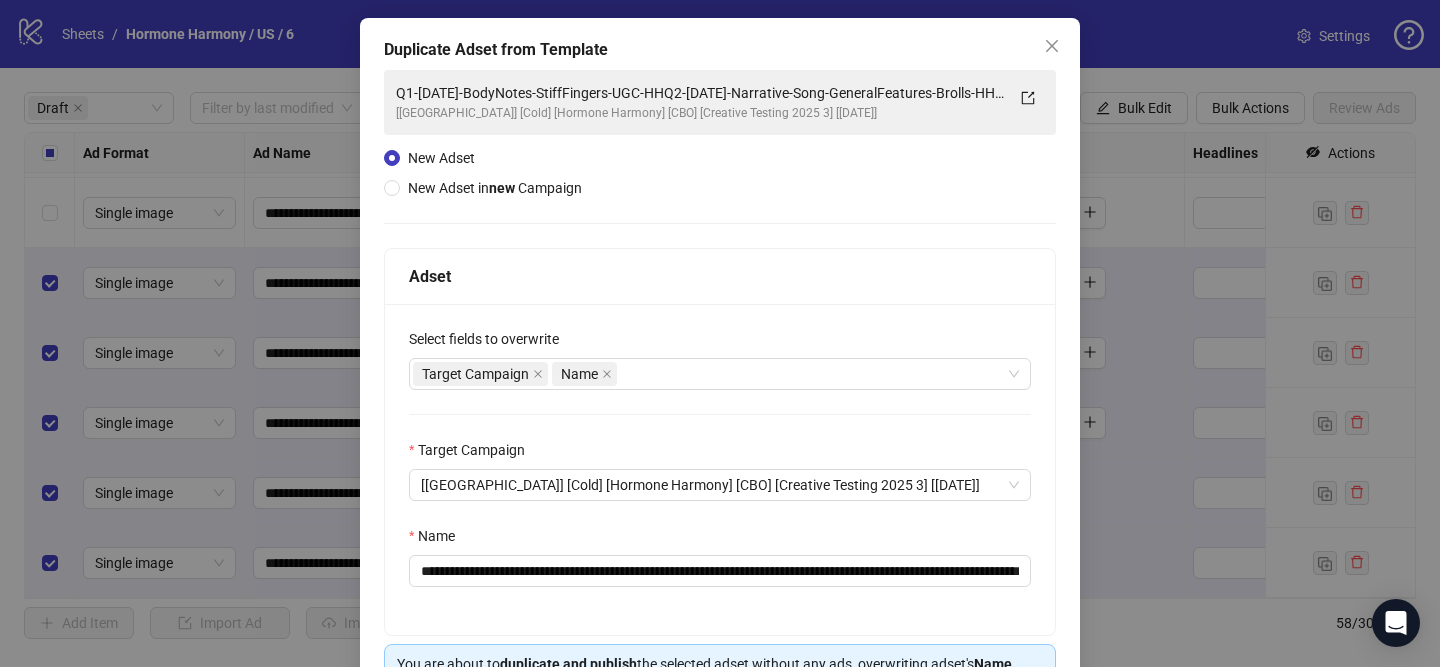 scroll, scrollTop: 84, scrollLeft: 0, axis: vertical 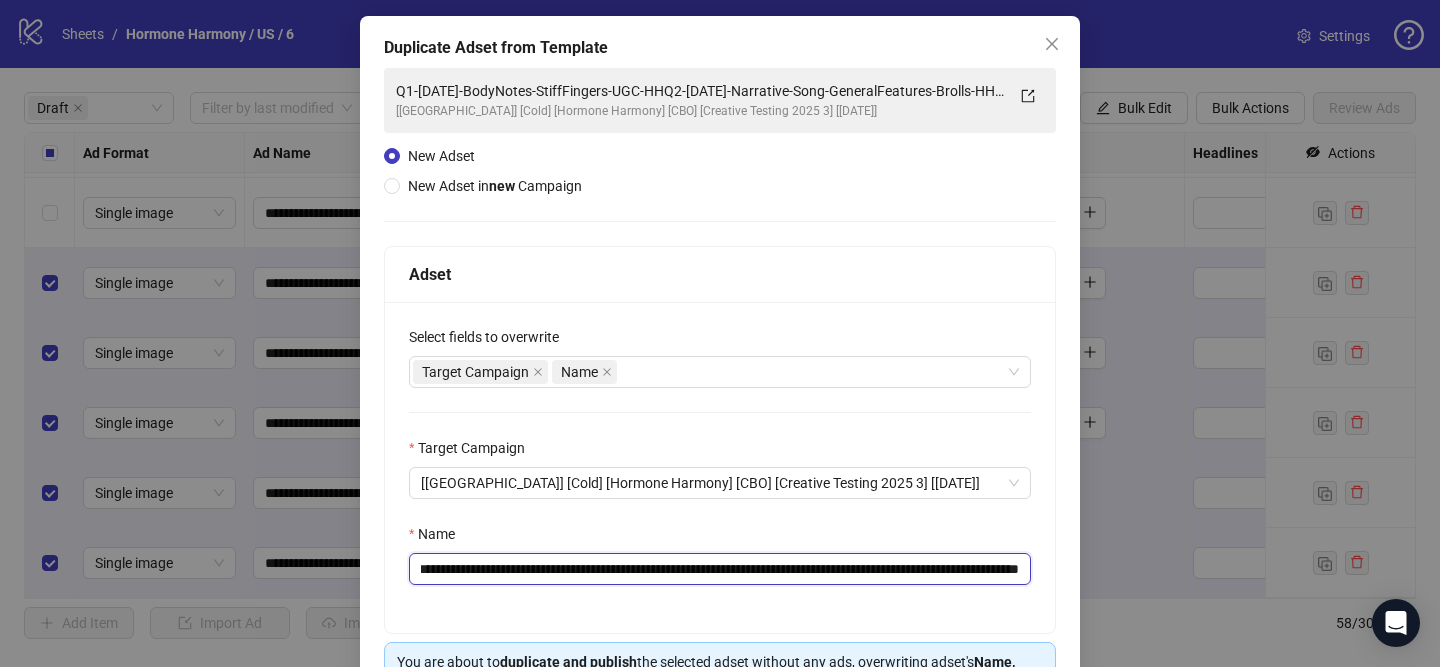 drag, startPoint x: 421, startPoint y: 570, endPoint x: 891, endPoint y: 573, distance: 470.00958 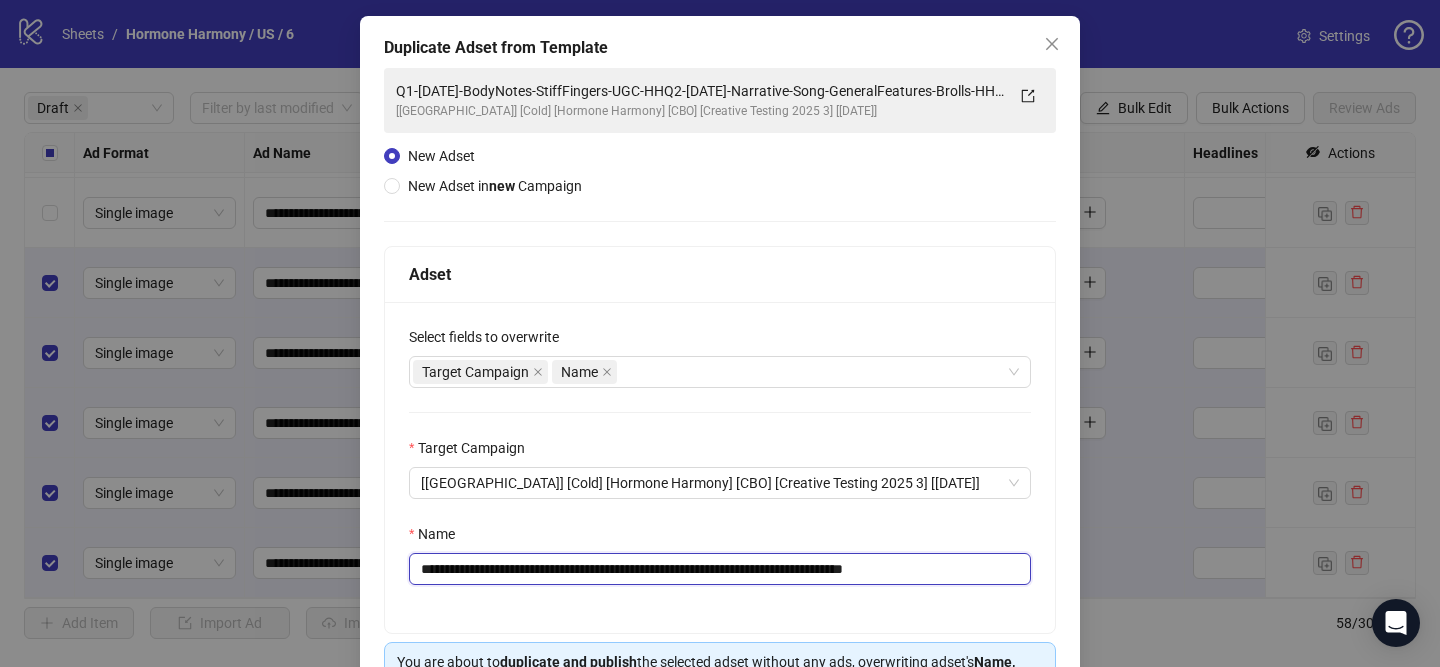 scroll, scrollTop: 0, scrollLeft: 0, axis: both 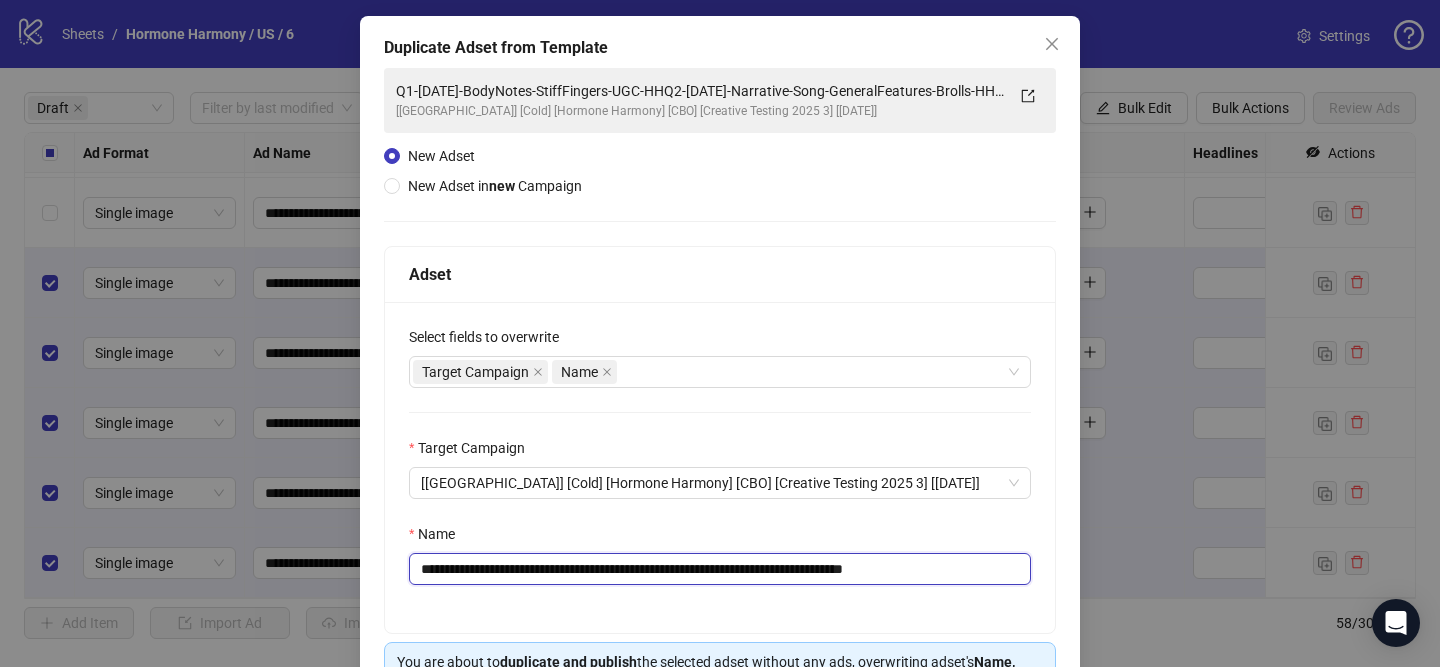 drag, startPoint x: 943, startPoint y: 570, endPoint x: 1012, endPoint y: 571, distance: 69.00725 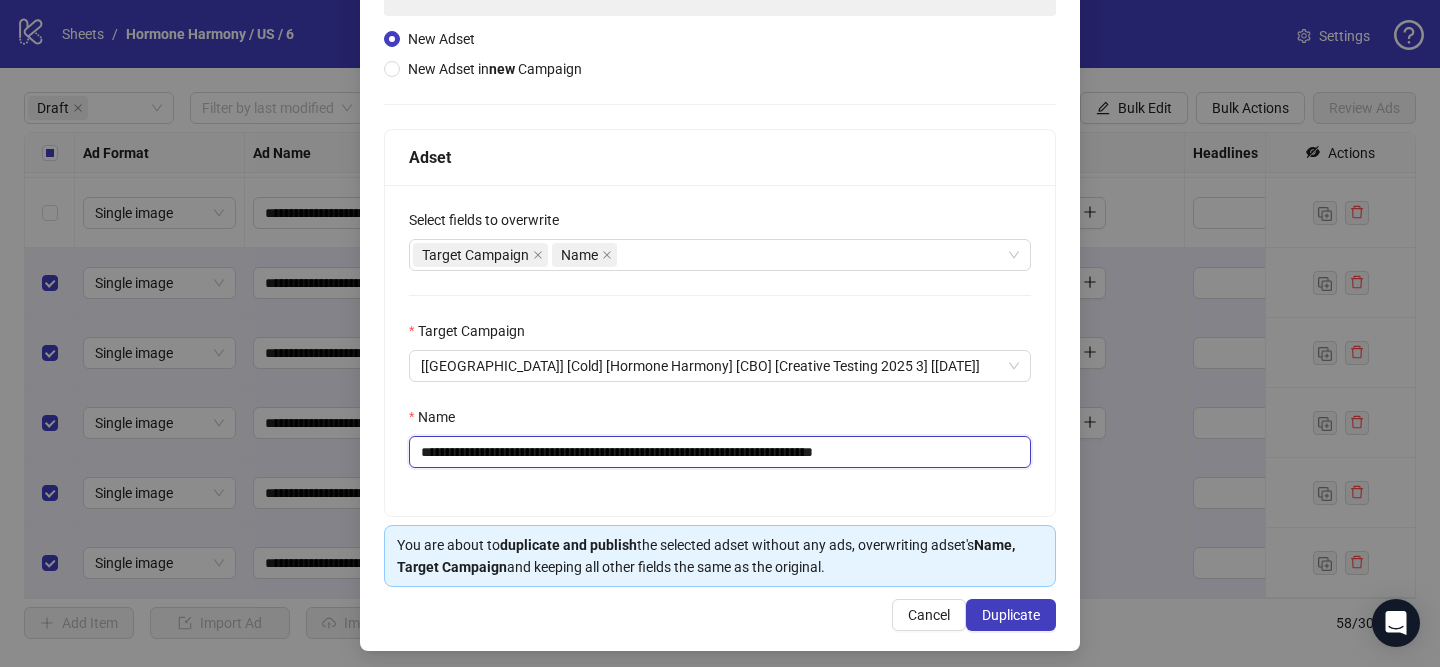 type on "**********" 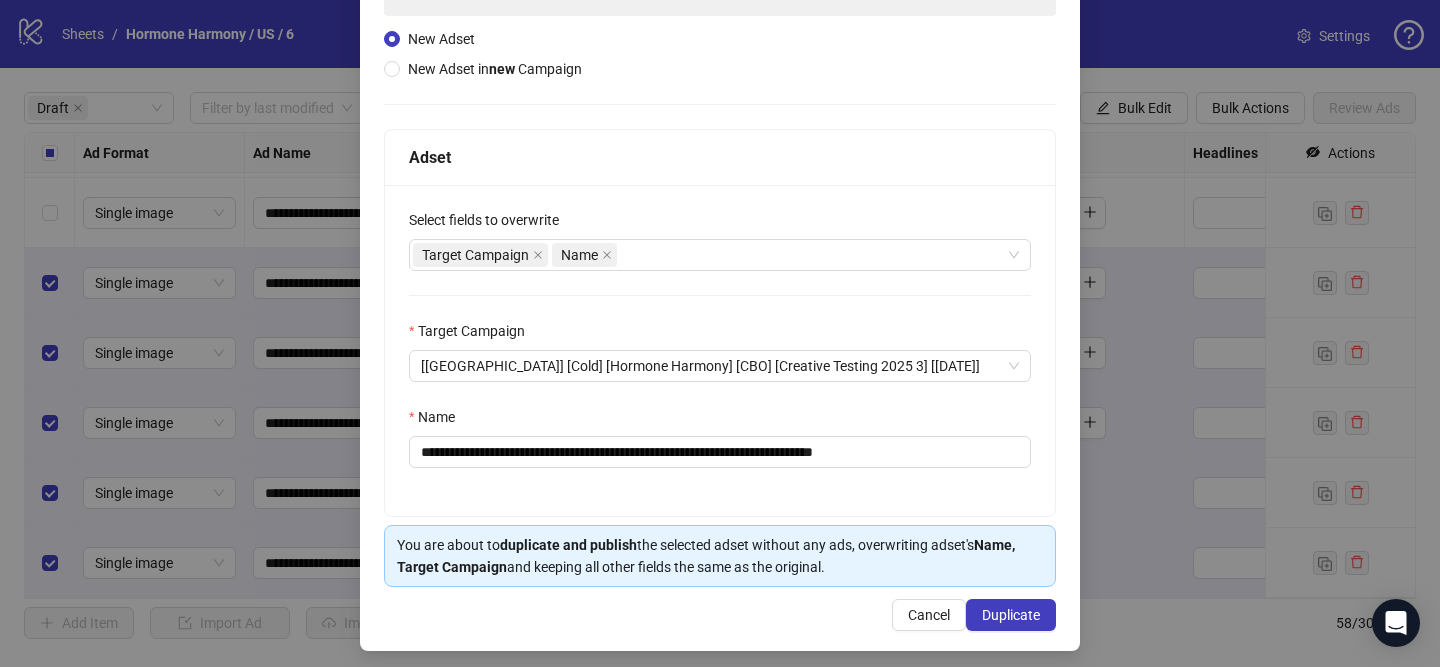 scroll, scrollTop: 207, scrollLeft: 0, axis: vertical 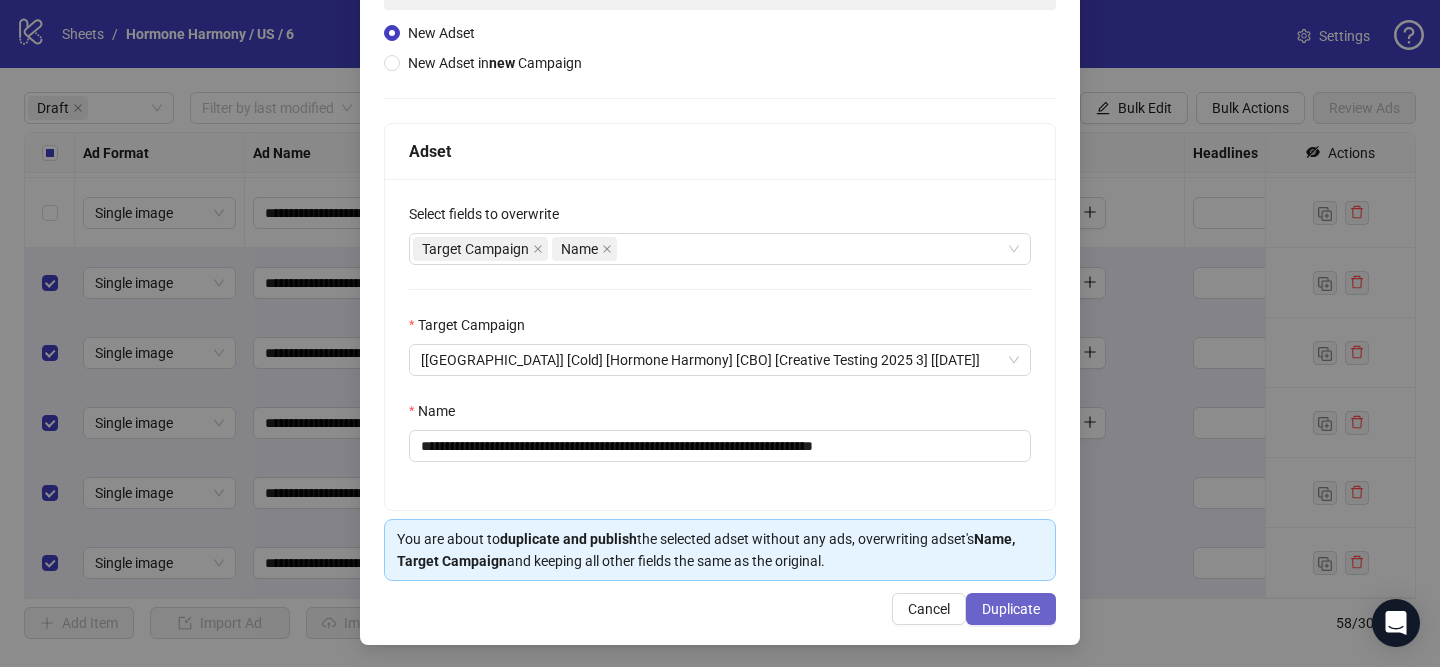 click on "Duplicate" at bounding box center [1011, 609] 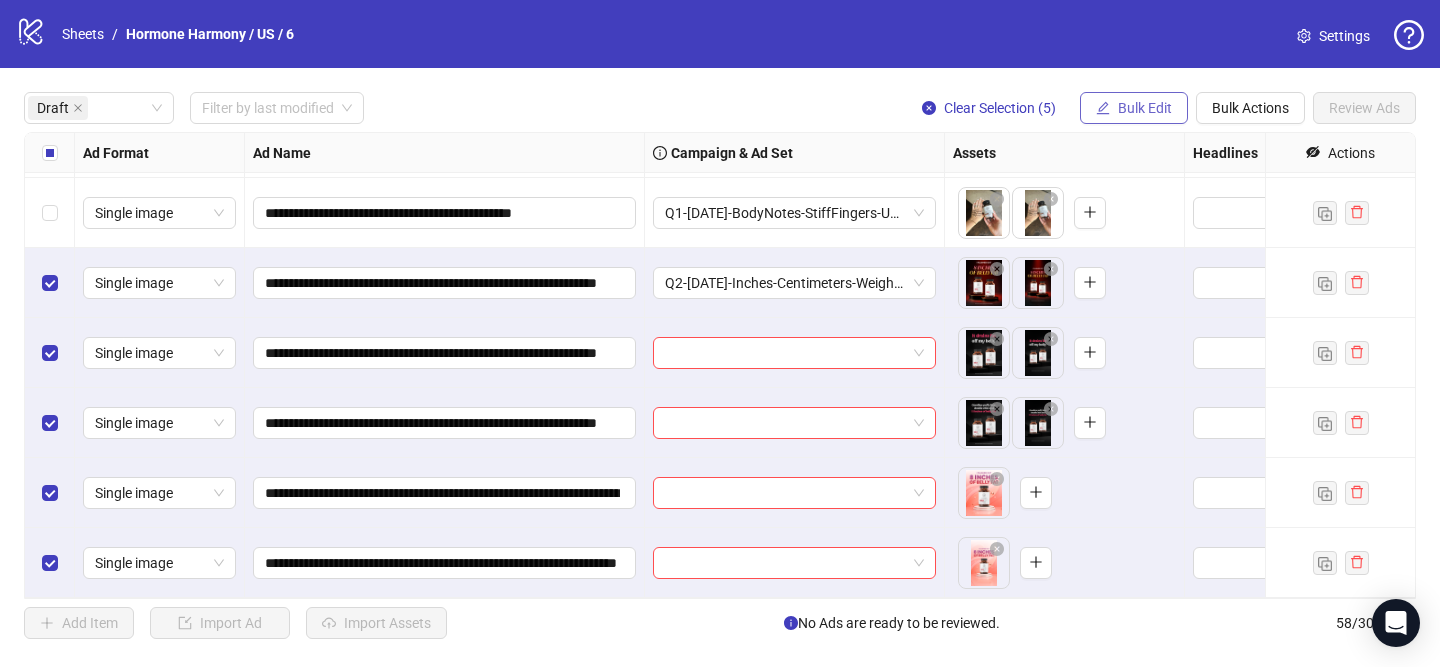 click on "Bulk Edit" at bounding box center [1134, 108] 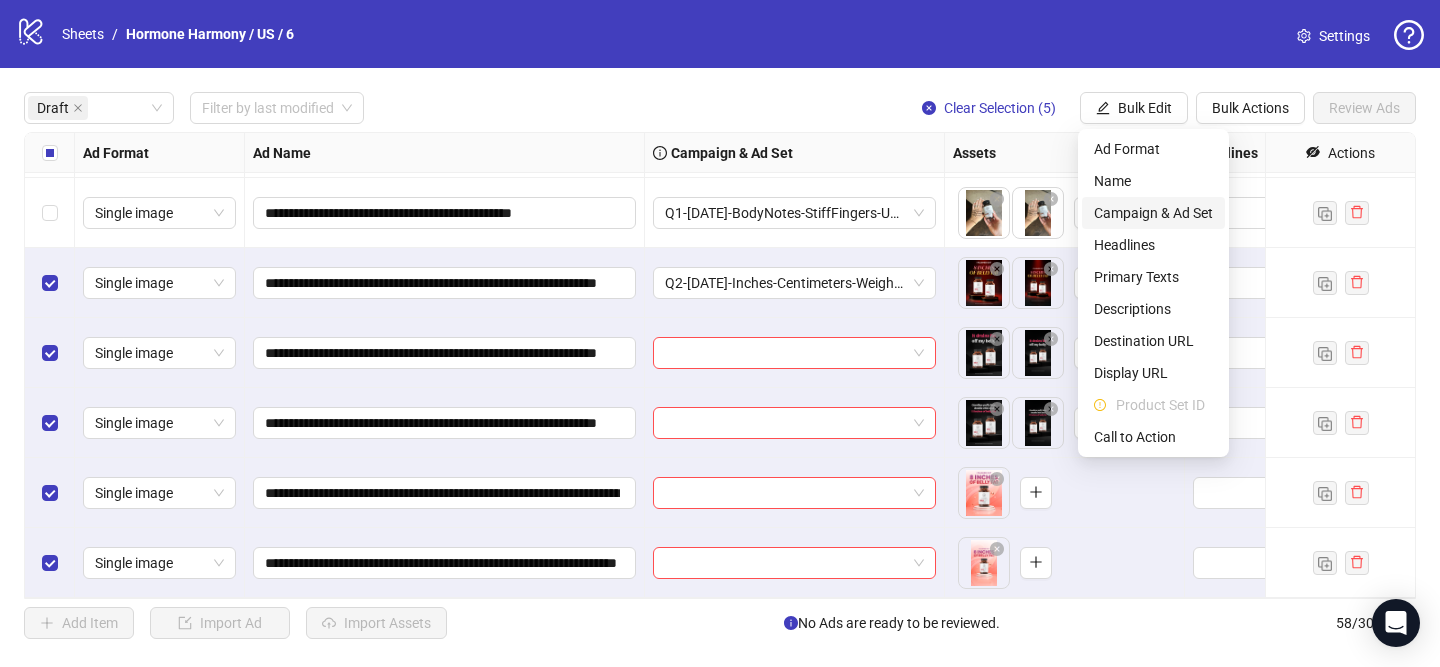 click on "Campaign & Ad Set" at bounding box center [1153, 213] 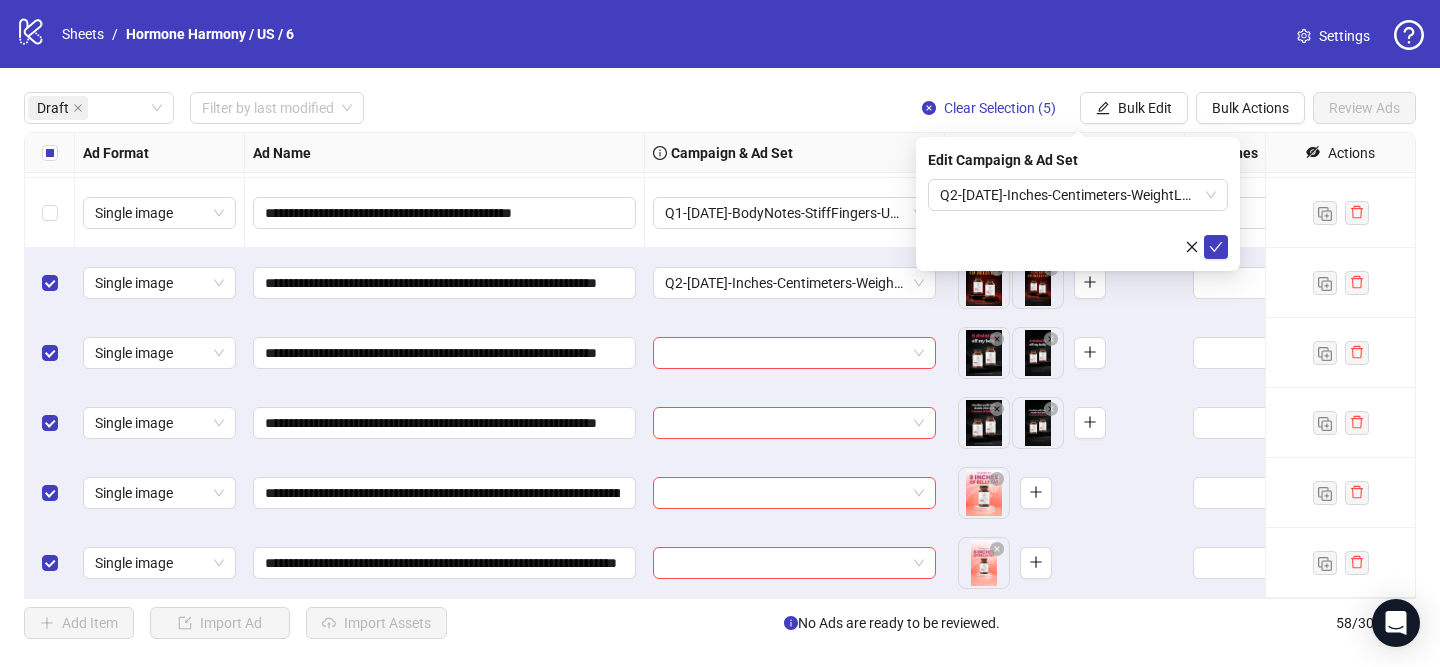 drag, startPoint x: 1215, startPoint y: 248, endPoint x: 1159, endPoint y: 256, distance: 56.568542 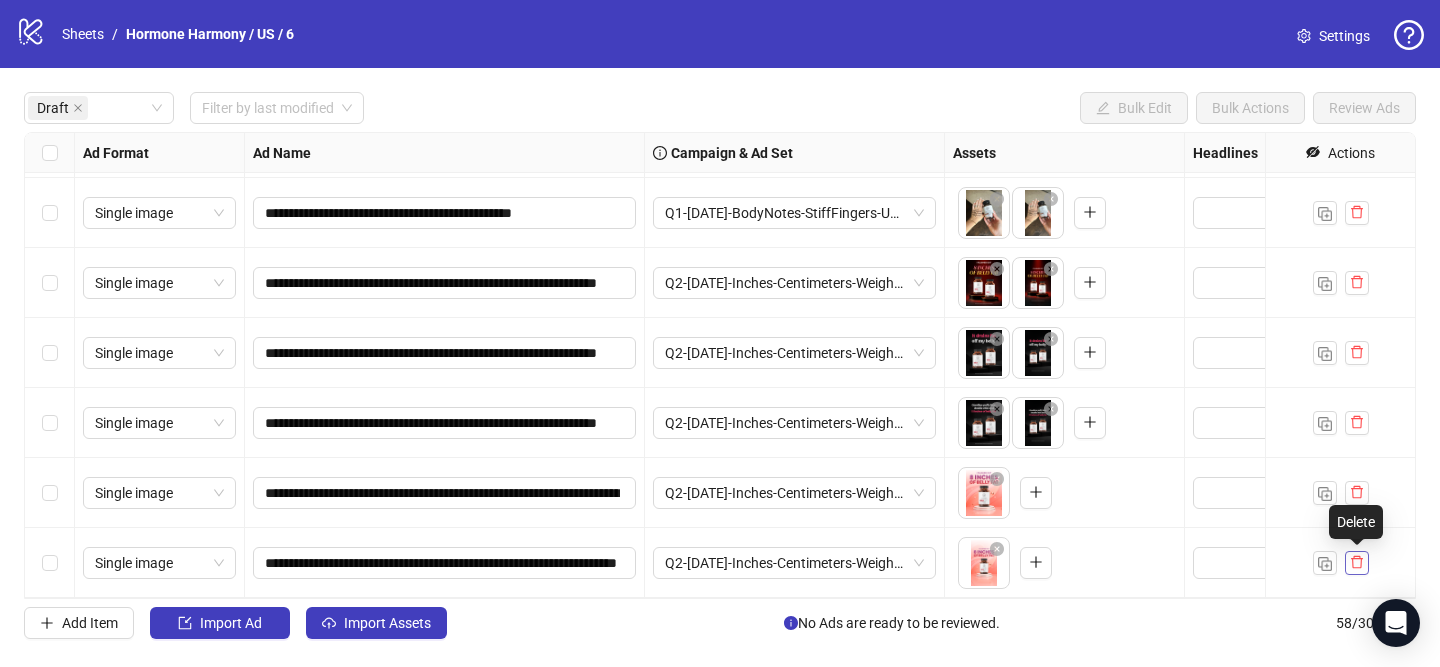click 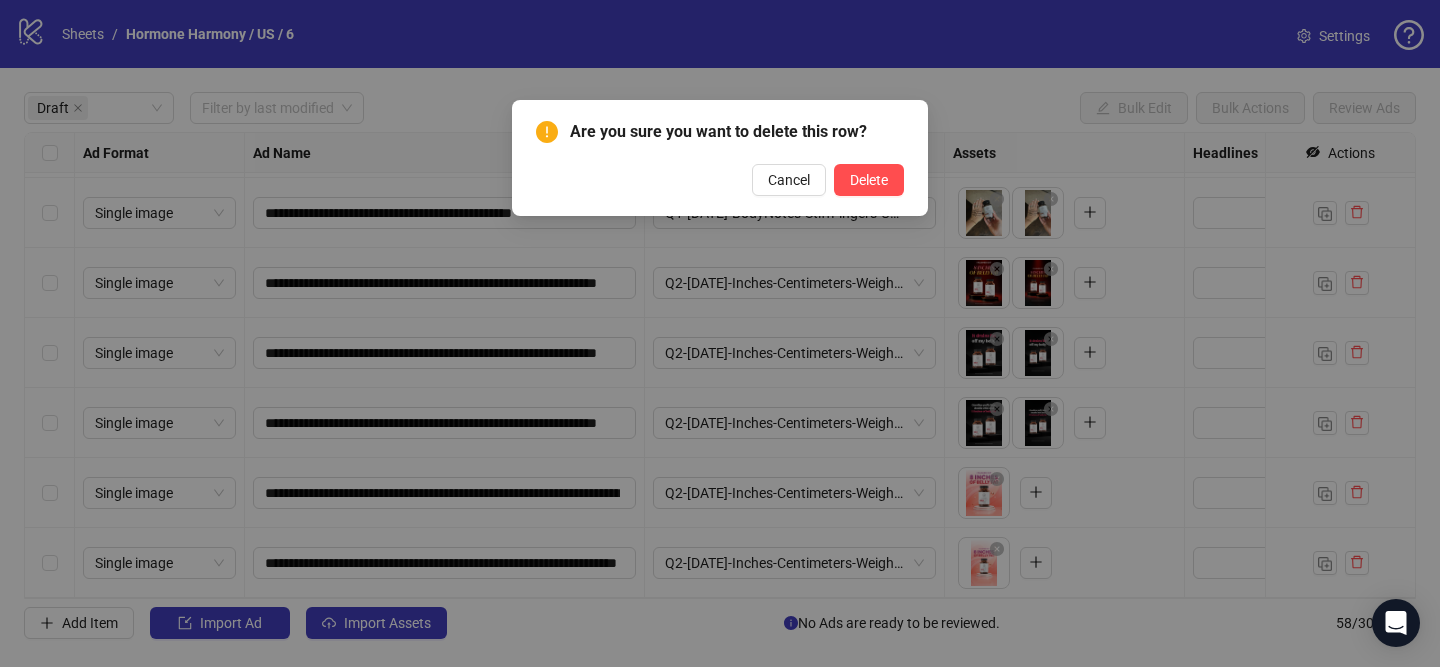 drag, startPoint x: 888, startPoint y: 189, endPoint x: 980, endPoint y: 7, distance: 203.93137 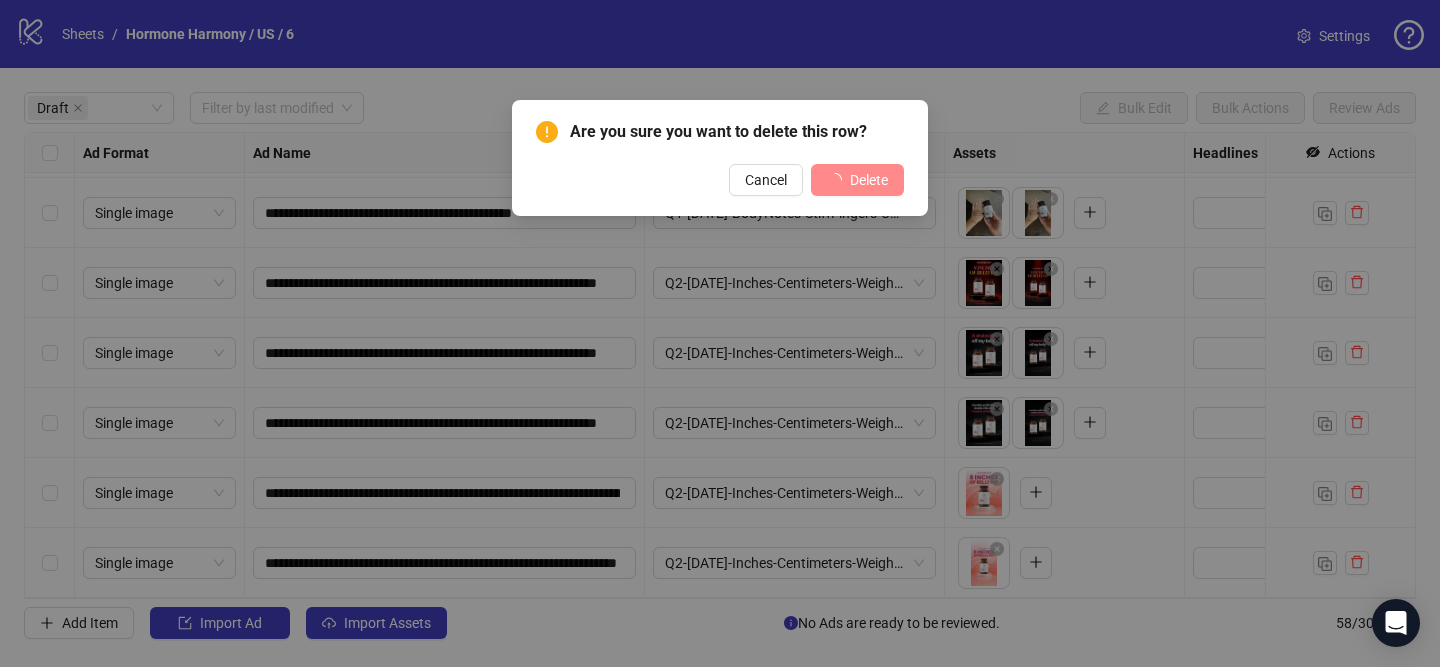 scroll, scrollTop: 1535, scrollLeft: 0, axis: vertical 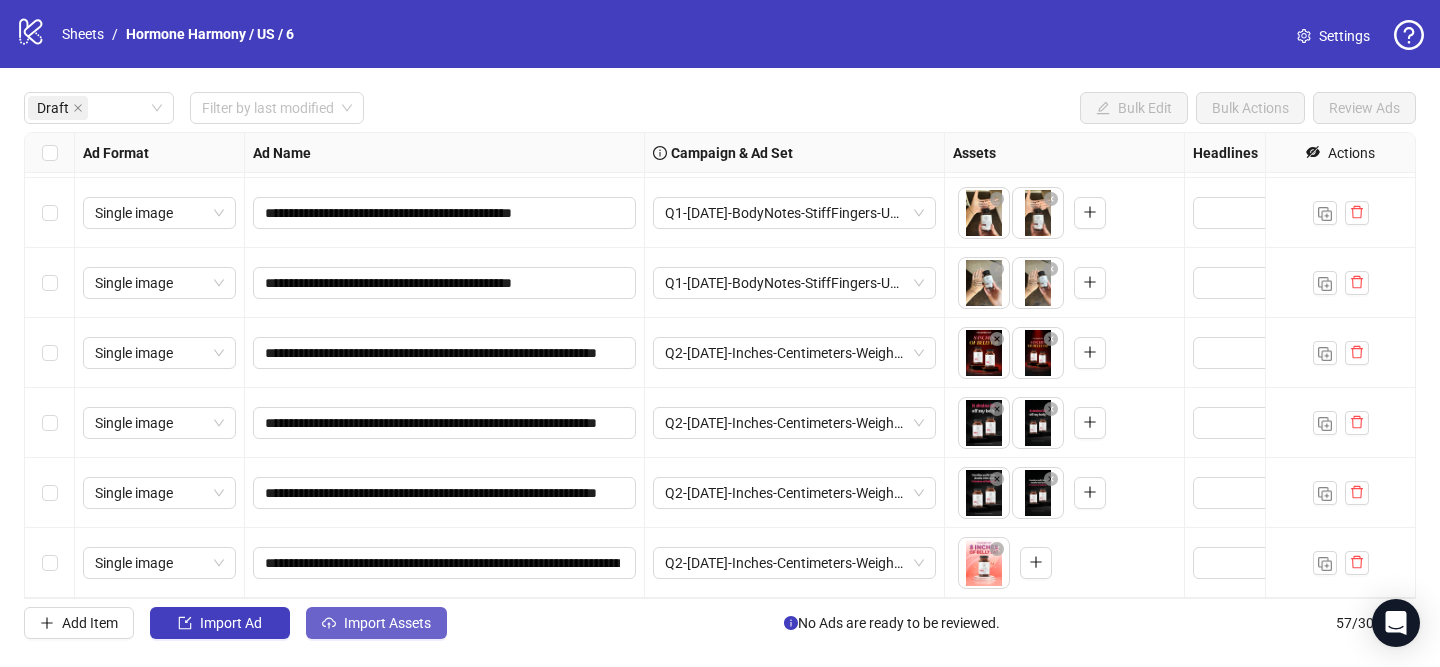 click on "Import Assets" at bounding box center (387, 623) 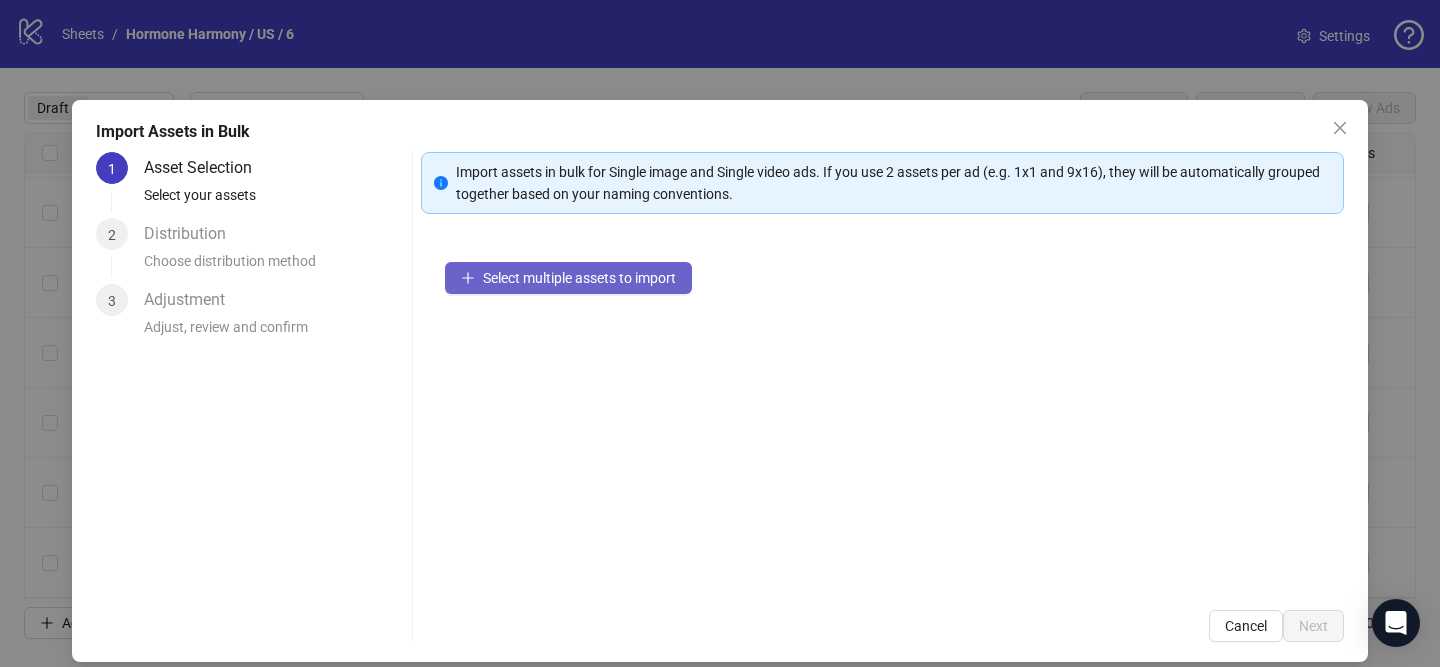 click on "Select multiple assets to import" at bounding box center [568, 278] 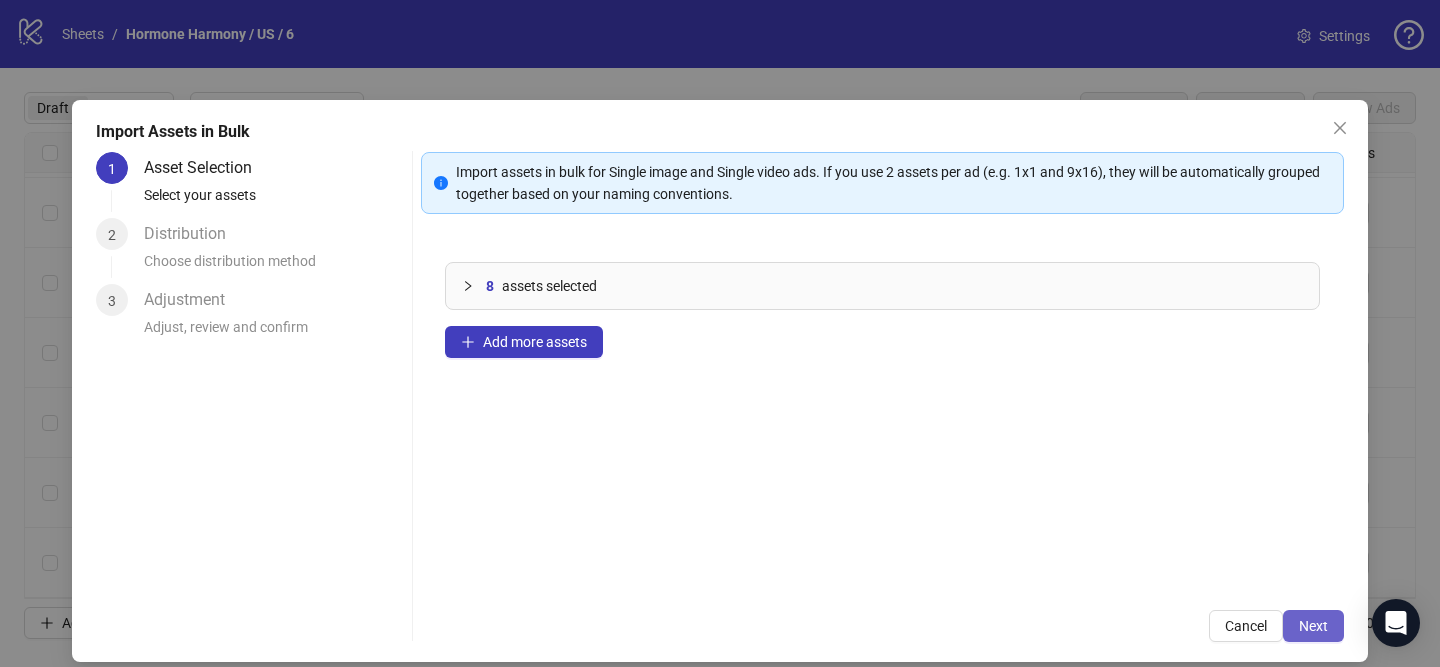 click on "Next" at bounding box center (1313, 626) 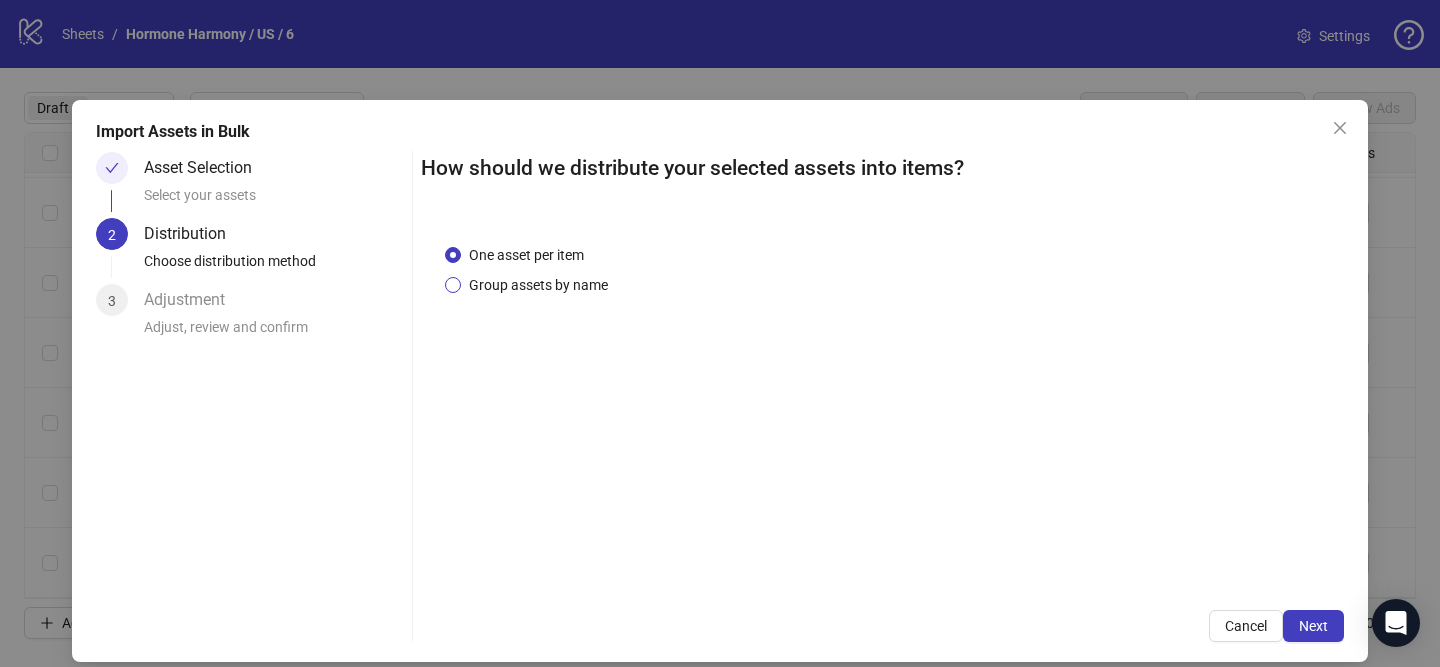 click on "Group assets by name" at bounding box center [538, 285] 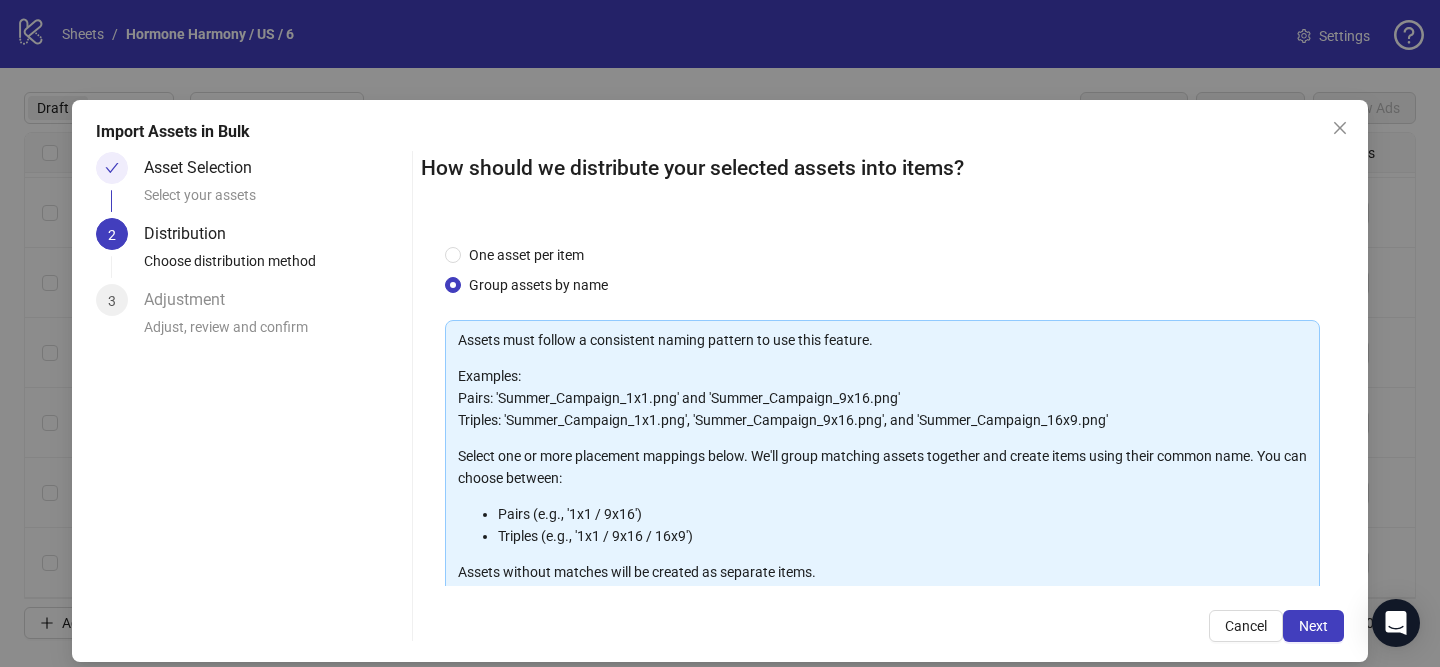 scroll, scrollTop: 219, scrollLeft: 0, axis: vertical 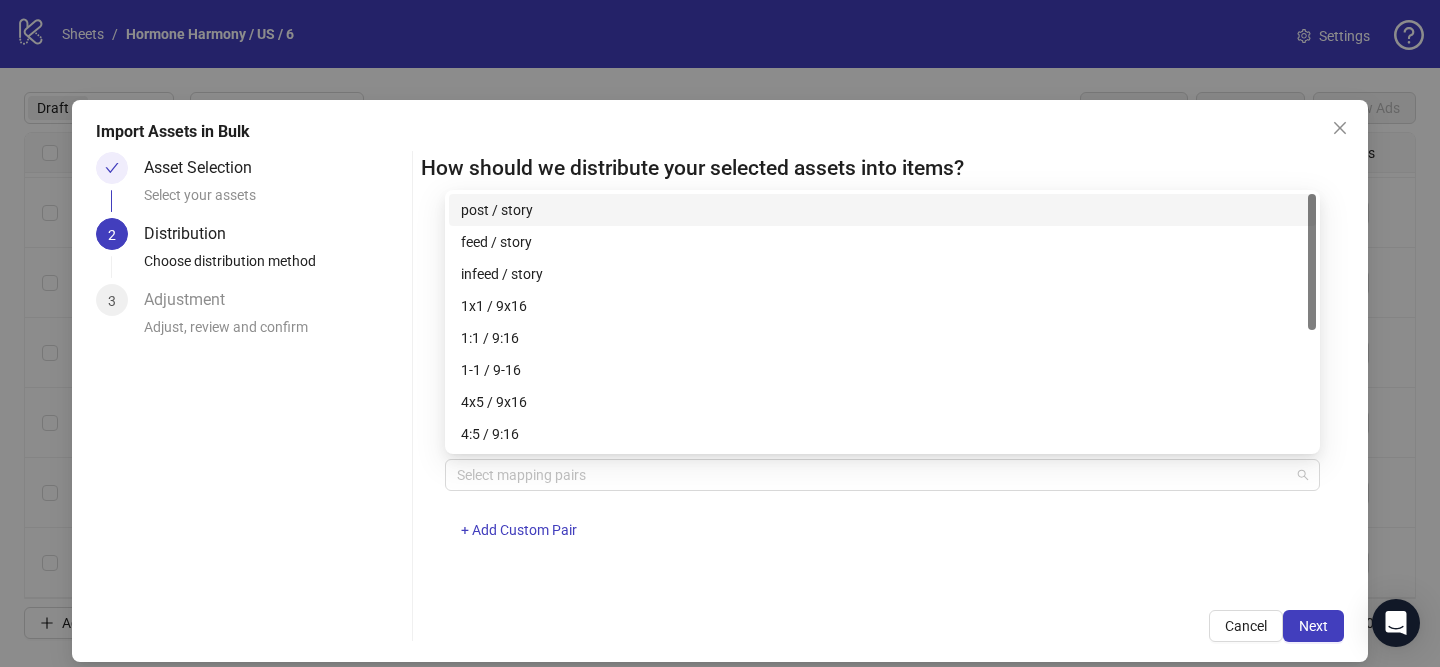 drag, startPoint x: 659, startPoint y: 469, endPoint x: 600, endPoint y: 448, distance: 62.625874 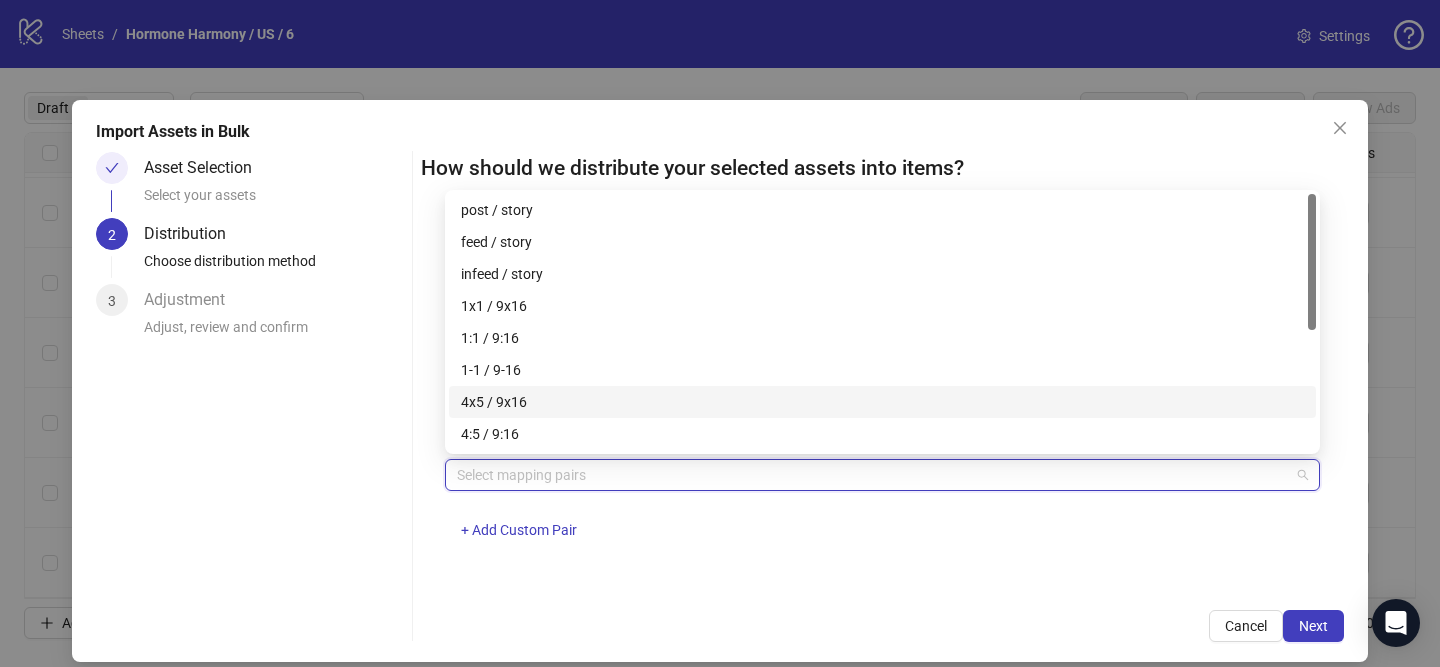 click on "4x5 / 9x16" at bounding box center (882, 402) 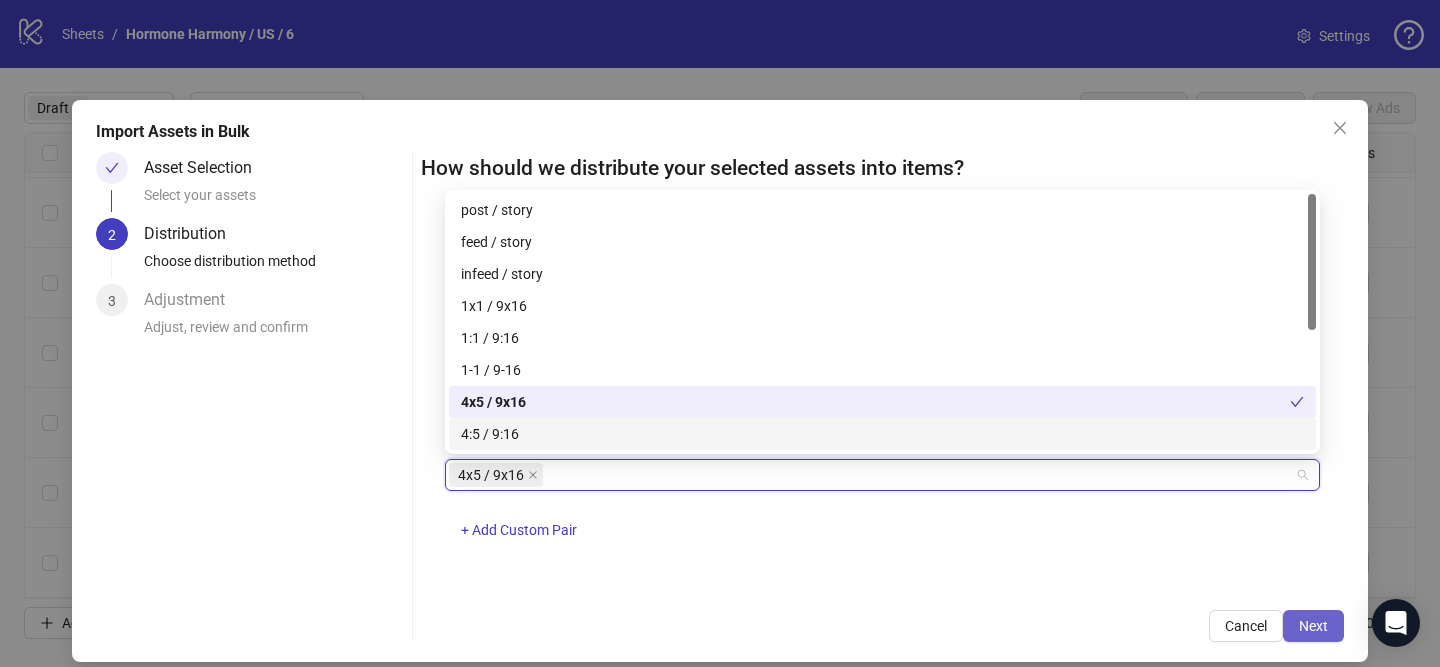 click on "Next" at bounding box center [1313, 626] 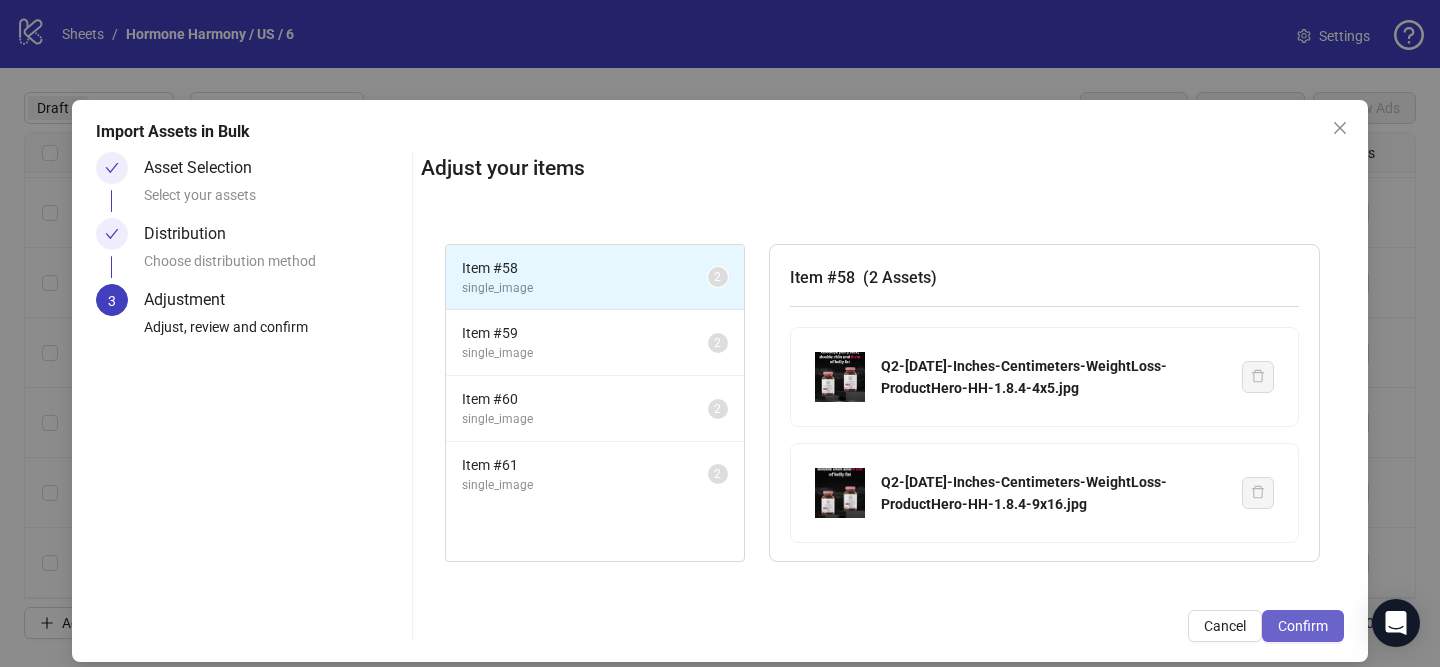 click on "Confirm" at bounding box center [1303, 626] 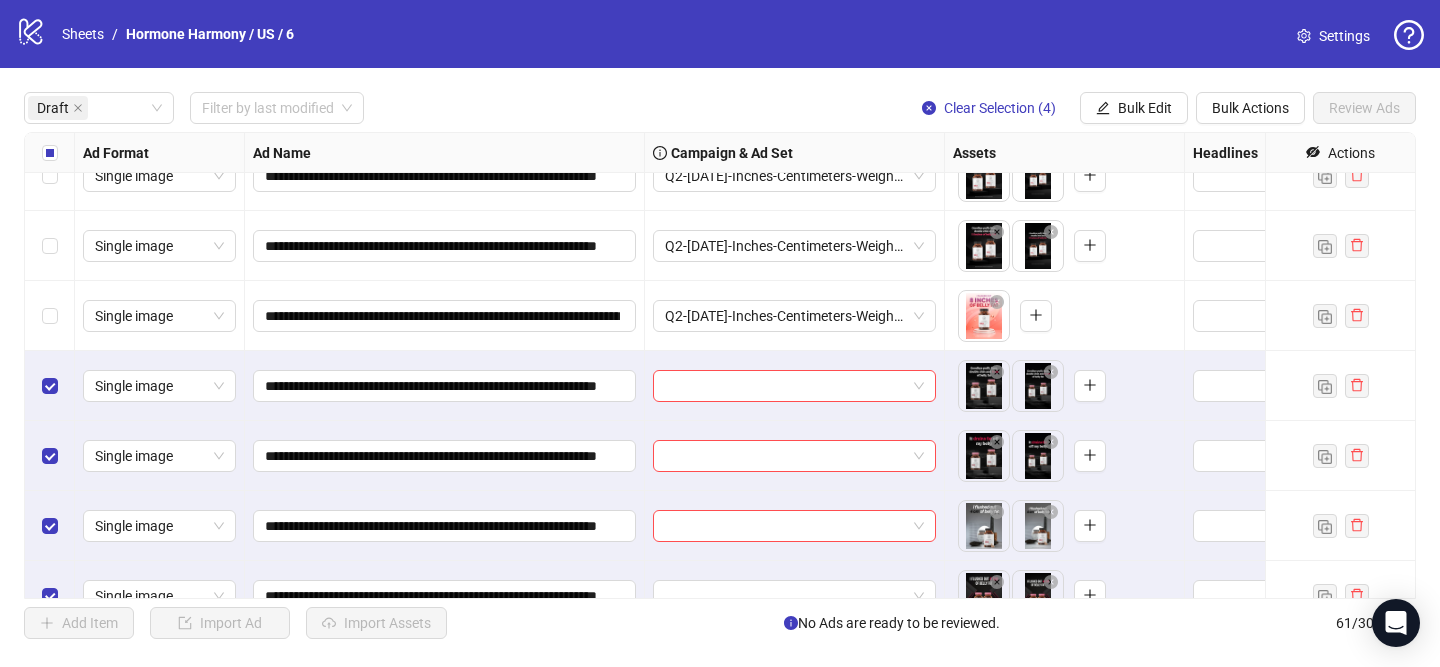 scroll, scrollTop: 1815, scrollLeft: 0, axis: vertical 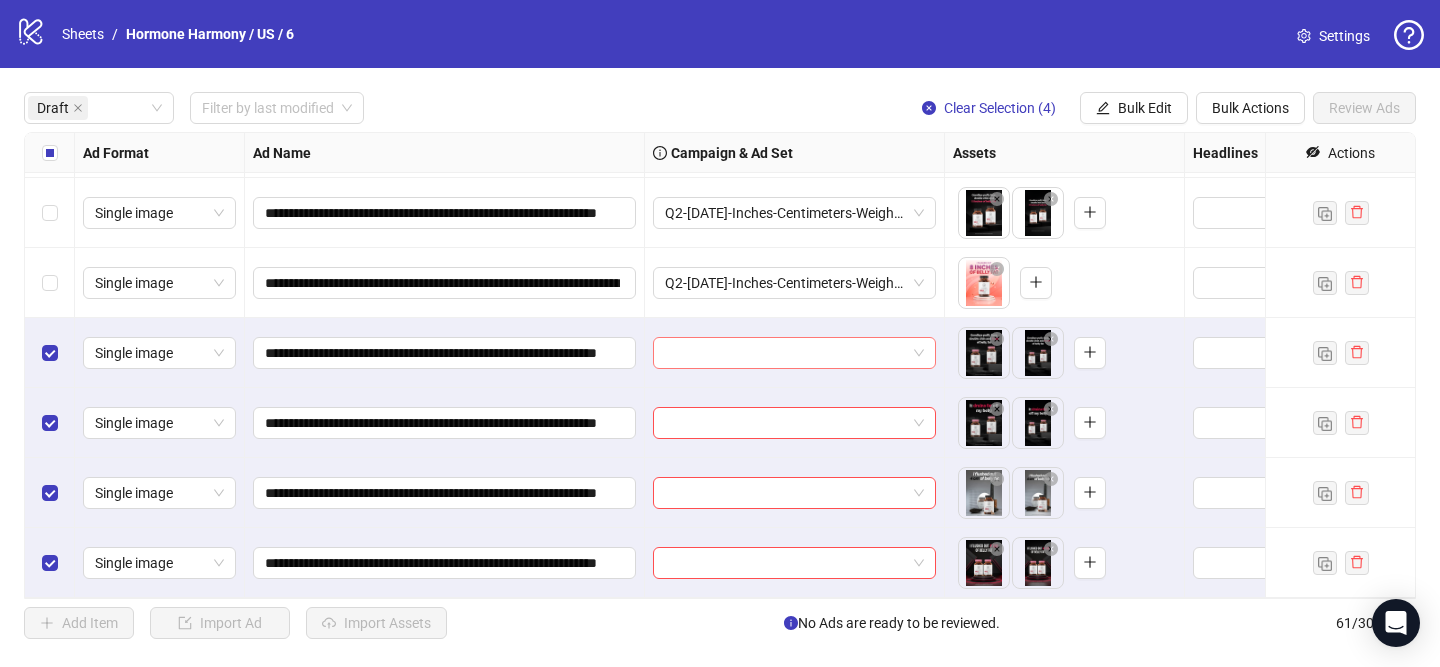 click at bounding box center [785, 353] 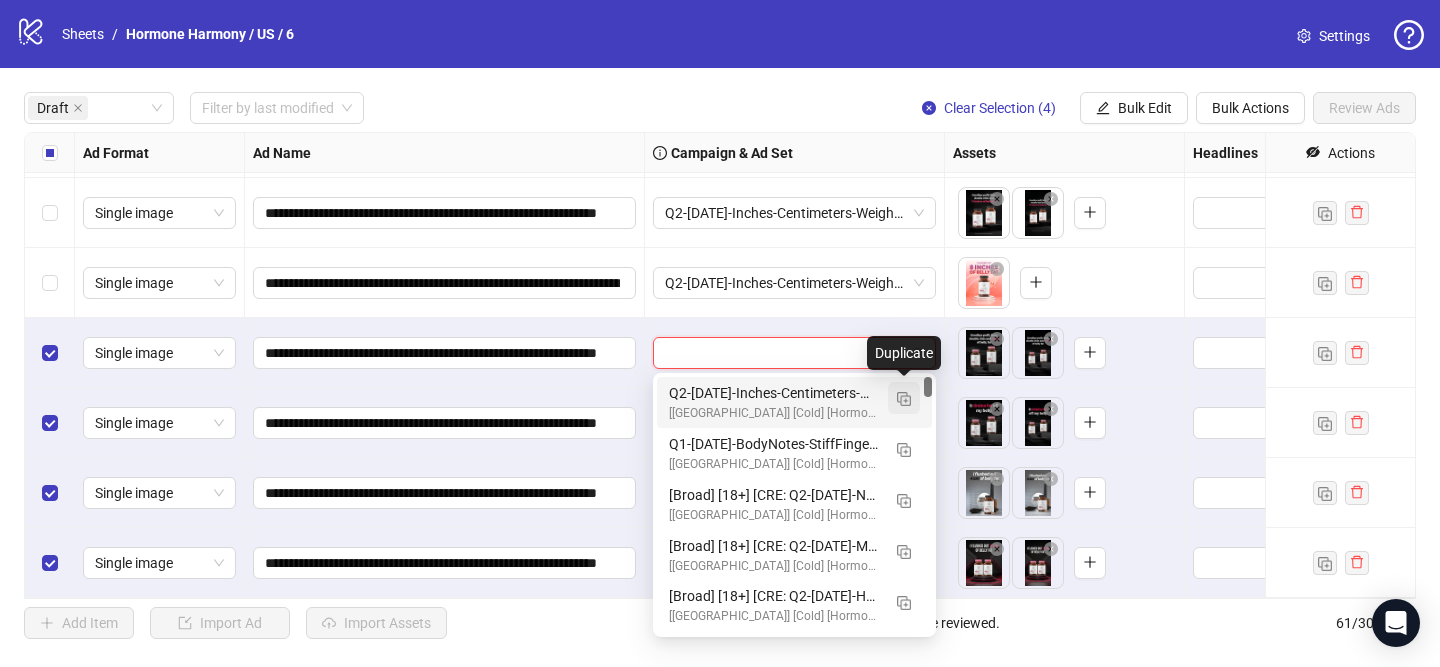 click at bounding box center (904, 399) 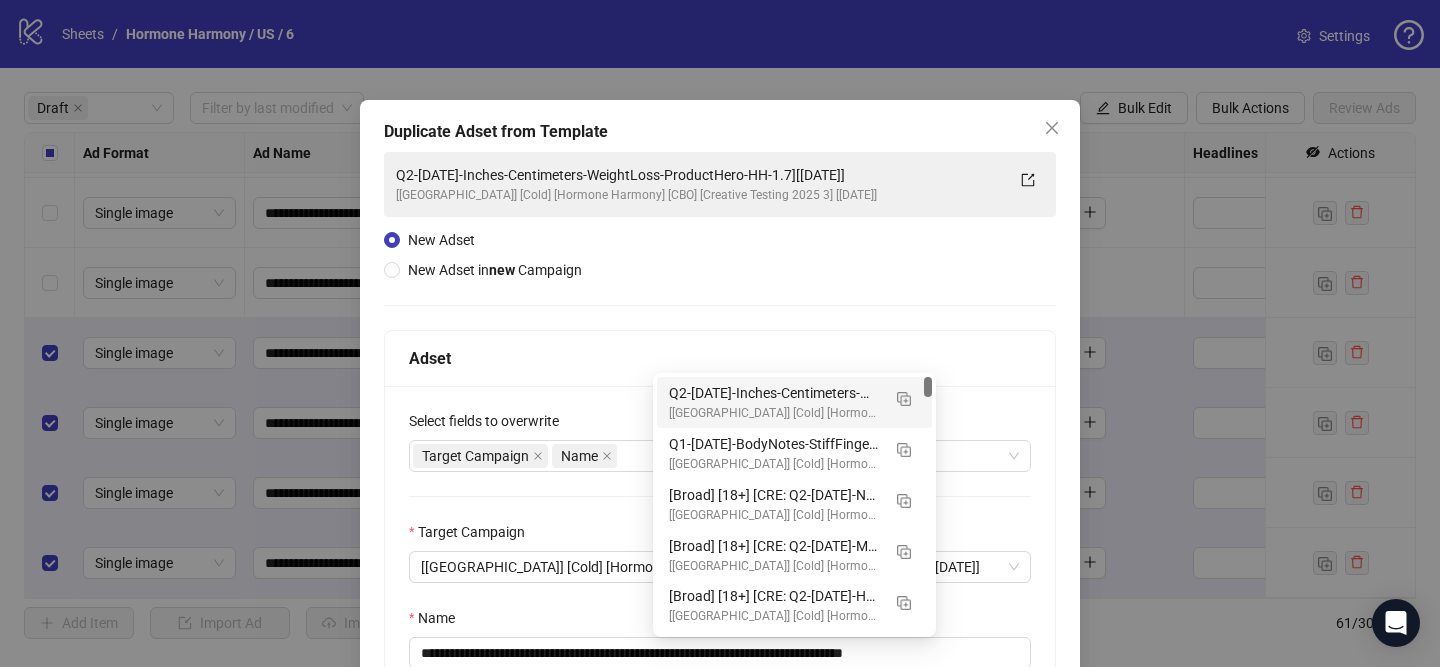 scroll, scrollTop: 159, scrollLeft: 0, axis: vertical 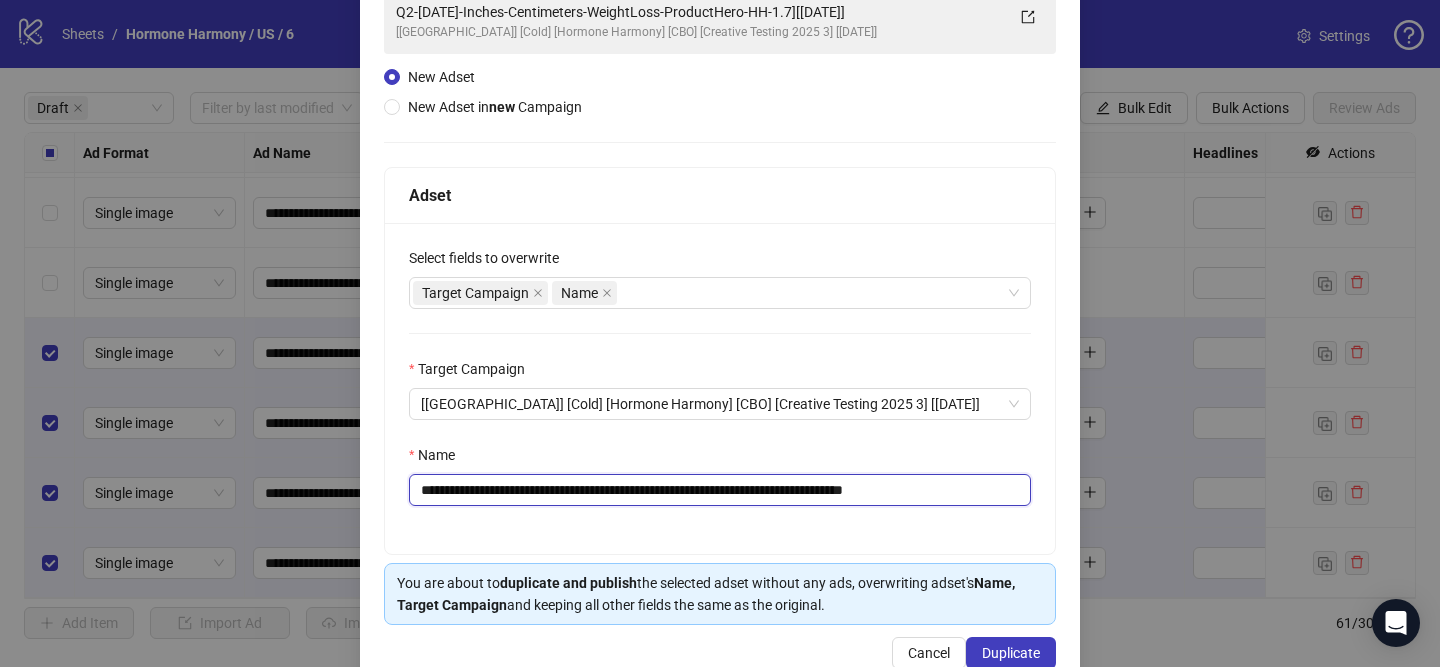 drag, startPoint x: 422, startPoint y: 494, endPoint x: 866, endPoint y: 492, distance: 444.00452 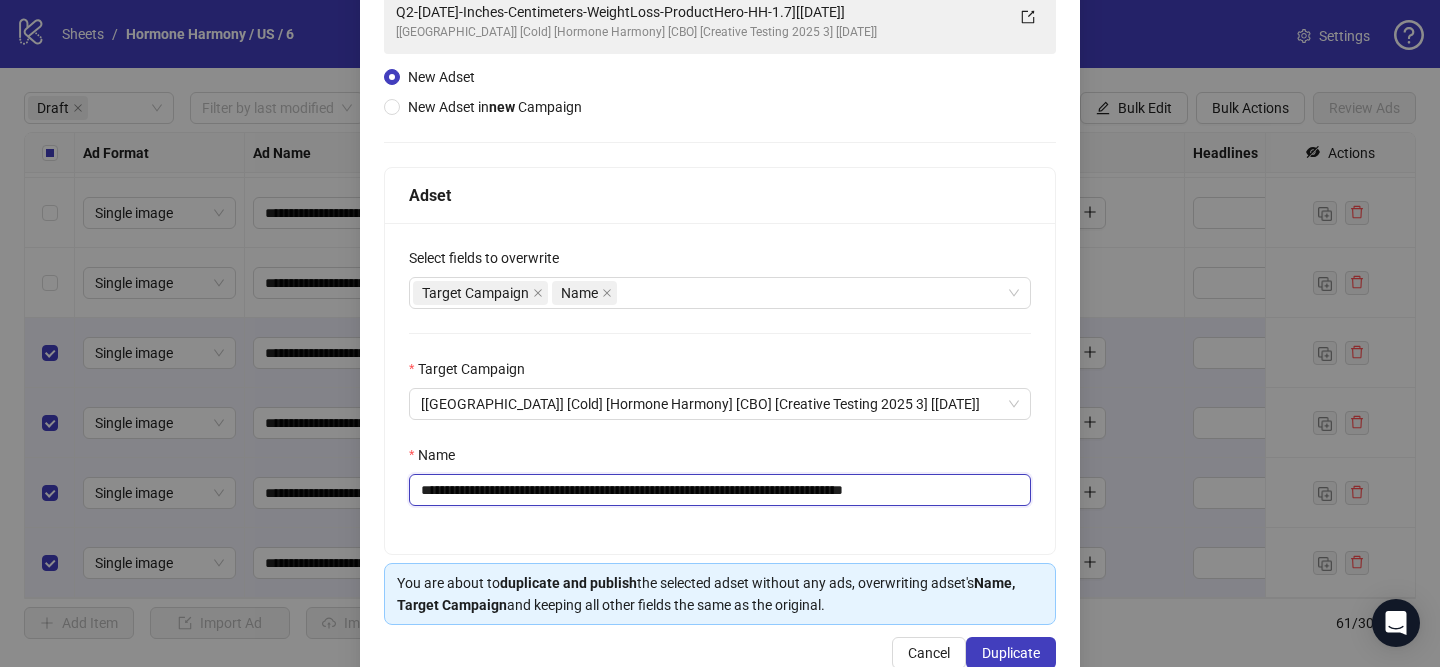 drag, startPoint x: 946, startPoint y: 490, endPoint x: 1024, endPoint y: 490, distance: 78 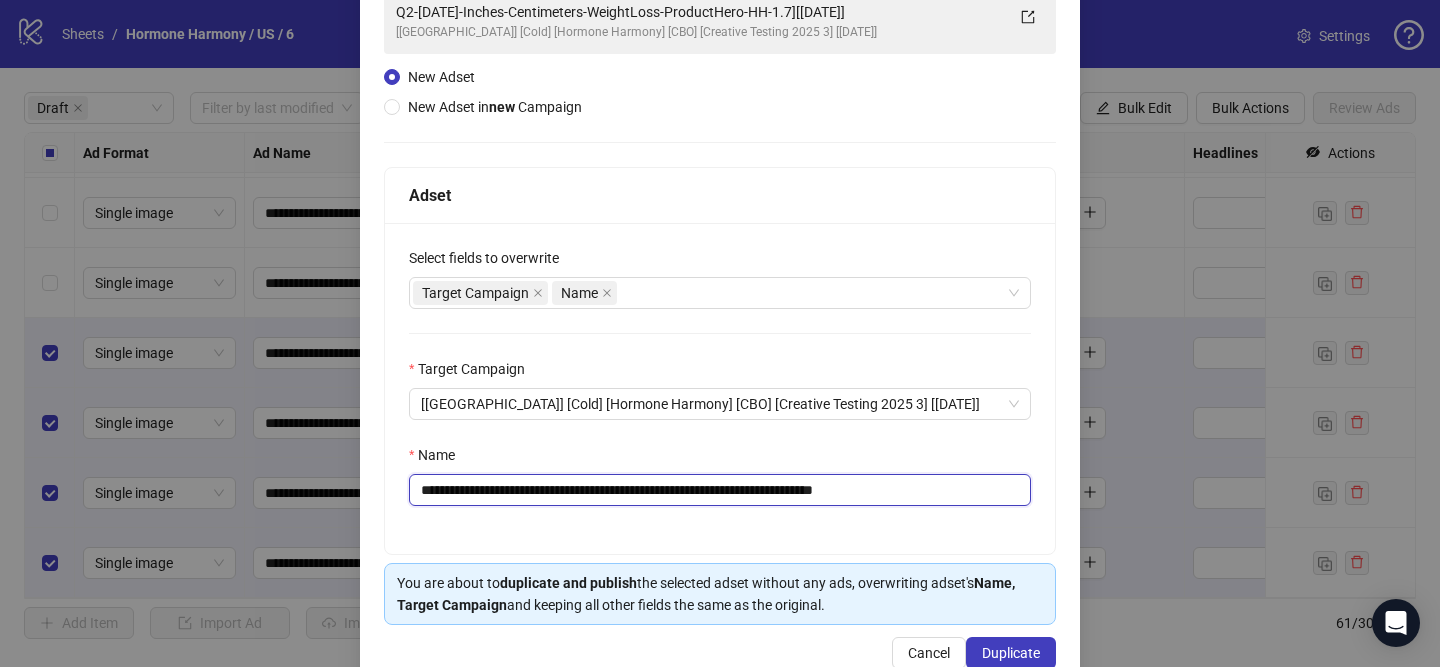scroll, scrollTop: 210, scrollLeft: 0, axis: vertical 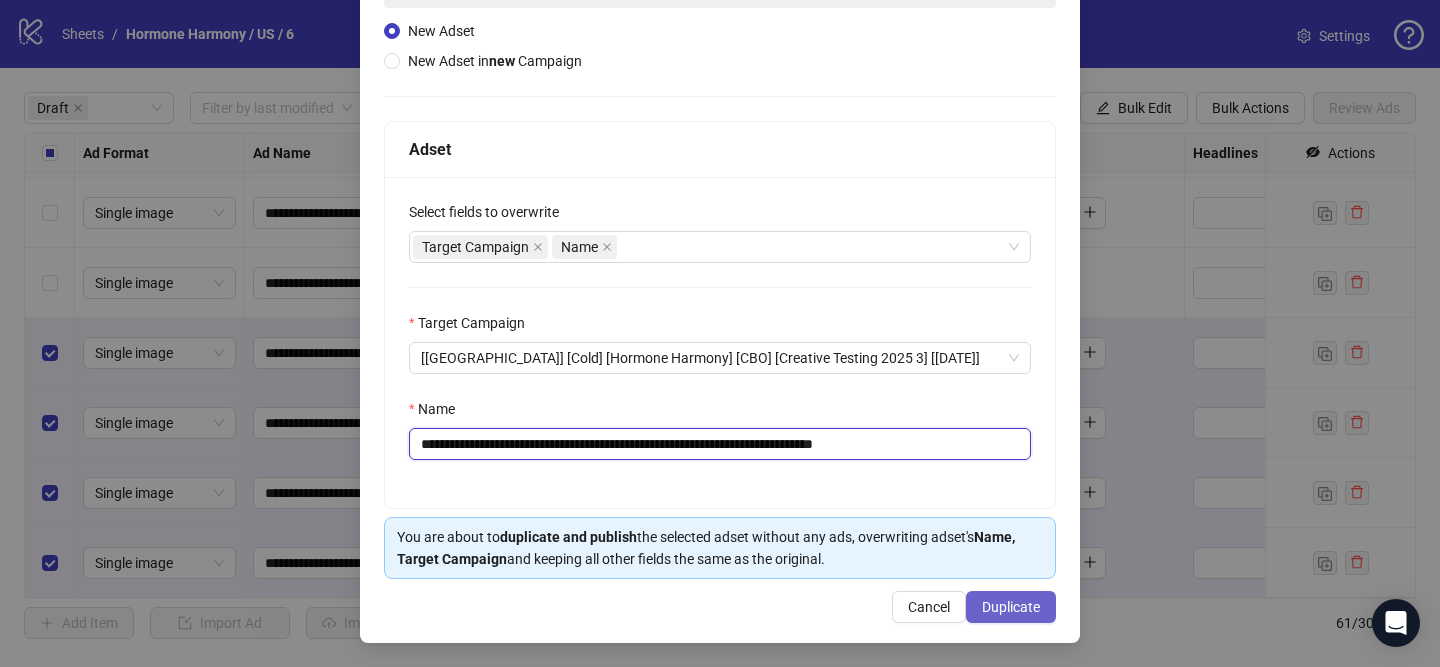 type on "**********" 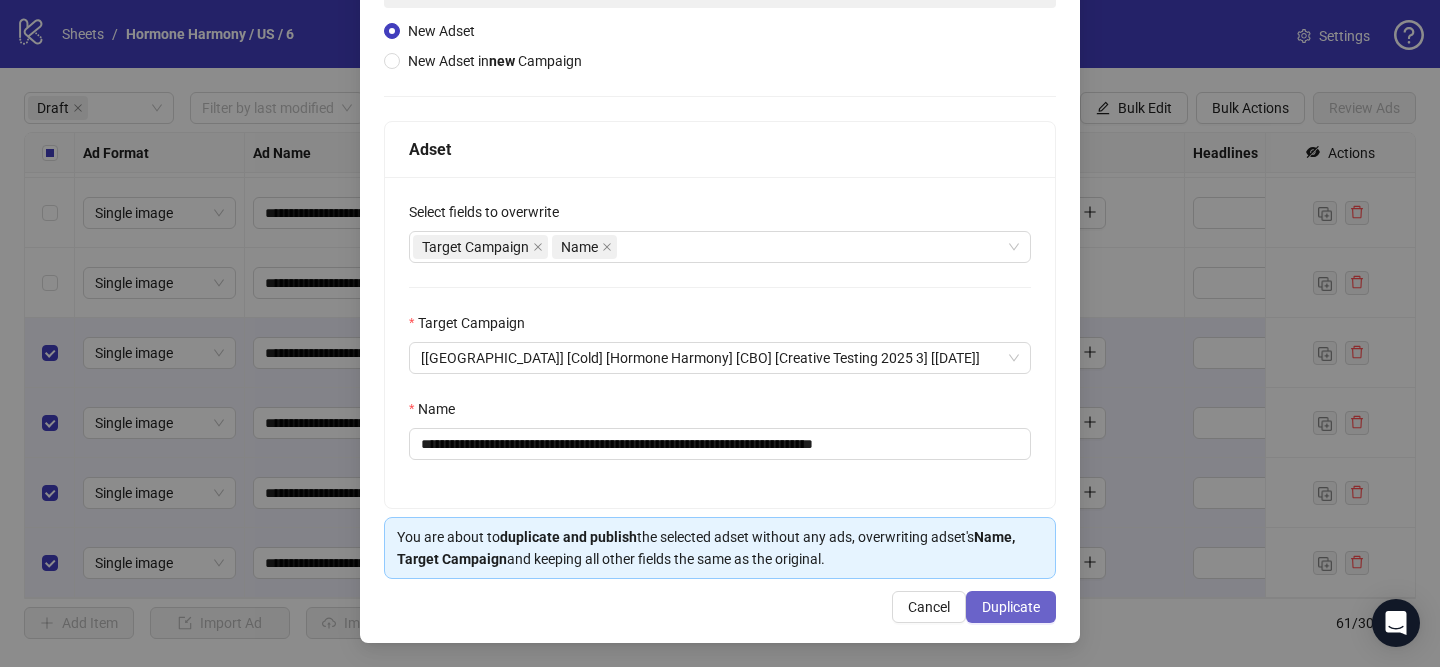 click on "Duplicate" at bounding box center [1011, 607] 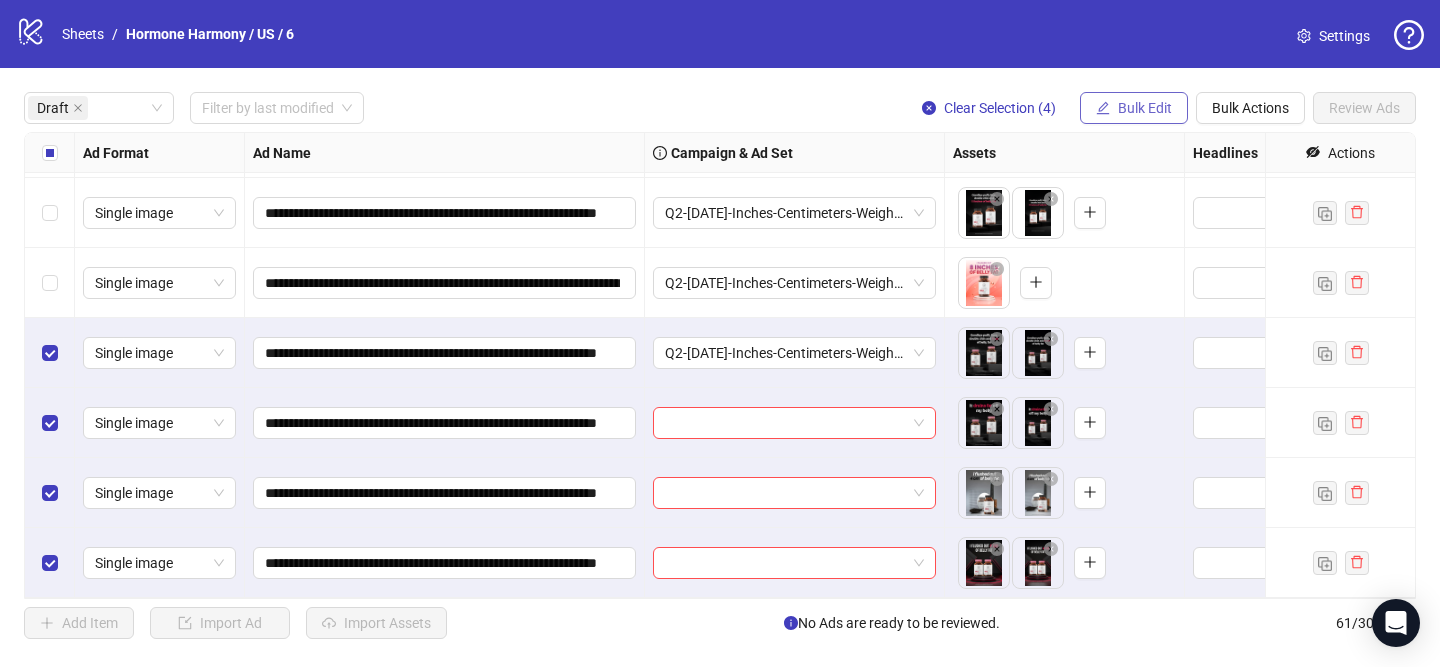click on "Bulk Edit" at bounding box center [1145, 108] 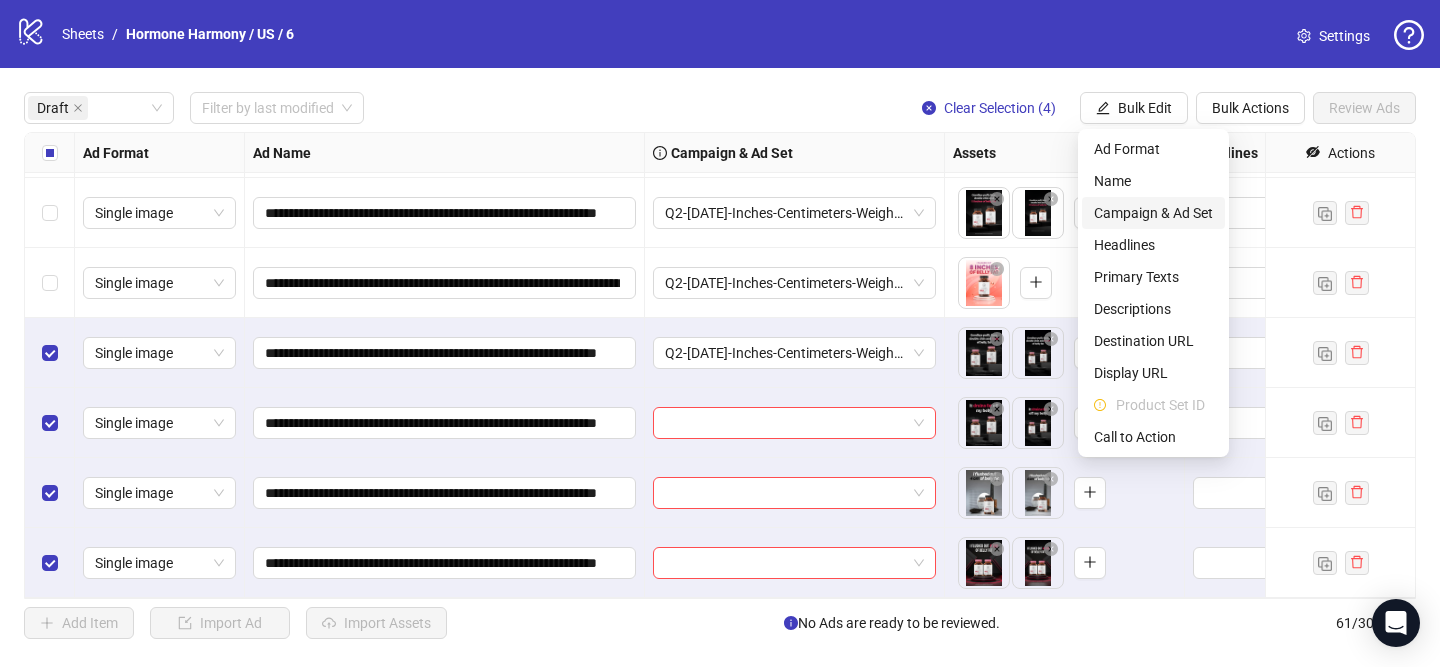 click on "Campaign & Ad Set" at bounding box center (1153, 213) 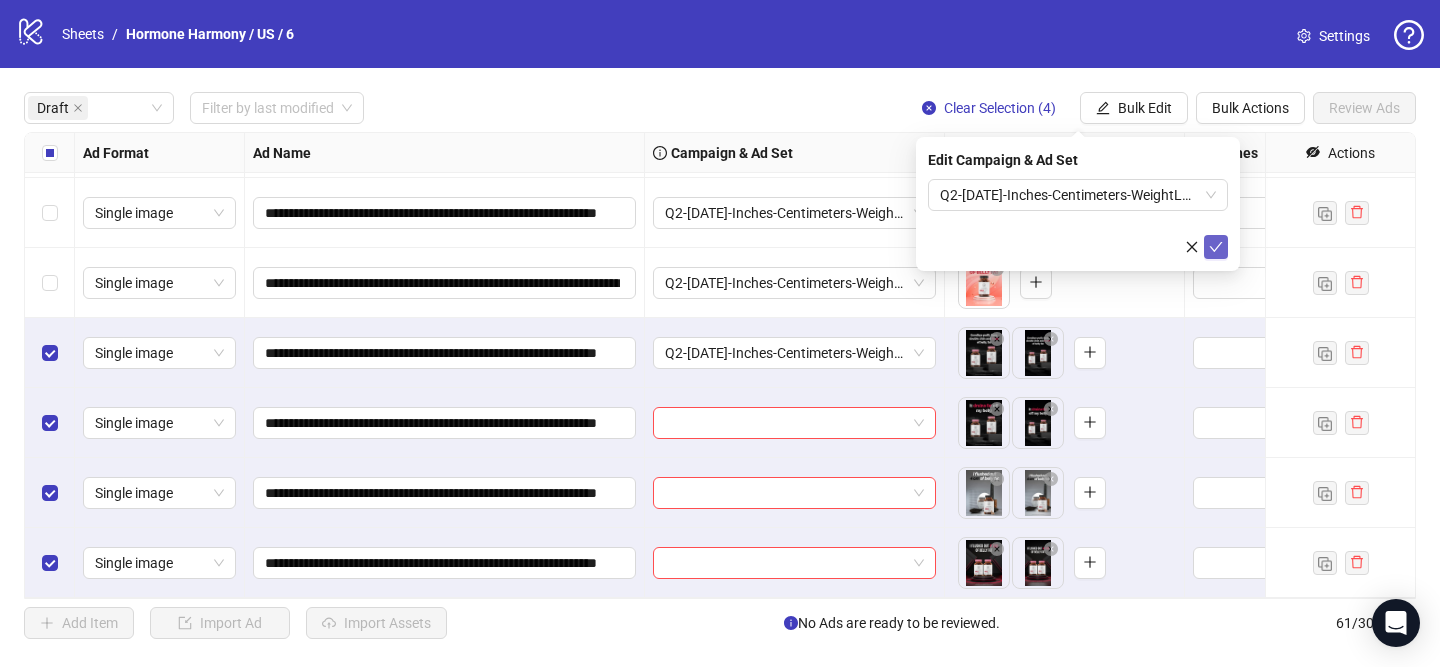click at bounding box center [1216, 247] 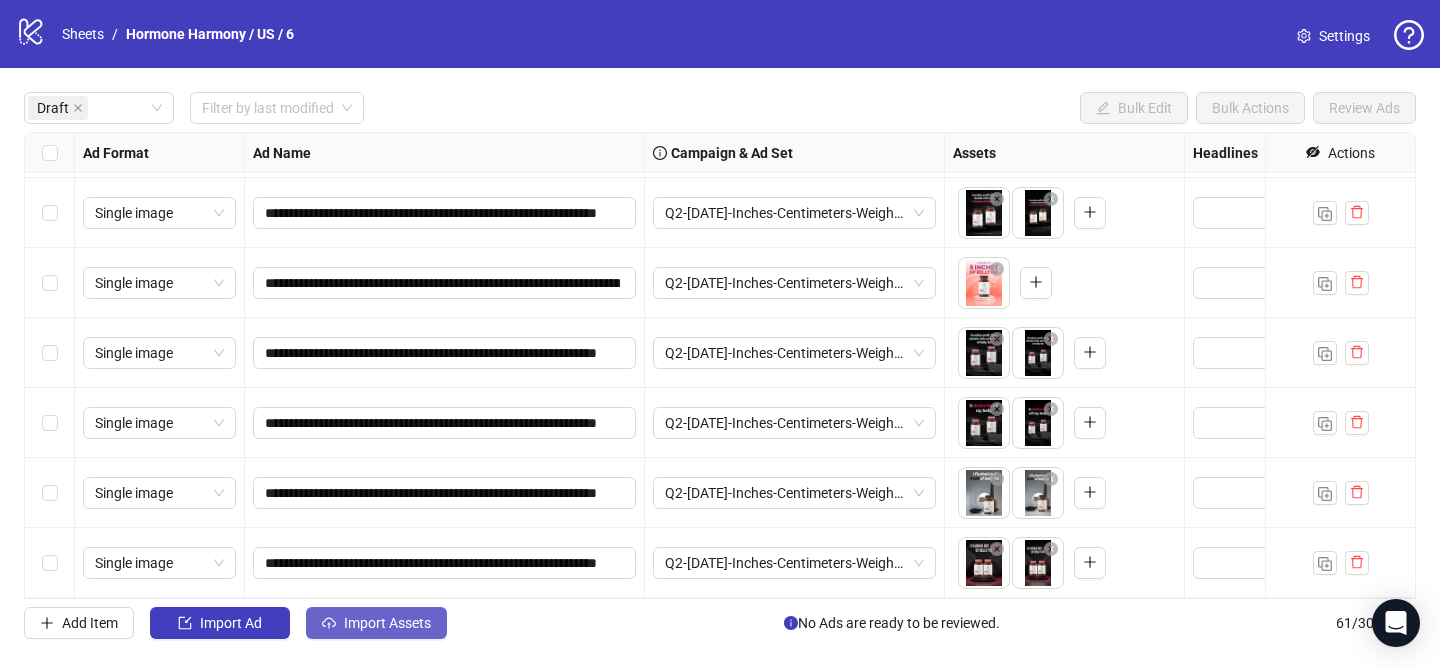 click on "Import Assets" at bounding box center [376, 623] 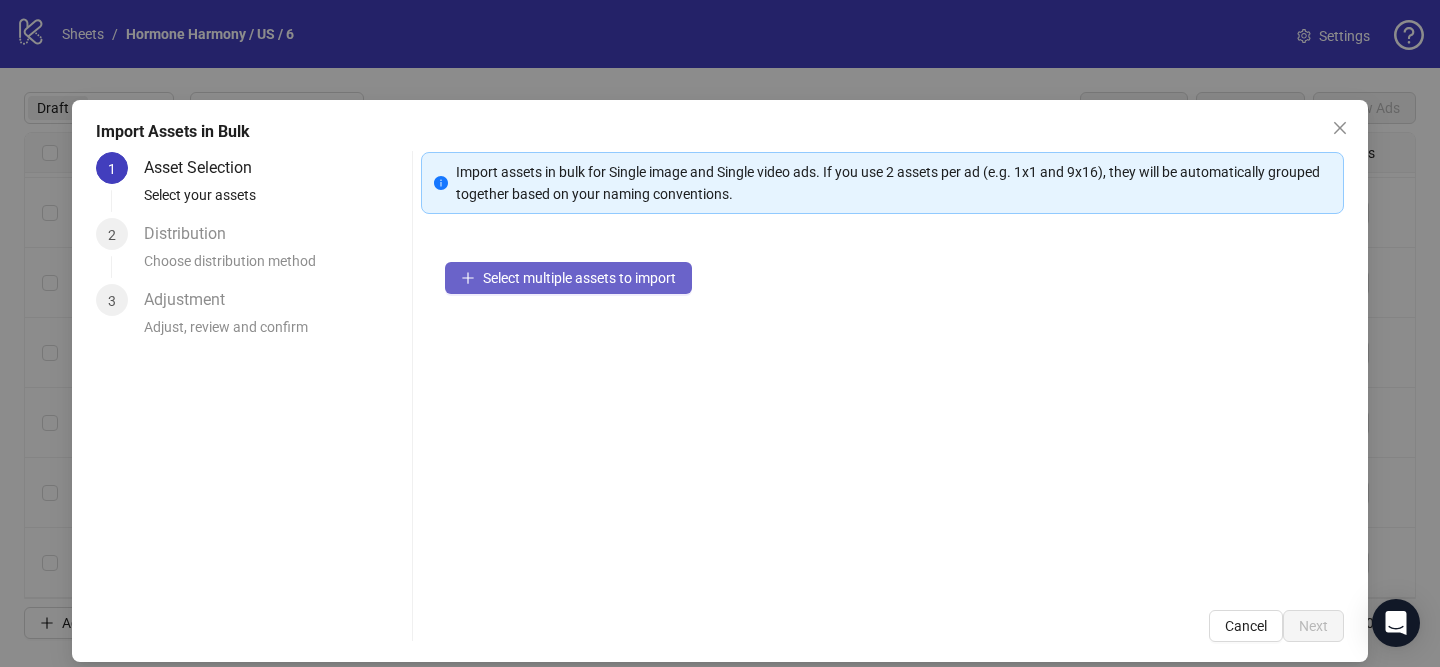 click on "Select multiple assets to import" at bounding box center (579, 278) 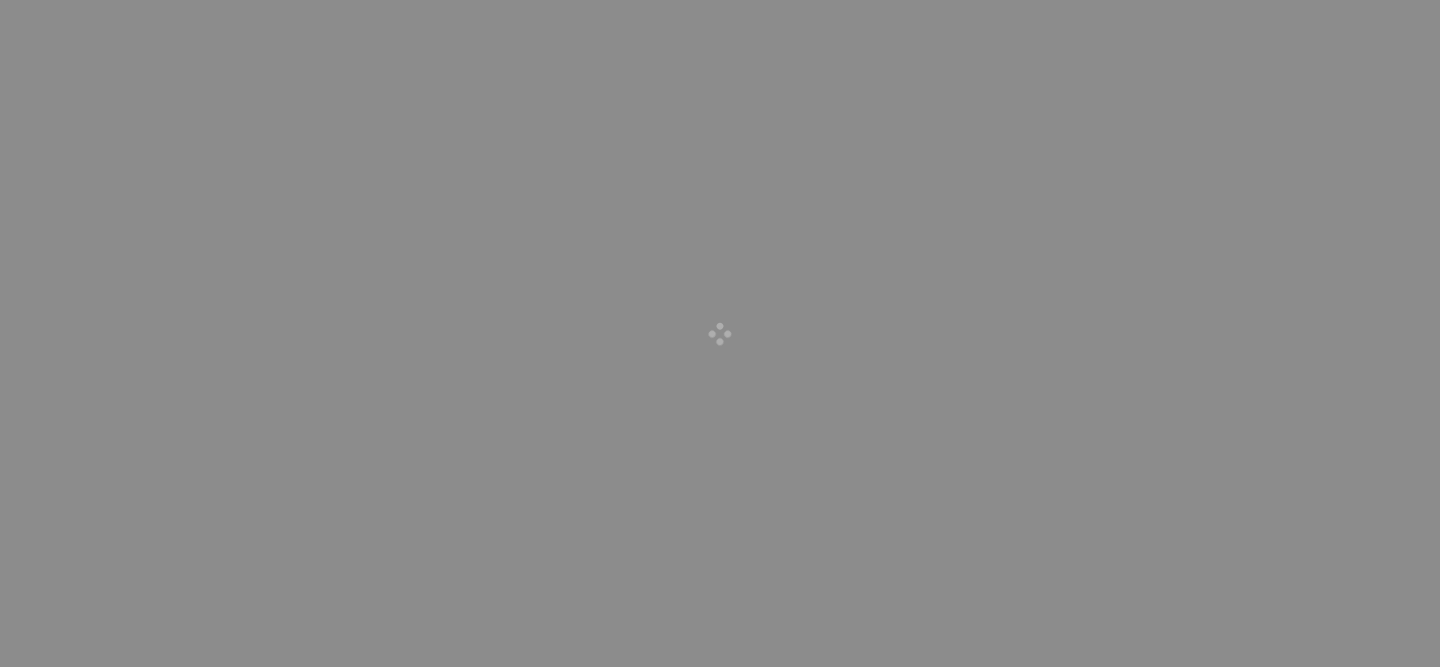 scroll, scrollTop: 0, scrollLeft: 0, axis: both 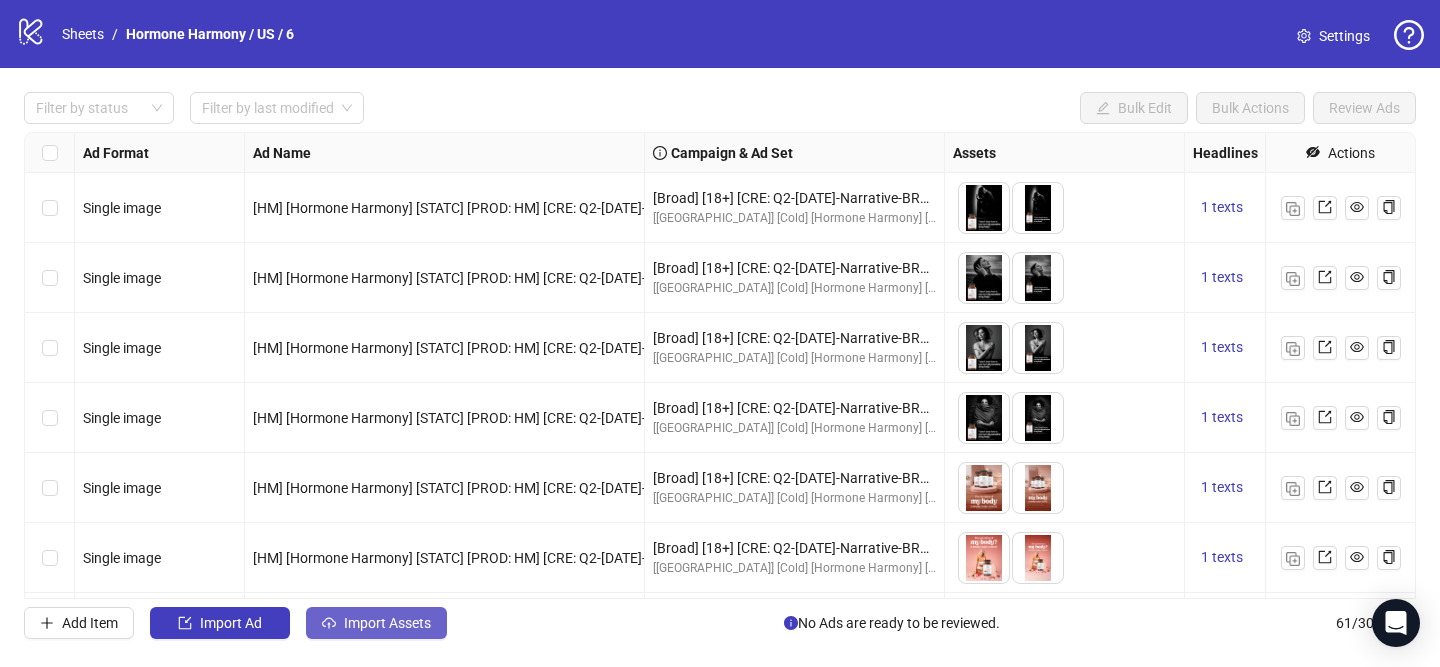 click on "Import Assets" at bounding box center (387, 623) 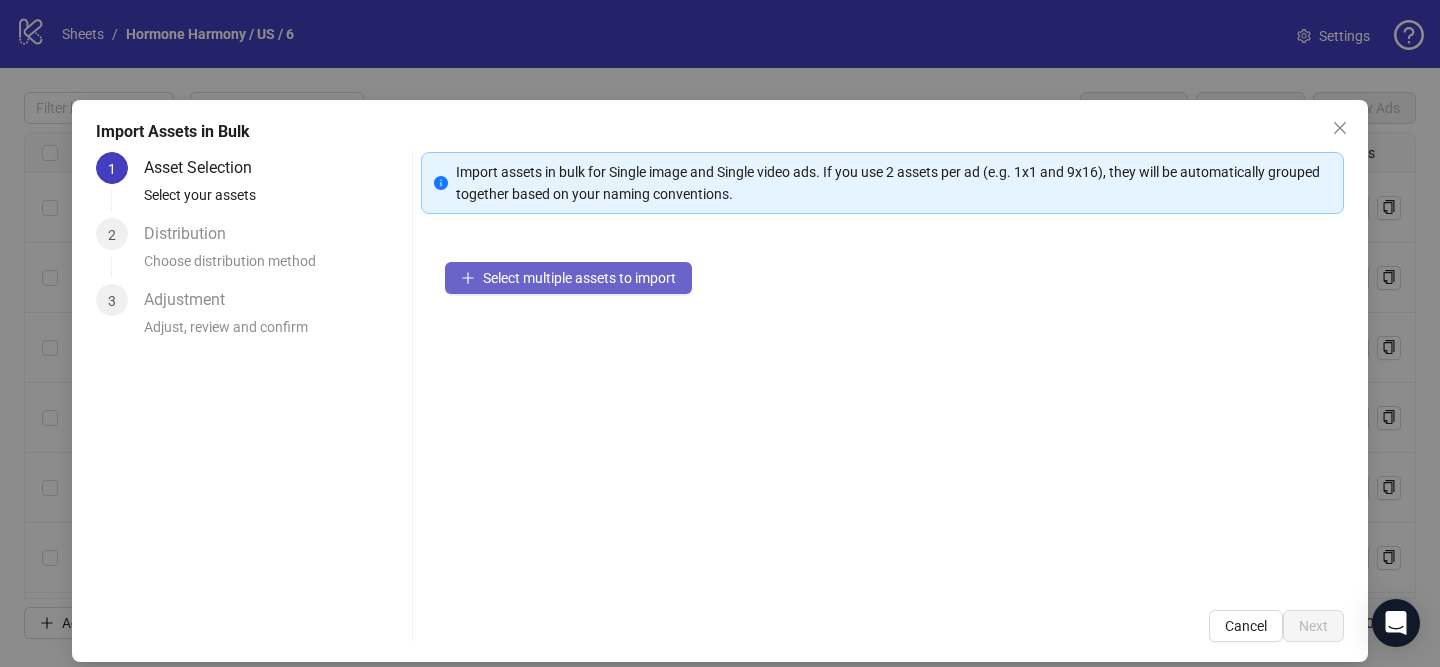 click on "Select multiple assets to import" at bounding box center [579, 278] 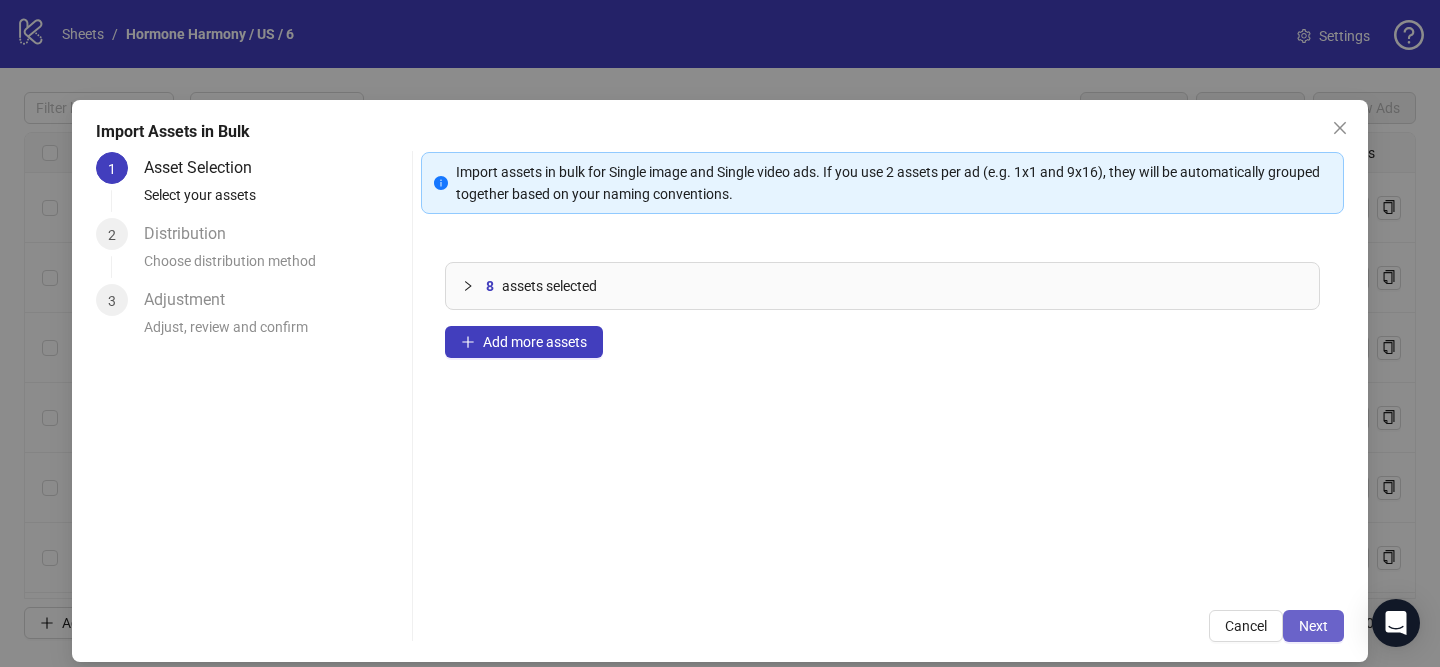 click on "Next" at bounding box center (1313, 626) 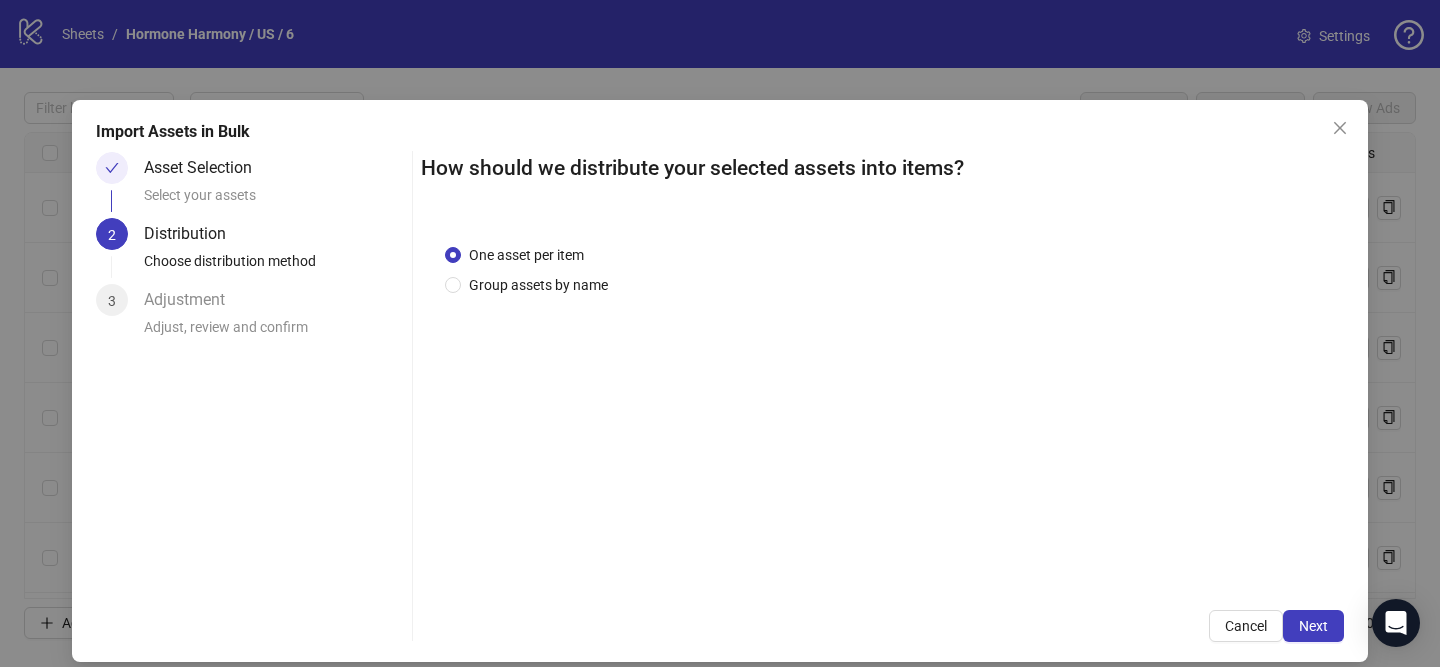 click on "One asset per item Group assets by name" at bounding box center [882, 403] 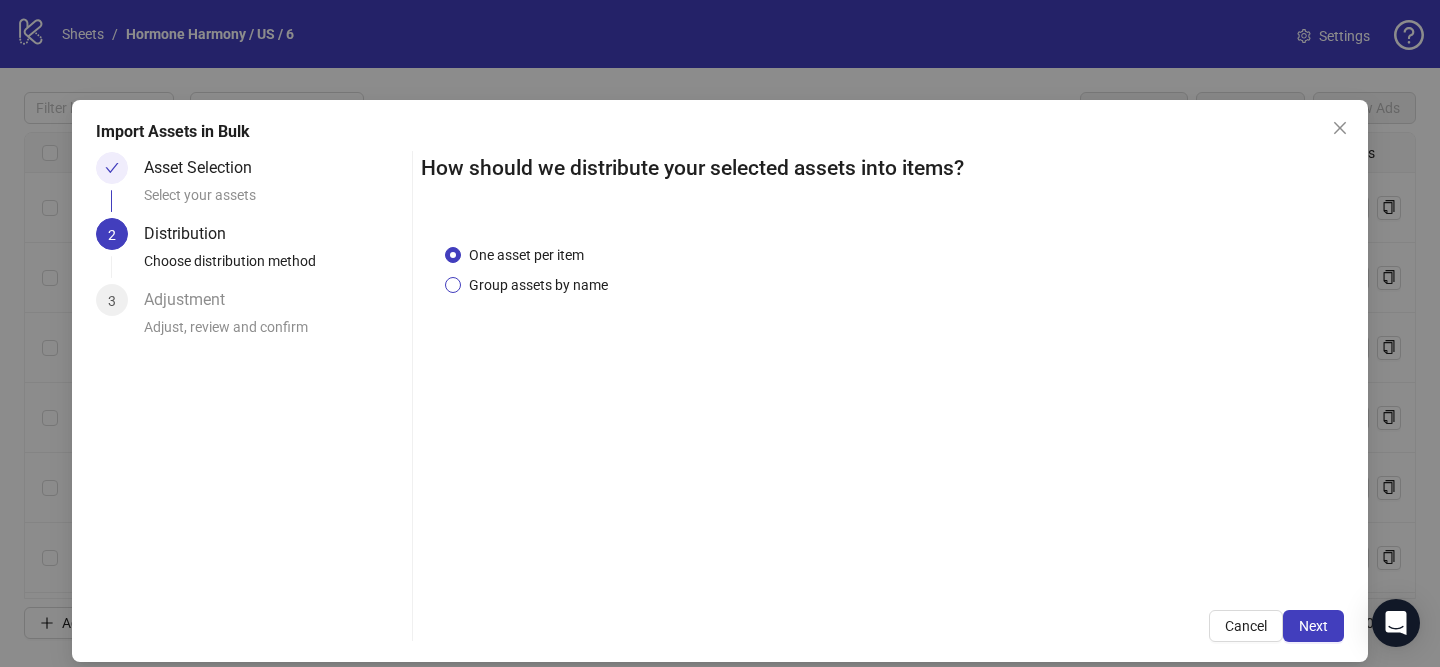 click on "Group assets by name" at bounding box center (538, 285) 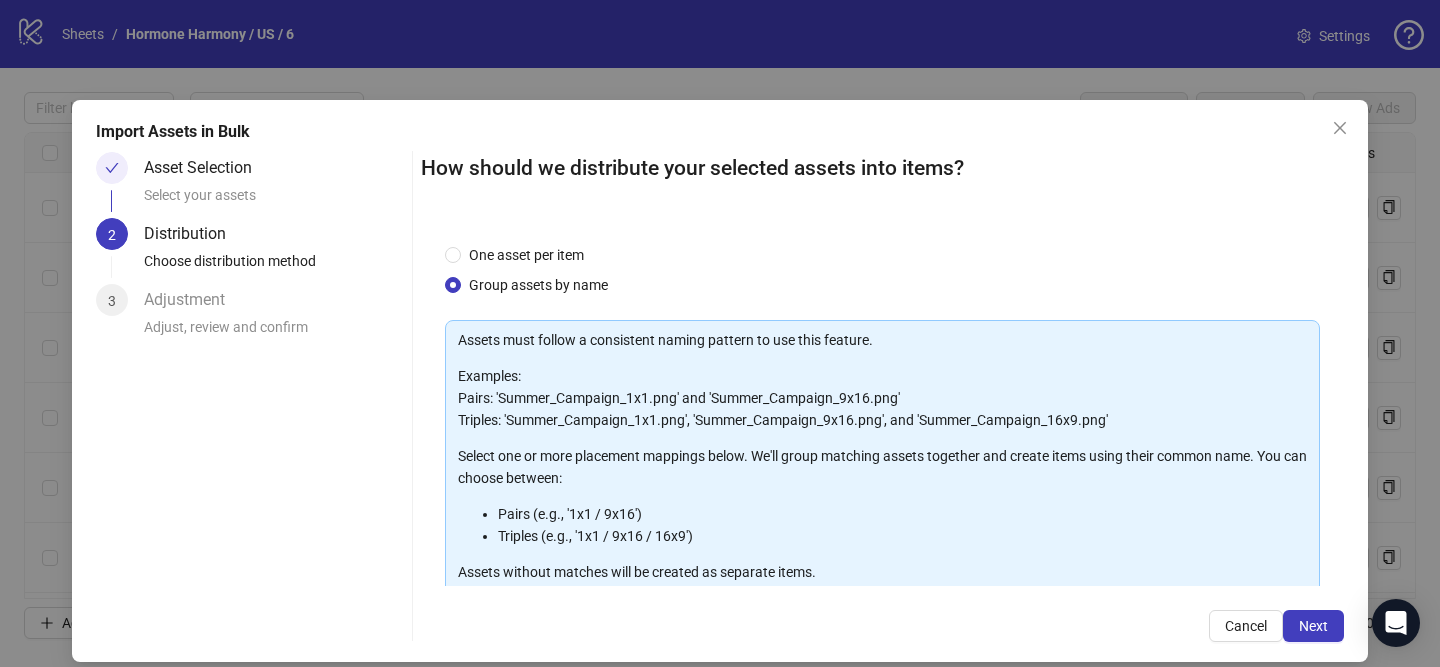 scroll, scrollTop: 219, scrollLeft: 0, axis: vertical 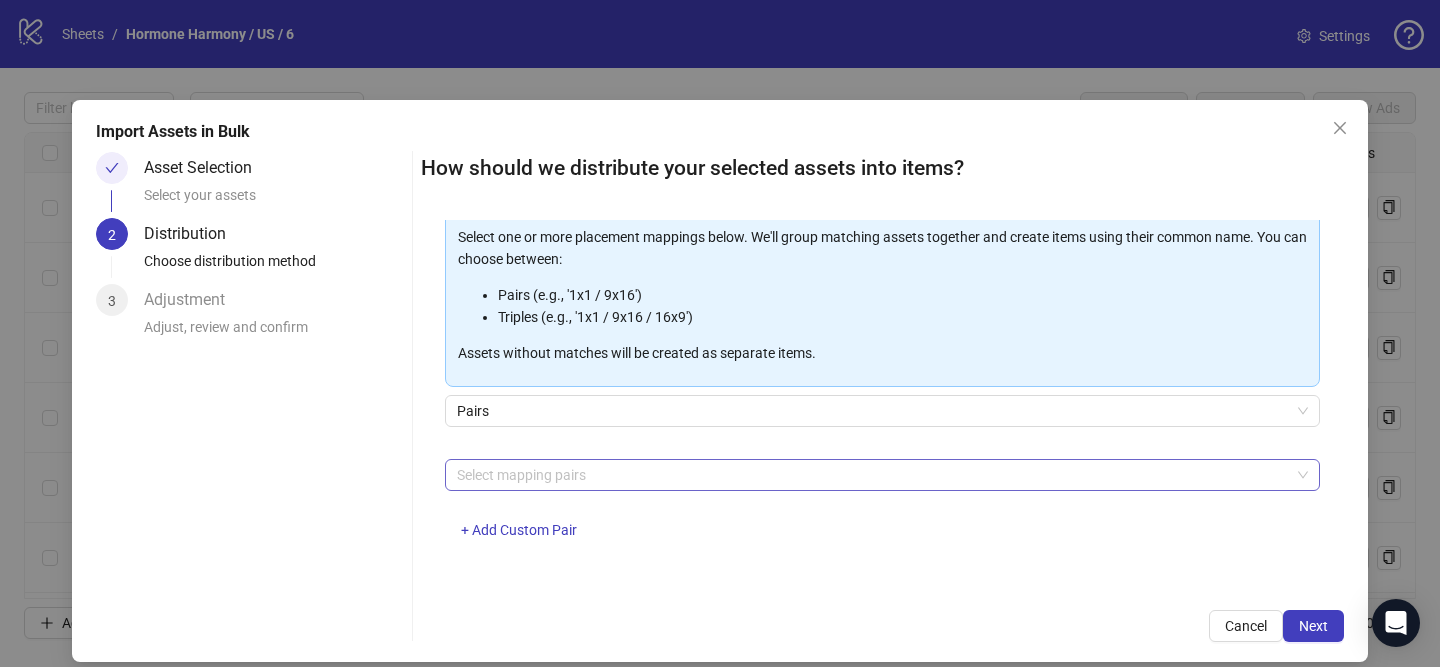 click at bounding box center (872, 475) 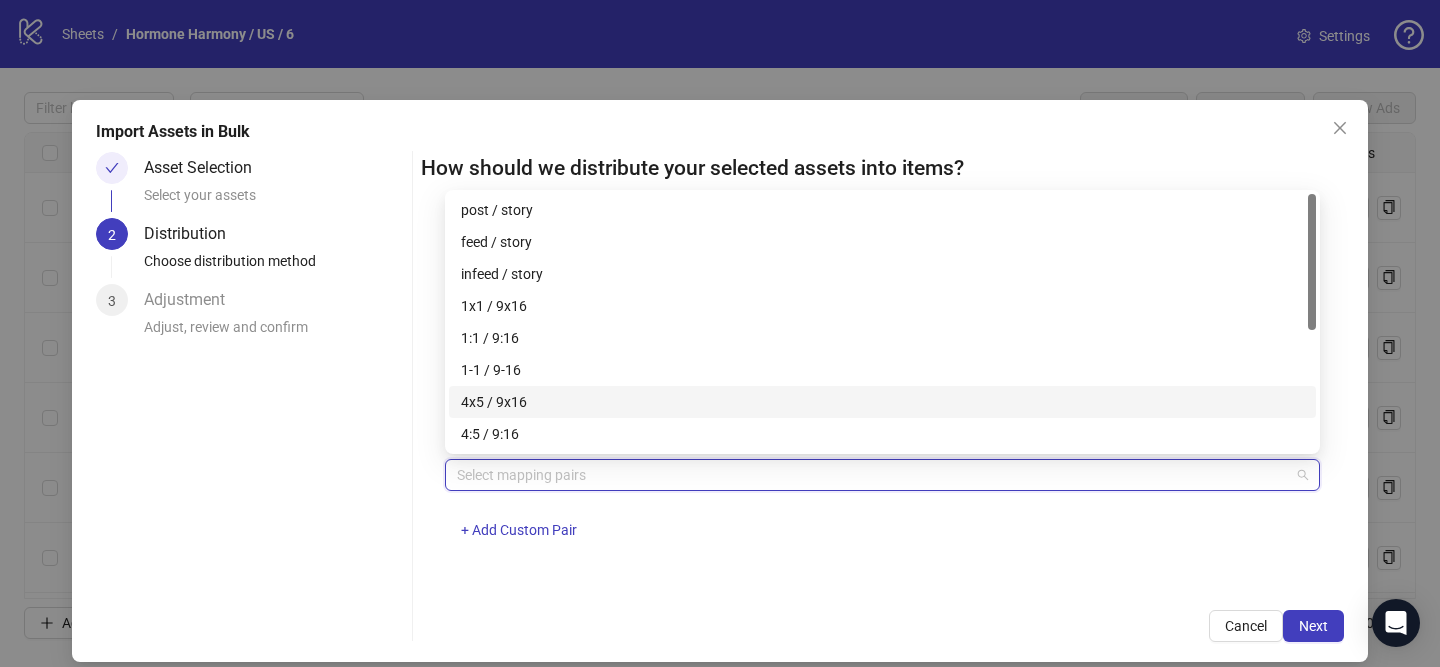 drag, startPoint x: 527, startPoint y: 403, endPoint x: 598, endPoint y: 413, distance: 71.70077 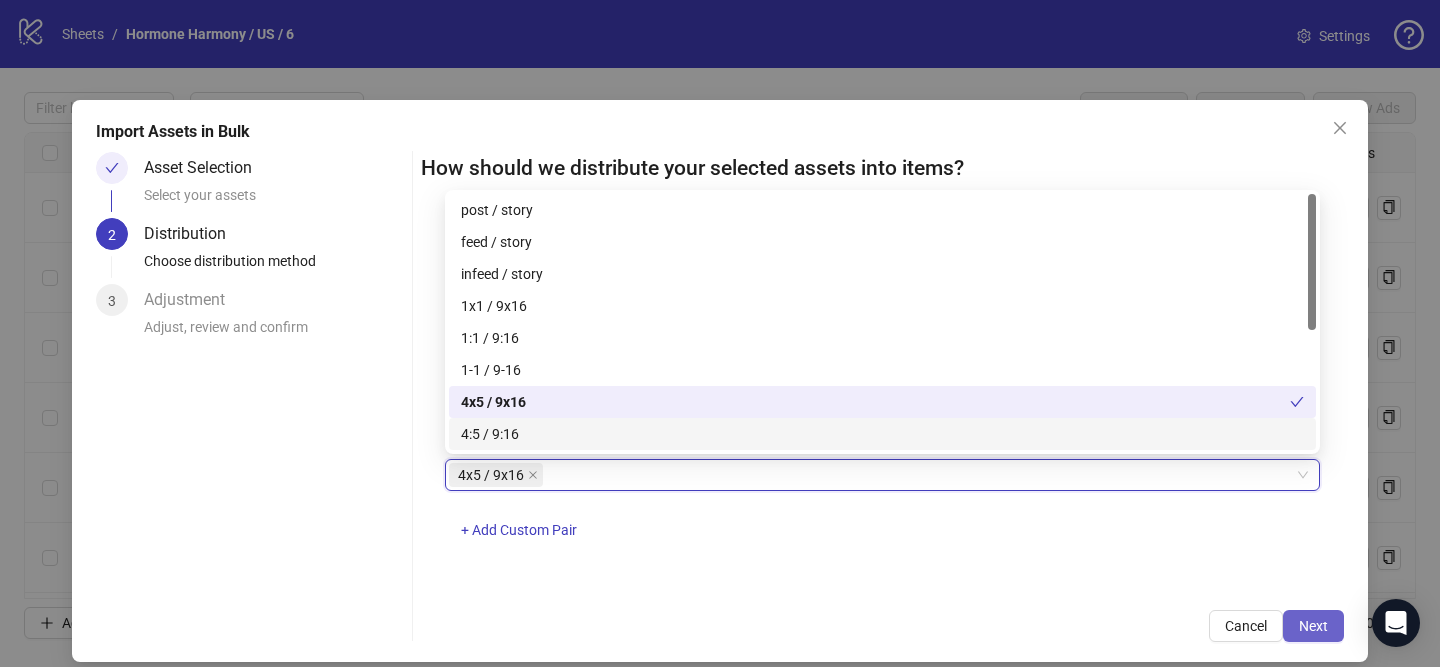 click on "Next" at bounding box center [1313, 626] 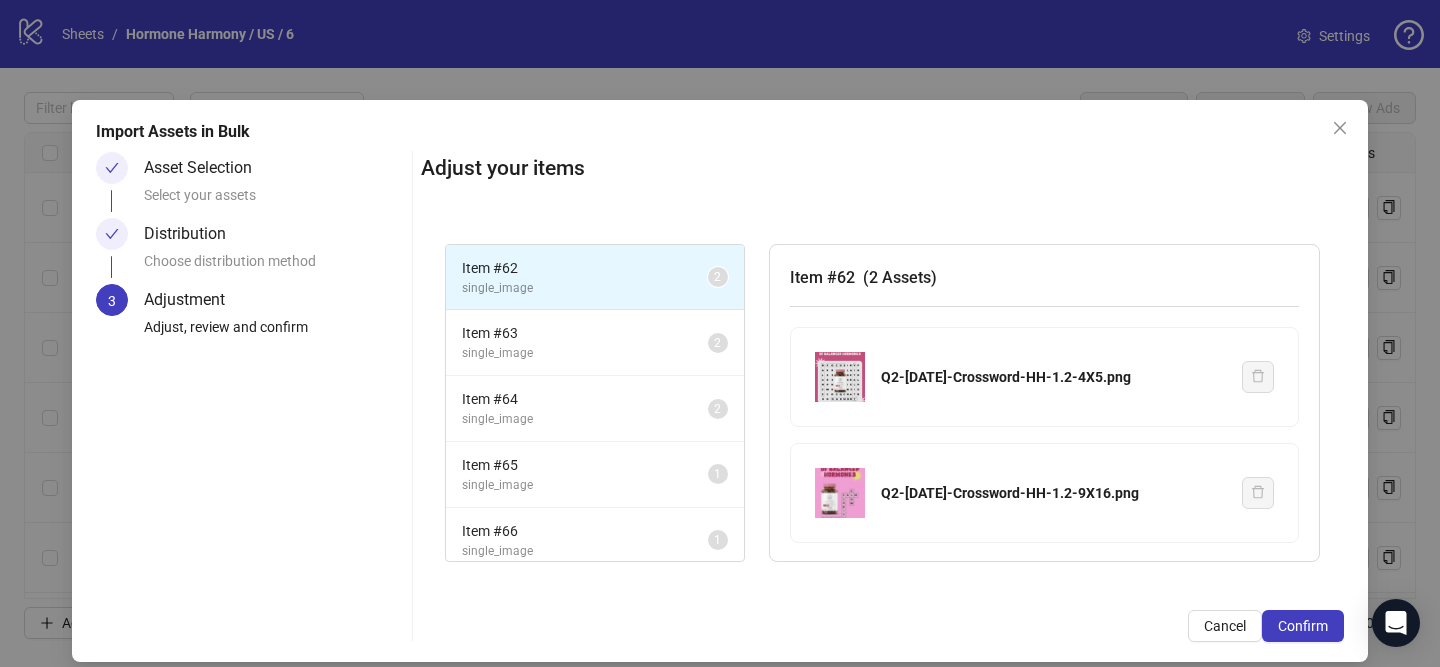 click on "Confirm" at bounding box center (1303, 626) 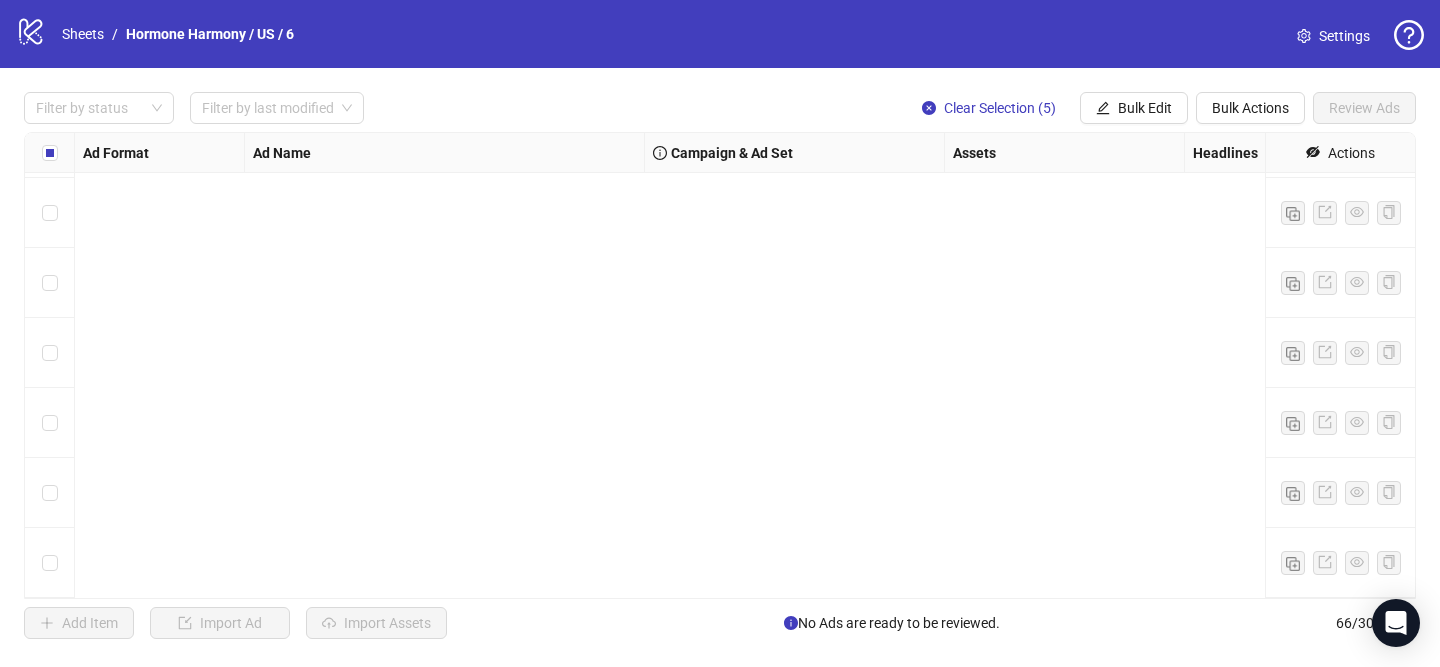 scroll, scrollTop: 4195, scrollLeft: 0, axis: vertical 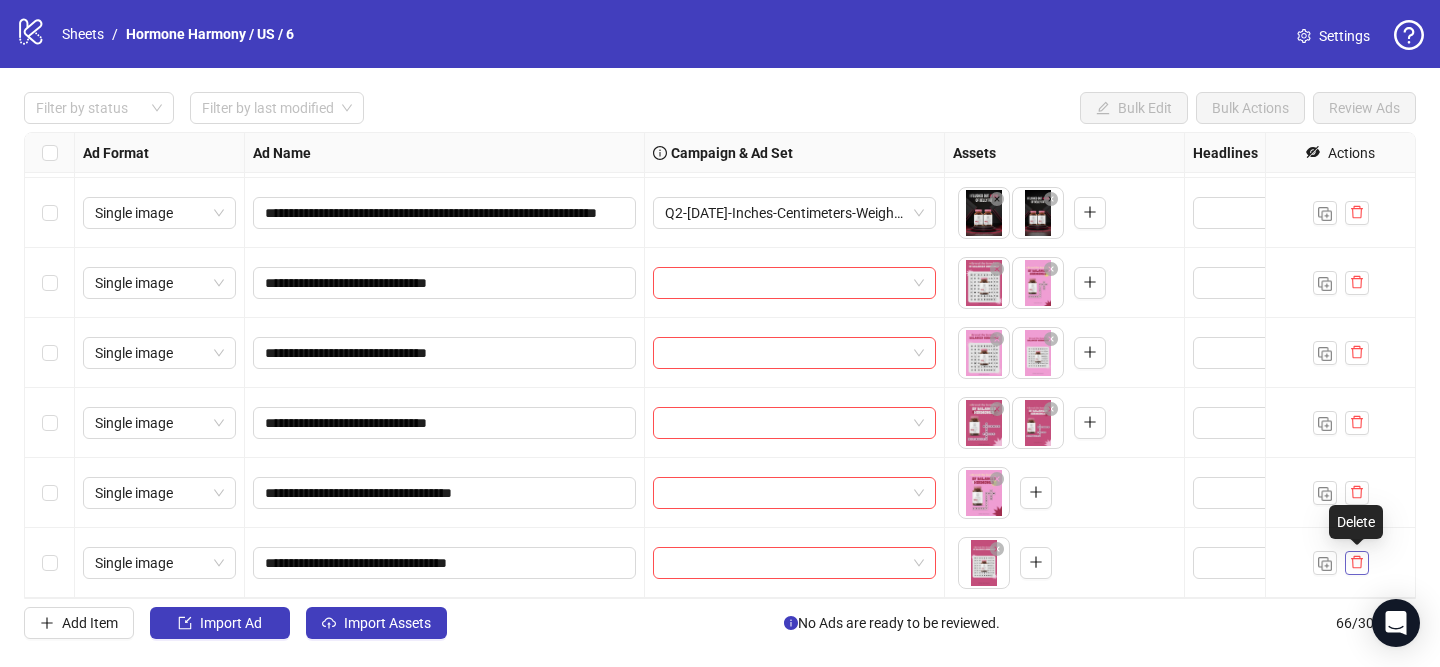 click 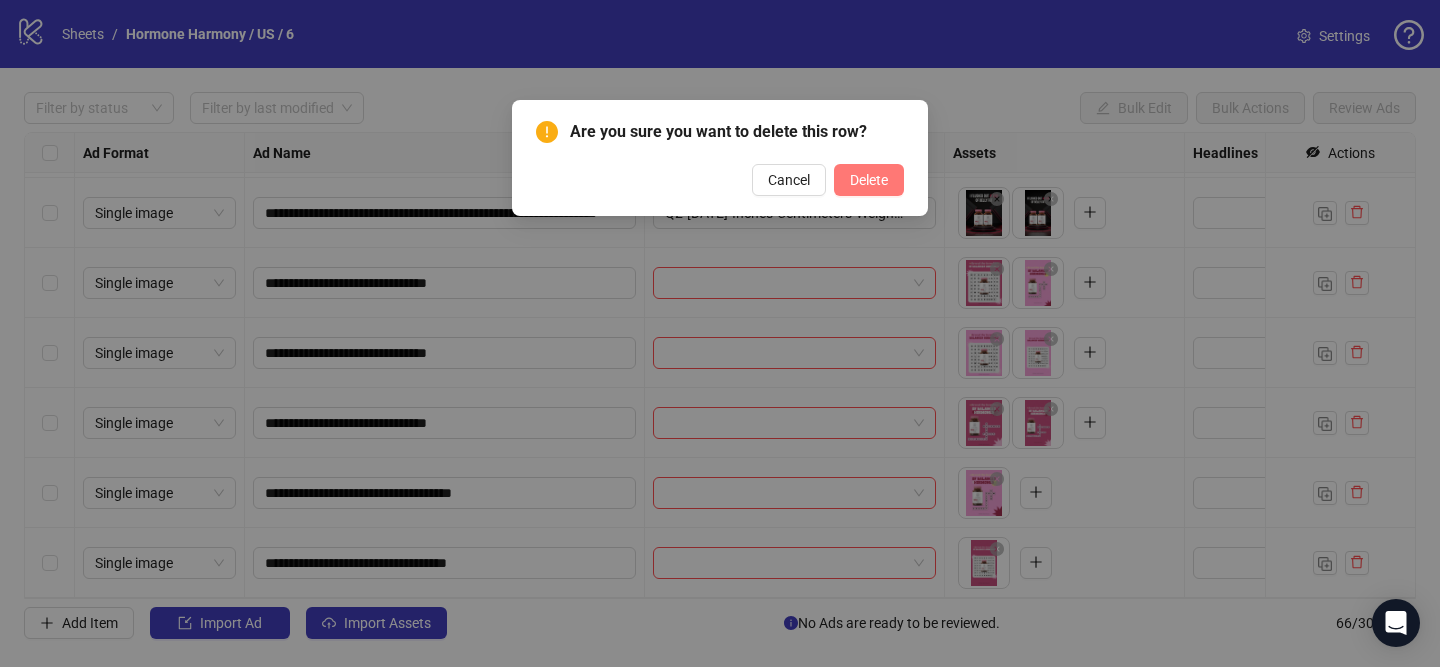 click on "Delete" at bounding box center (869, 180) 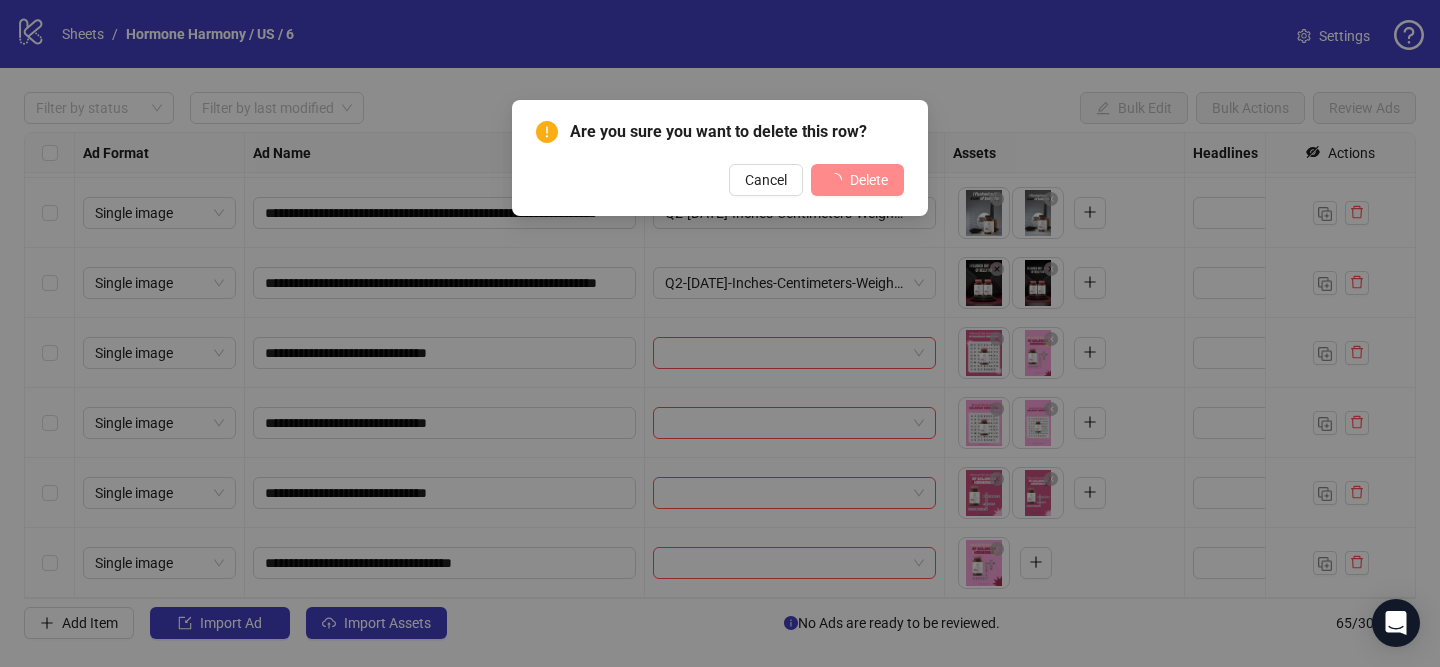 scroll, scrollTop: 4125, scrollLeft: 0, axis: vertical 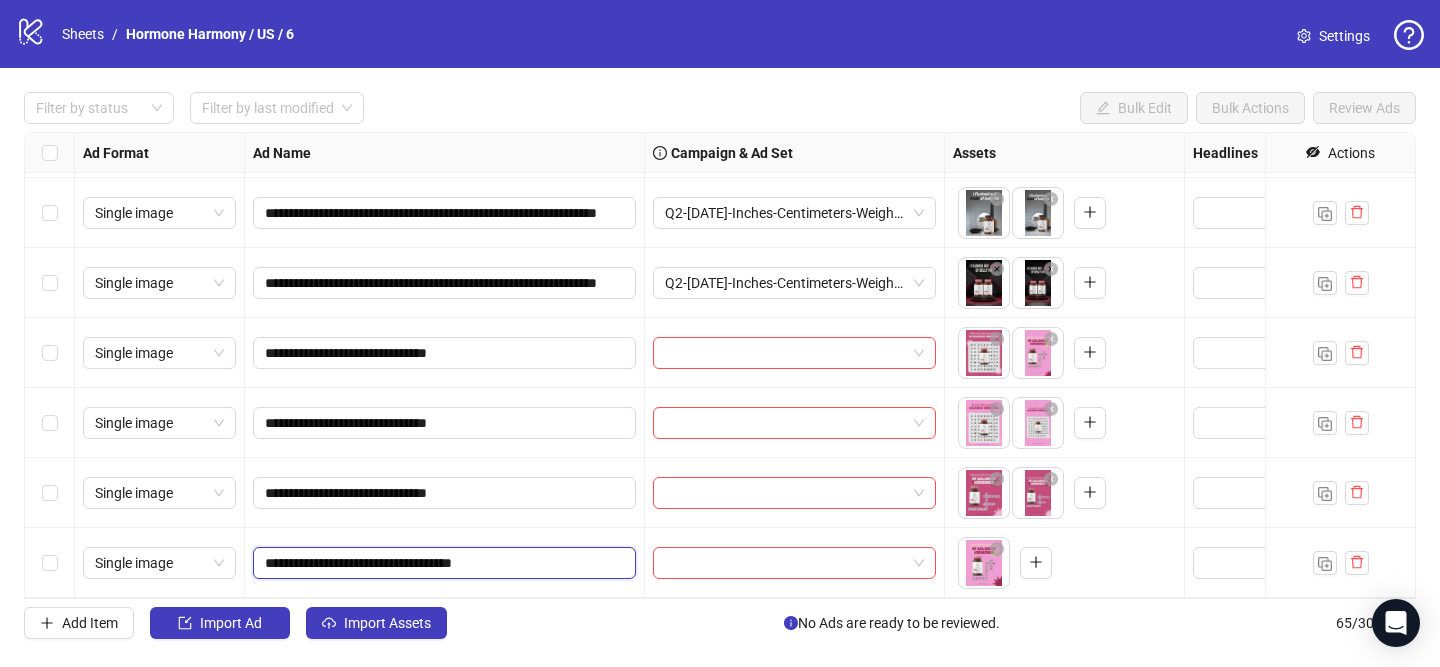 drag, startPoint x: 490, startPoint y: 562, endPoint x: 602, endPoint y: 568, distance: 112.1606 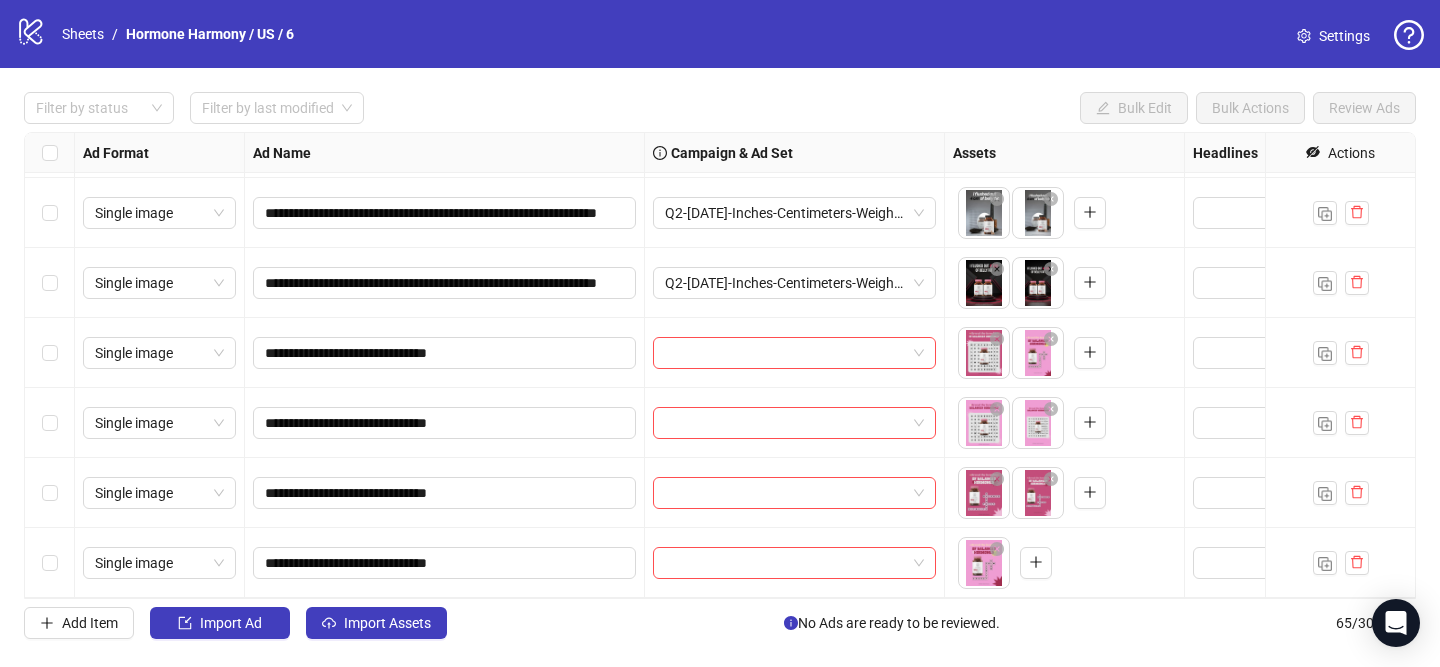 click on "**********" at bounding box center (445, 563) 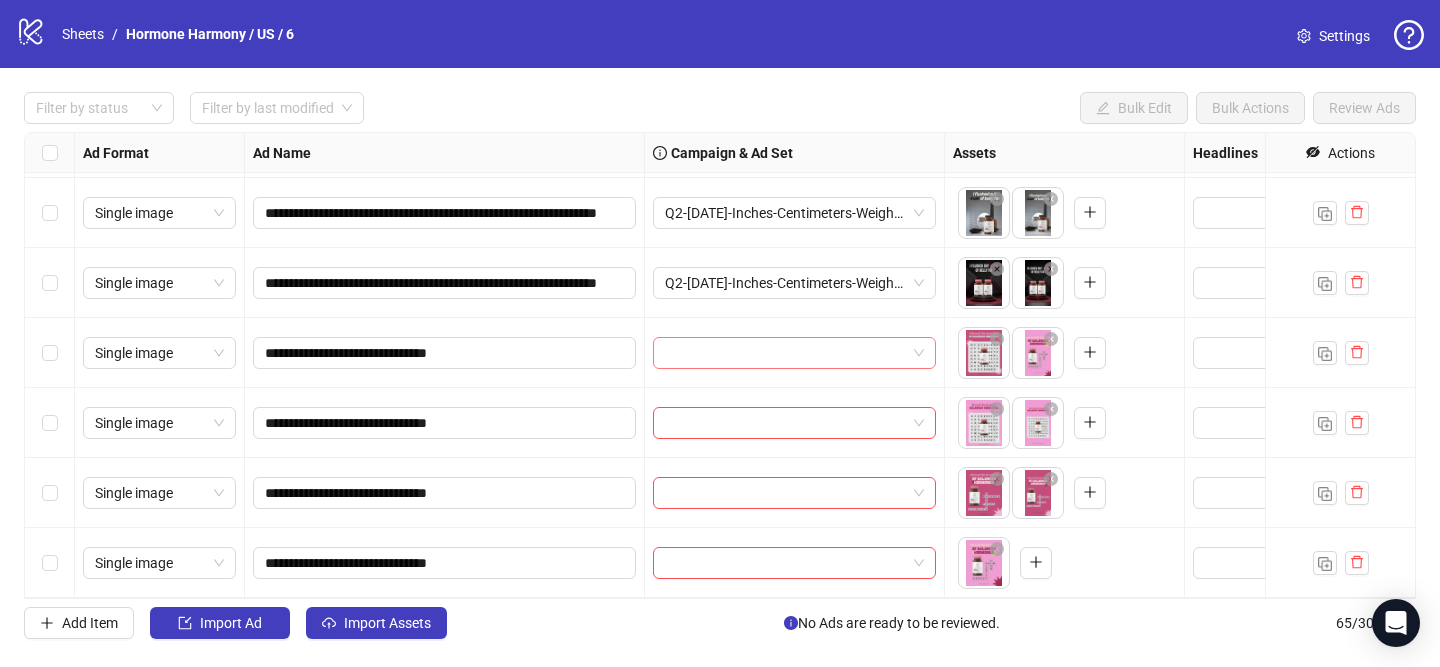drag, startPoint x: 739, startPoint y: 353, endPoint x: 800, endPoint y: 338, distance: 62.817196 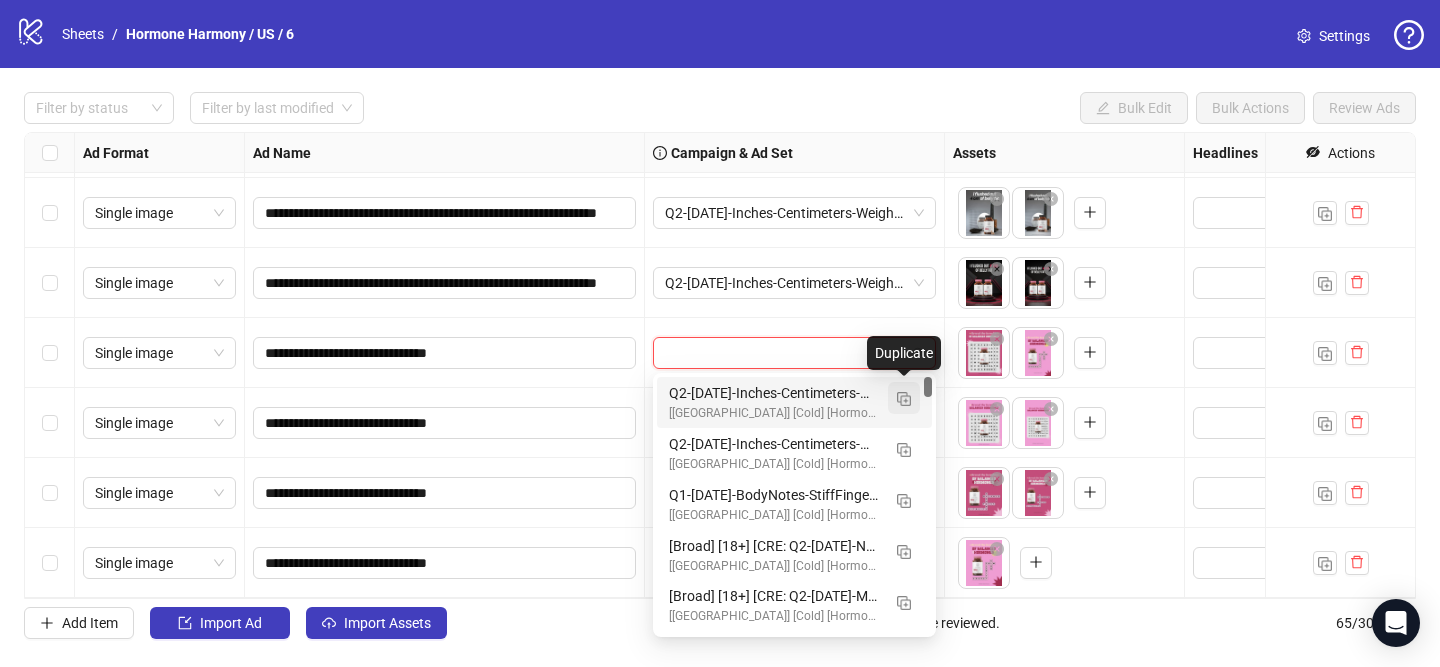 click at bounding box center [904, 398] 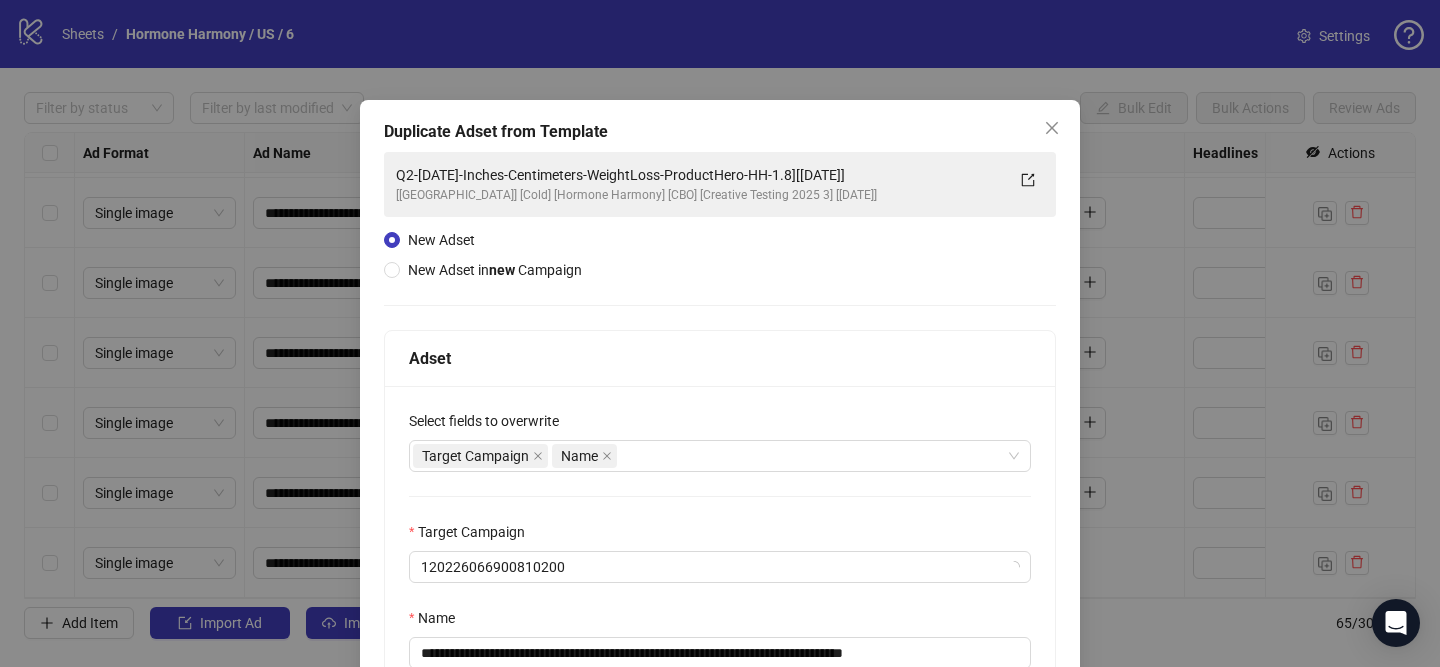 scroll, scrollTop: 128, scrollLeft: 0, axis: vertical 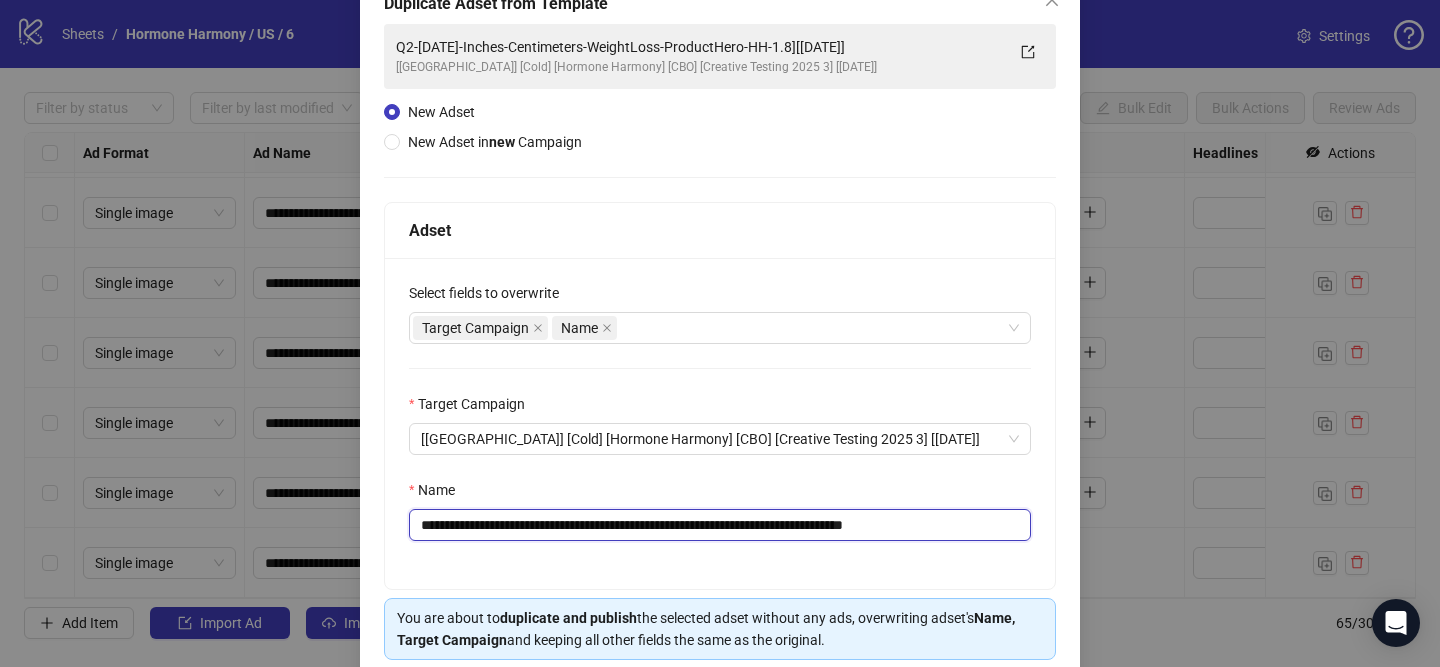 drag, startPoint x: 422, startPoint y: 525, endPoint x: 753, endPoint y: 543, distance: 331.48907 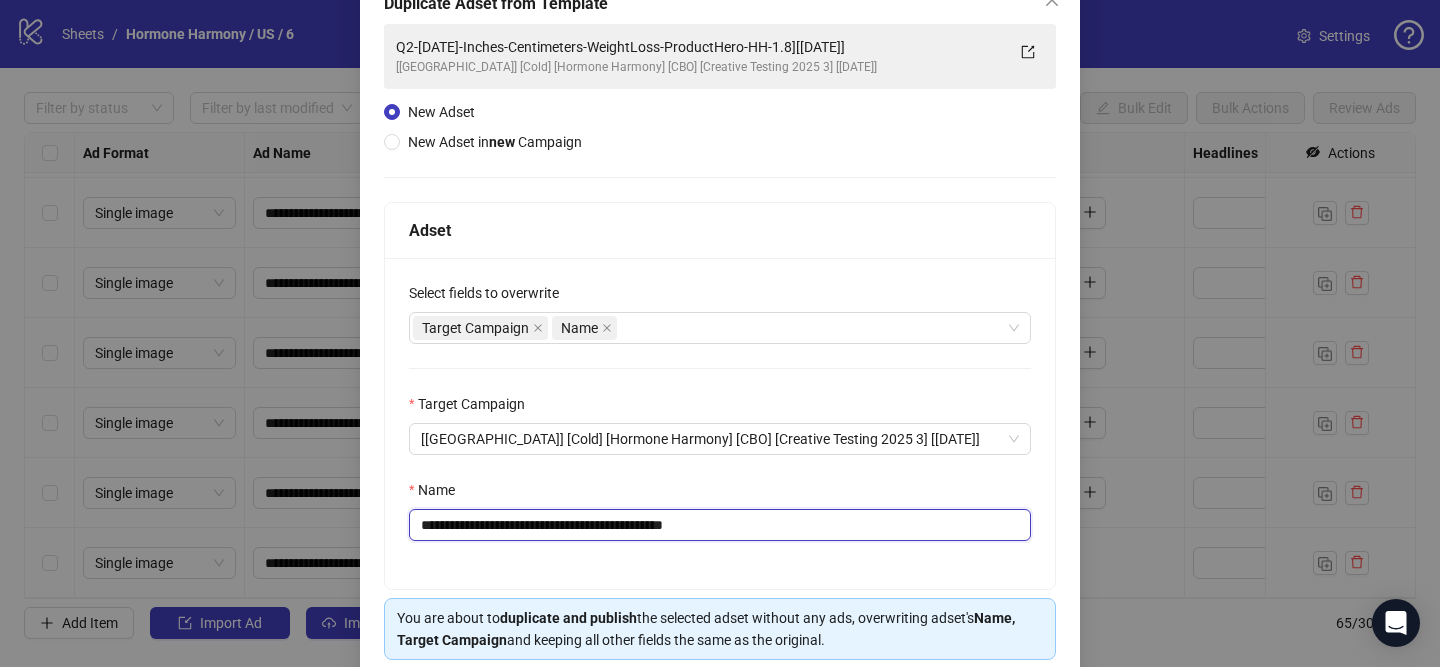 drag, startPoint x: 710, startPoint y: 528, endPoint x: 752, endPoint y: 538, distance: 43.174065 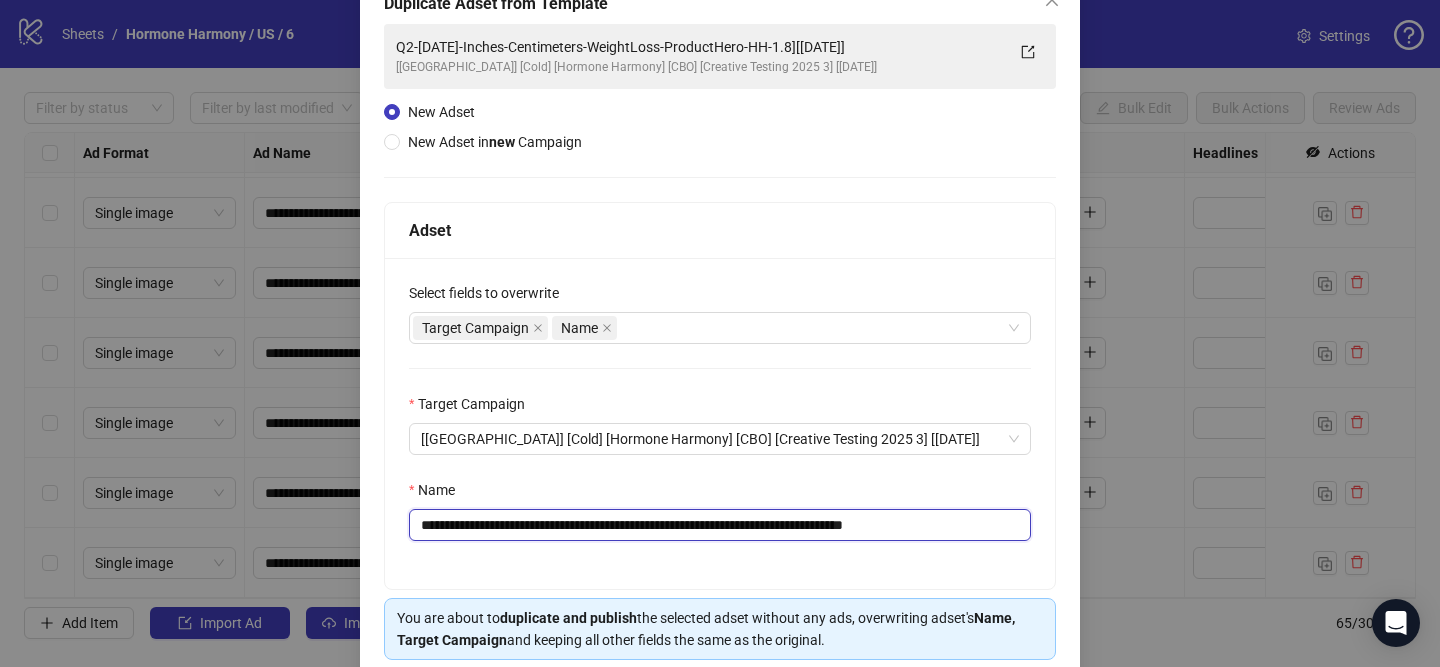 drag, startPoint x: 442, startPoint y: 527, endPoint x: 379, endPoint y: 528, distance: 63.007935 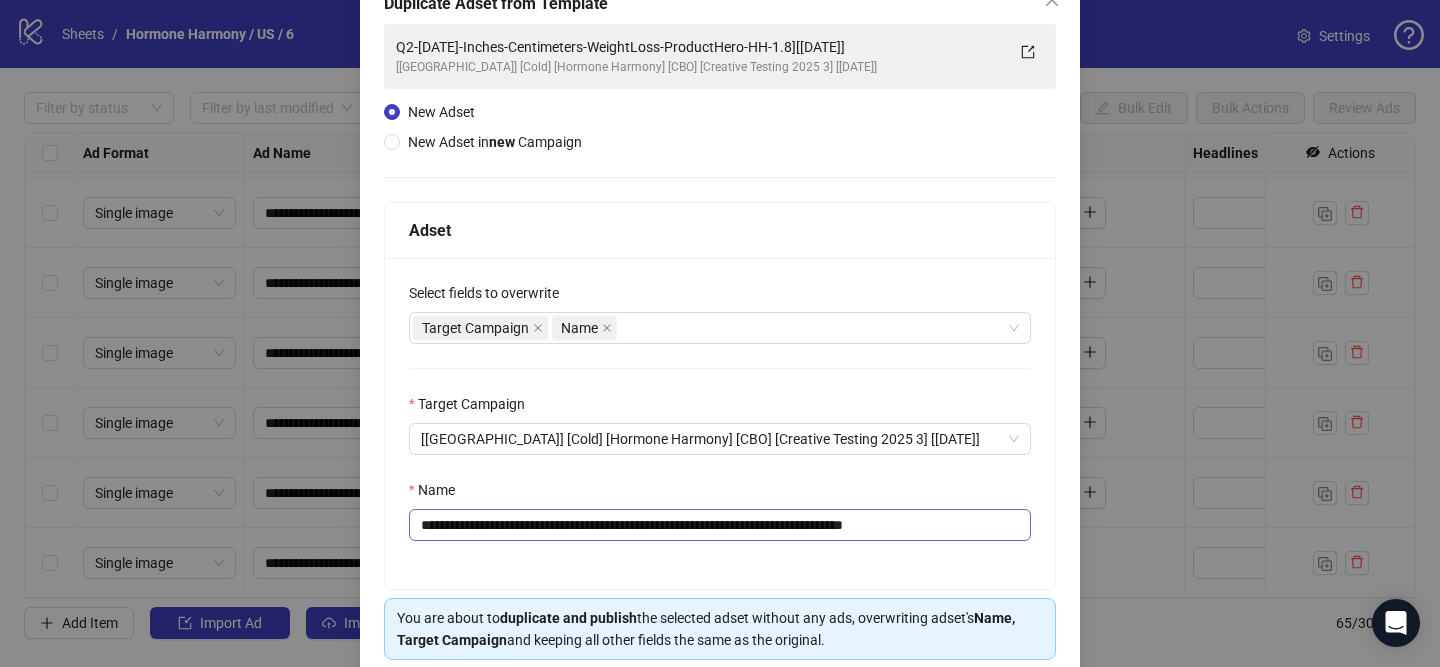 drag, startPoint x: 940, startPoint y: 505, endPoint x: 942, endPoint y: 517, distance: 12.165525 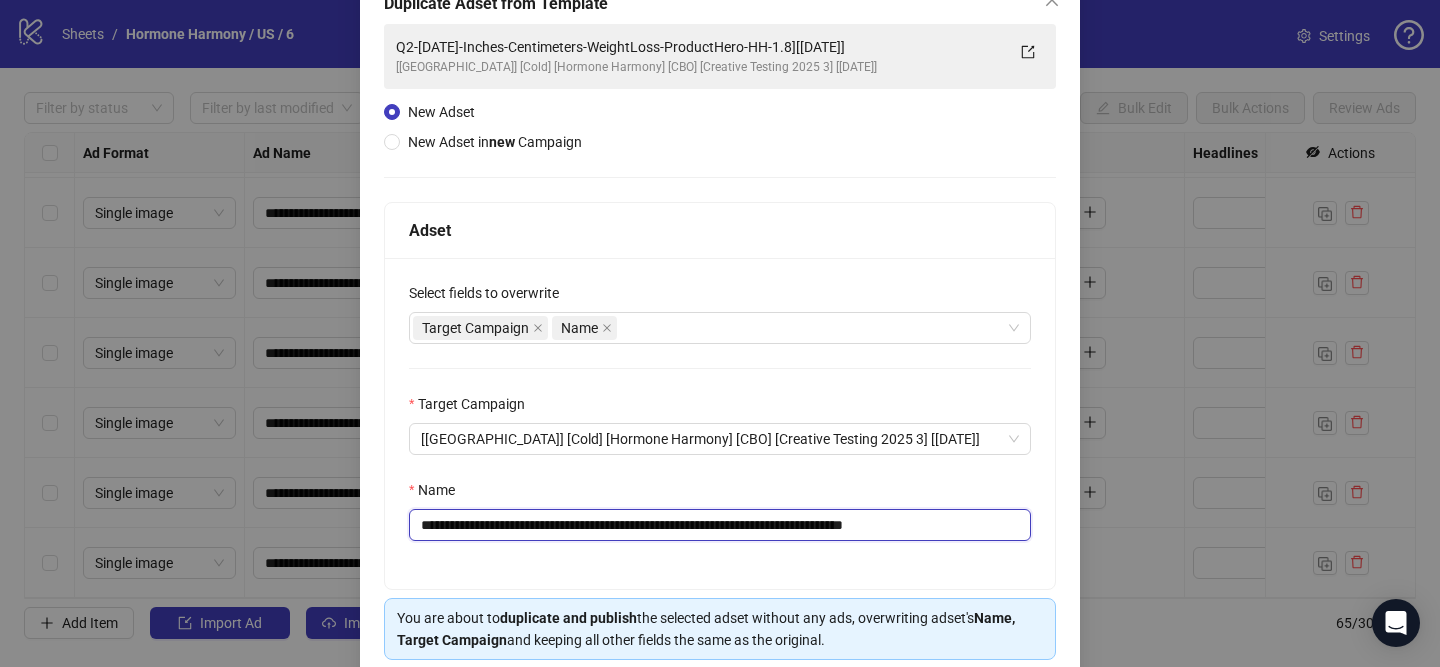 drag, startPoint x: 942, startPoint y: 520, endPoint x: 1012, endPoint y: 523, distance: 70.064255 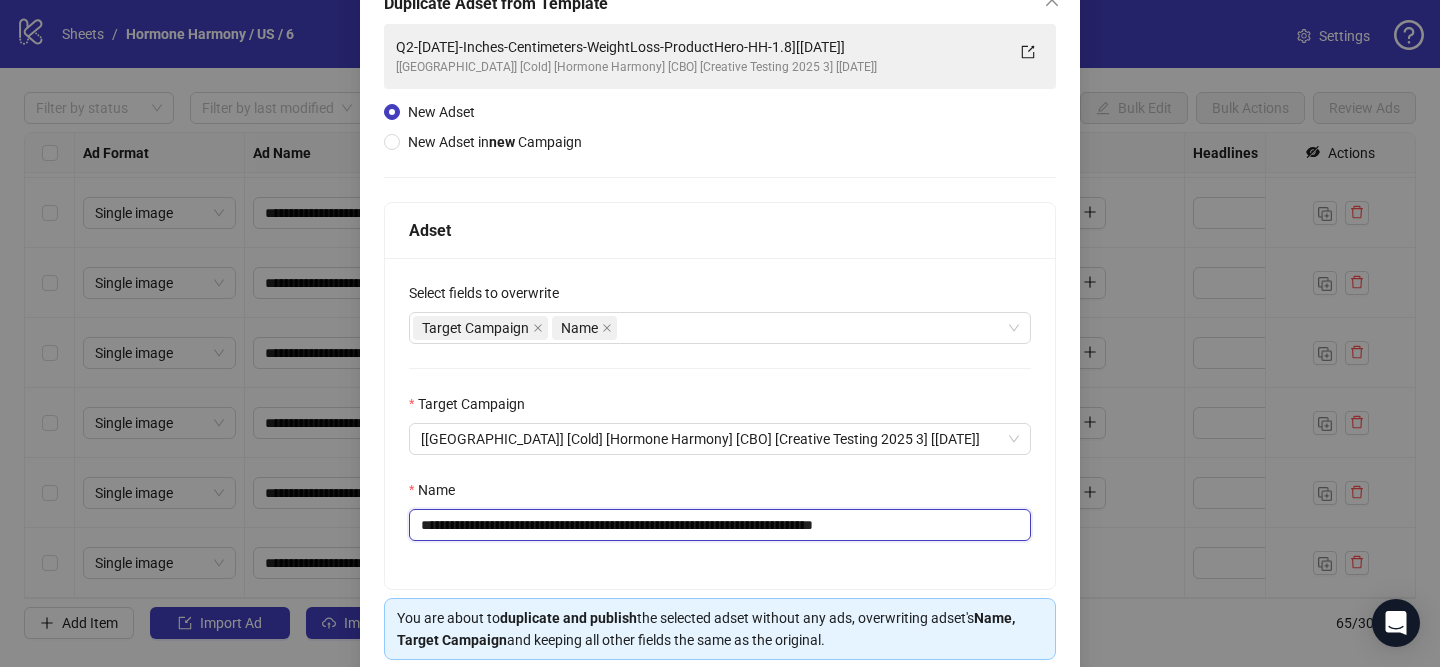 scroll, scrollTop: 122, scrollLeft: 0, axis: vertical 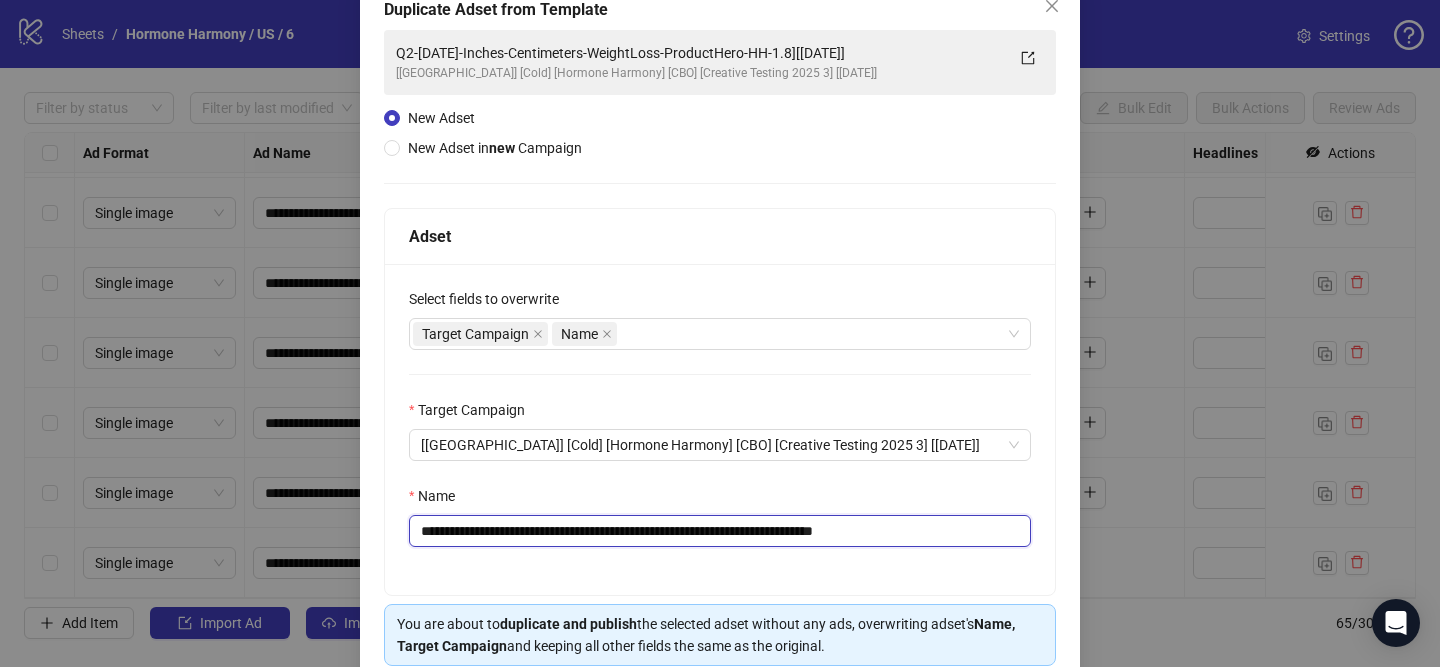 drag, startPoint x: 853, startPoint y: 531, endPoint x: 410, endPoint y: 521, distance: 443.11285 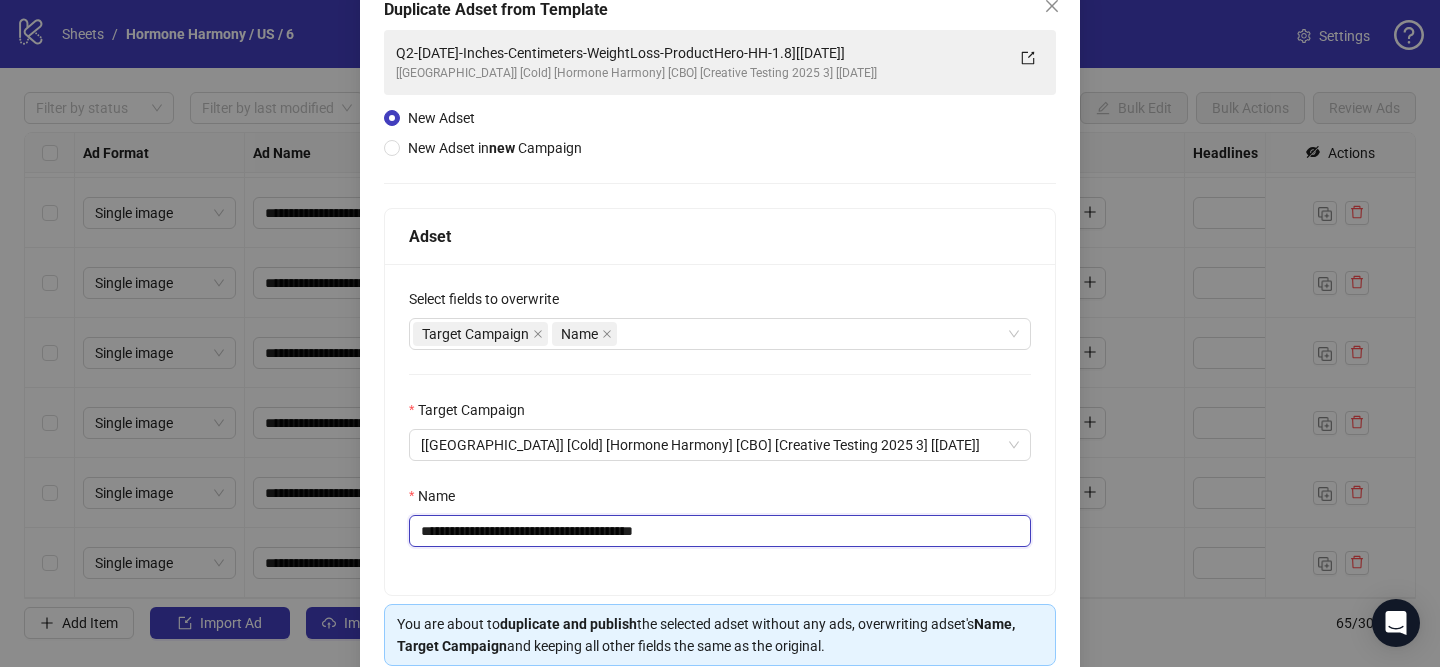 scroll, scrollTop: 210, scrollLeft: 0, axis: vertical 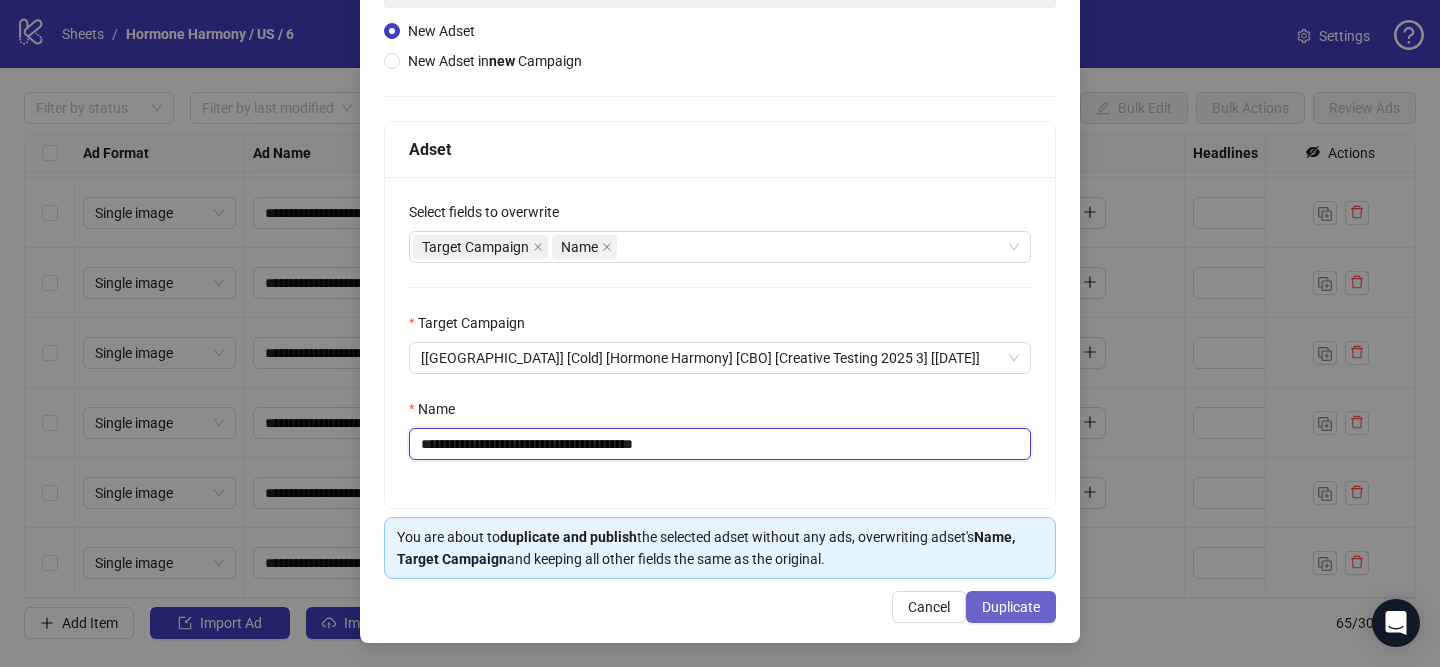 type on "**********" 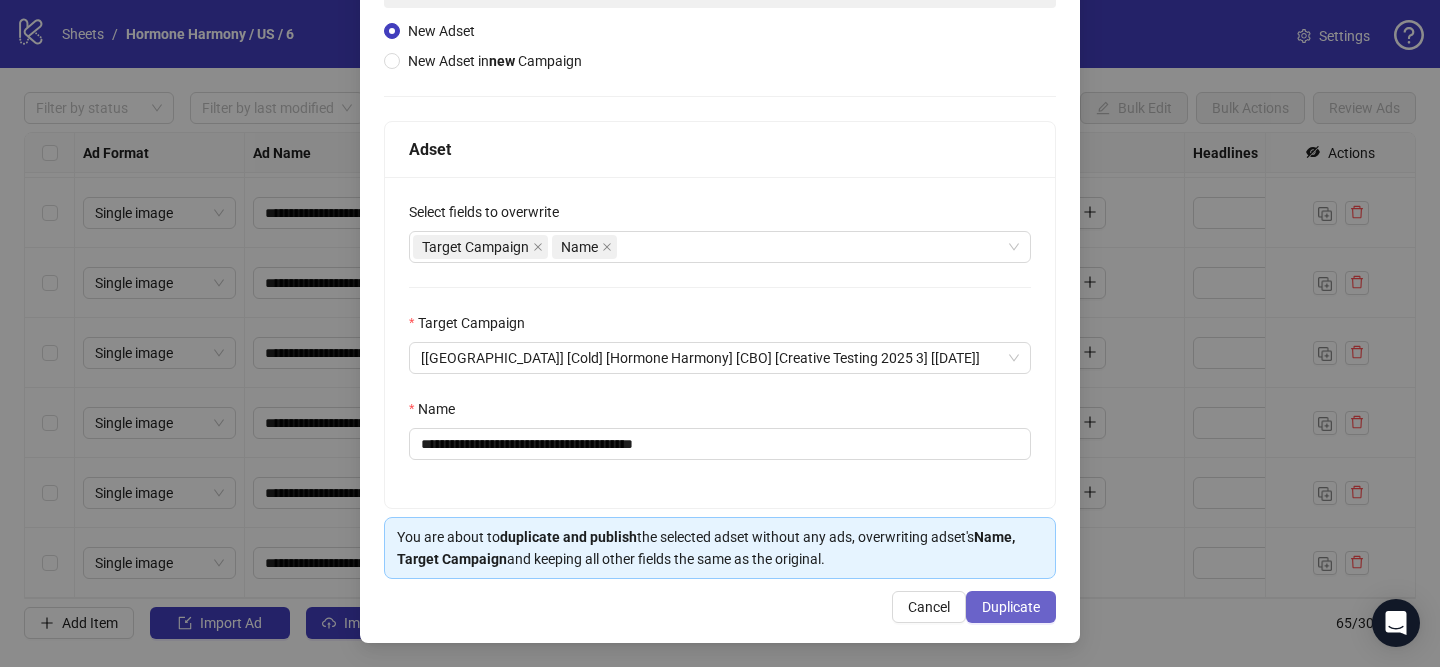 click on "Duplicate" at bounding box center [1011, 607] 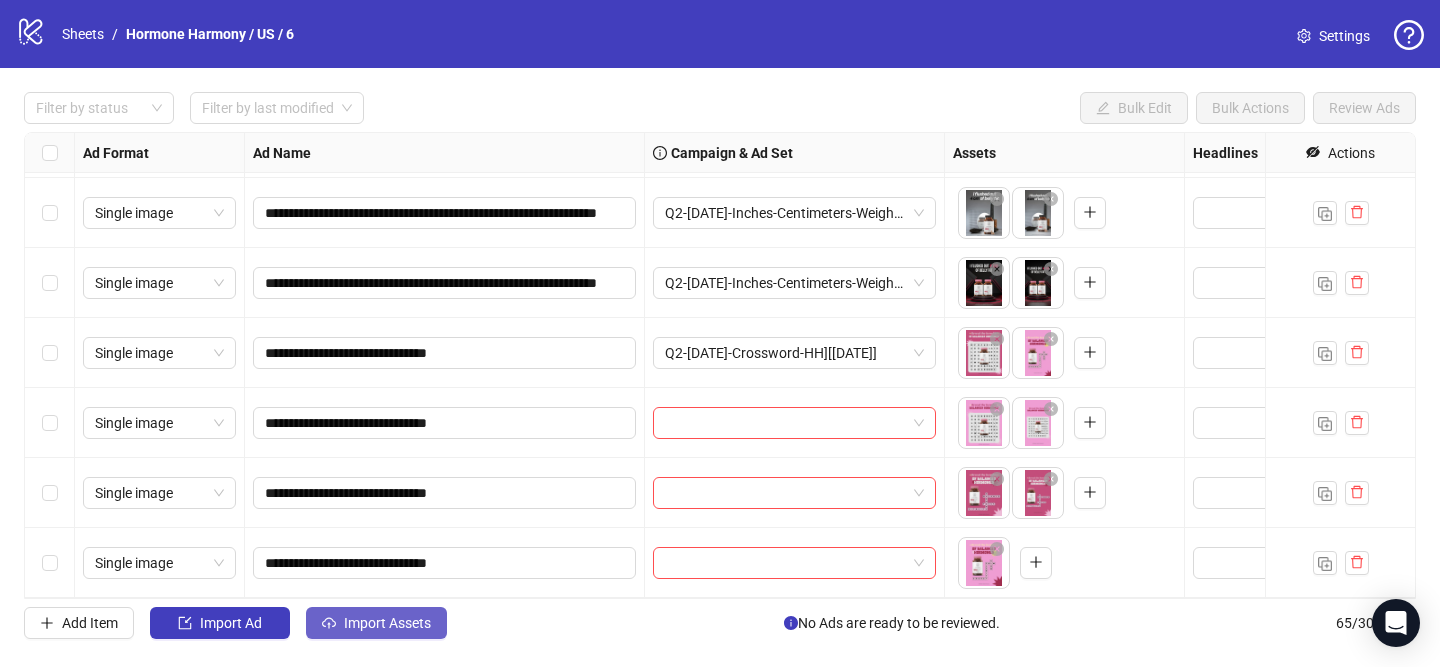 click on "Import Assets" at bounding box center [387, 623] 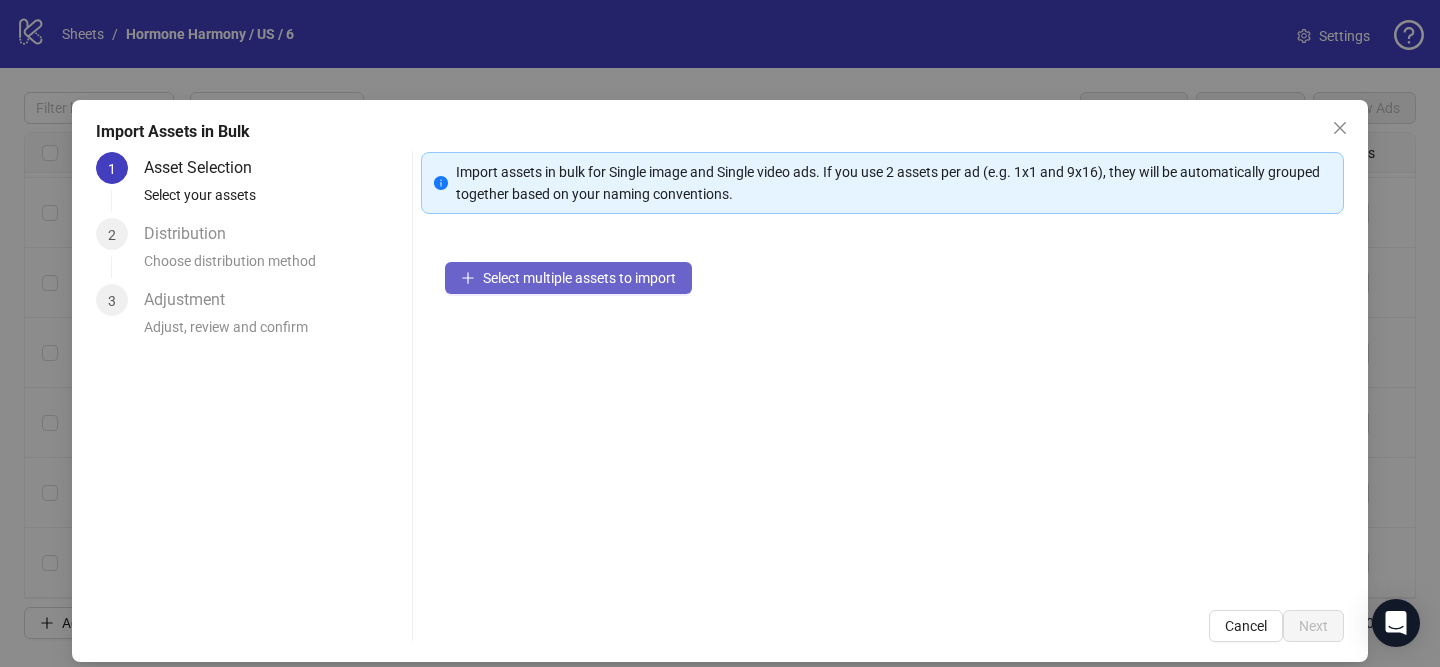 click on "Select multiple assets to import" at bounding box center (579, 278) 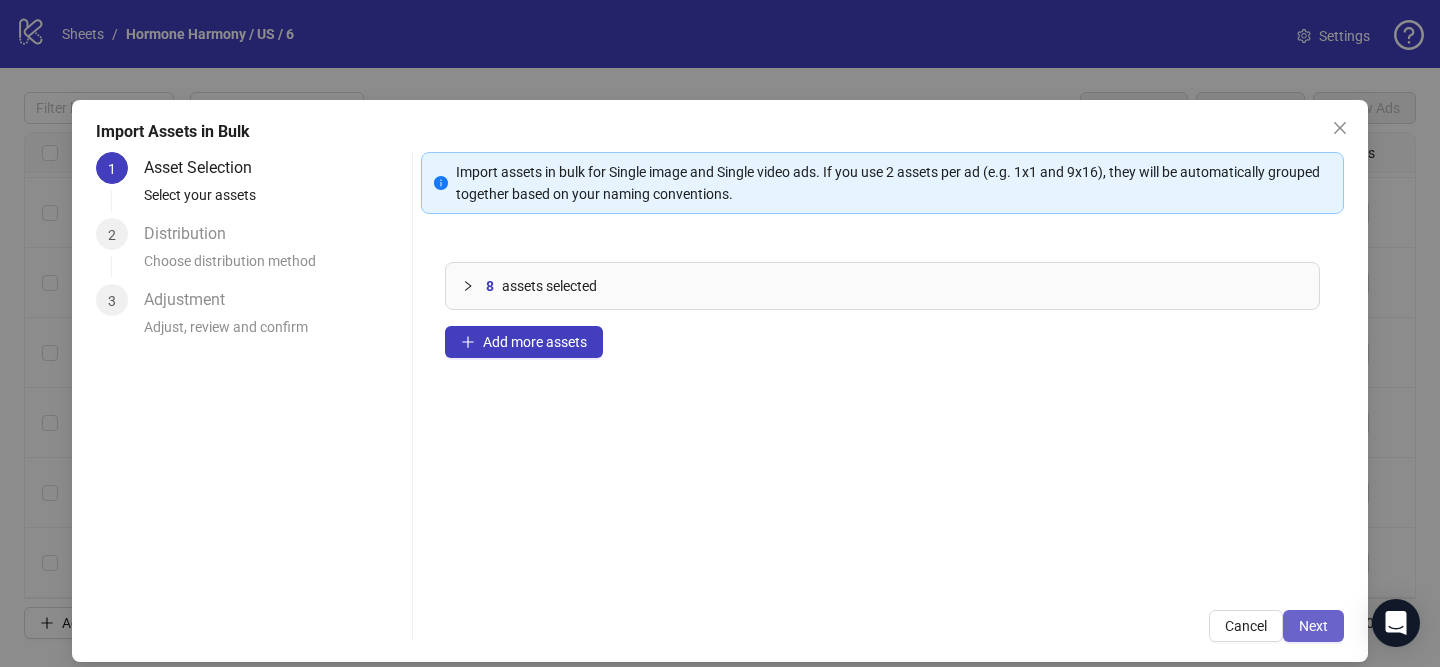 click on "Next" at bounding box center (1313, 626) 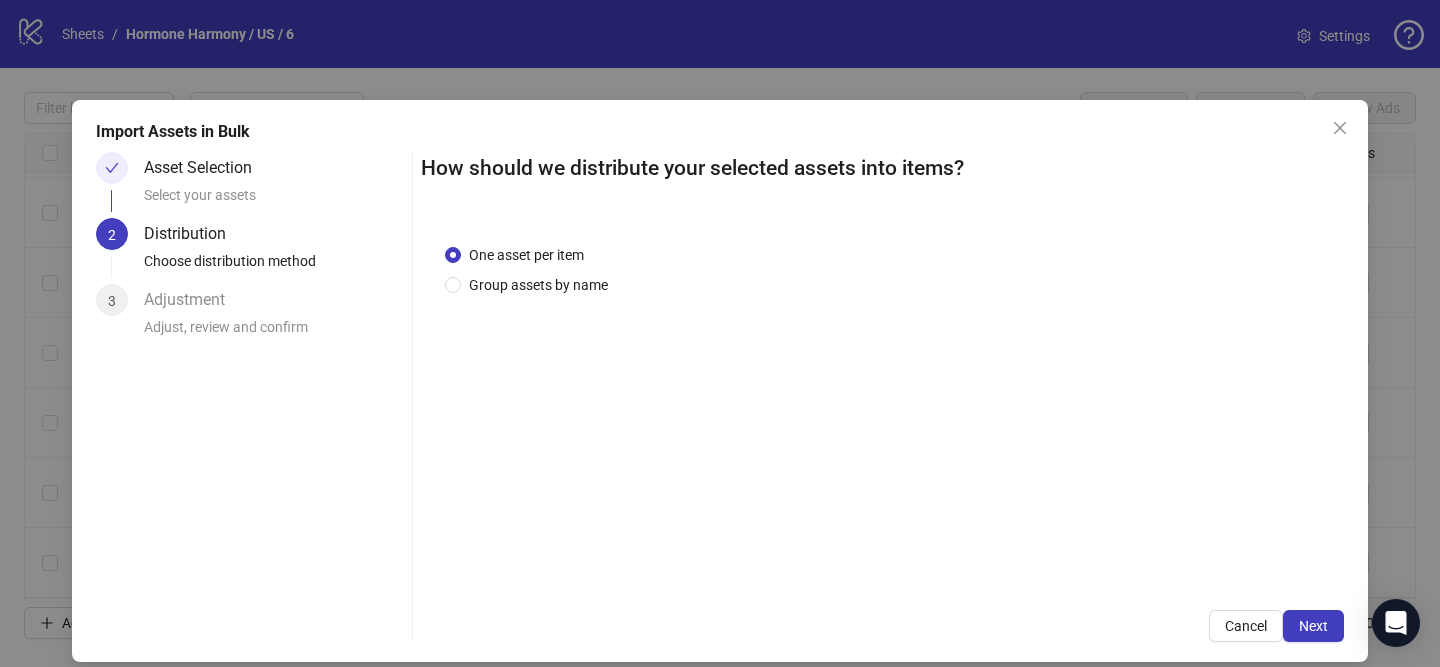 drag, startPoint x: 529, startPoint y: 285, endPoint x: 529, endPoint y: 308, distance: 23 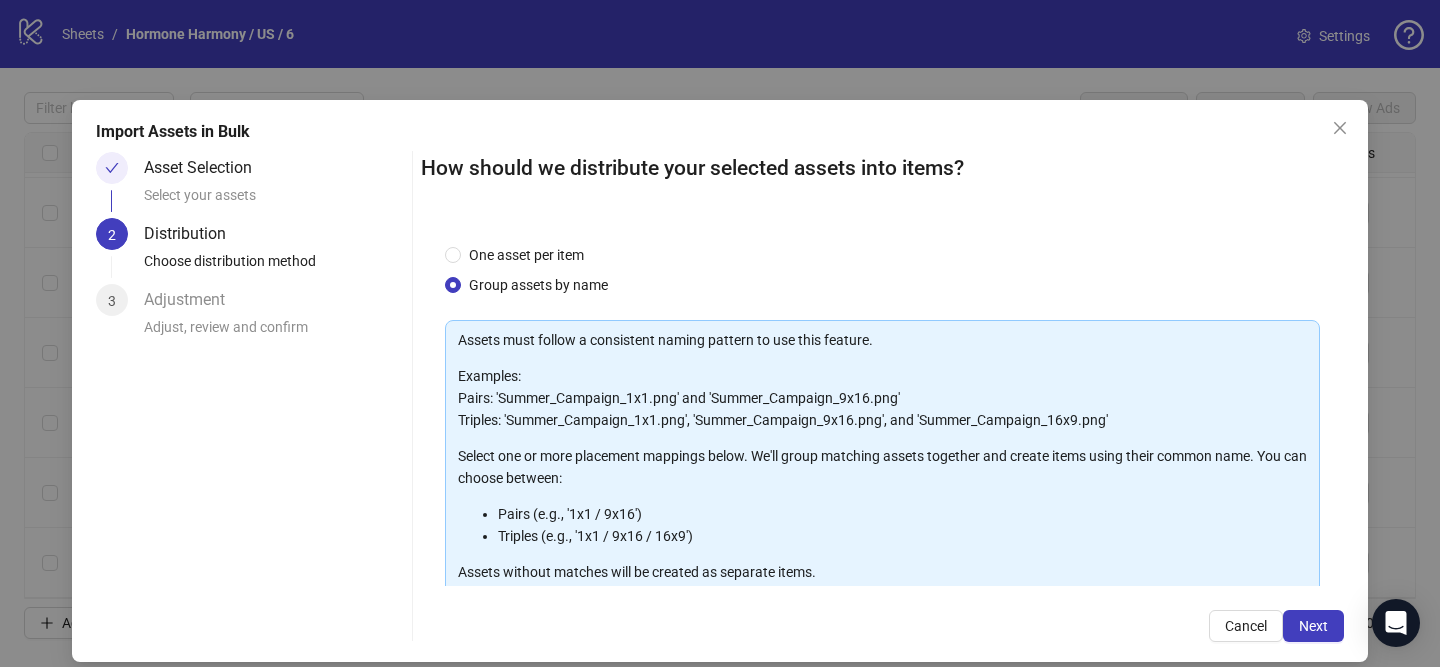 scroll, scrollTop: 219, scrollLeft: 0, axis: vertical 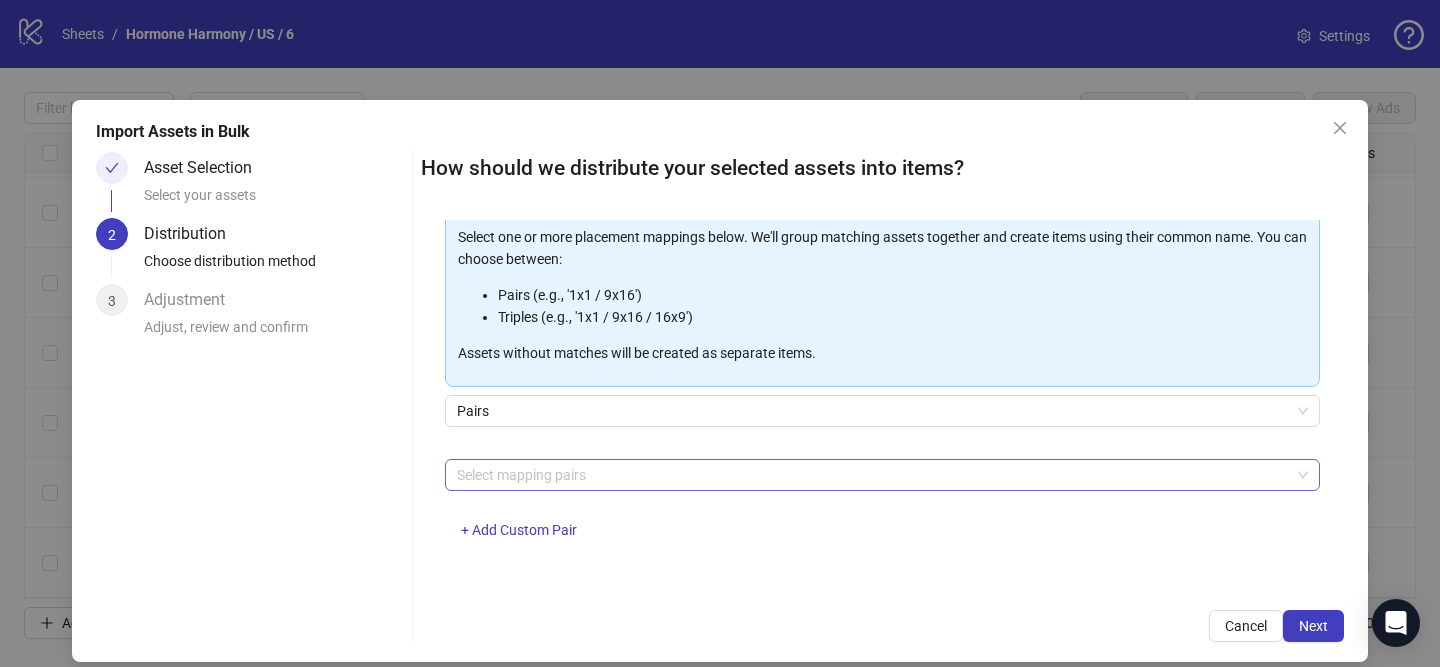 click at bounding box center [872, 475] 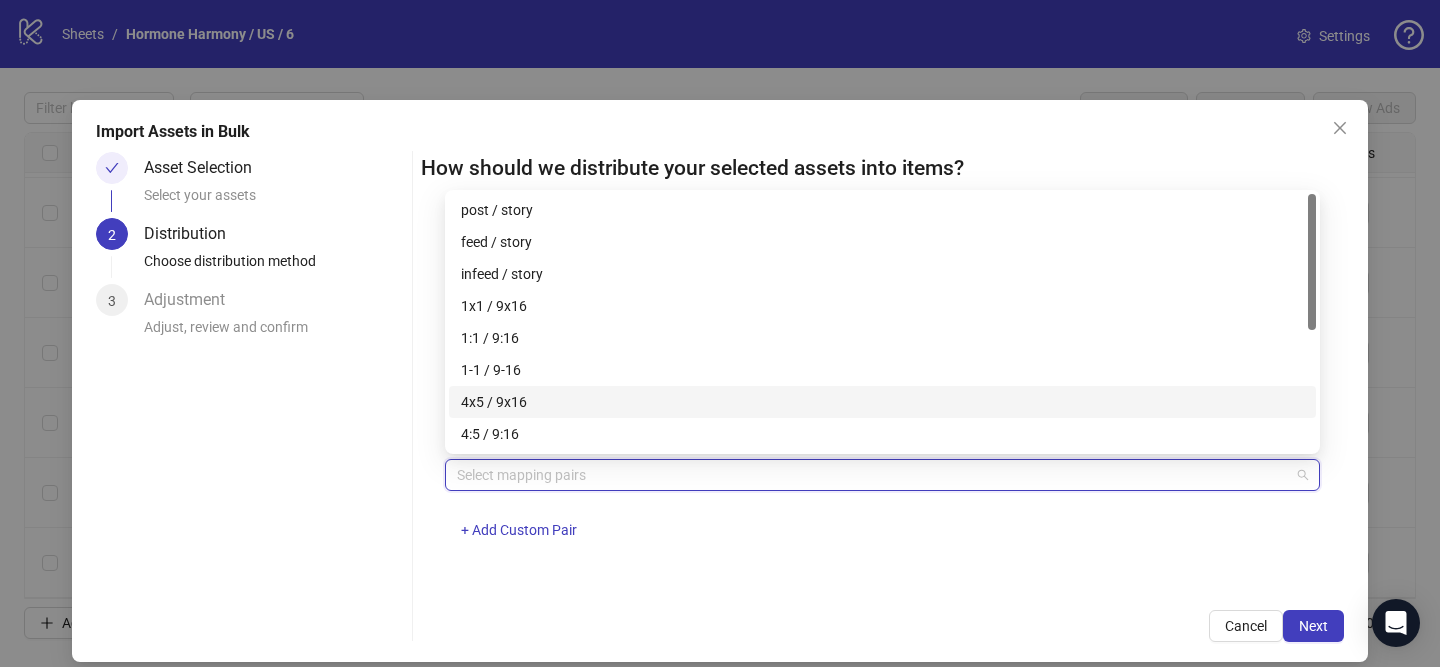 click on "4x5 / 9x16" at bounding box center (882, 402) 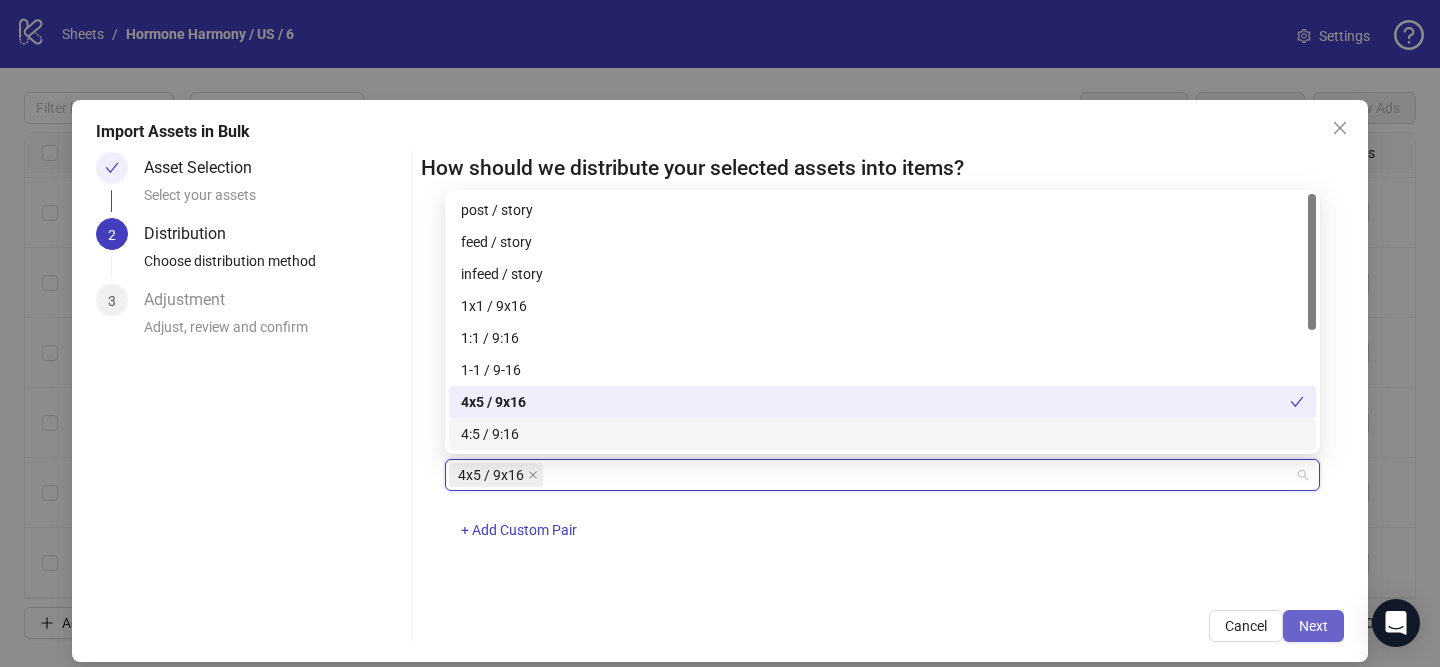 click on "Next" at bounding box center (1313, 626) 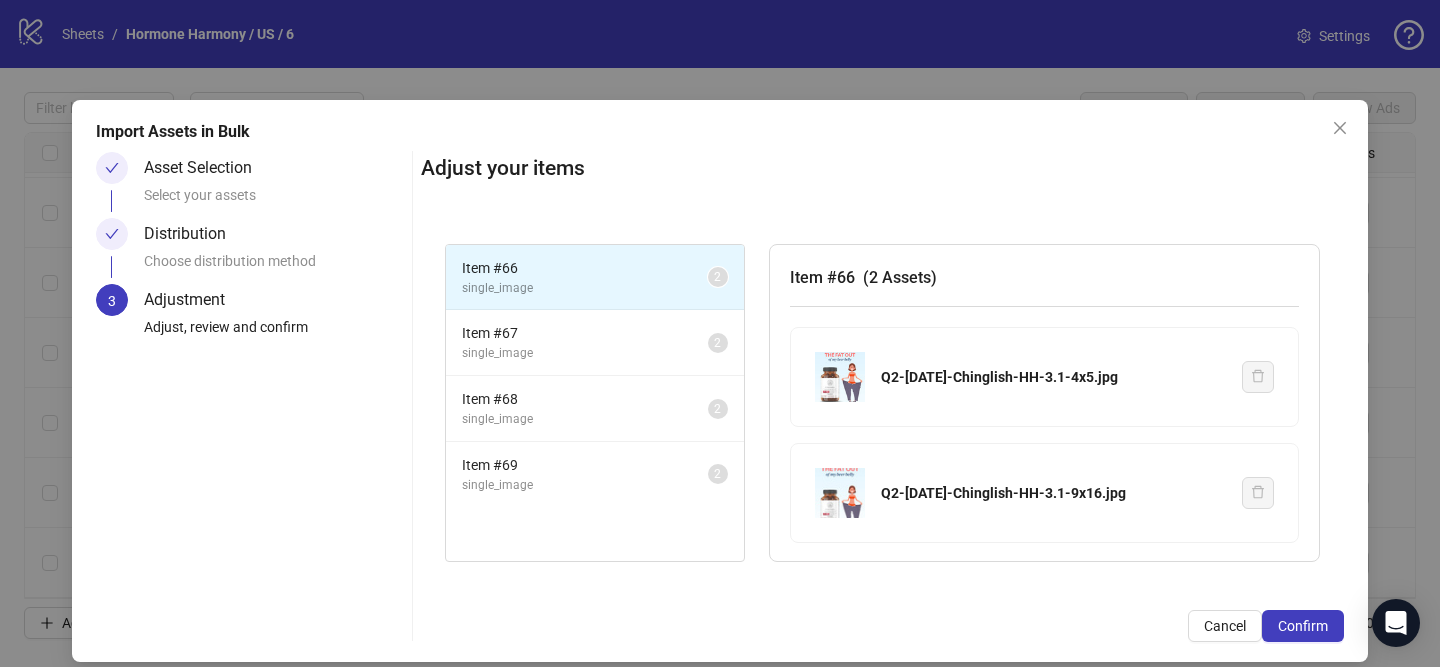 click on "Confirm" at bounding box center [1303, 626] 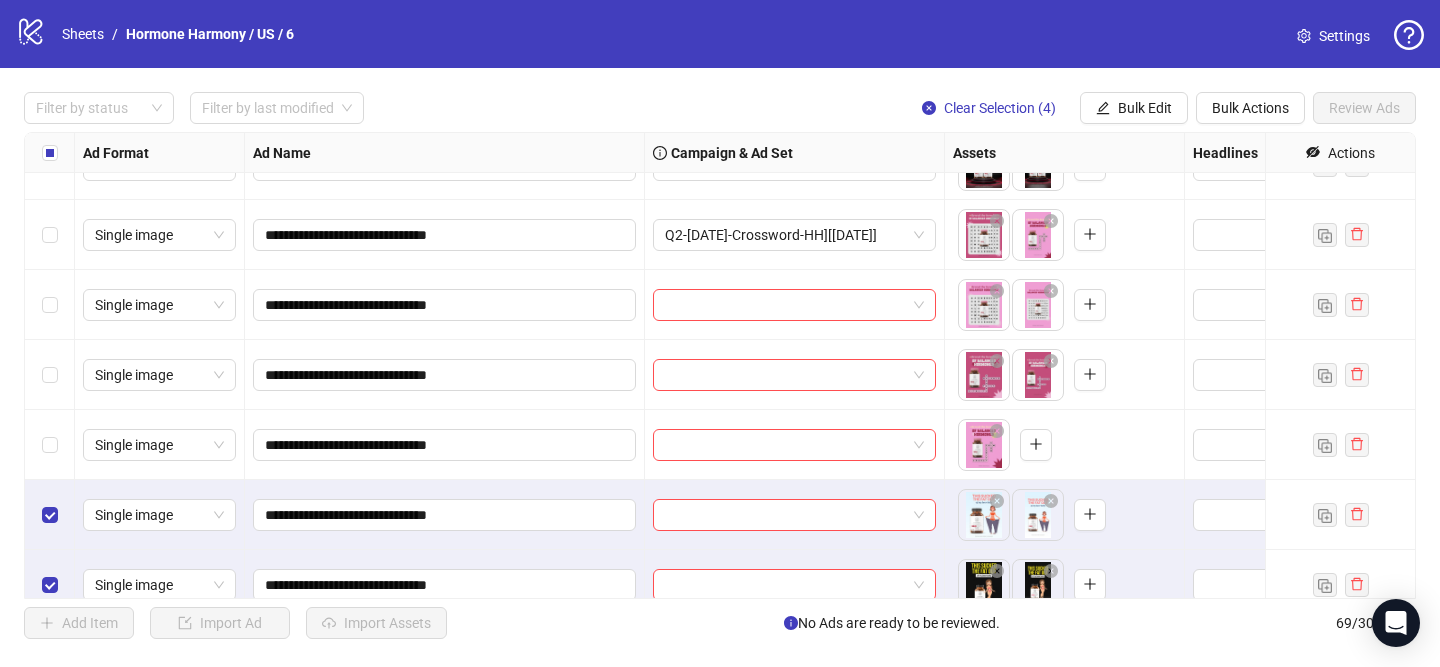 scroll, scrollTop: 4204, scrollLeft: 0, axis: vertical 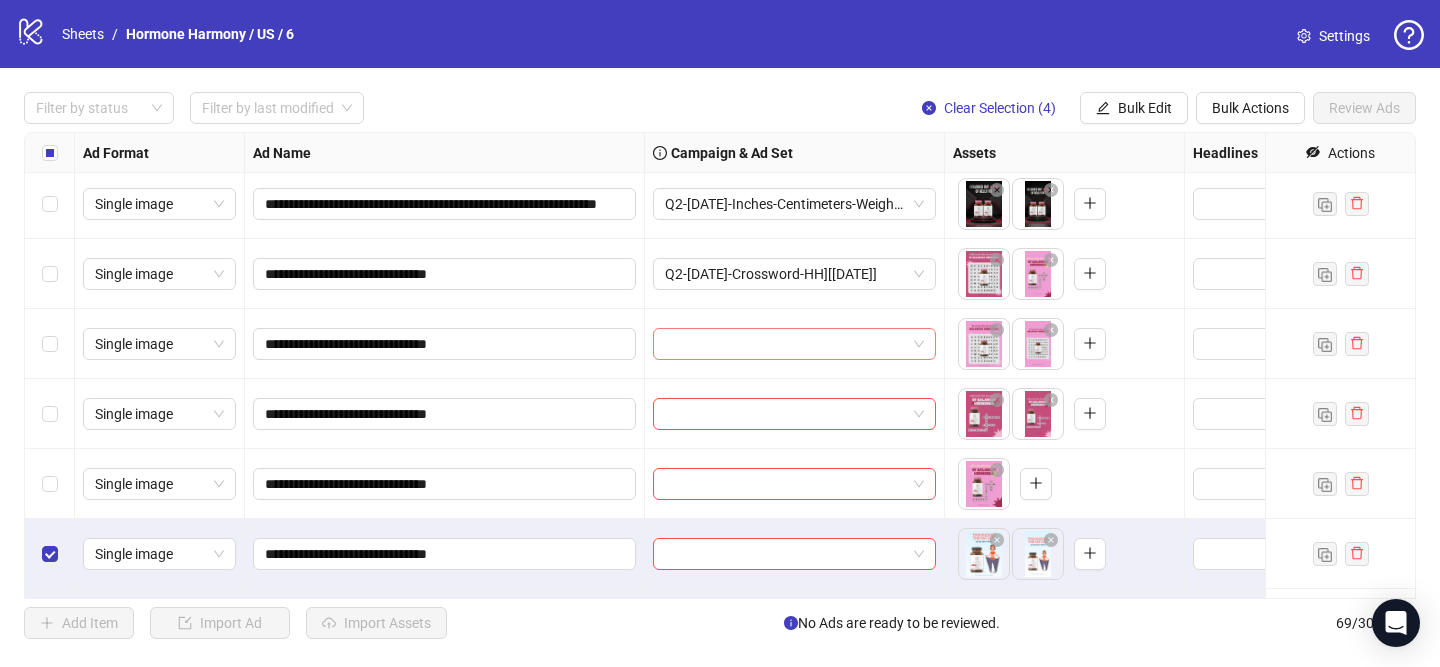 click at bounding box center [785, 344] 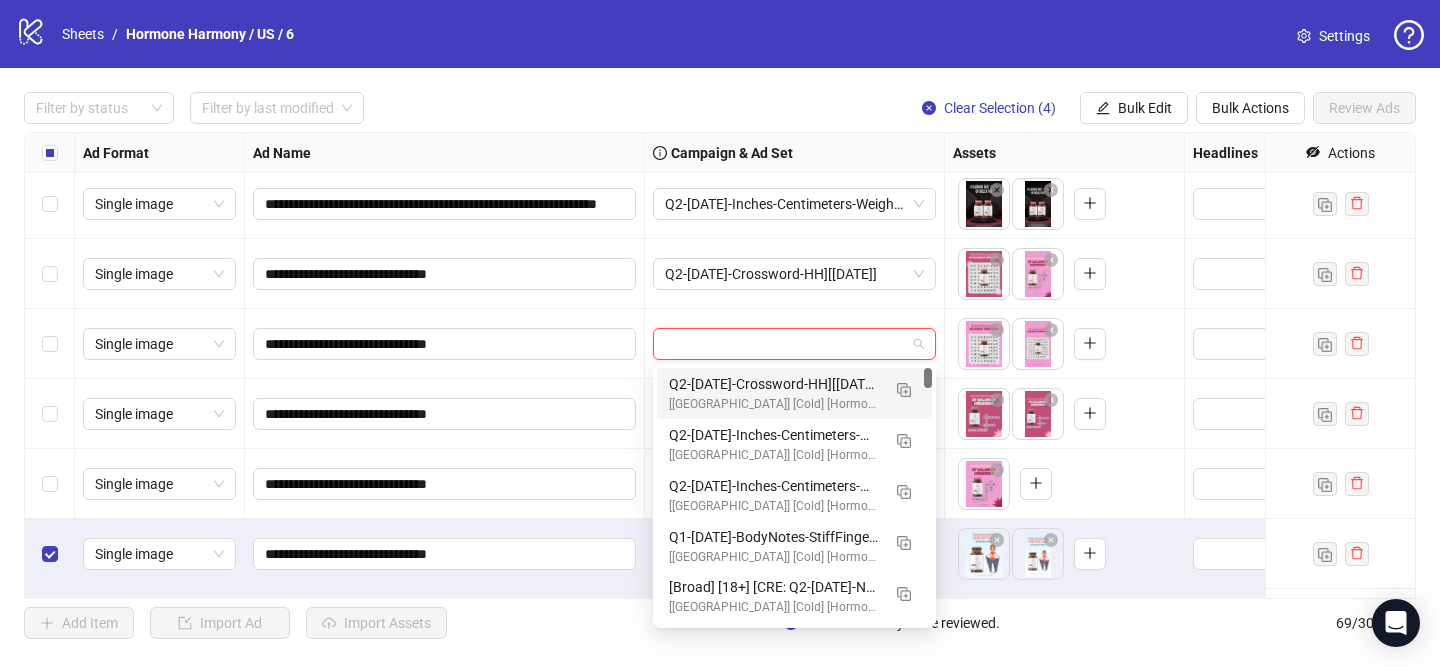 click on "[[GEOGRAPHIC_DATA]] [Cold] [Hormone Harmony] [CBO] [Creative Testing 2025 3] [[DATE]]" at bounding box center [774, 404] 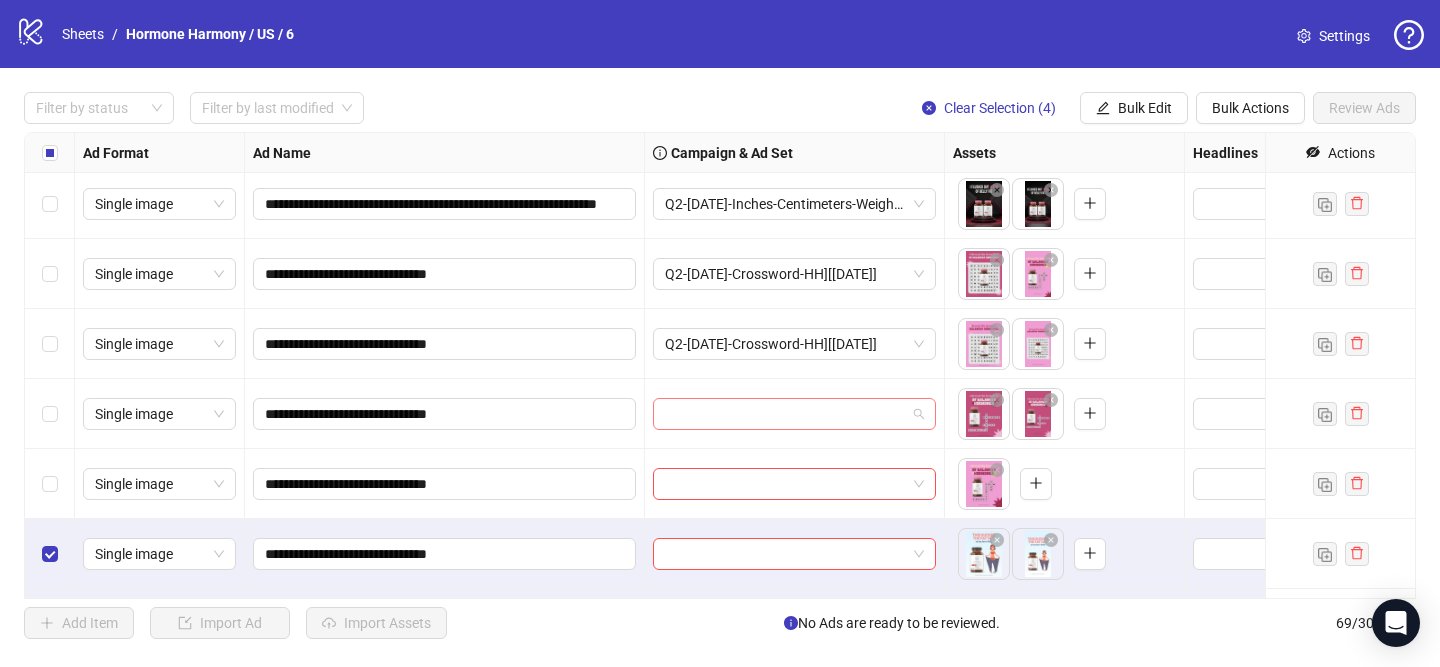 click at bounding box center [785, 414] 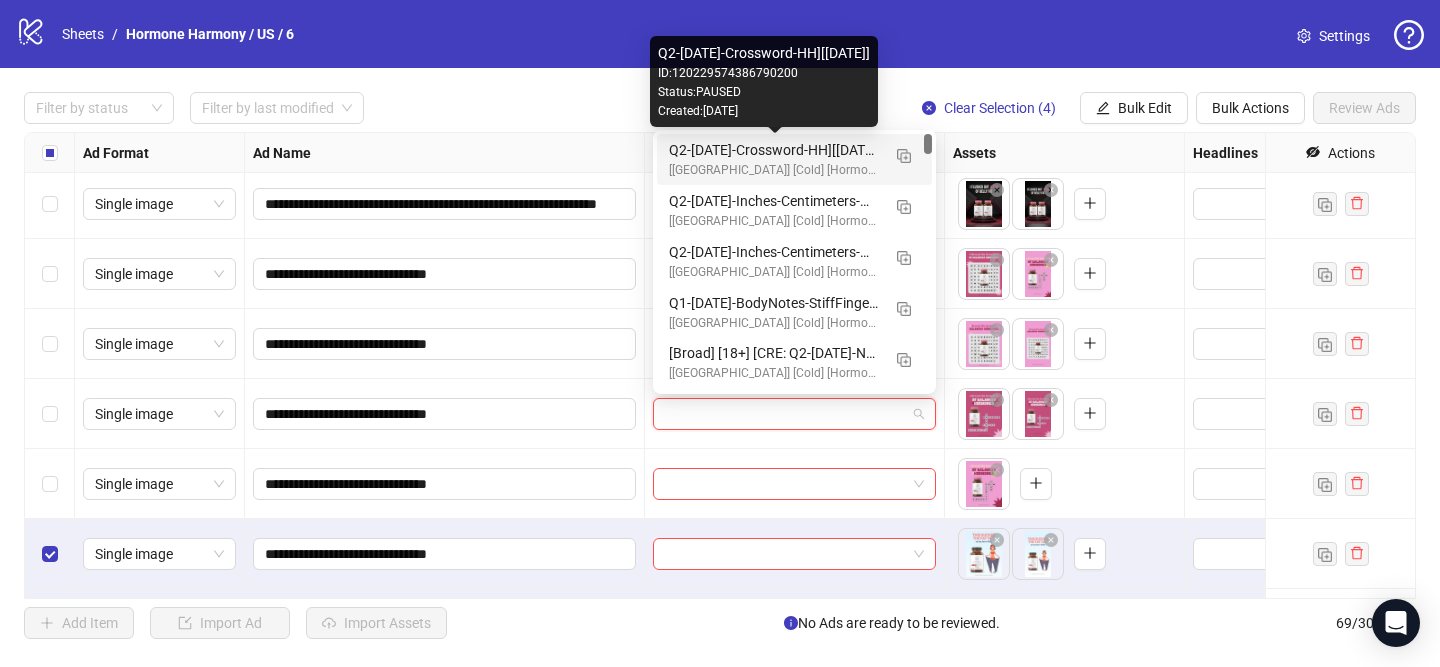 click on "Q2-[DATE]-Crossword-HH][[DATE]]" at bounding box center (774, 150) 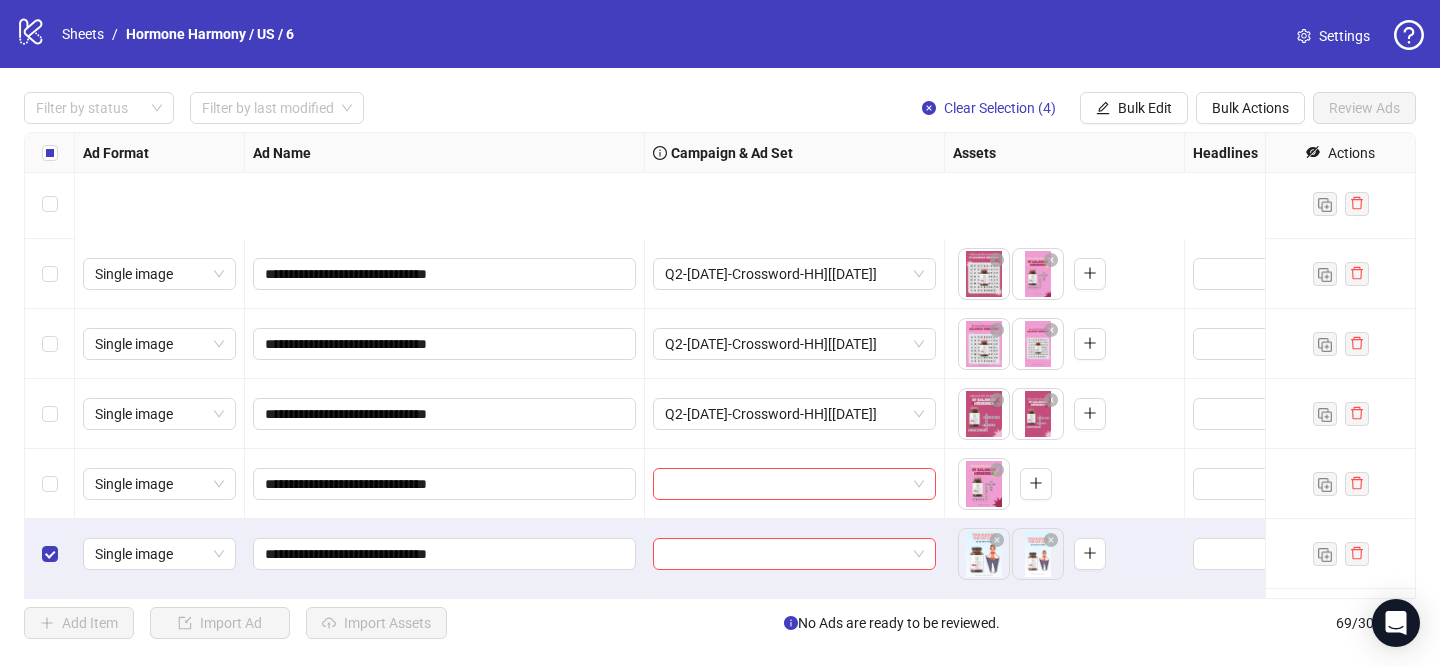 scroll, scrollTop: 4405, scrollLeft: 0, axis: vertical 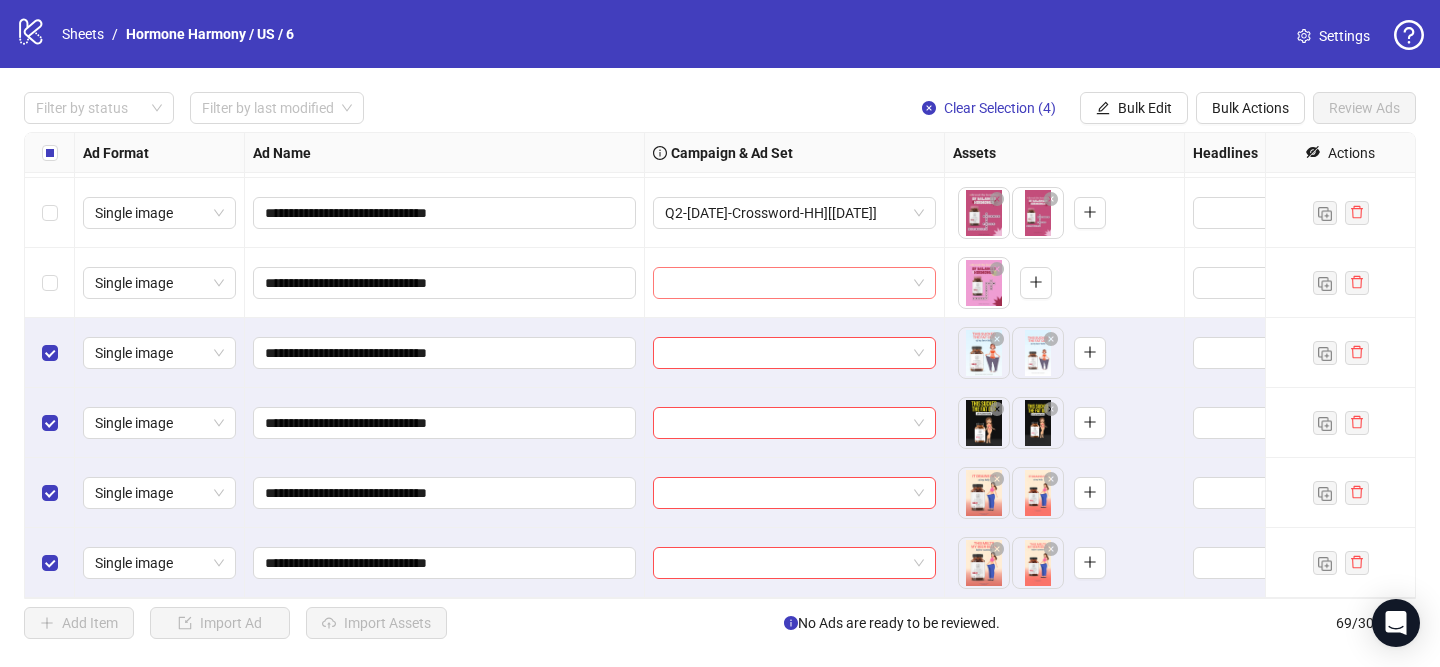 drag, startPoint x: 749, startPoint y: 280, endPoint x: 758, endPoint y: 269, distance: 14.21267 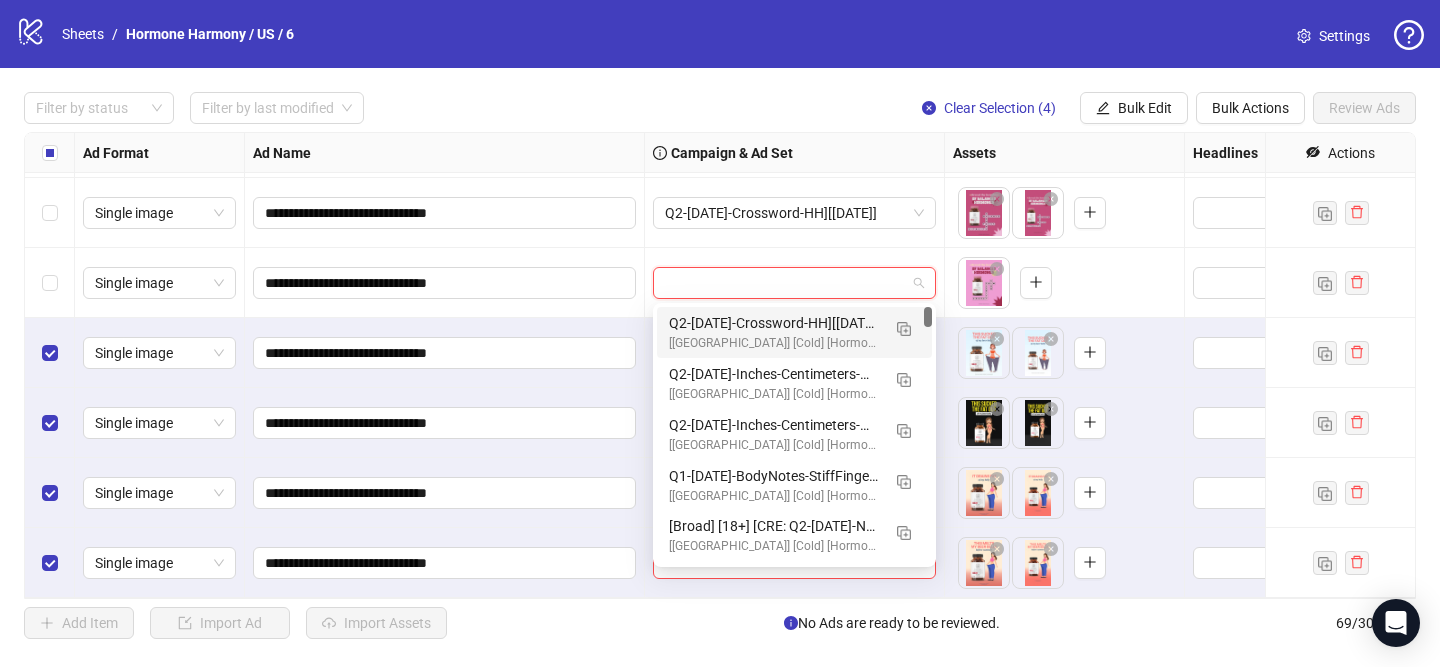 drag, startPoint x: 791, startPoint y: 314, endPoint x: 805, endPoint y: 338, distance: 27.784887 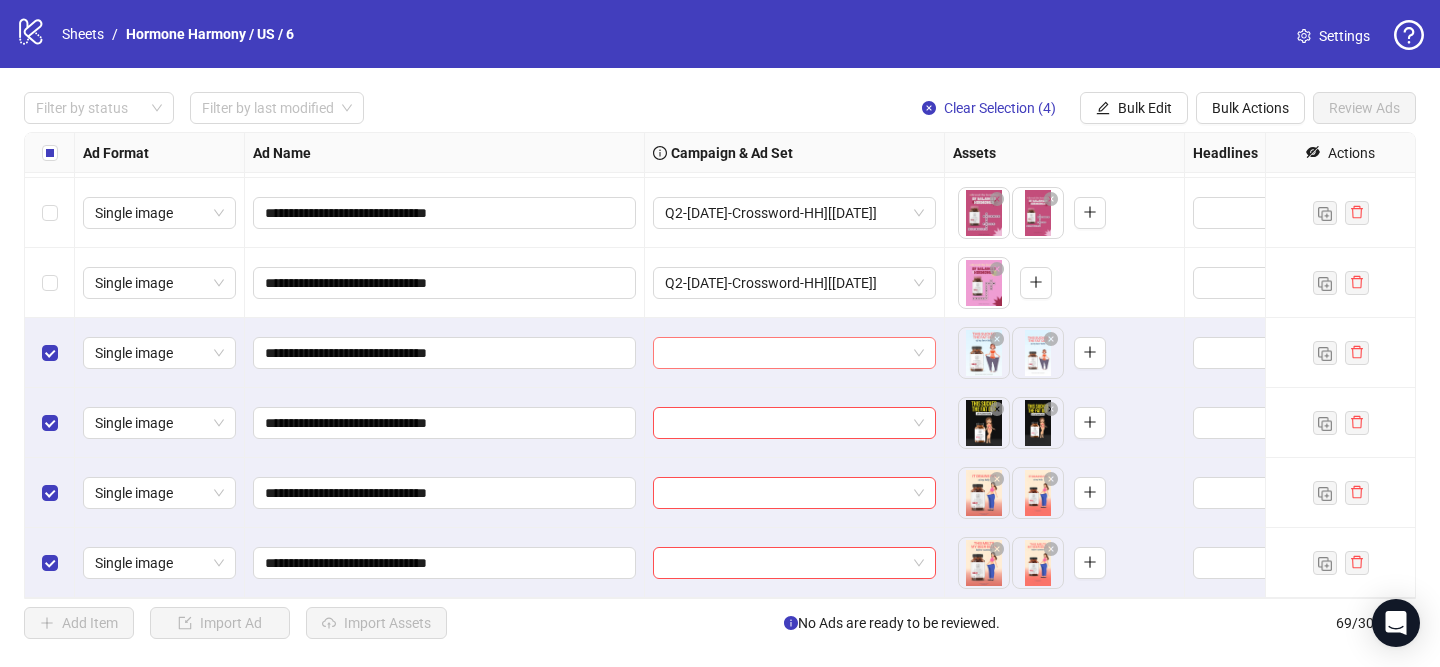 click at bounding box center [785, 353] 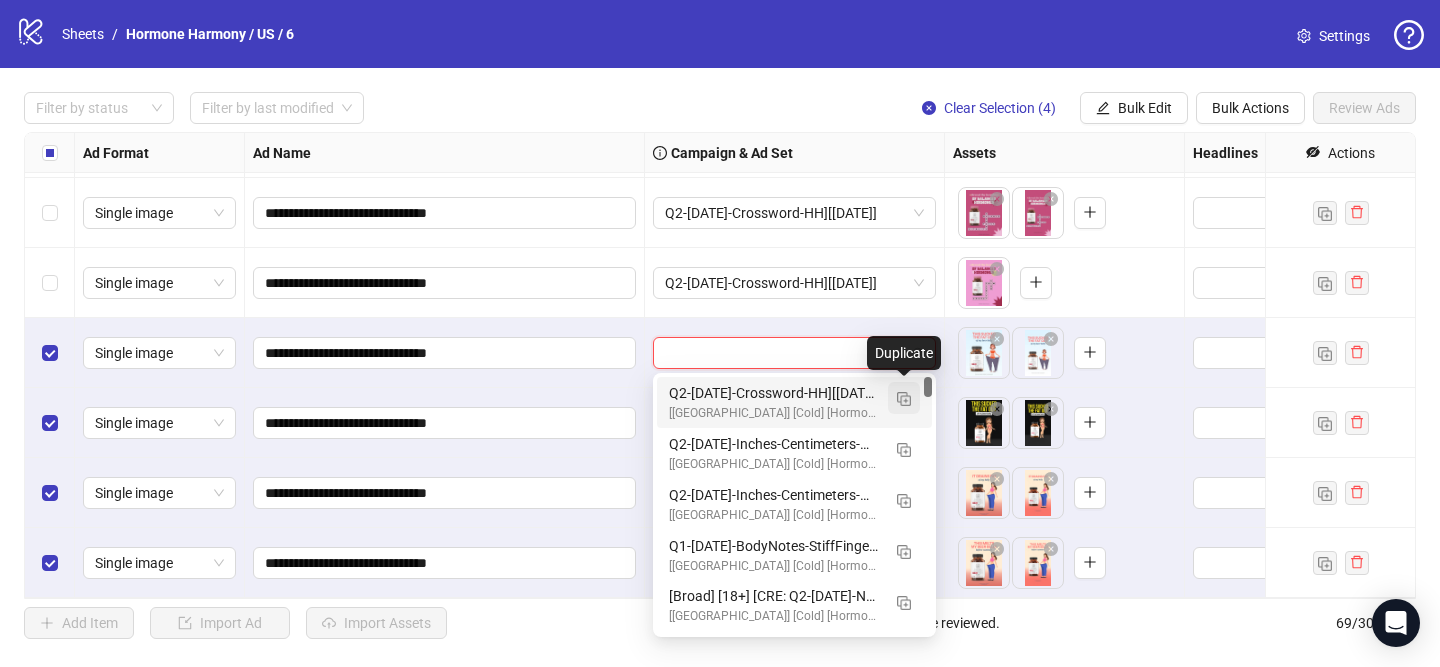 click at bounding box center (904, 398) 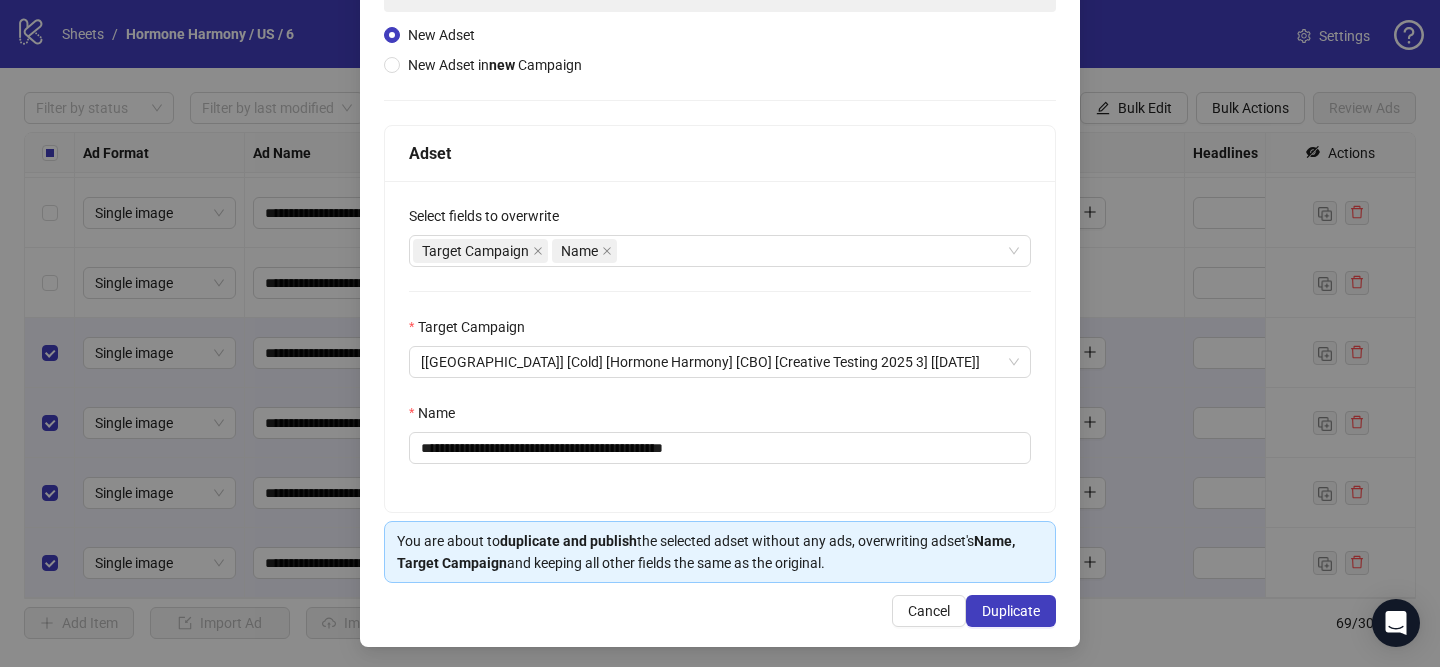 scroll, scrollTop: 210, scrollLeft: 0, axis: vertical 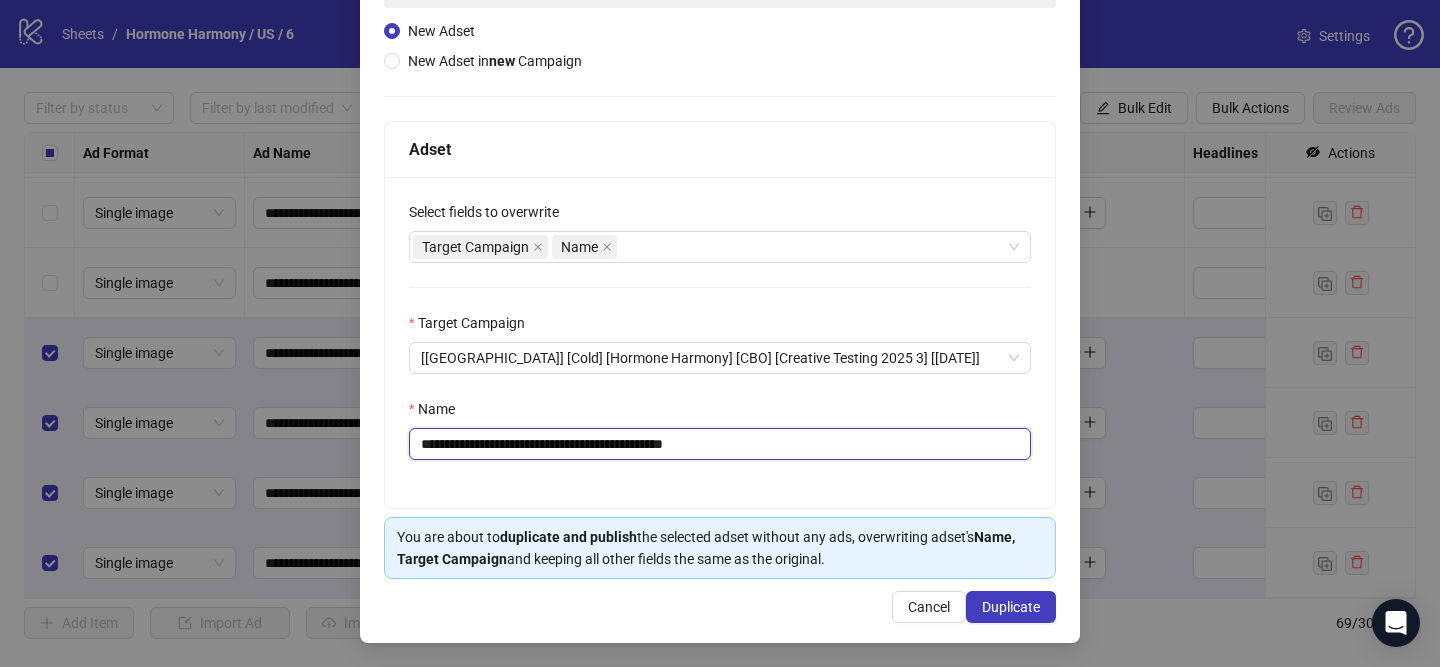 drag, startPoint x: 619, startPoint y: 442, endPoint x: 524, endPoint y: 474, distance: 100.2447 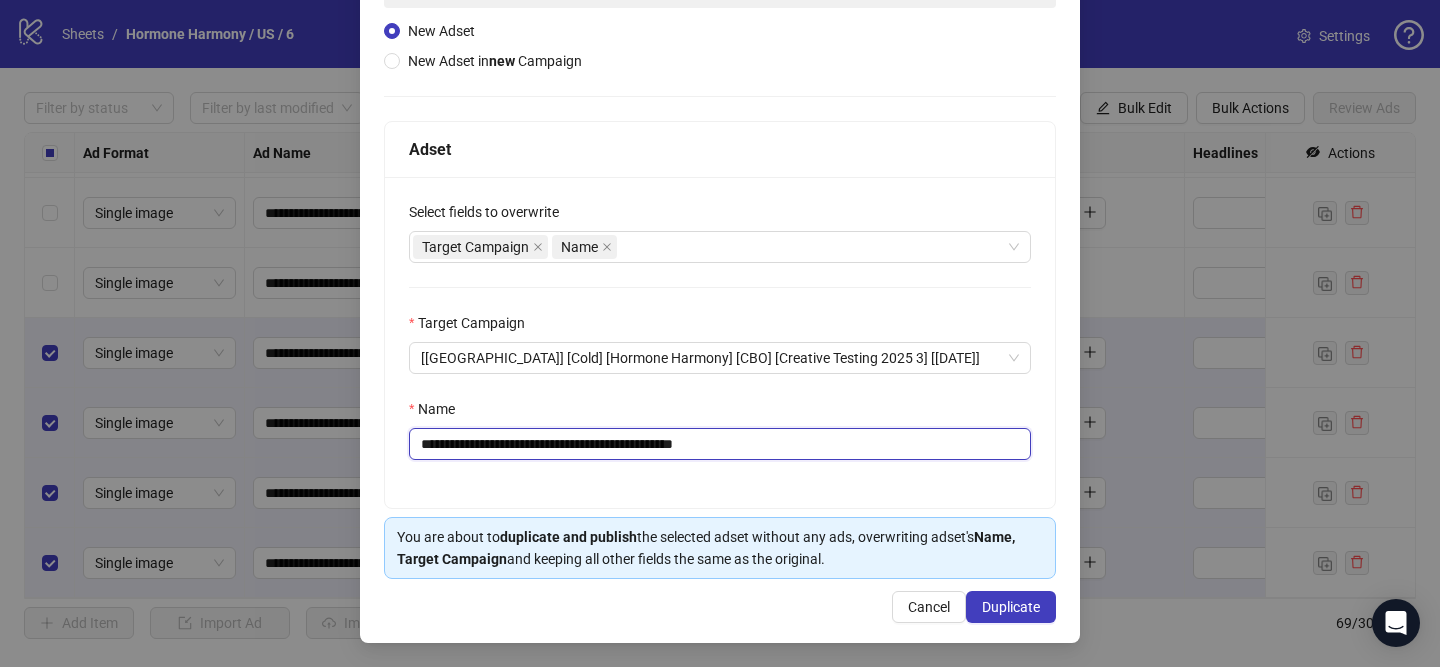 drag, startPoint x: 719, startPoint y: 448, endPoint x: 826, endPoint y: 453, distance: 107.11676 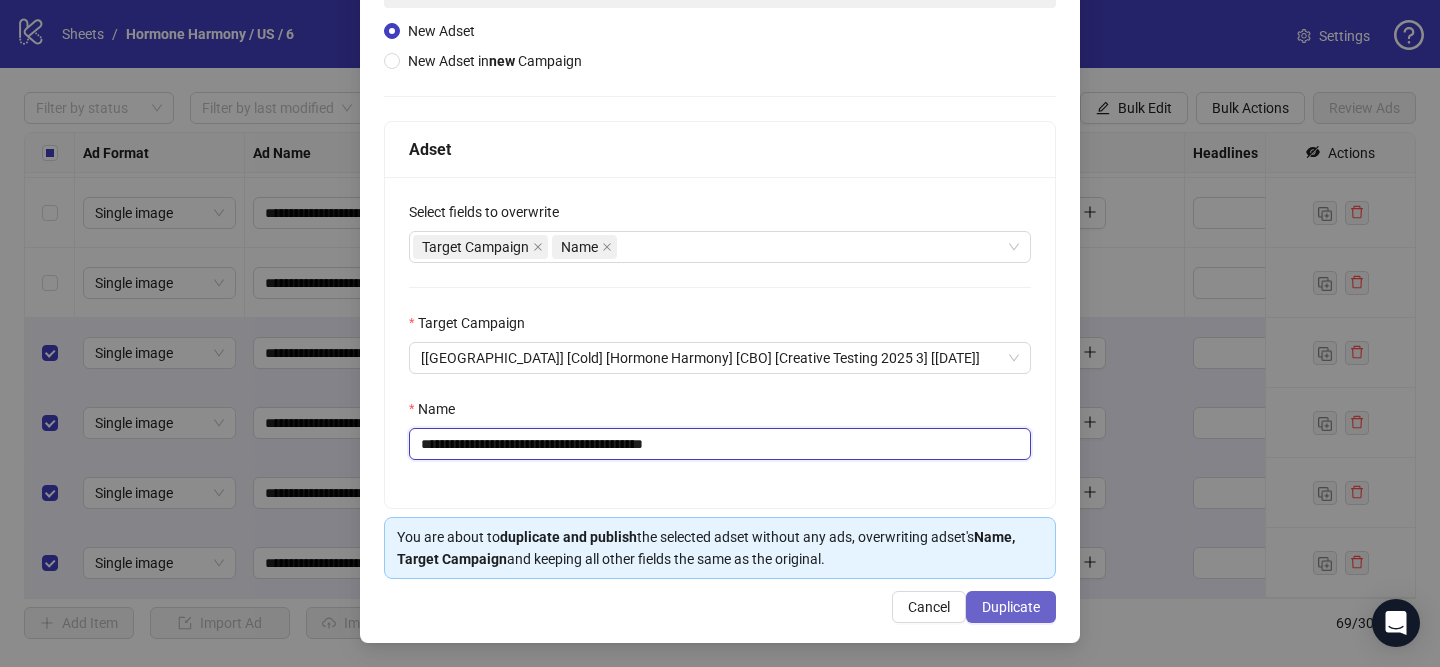 type on "**********" 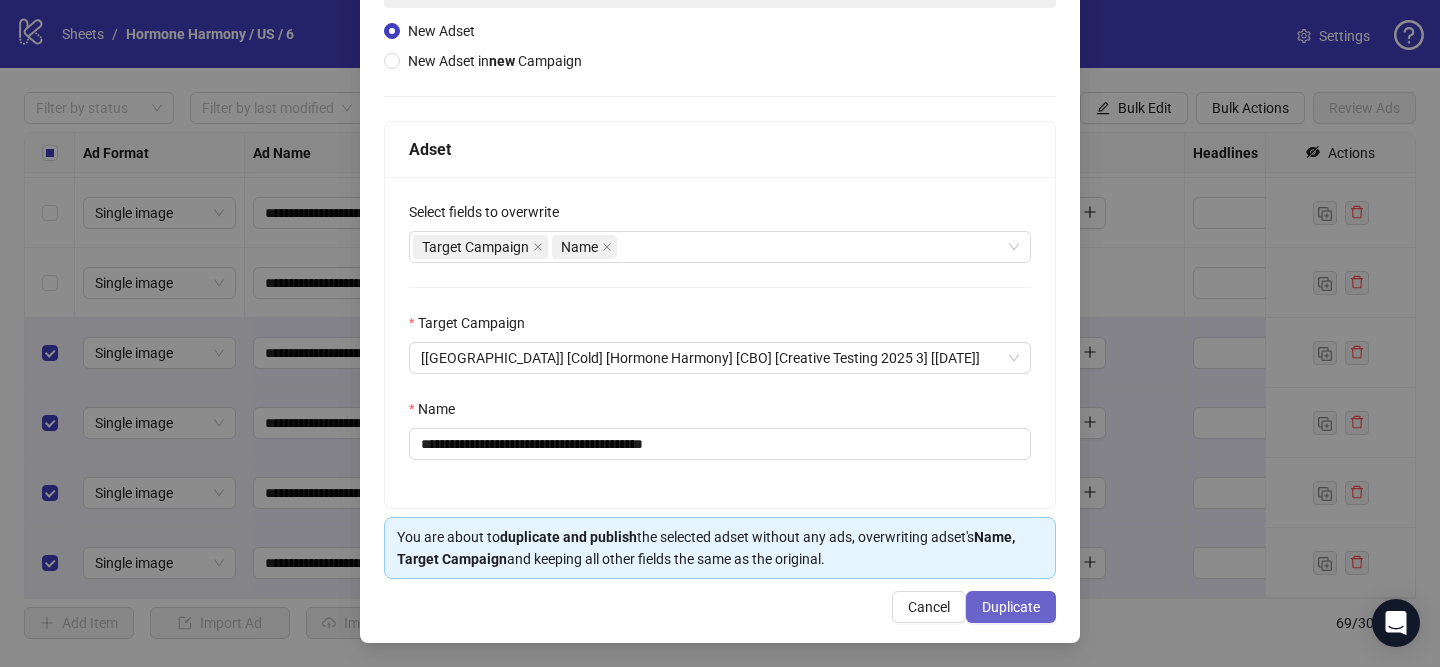 click on "Duplicate" at bounding box center [1011, 607] 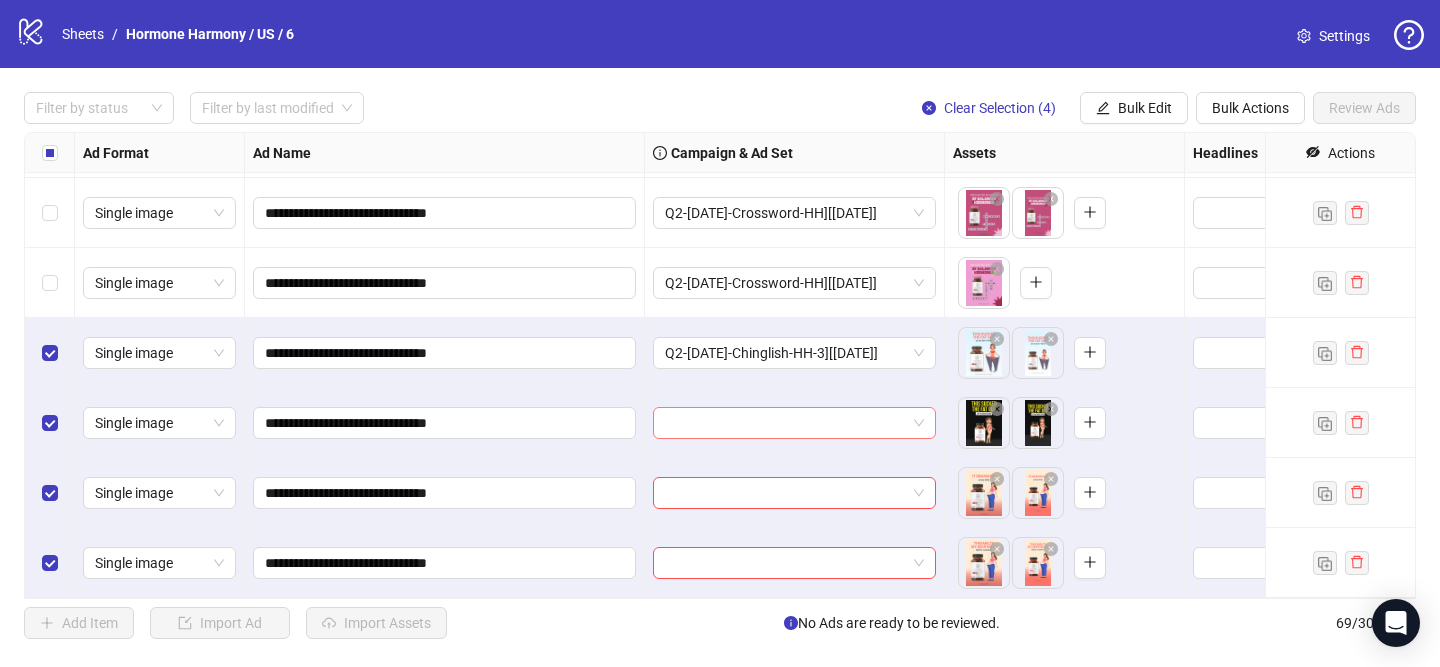 click at bounding box center (785, 423) 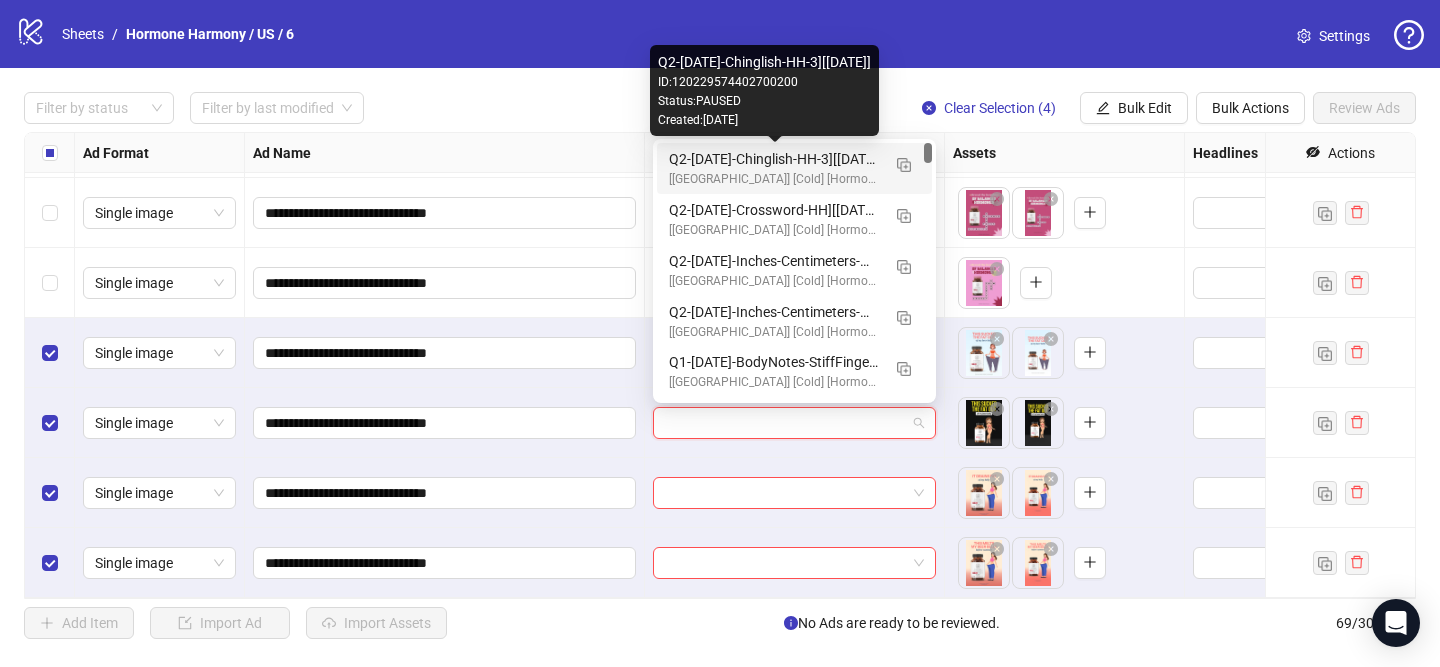 click on "Q2-[DATE]-Chinglish-HH-3][[DATE]]" at bounding box center (774, 159) 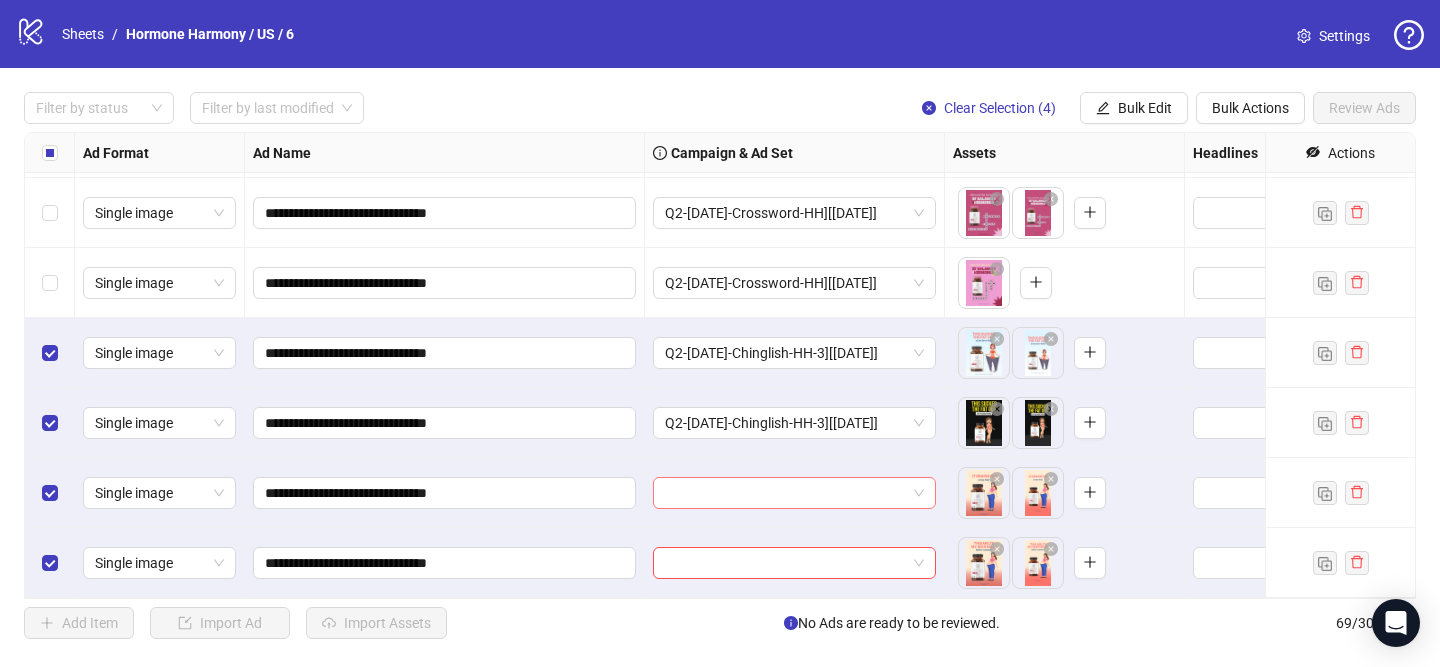 click at bounding box center [785, 493] 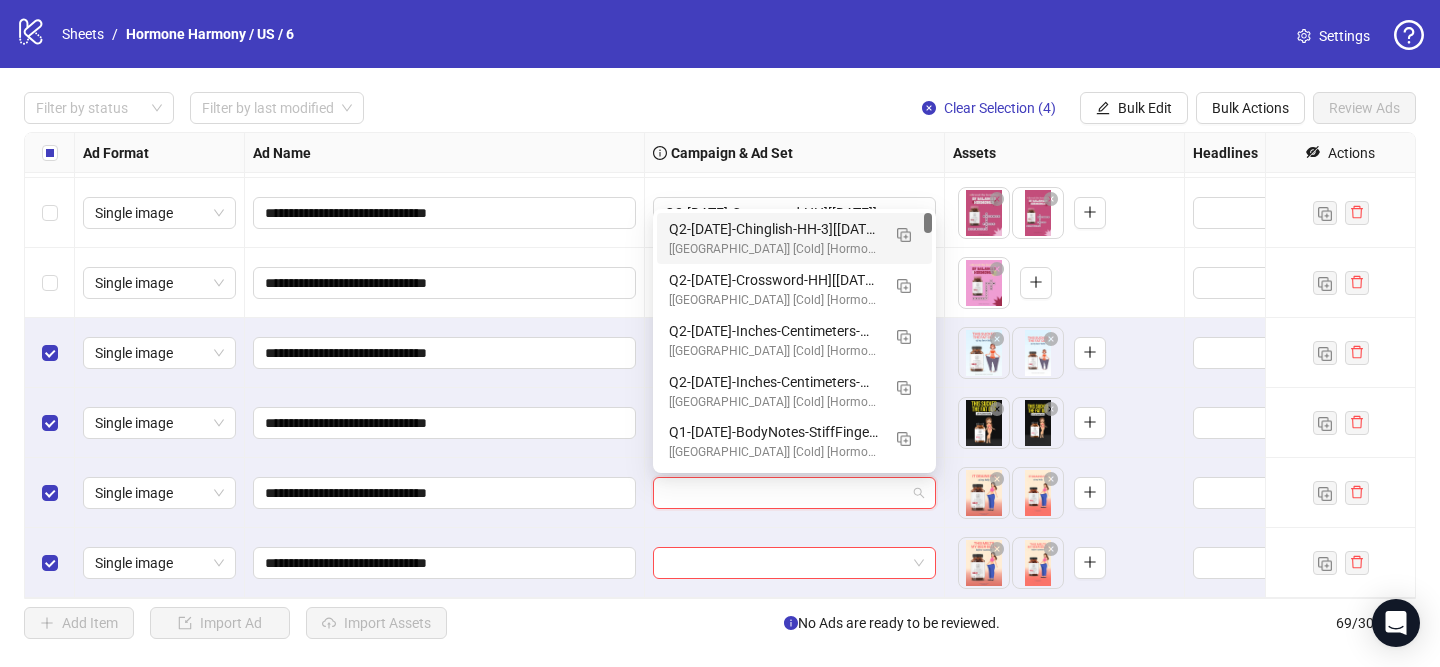 click on "Q2-[DATE]-Chinglish-HH-3][[DATE]]" at bounding box center [774, 229] 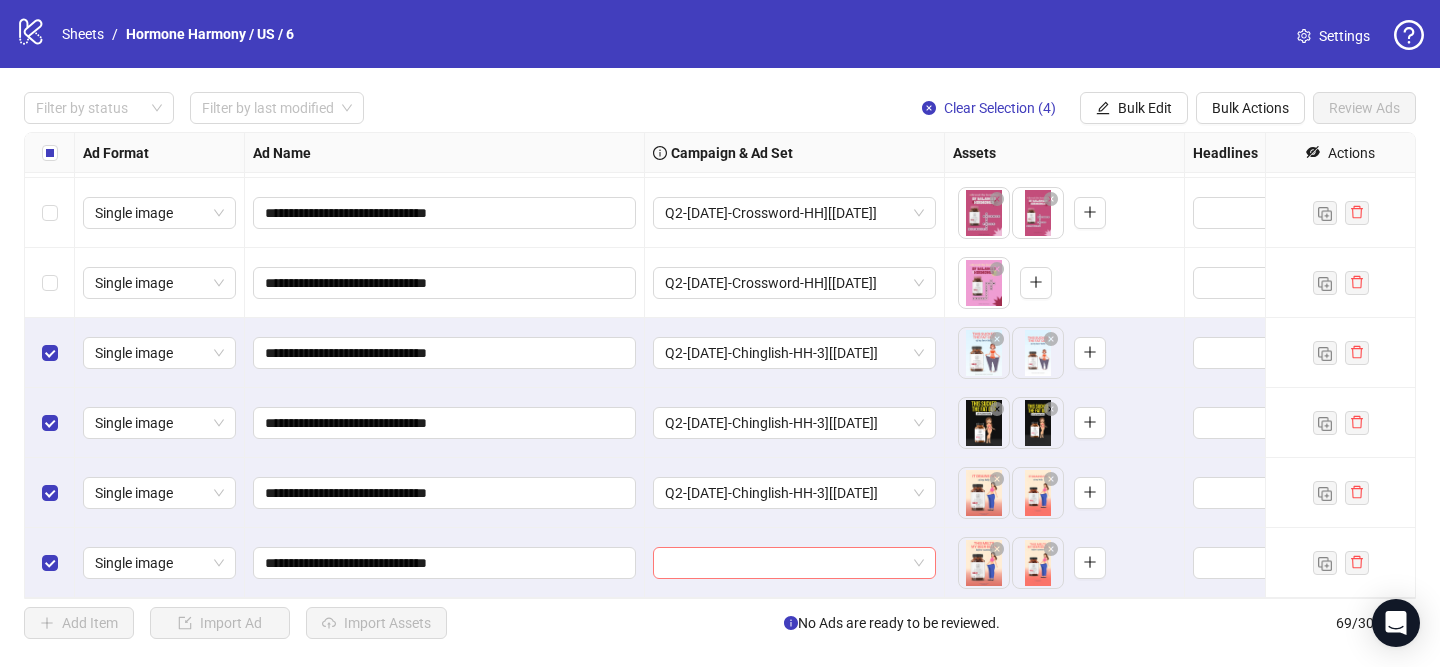 drag, startPoint x: 822, startPoint y: 571, endPoint x: 828, endPoint y: 549, distance: 22.803509 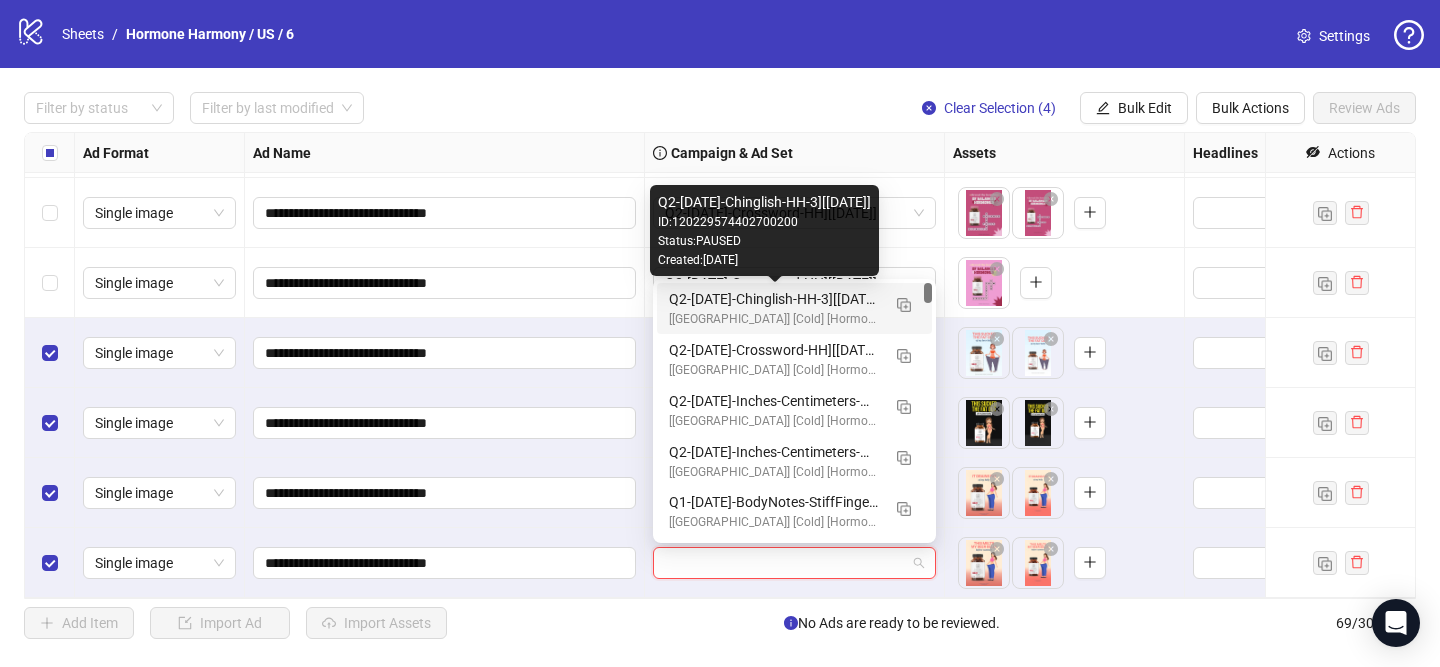 drag, startPoint x: 838, startPoint y: 298, endPoint x: 967, endPoint y: 18, distance: 308.2872 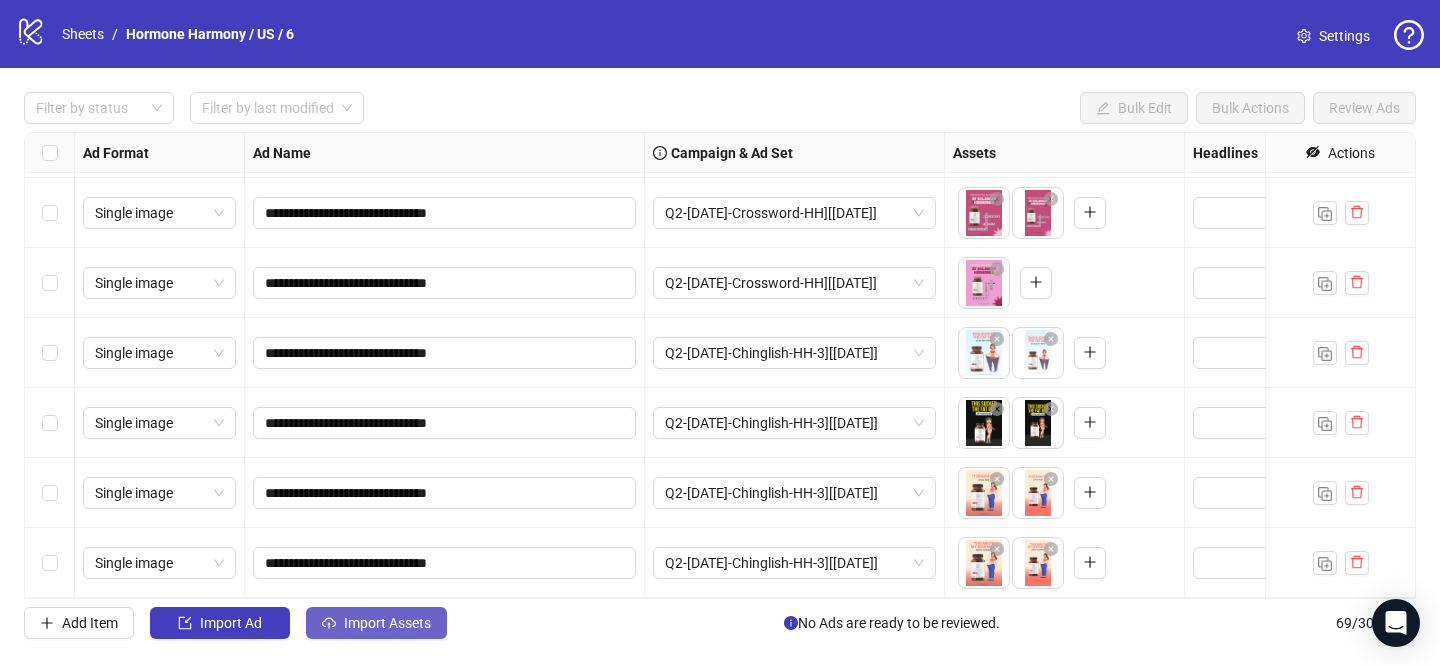 click on "Import Assets" at bounding box center [376, 623] 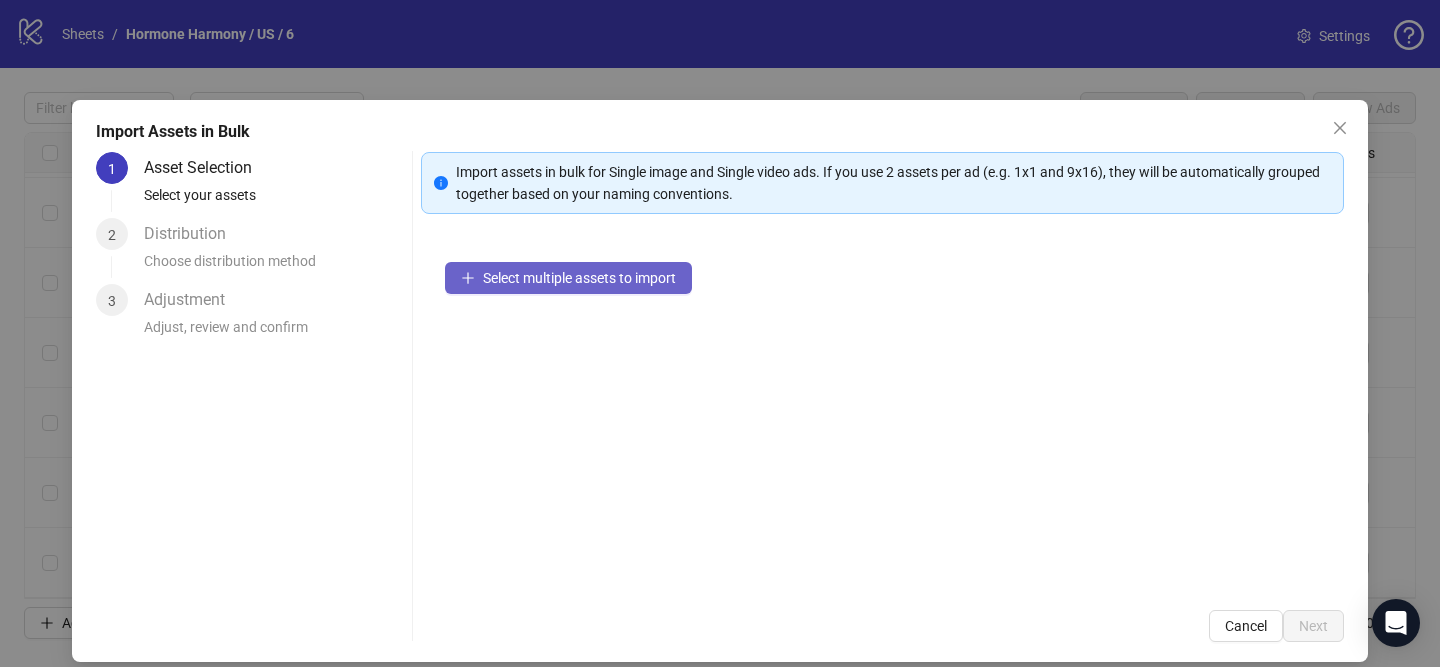 click on "Select multiple assets to import" at bounding box center (579, 278) 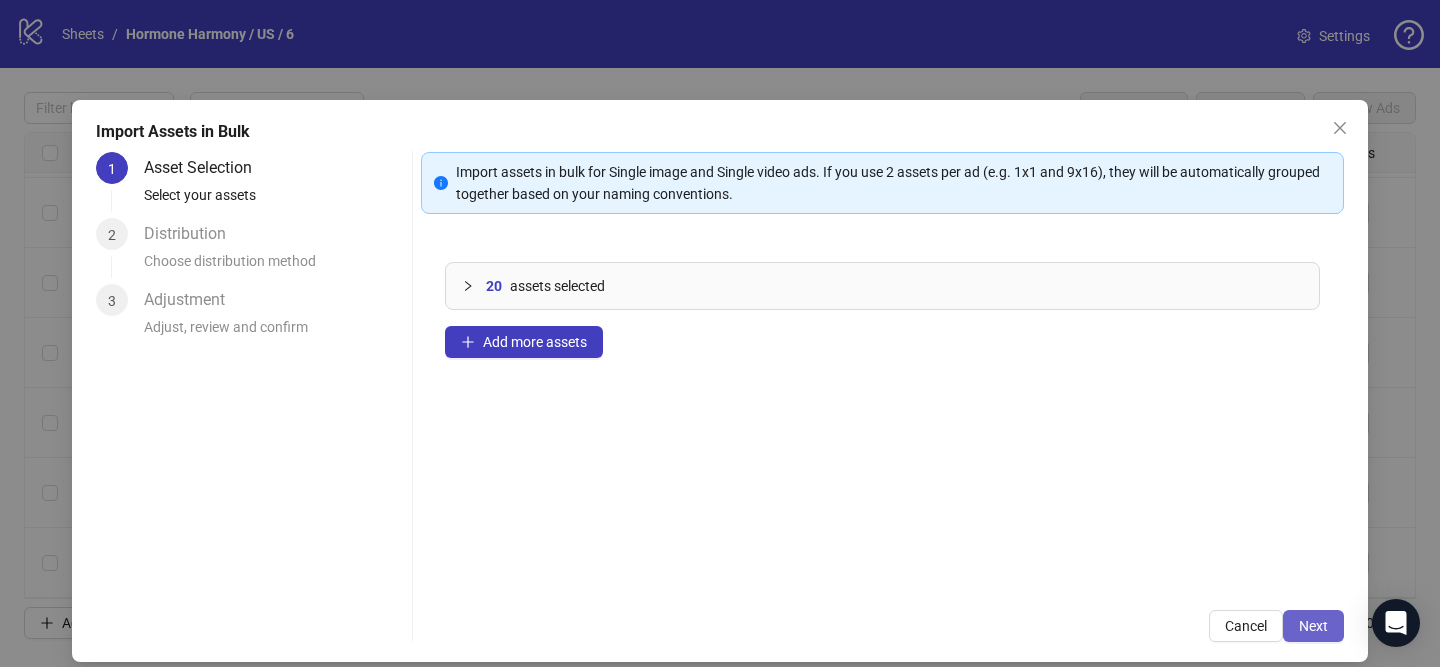 click on "Next" at bounding box center [1313, 626] 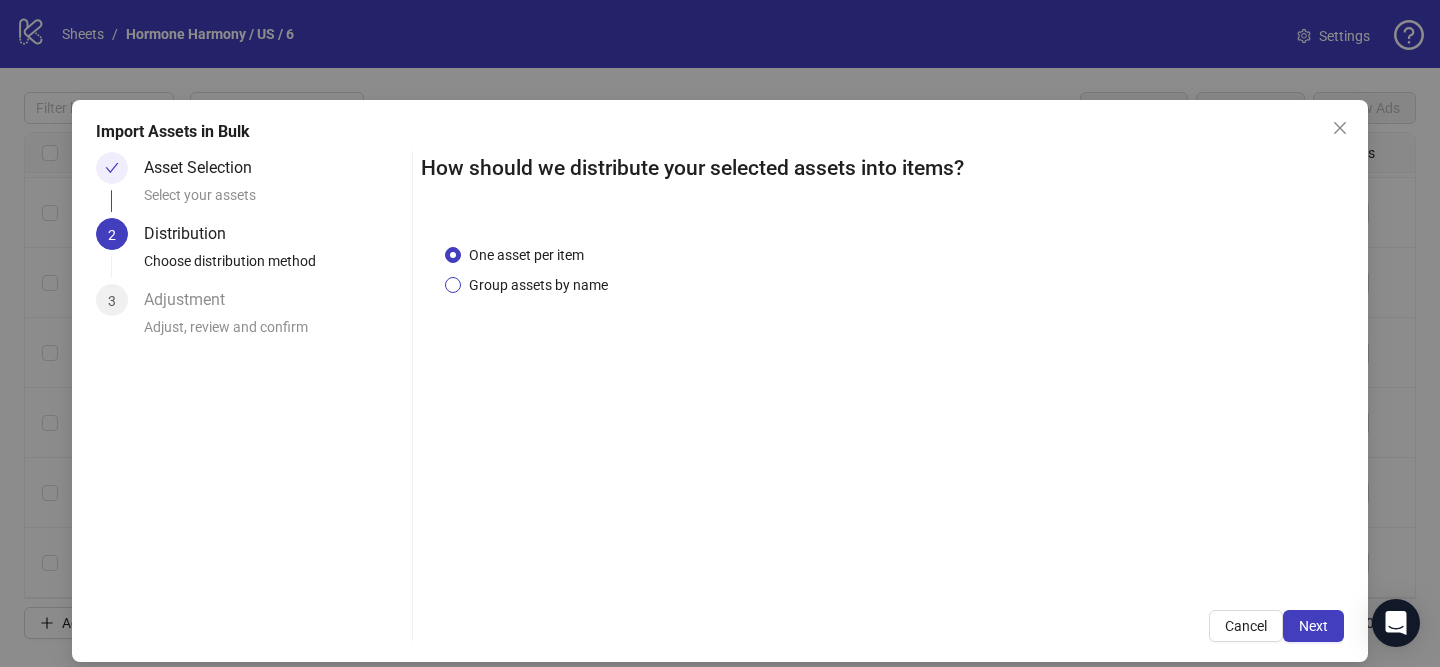 click on "Group assets by name" at bounding box center [538, 285] 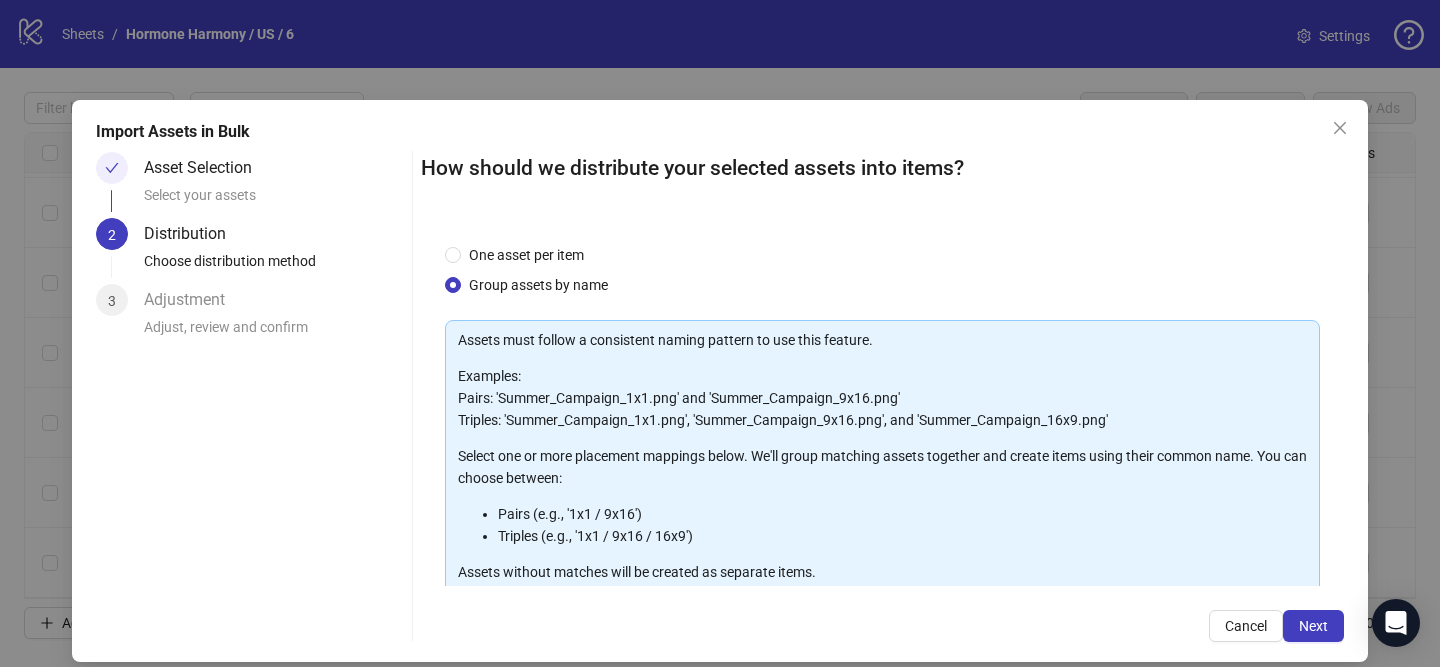 scroll, scrollTop: 219, scrollLeft: 0, axis: vertical 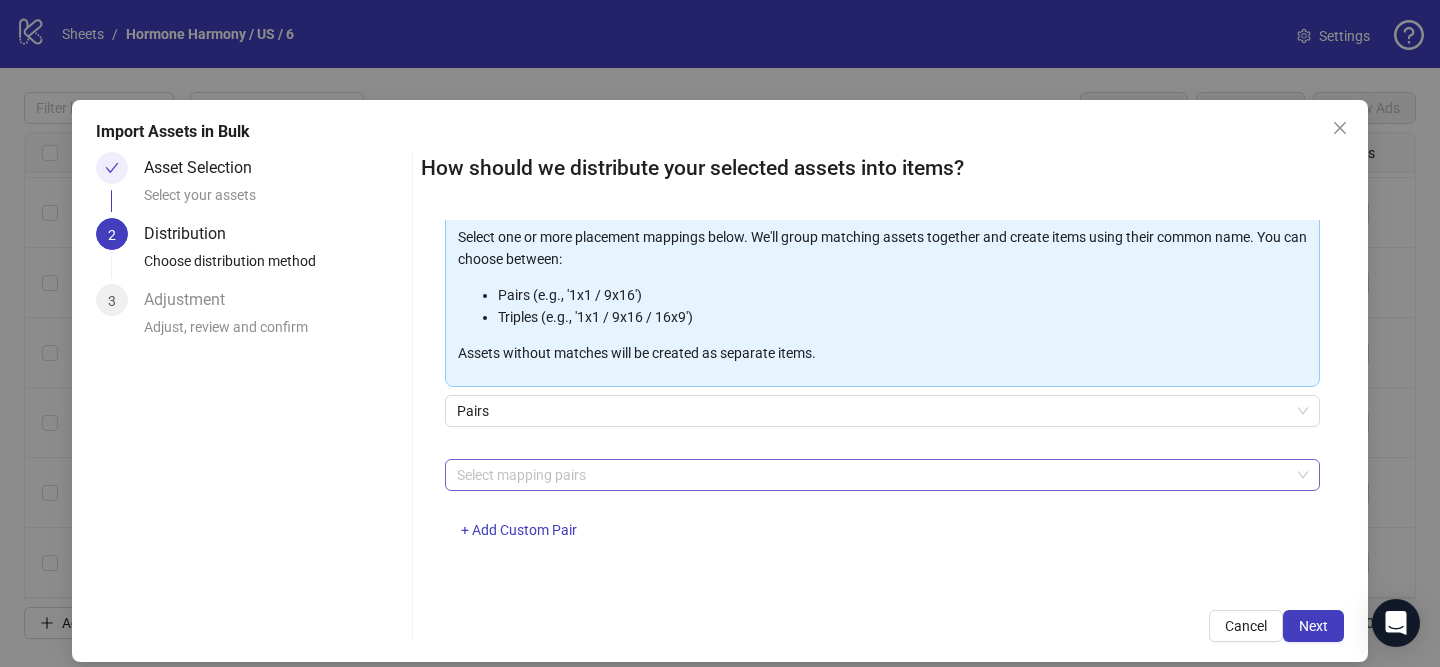 click at bounding box center [872, 475] 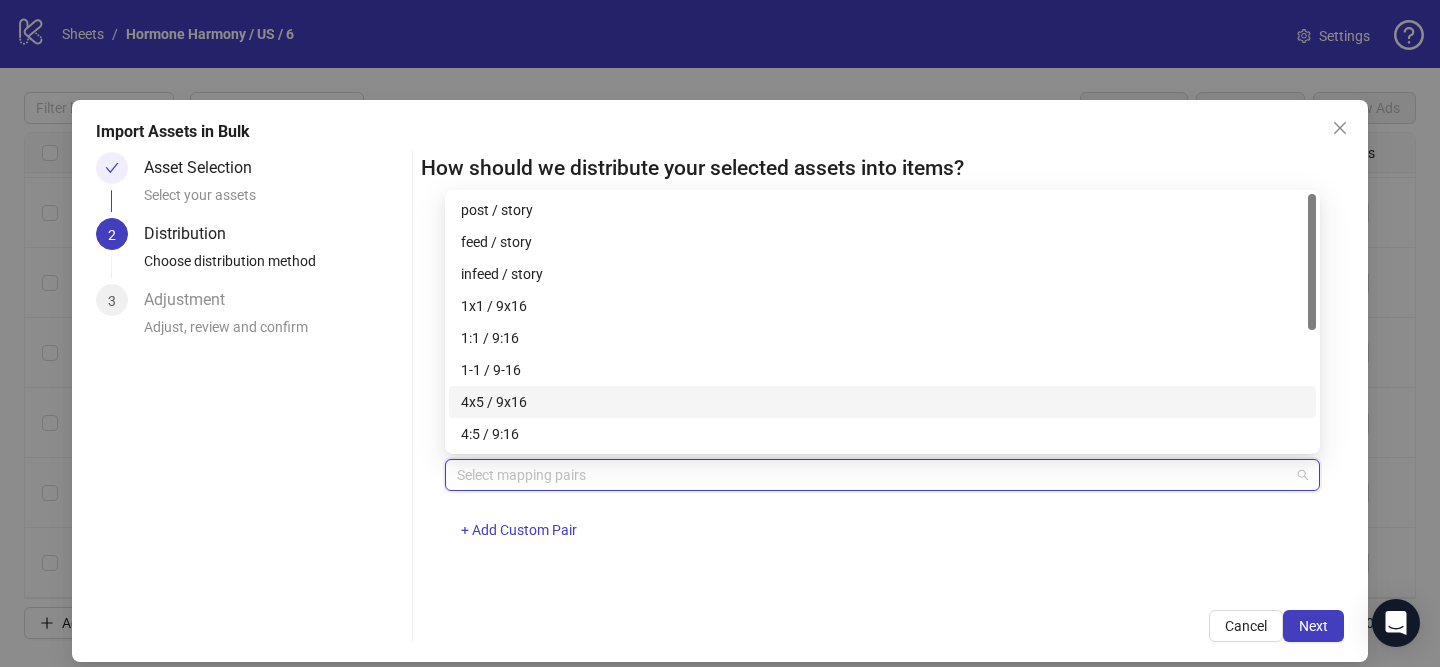 drag, startPoint x: 517, startPoint y: 399, endPoint x: 1268, endPoint y: 570, distance: 770.22205 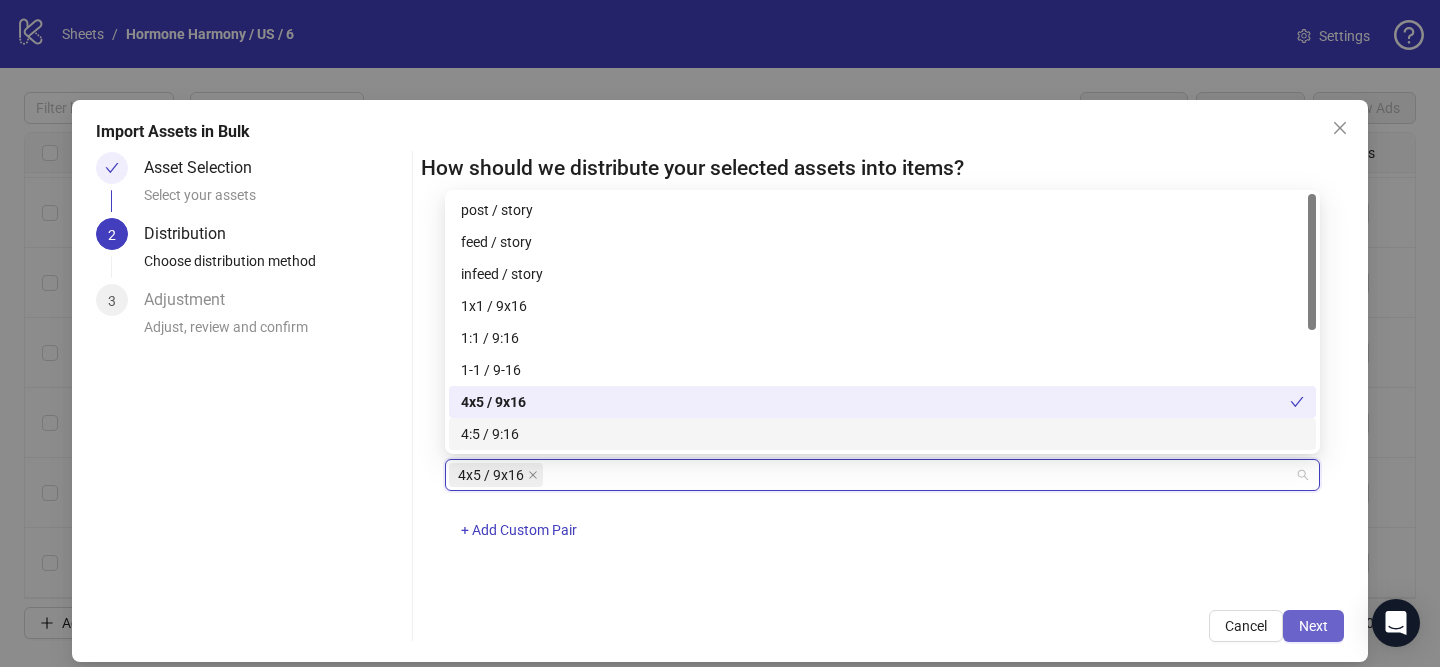 click on "Next" at bounding box center (1313, 626) 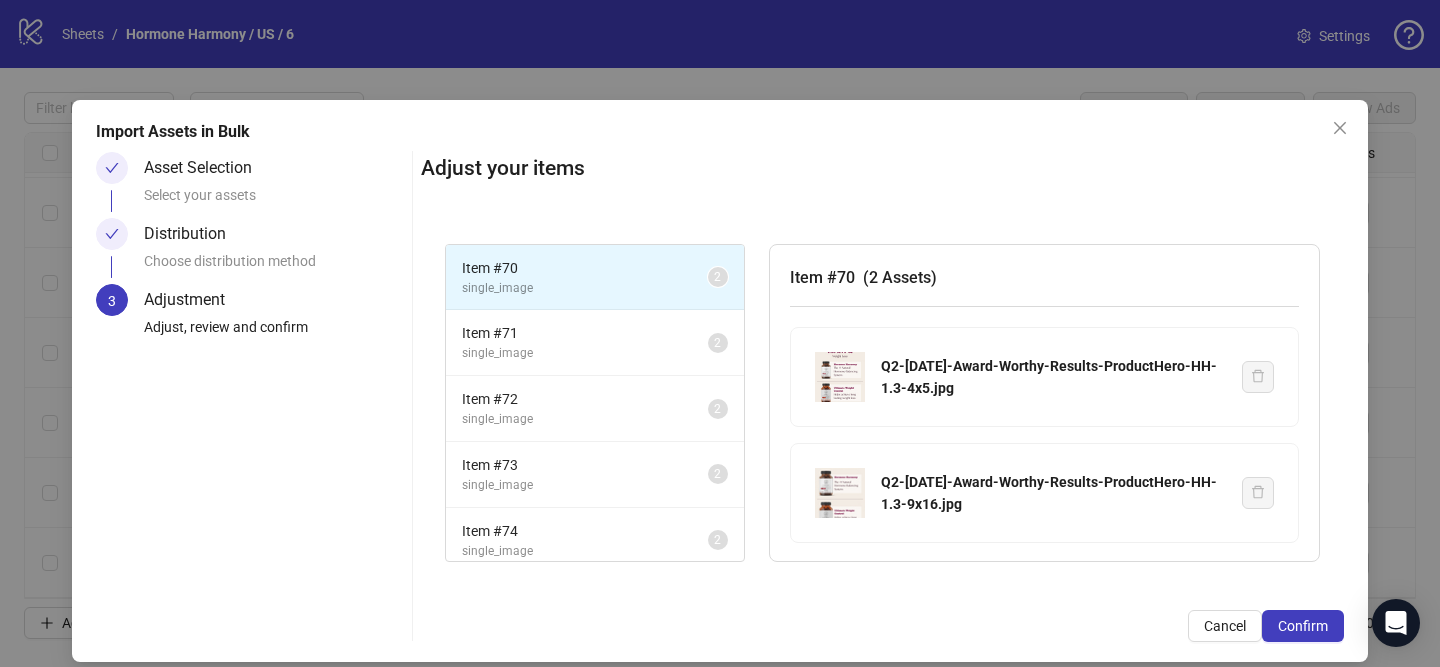 click on "Confirm" at bounding box center [1303, 626] 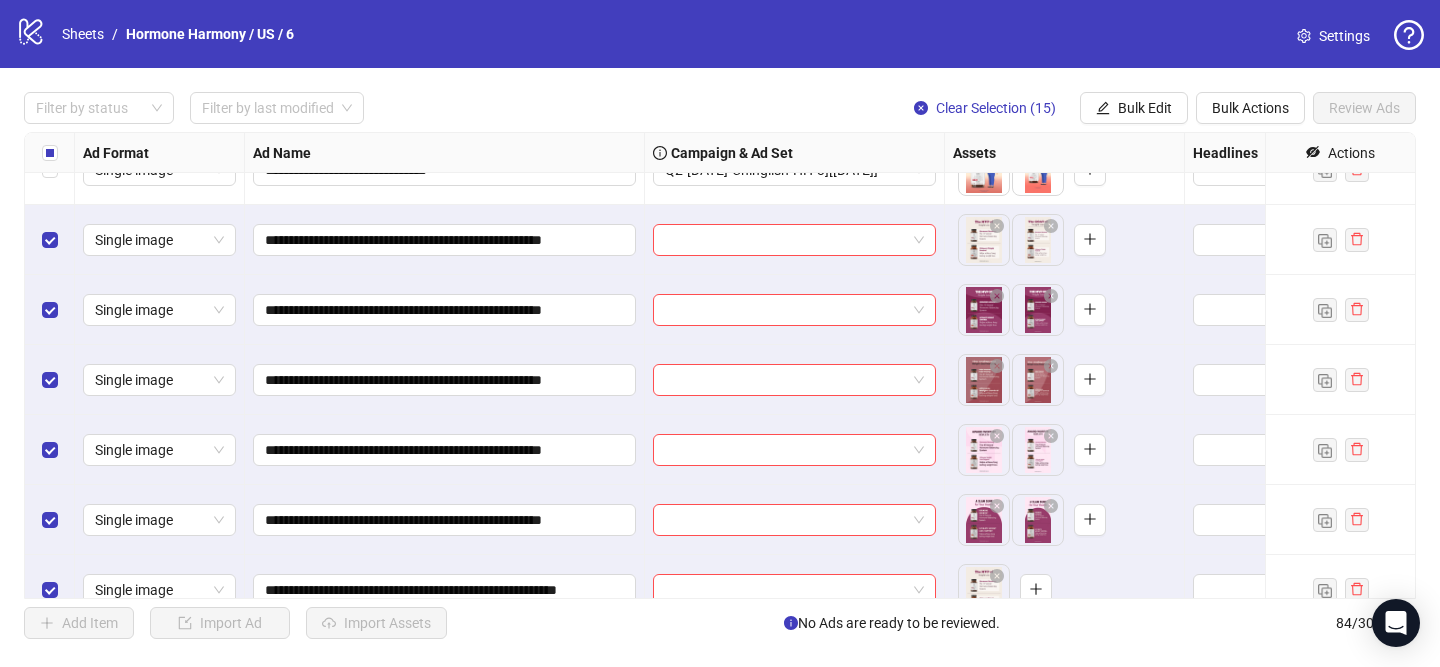 scroll, scrollTop: 4792, scrollLeft: 0, axis: vertical 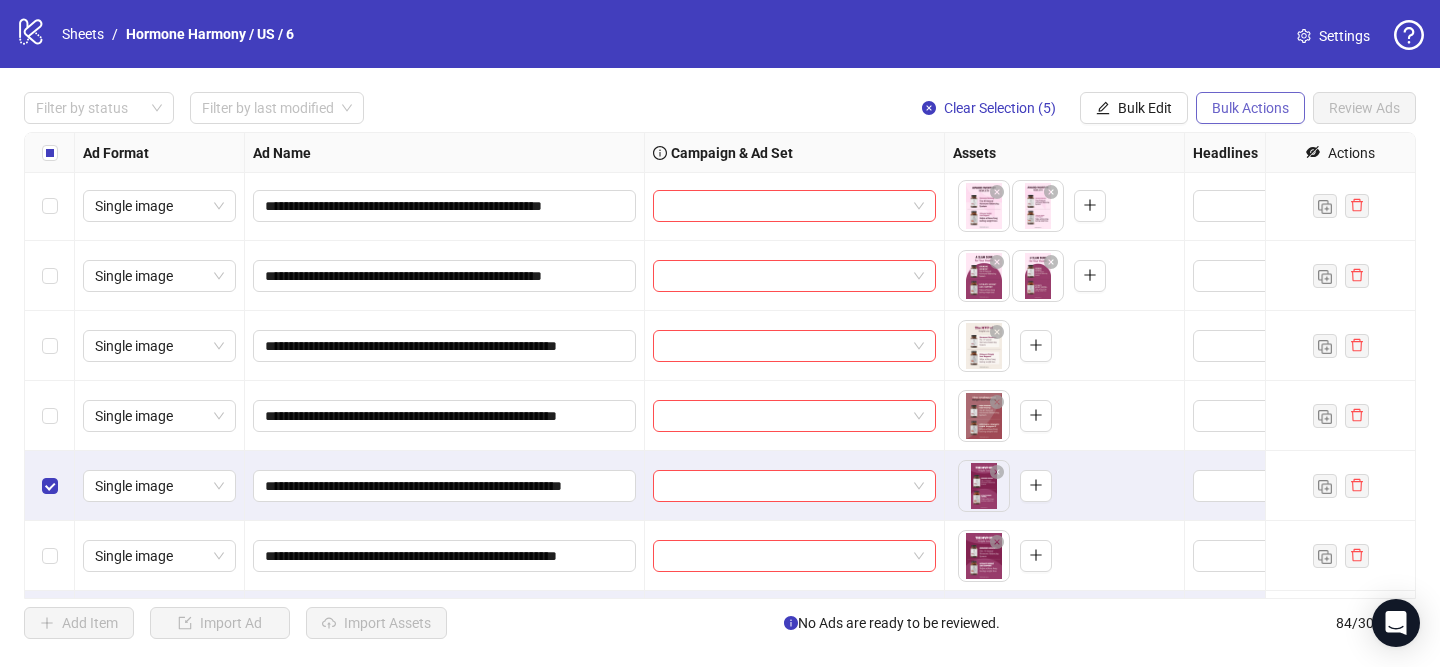 click on "Bulk Actions" at bounding box center (1250, 108) 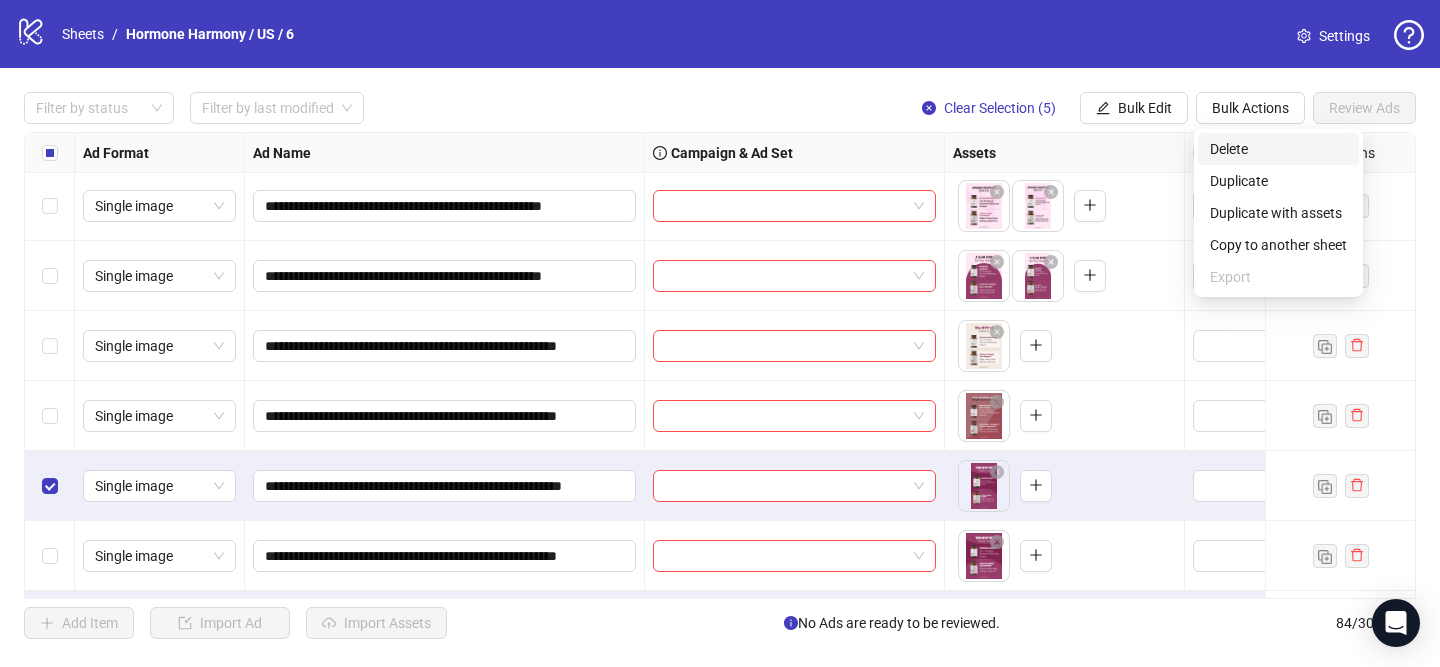 click on "Delete" at bounding box center [1278, 149] 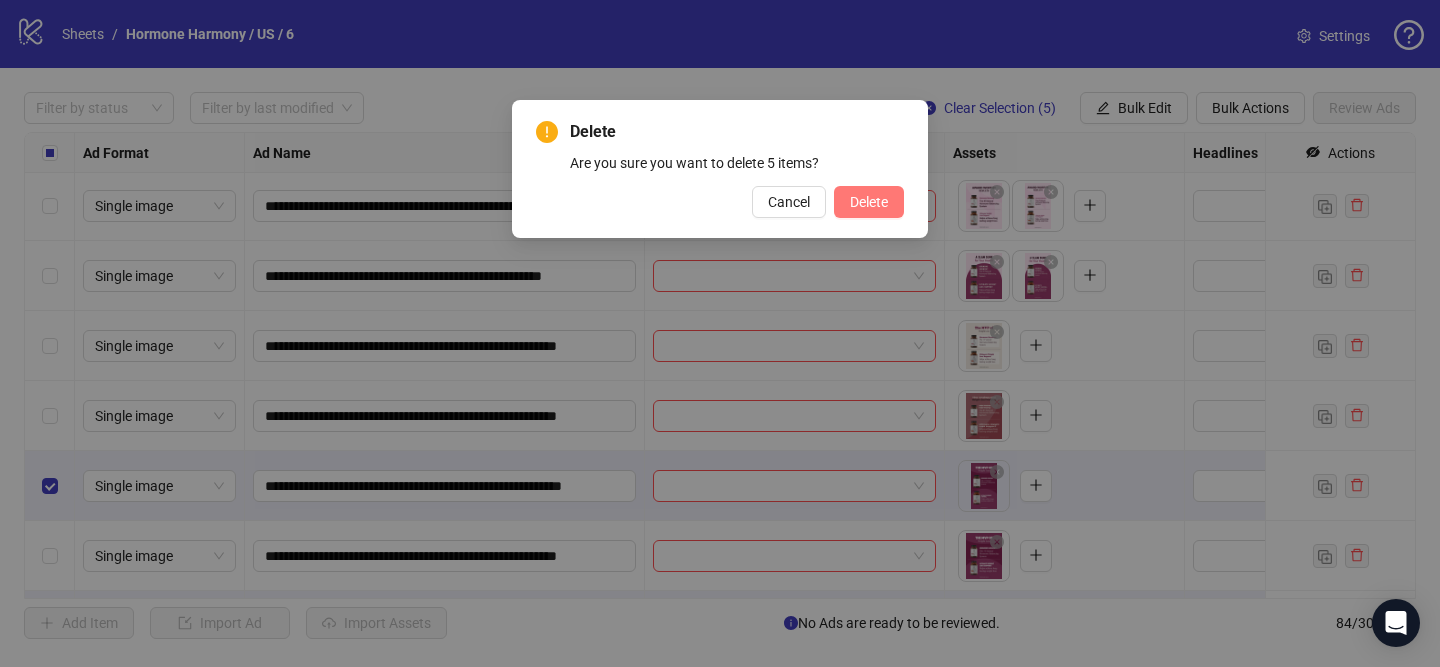 click on "Delete" at bounding box center (869, 202) 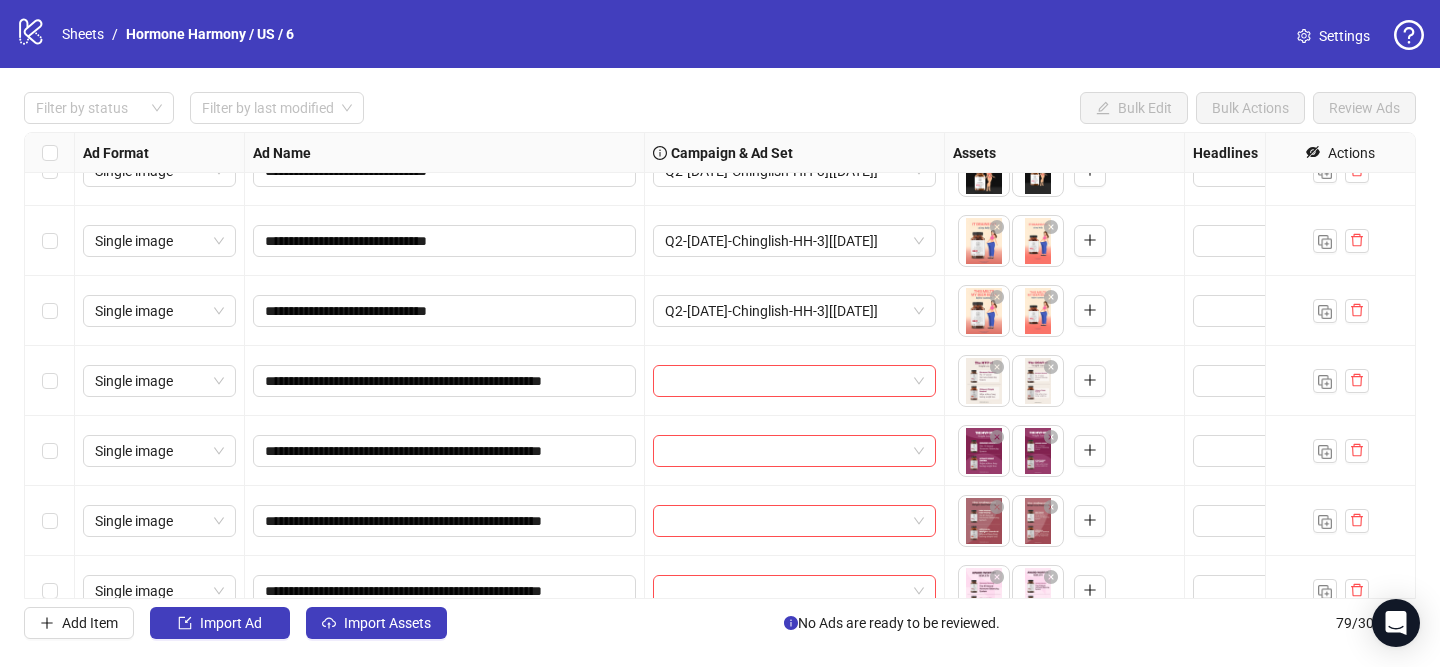 scroll, scrollTop: 4660, scrollLeft: 0, axis: vertical 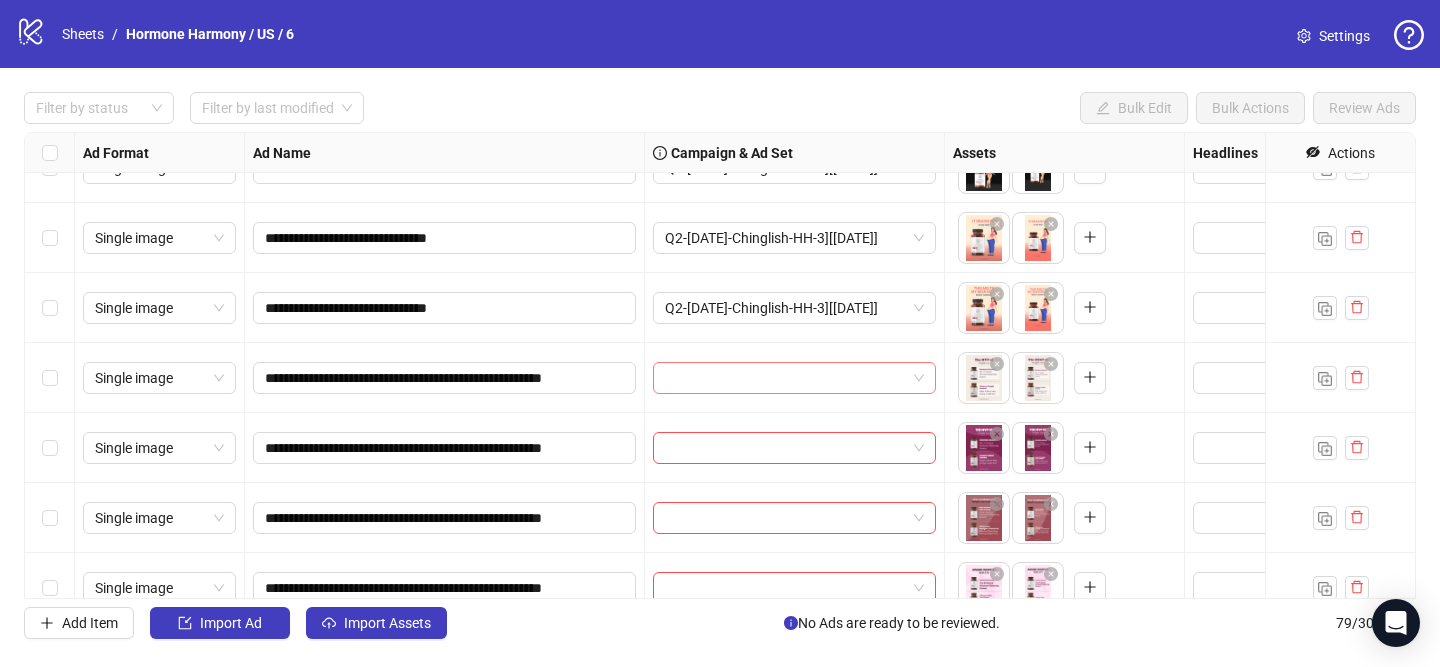 click at bounding box center (785, 378) 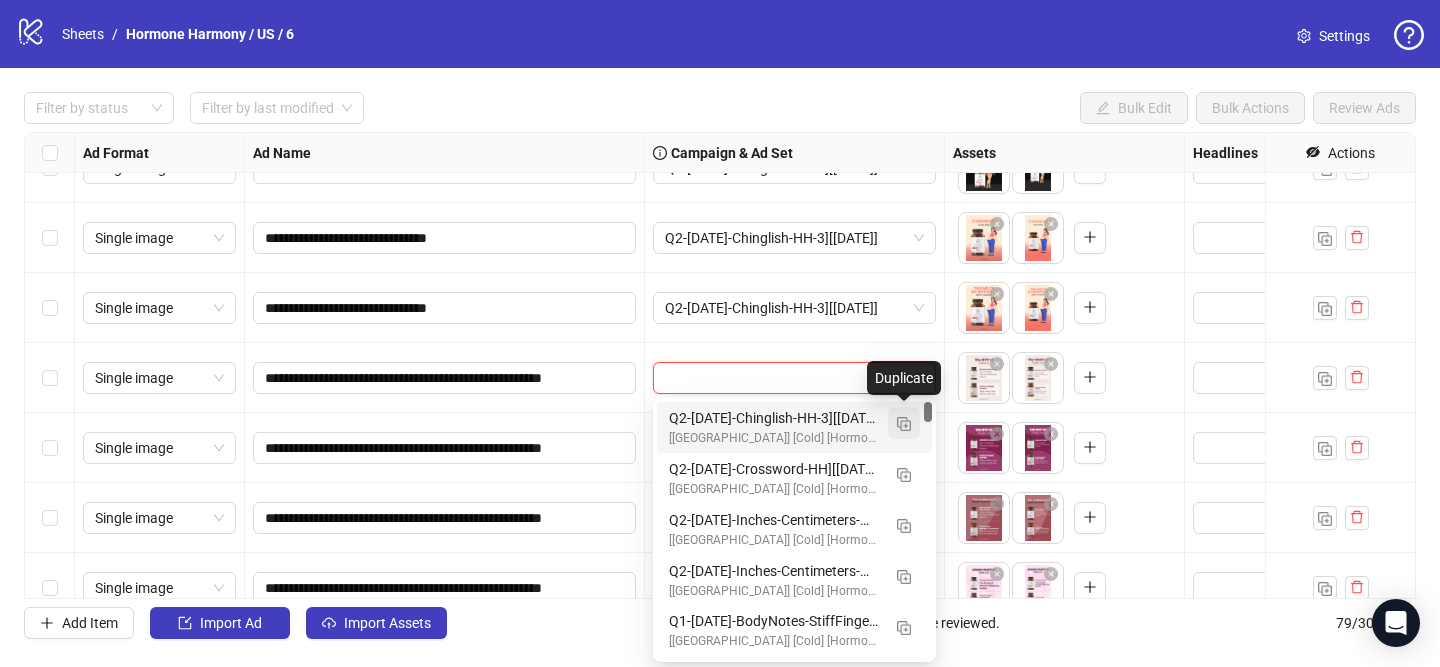 click at bounding box center (904, 424) 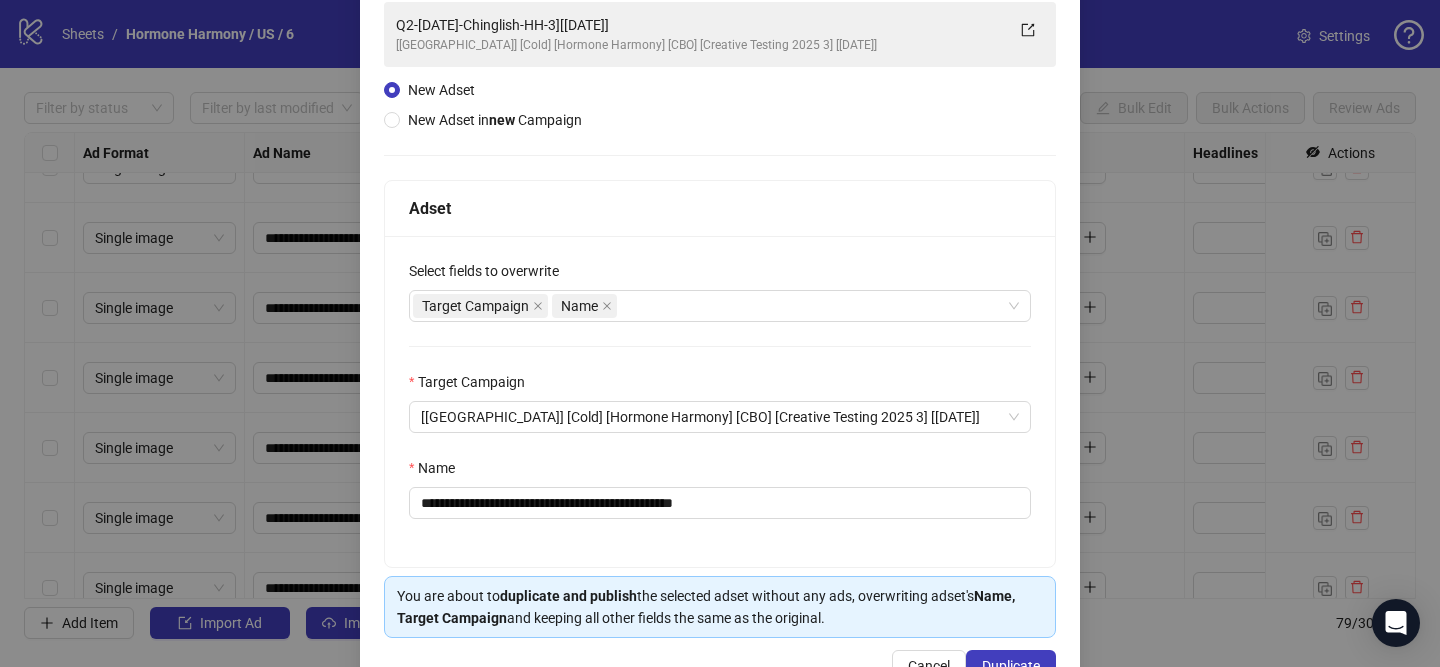 scroll, scrollTop: 198, scrollLeft: 0, axis: vertical 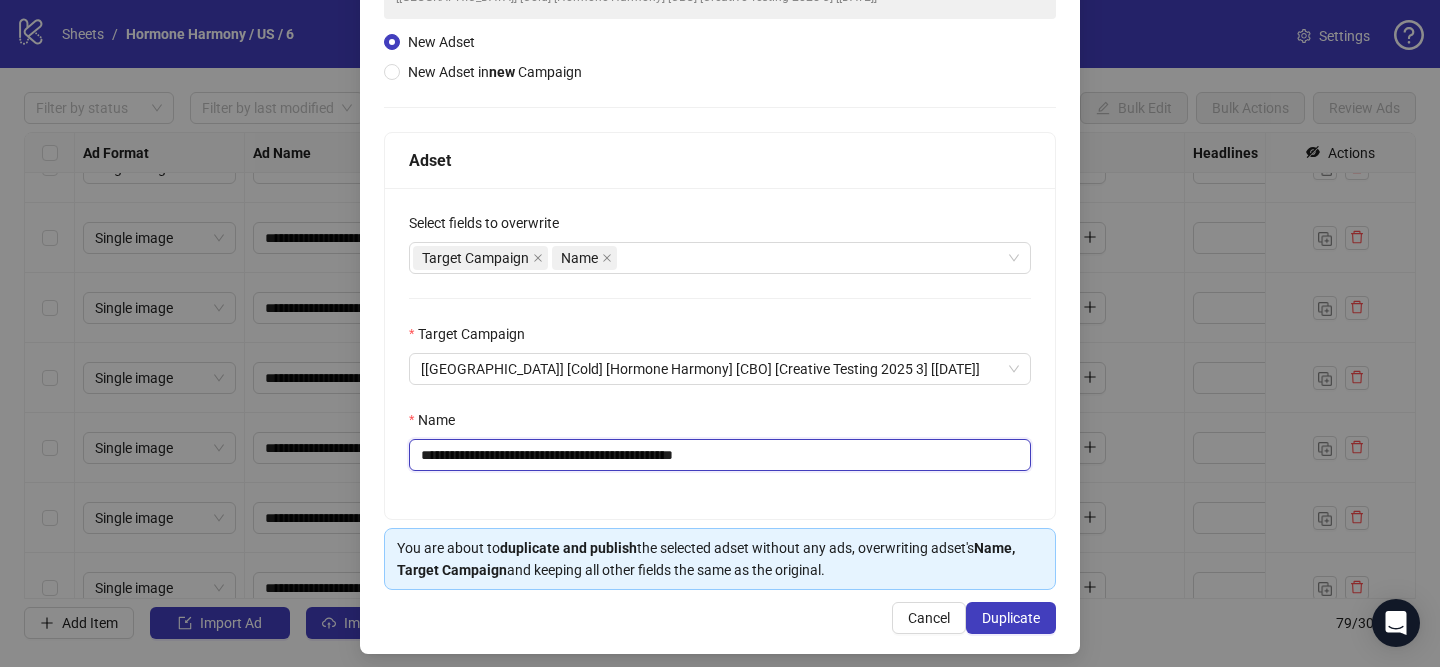drag, startPoint x: 619, startPoint y: 453, endPoint x: 365, endPoint y: 450, distance: 254.01772 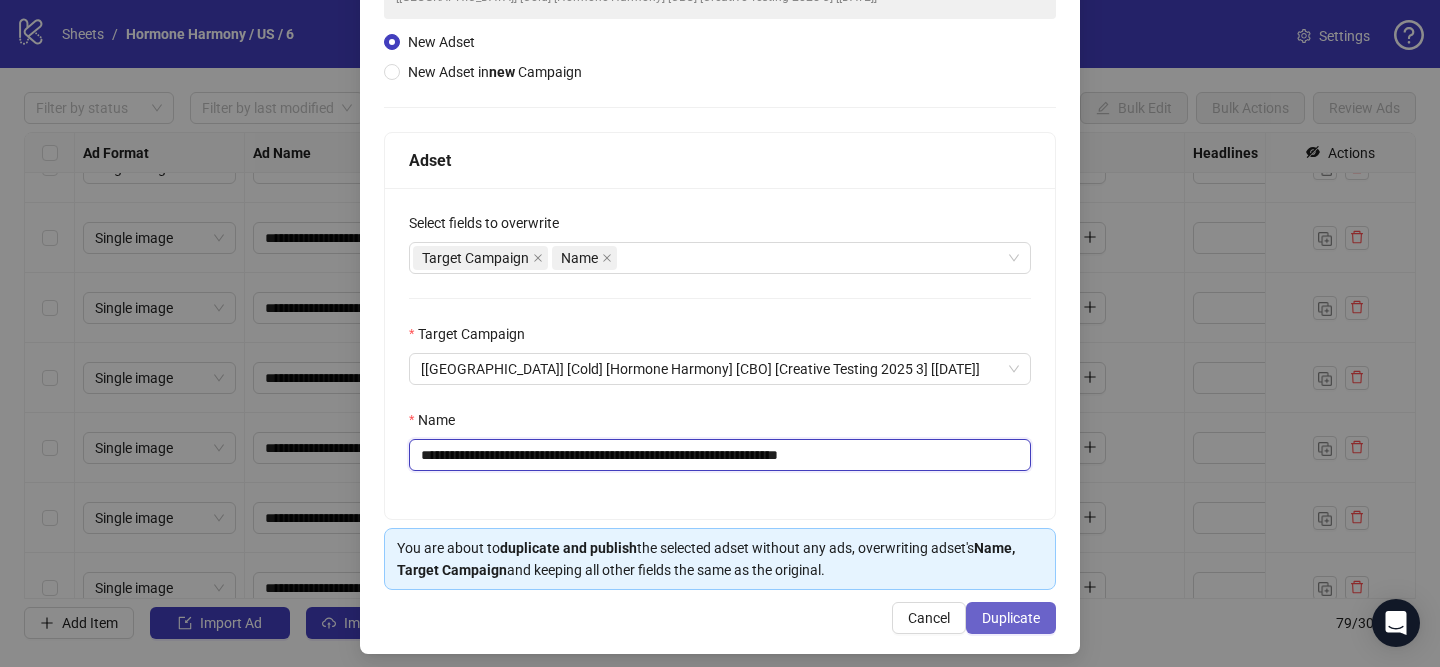type on "**********" 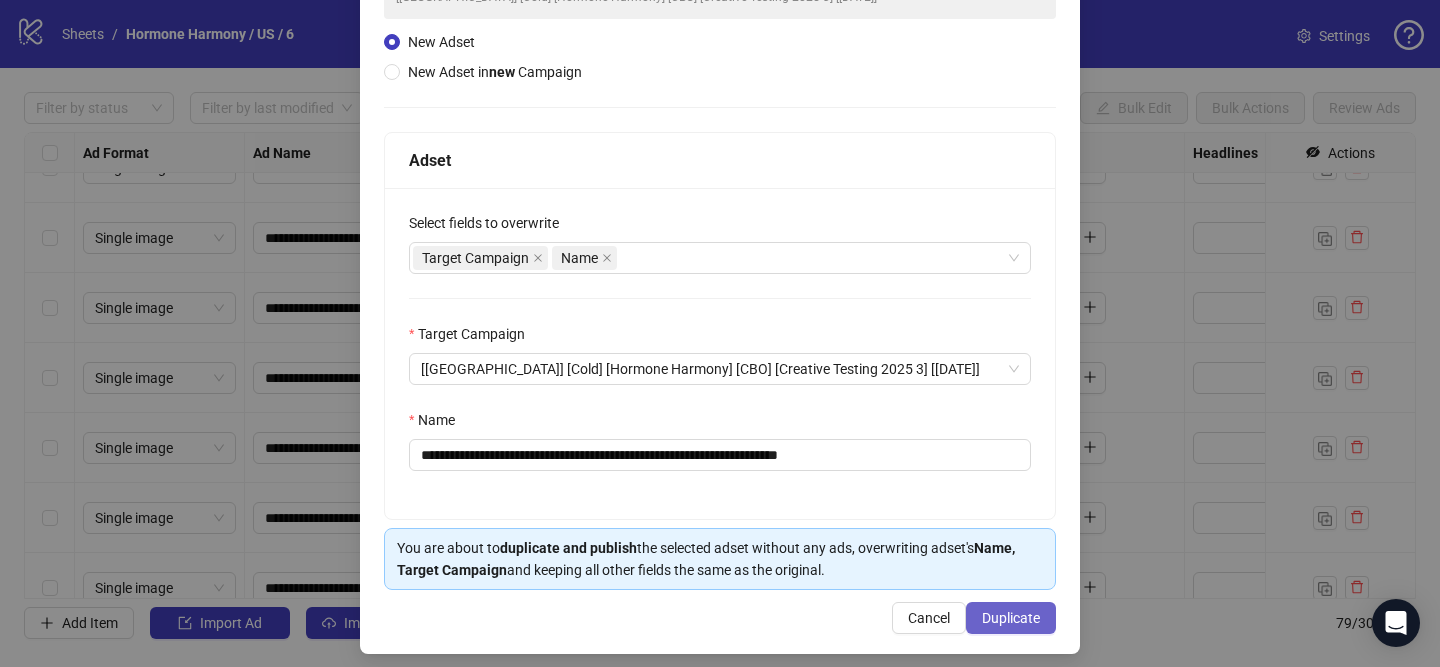 click on "Duplicate" at bounding box center (1011, 618) 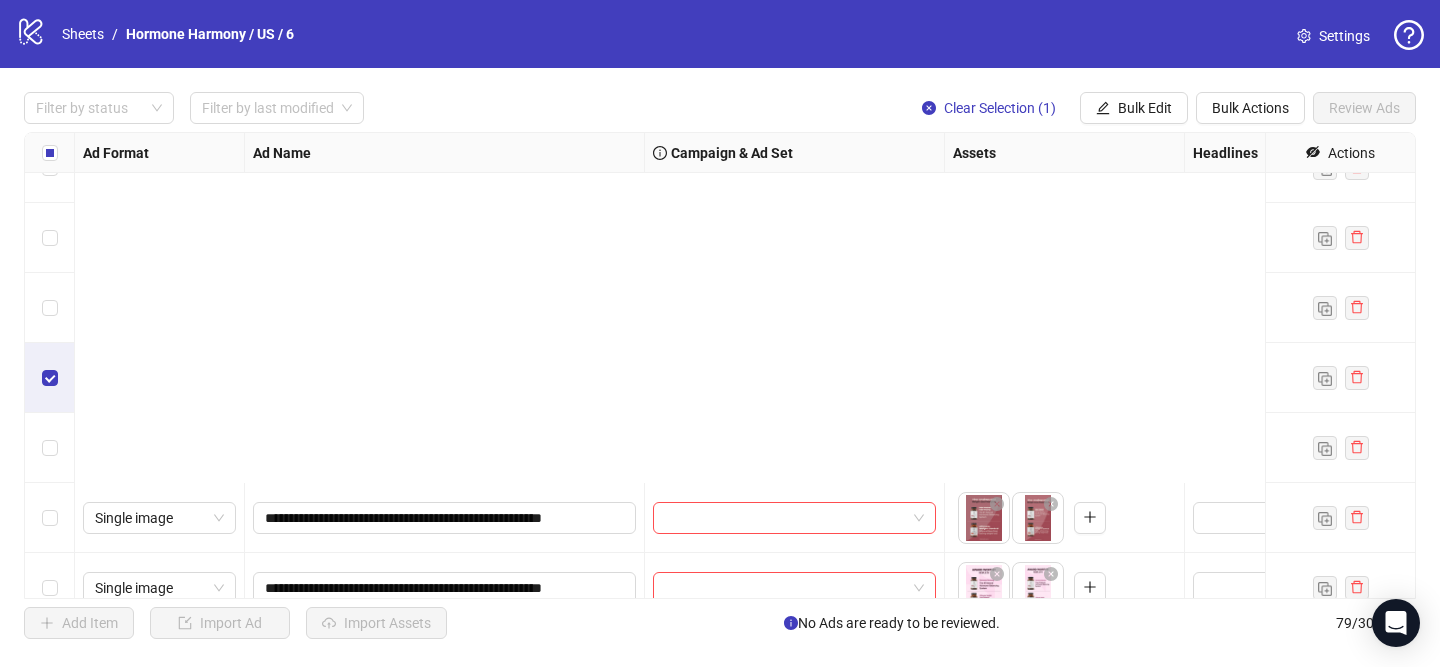scroll, scrollTop: 5105, scrollLeft: 0, axis: vertical 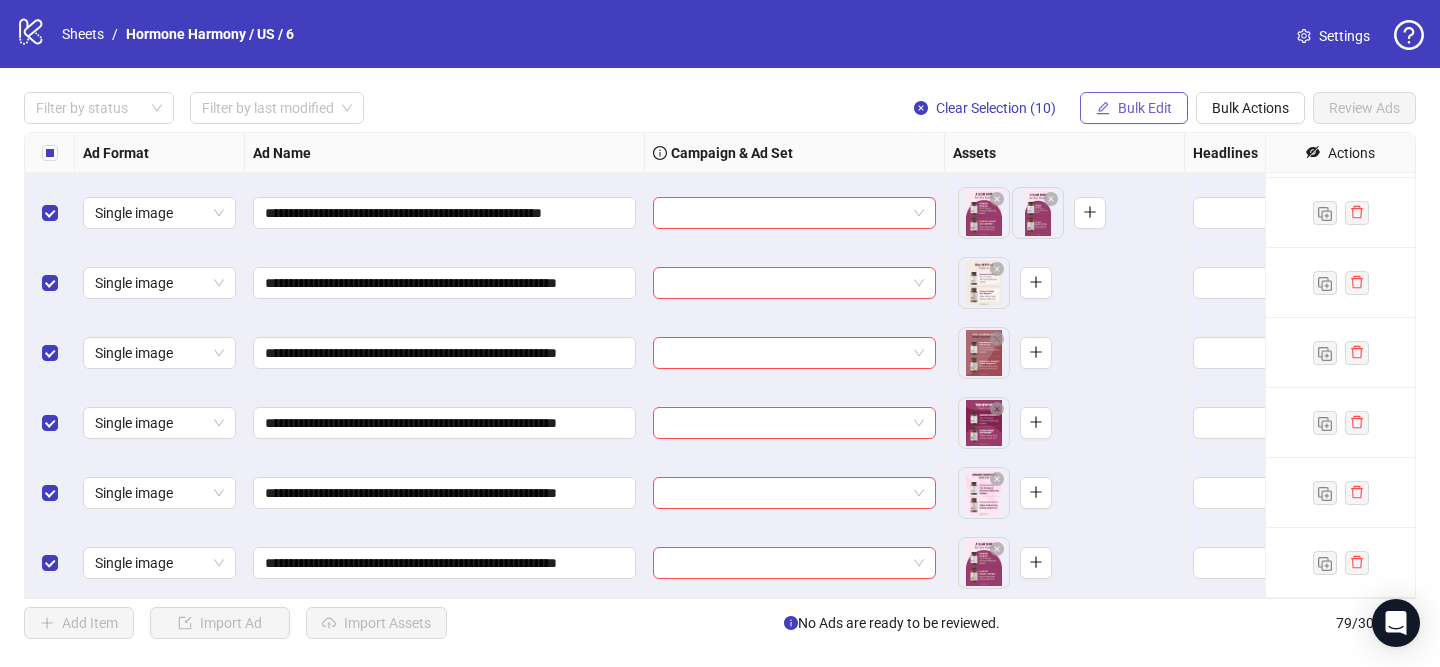 click on "Bulk Edit" at bounding box center (1134, 108) 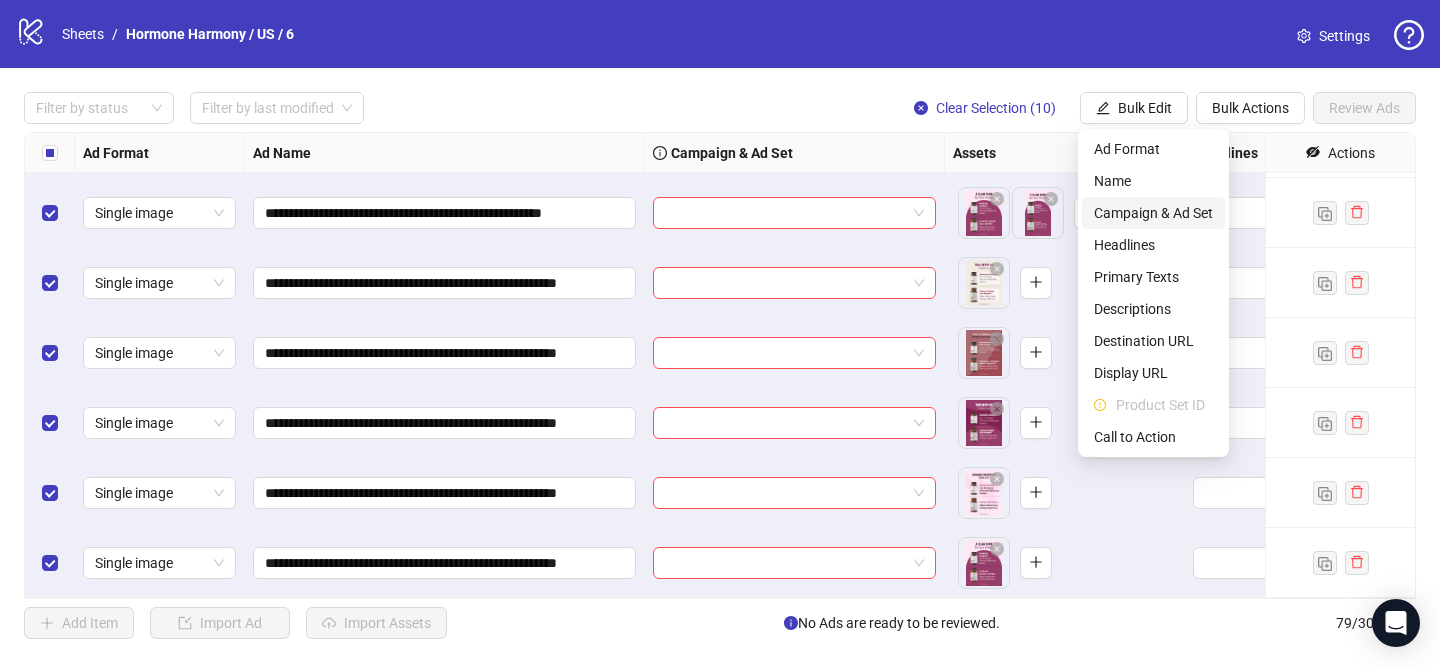 click on "Campaign & Ad Set" at bounding box center (1153, 213) 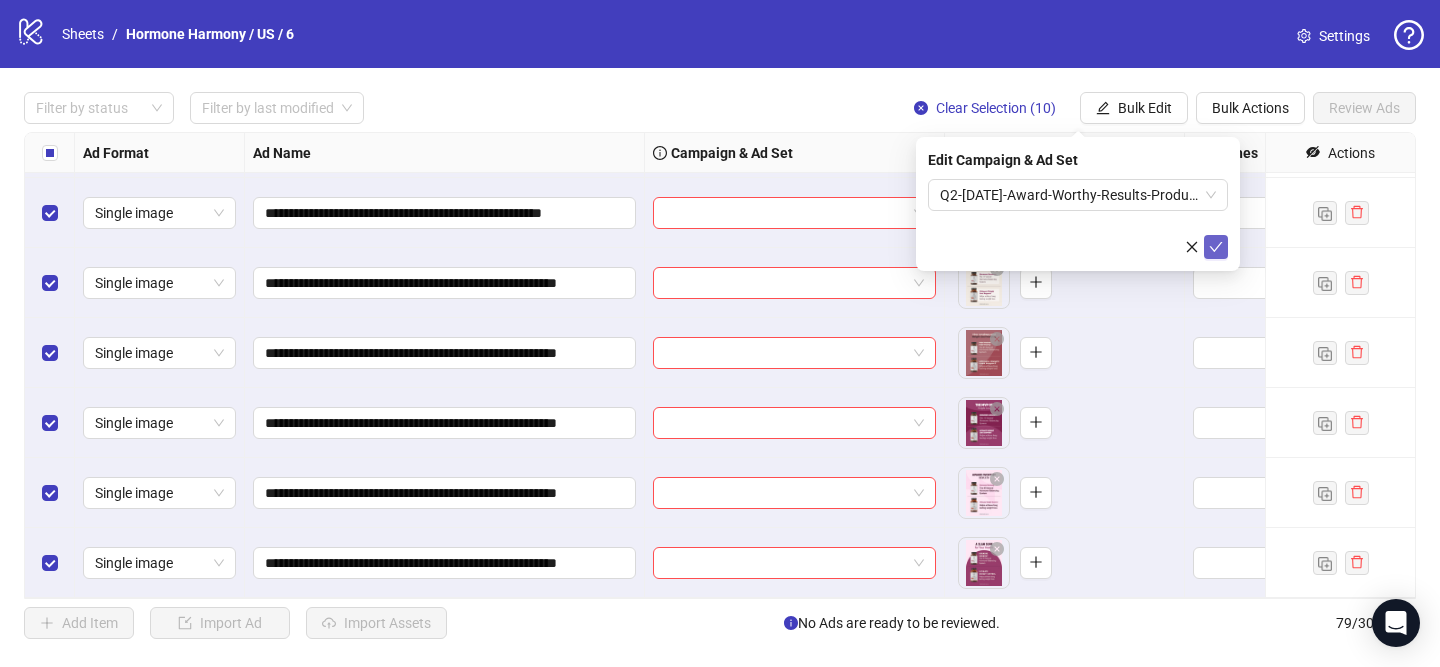 click at bounding box center (1216, 247) 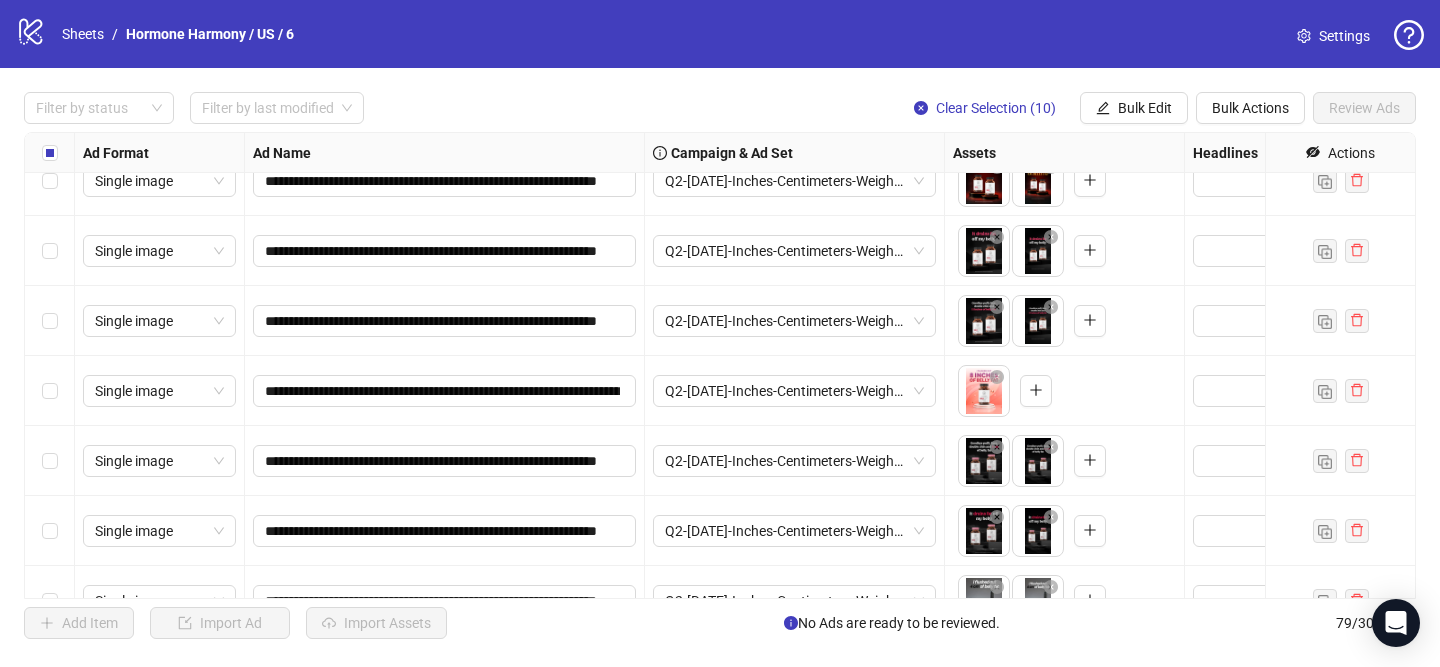 scroll, scrollTop: 3707, scrollLeft: 0, axis: vertical 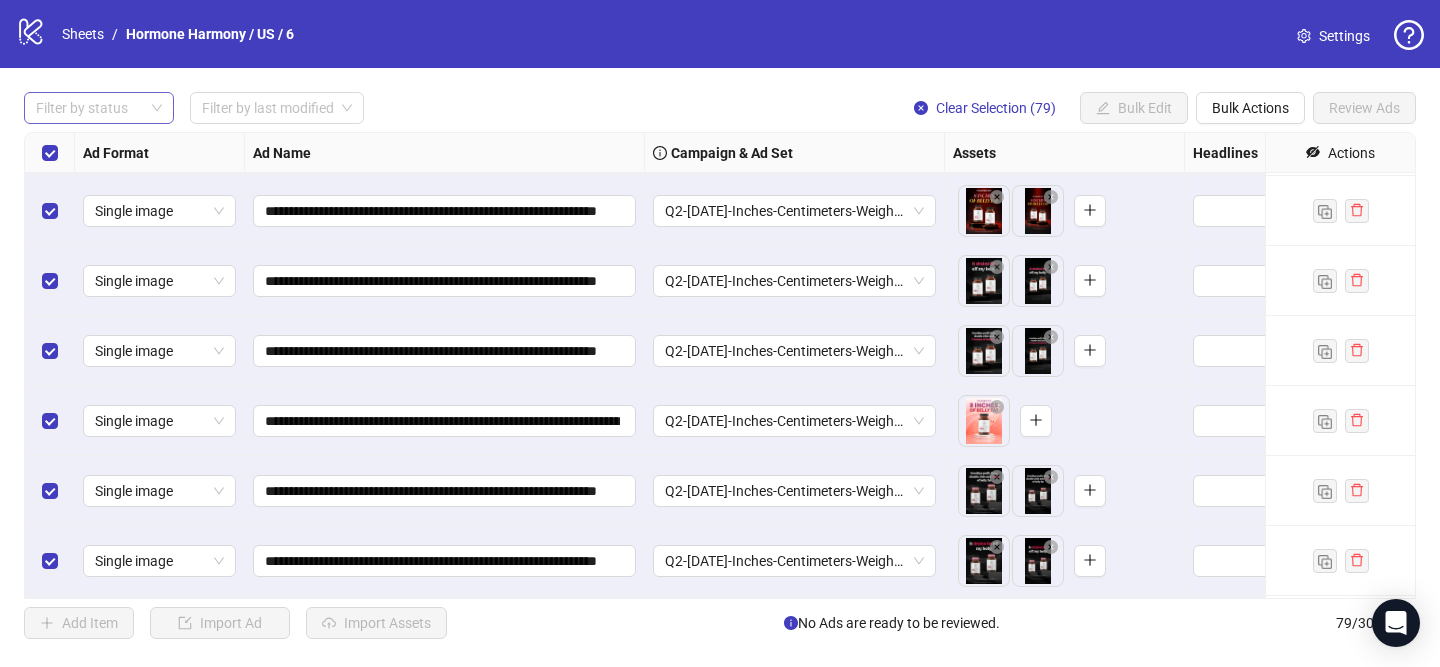 click at bounding box center (88, 108) 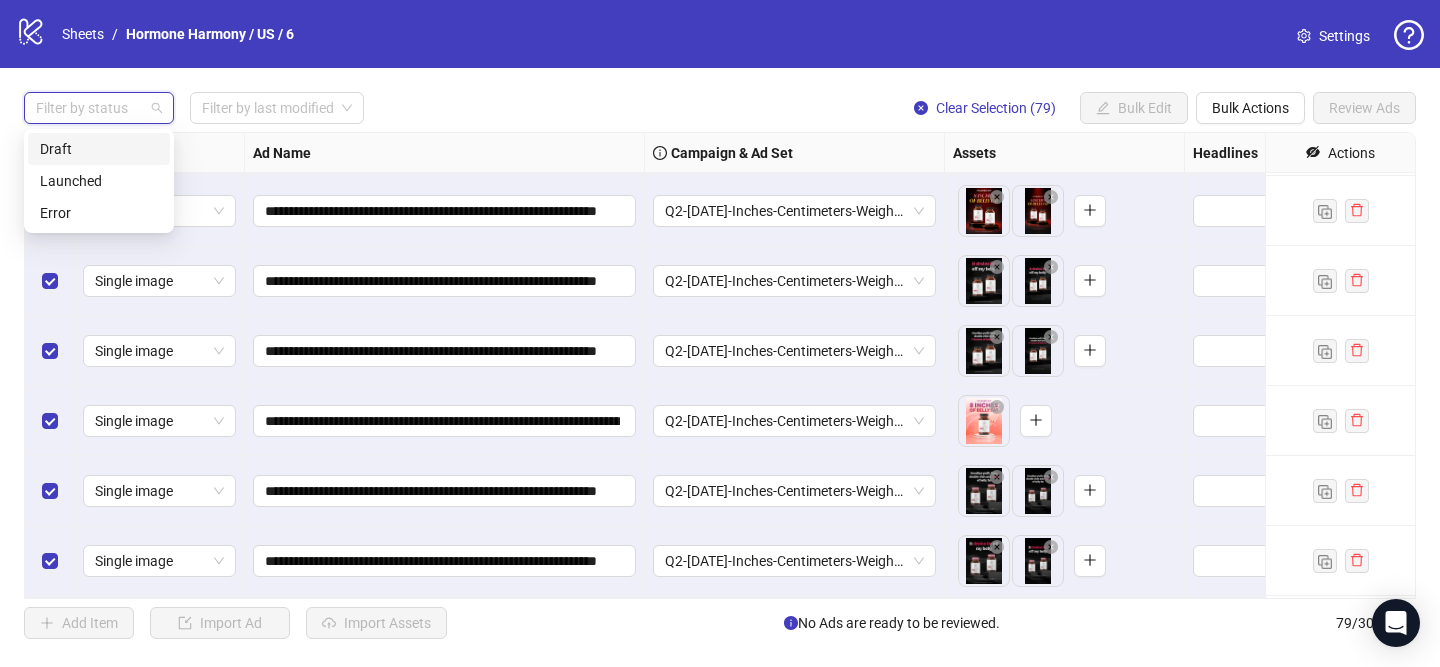 click on "Draft" at bounding box center (99, 149) 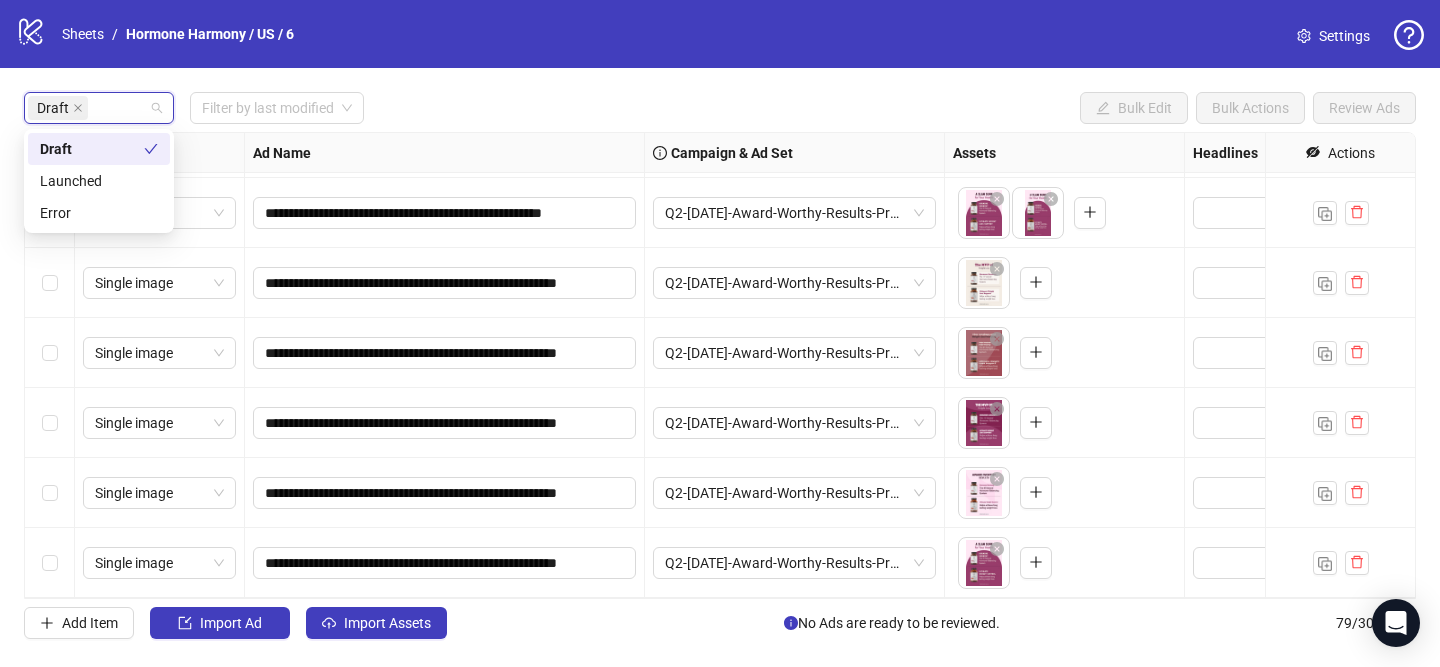 scroll, scrollTop: 3075, scrollLeft: 0, axis: vertical 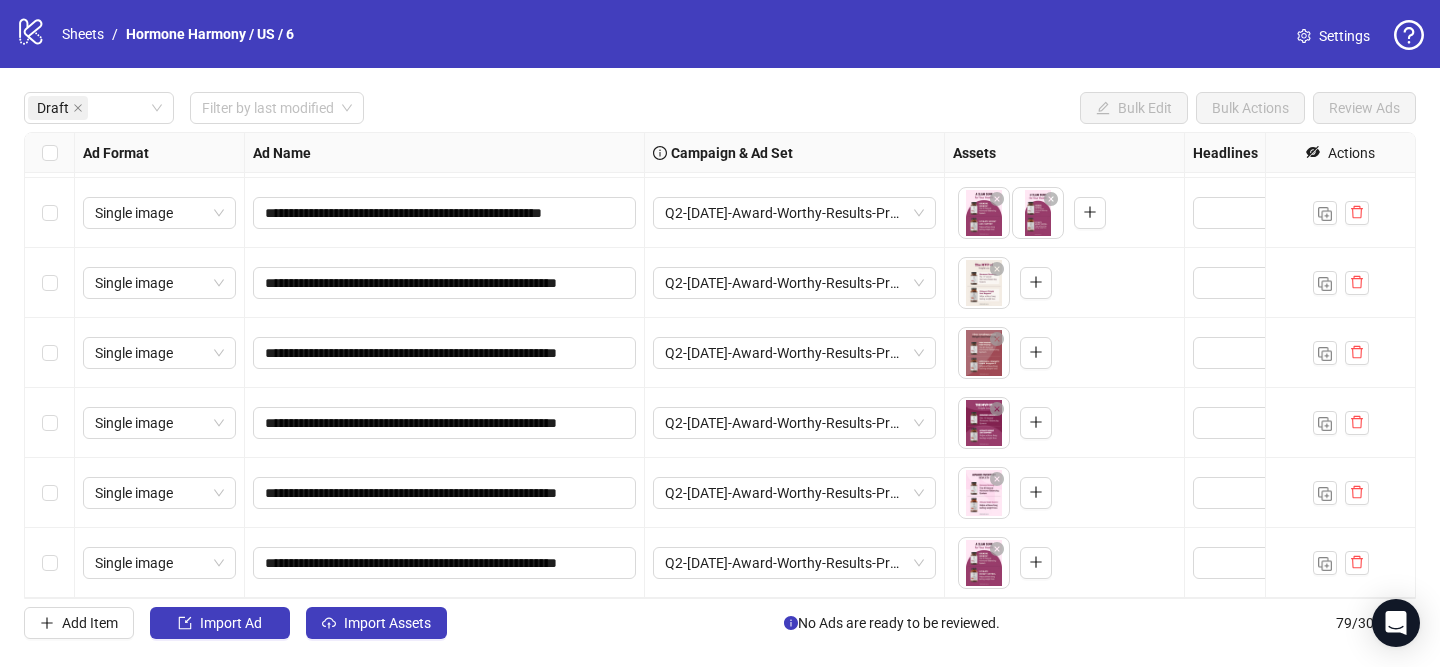click on "**********" at bounding box center [720, 365] 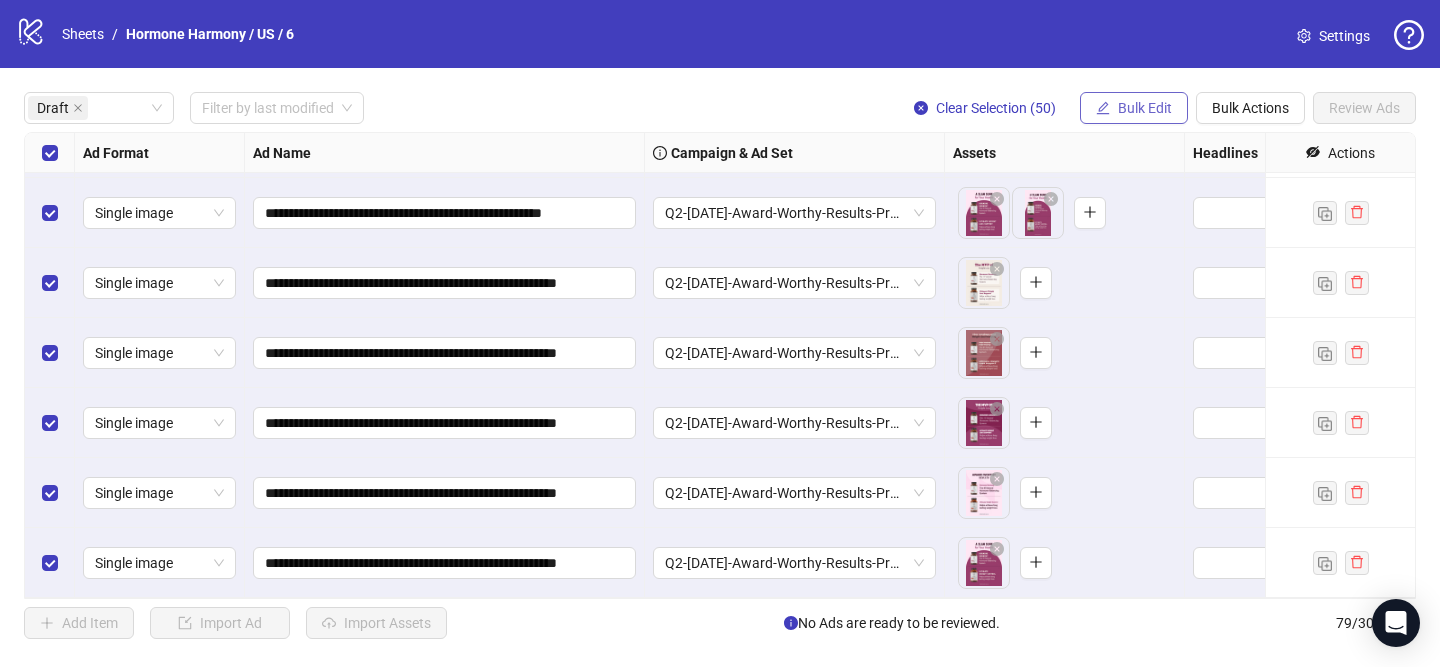 click on "Bulk Edit" at bounding box center [1145, 108] 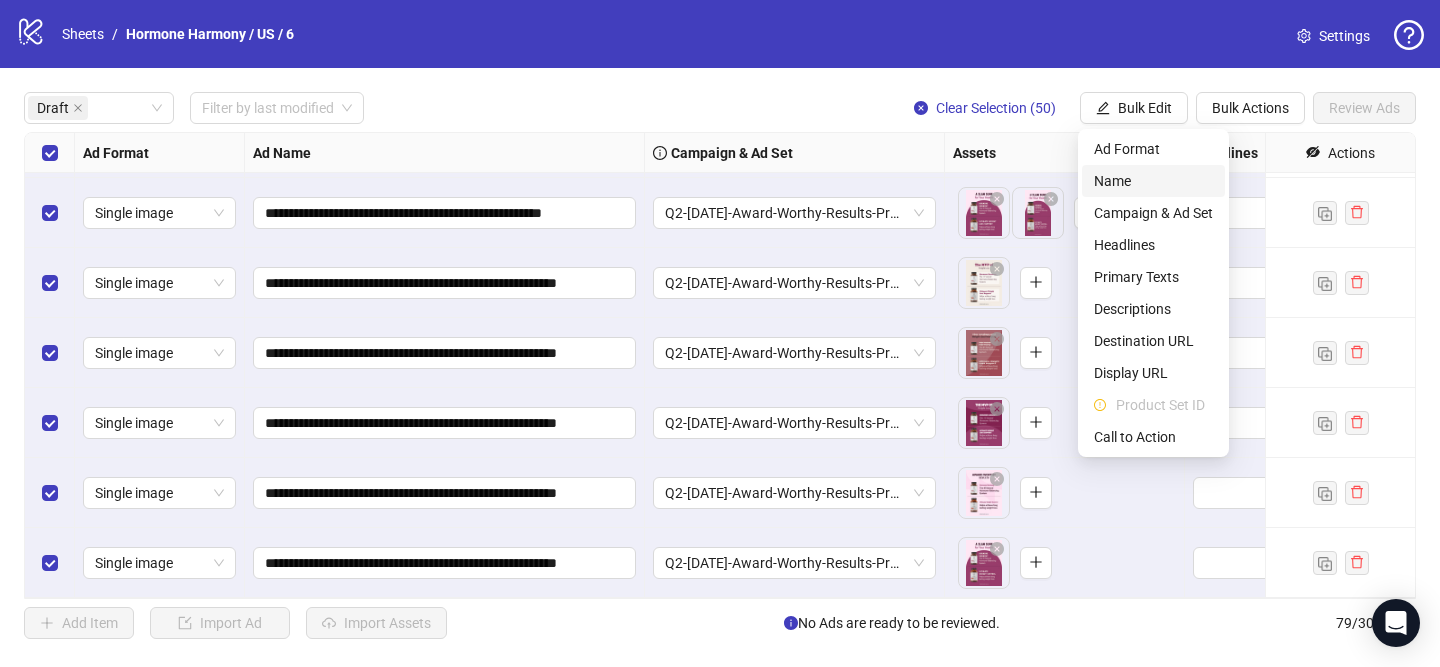click on "Name" at bounding box center (1153, 181) 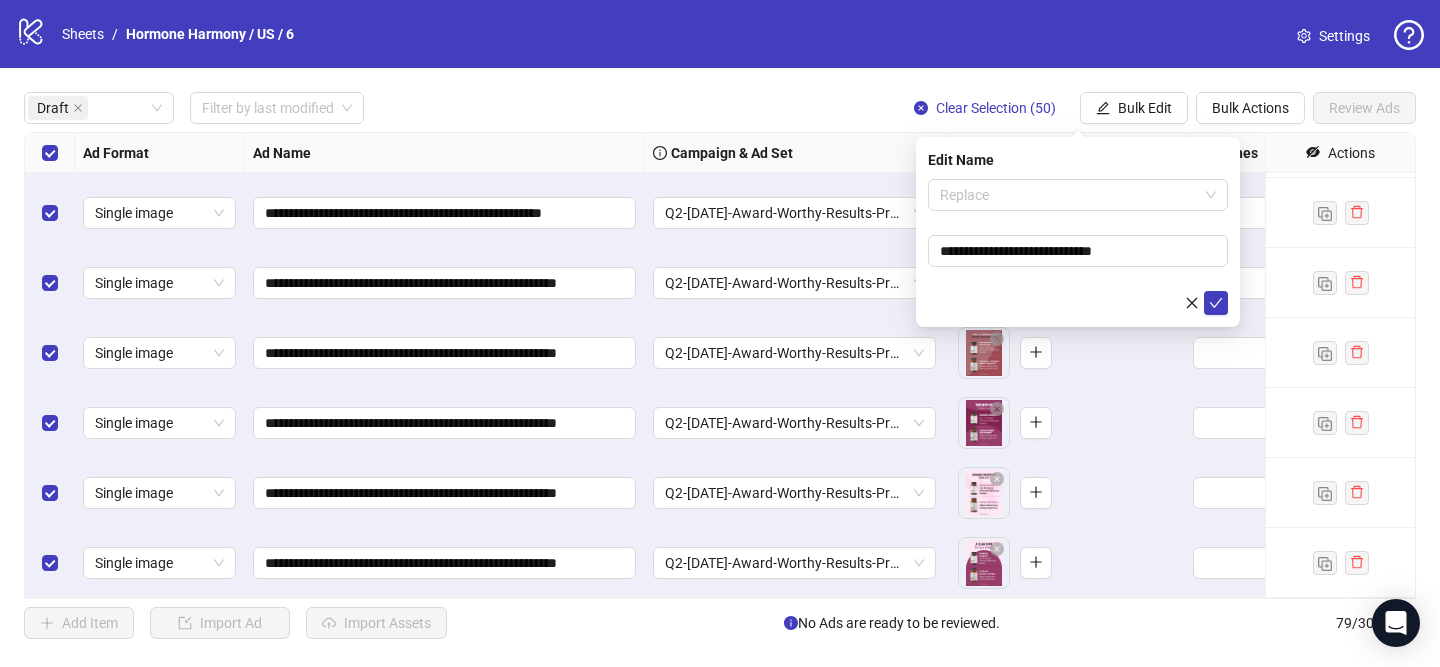 drag, startPoint x: 1001, startPoint y: 189, endPoint x: 1007, endPoint y: 212, distance: 23.769728 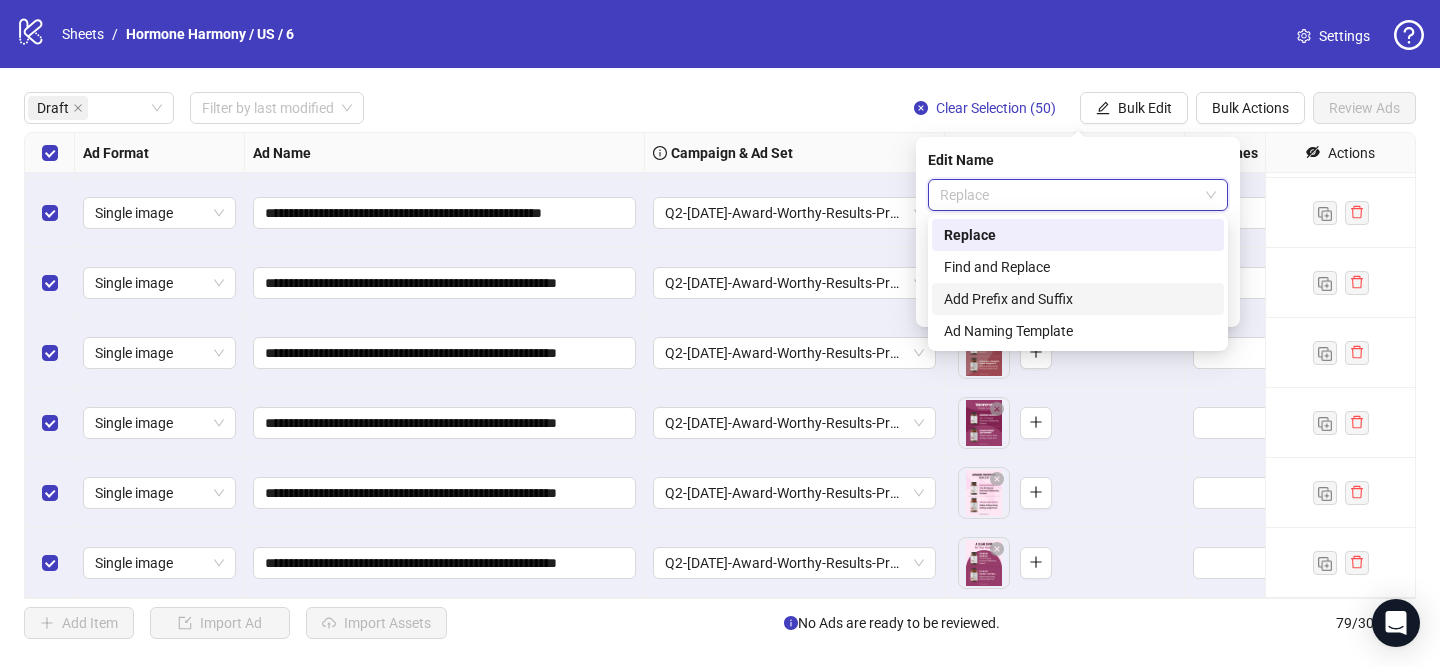 click on "Add Prefix and Suffix" at bounding box center (1078, 299) 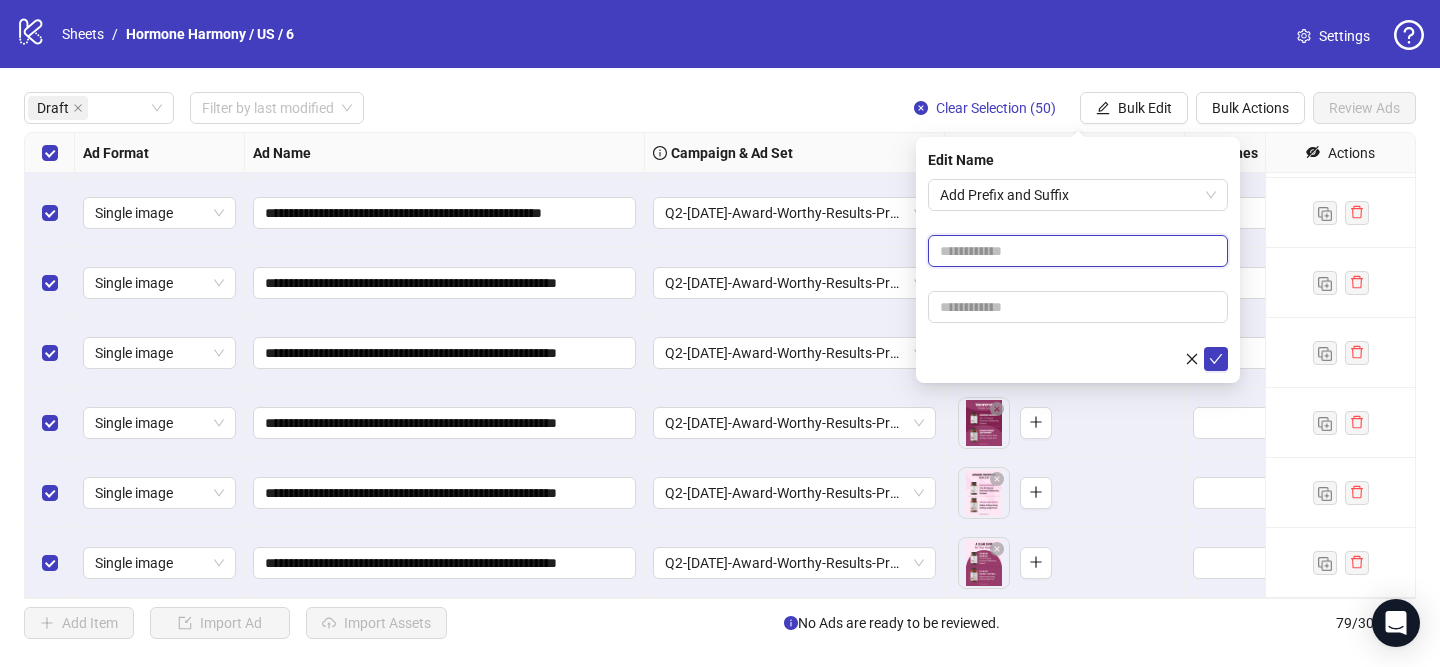 click at bounding box center [1078, 251] 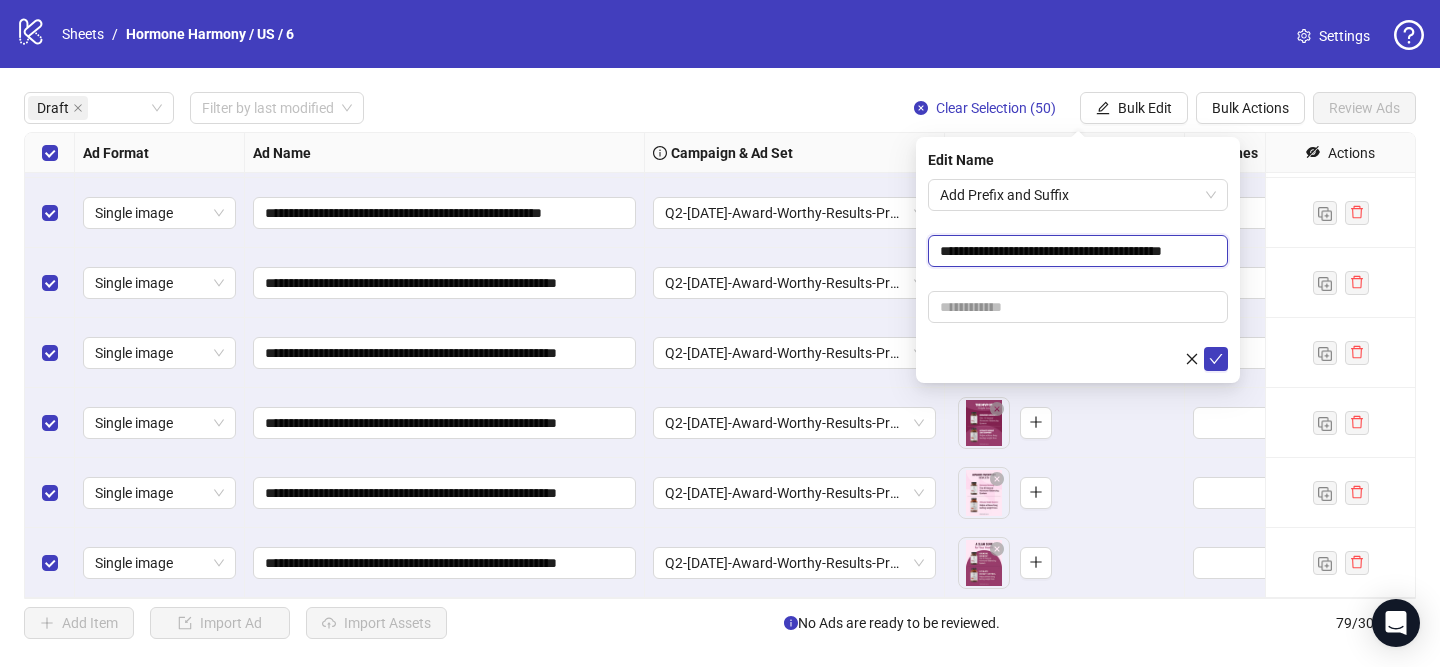 scroll, scrollTop: 0, scrollLeft: 22, axis: horizontal 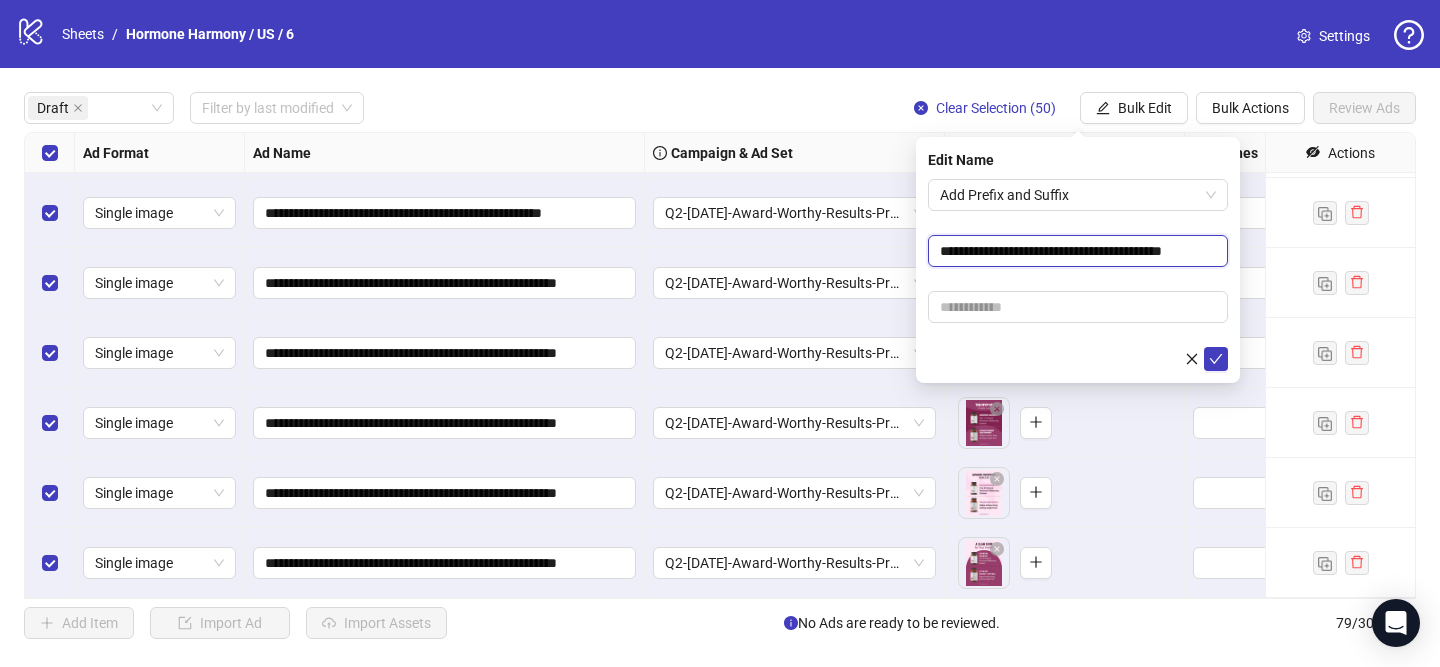 type on "**********" 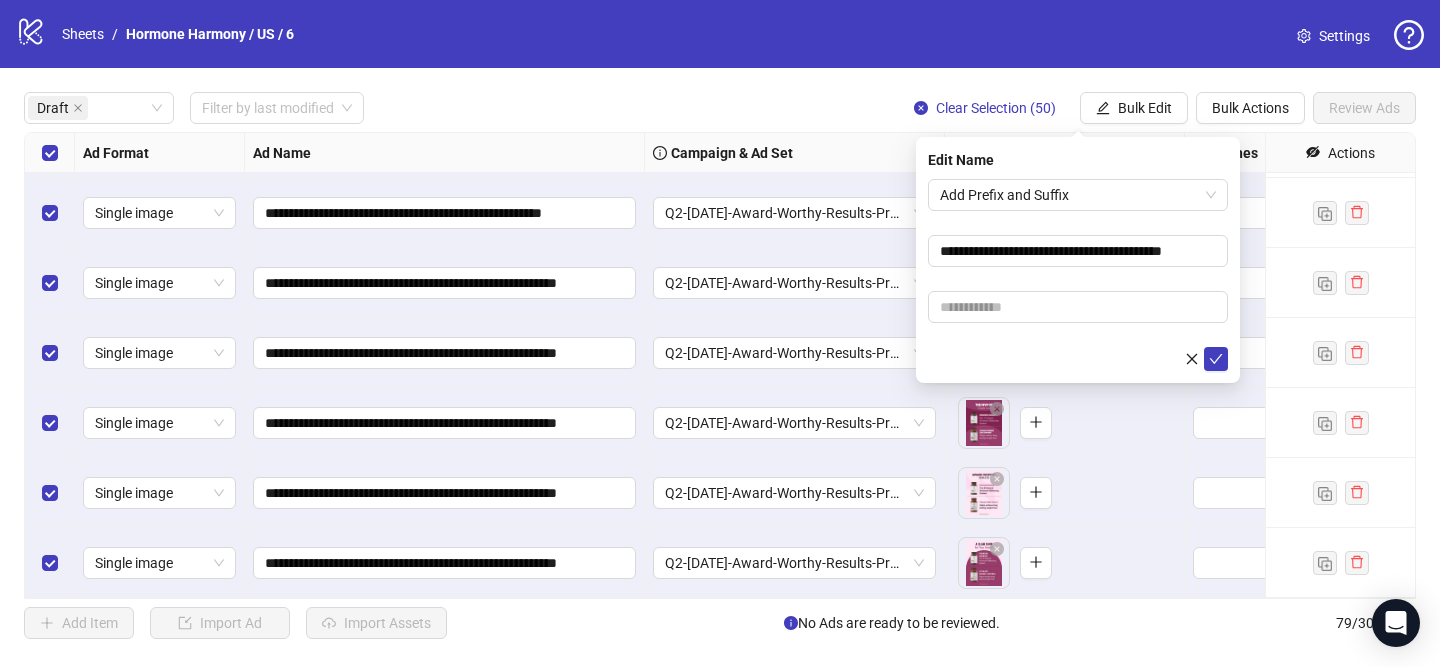 scroll, scrollTop: 0, scrollLeft: 0, axis: both 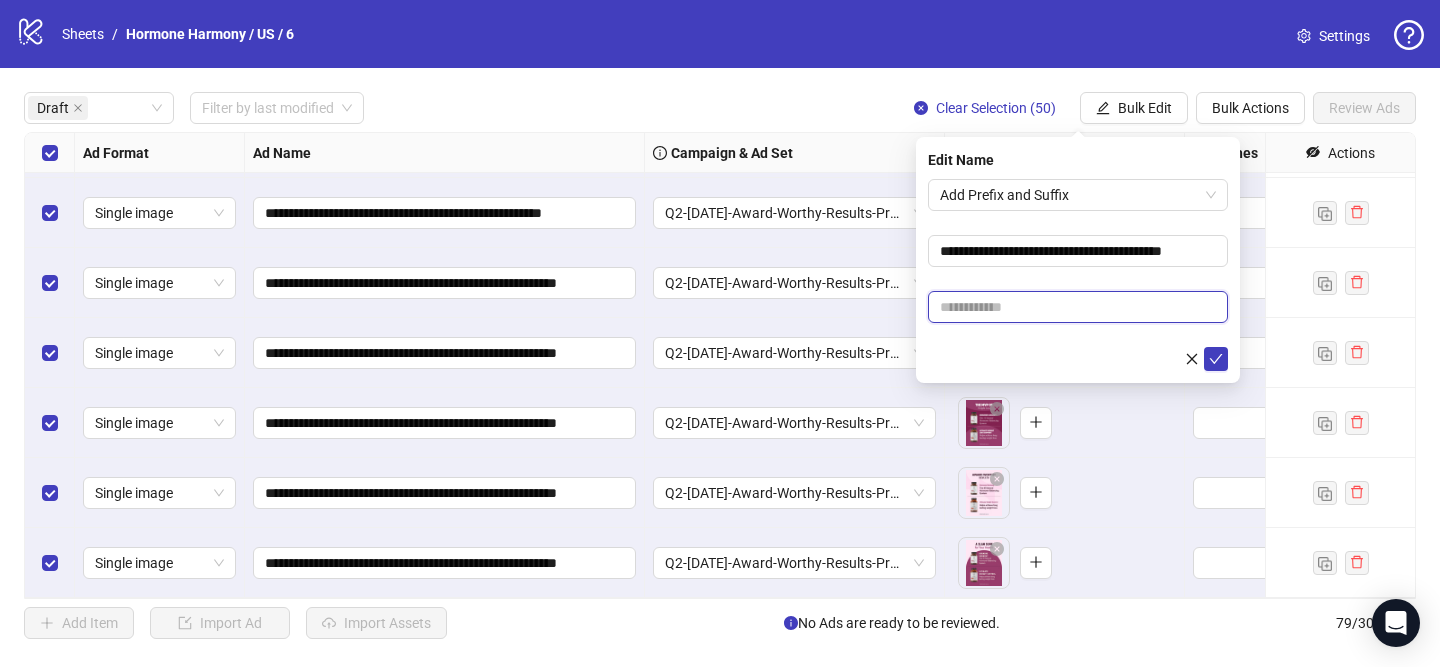 click at bounding box center (1078, 307) 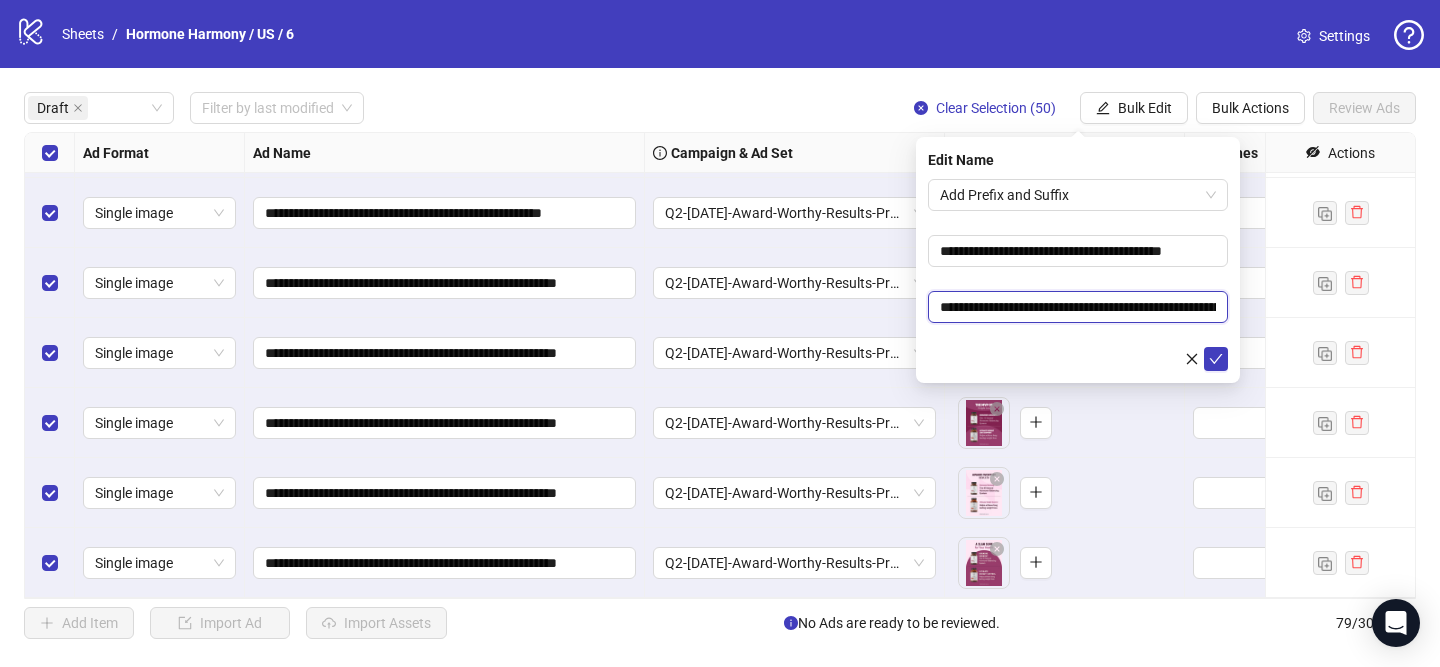 scroll, scrollTop: 0, scrollLeft: 300, axis: horizontal 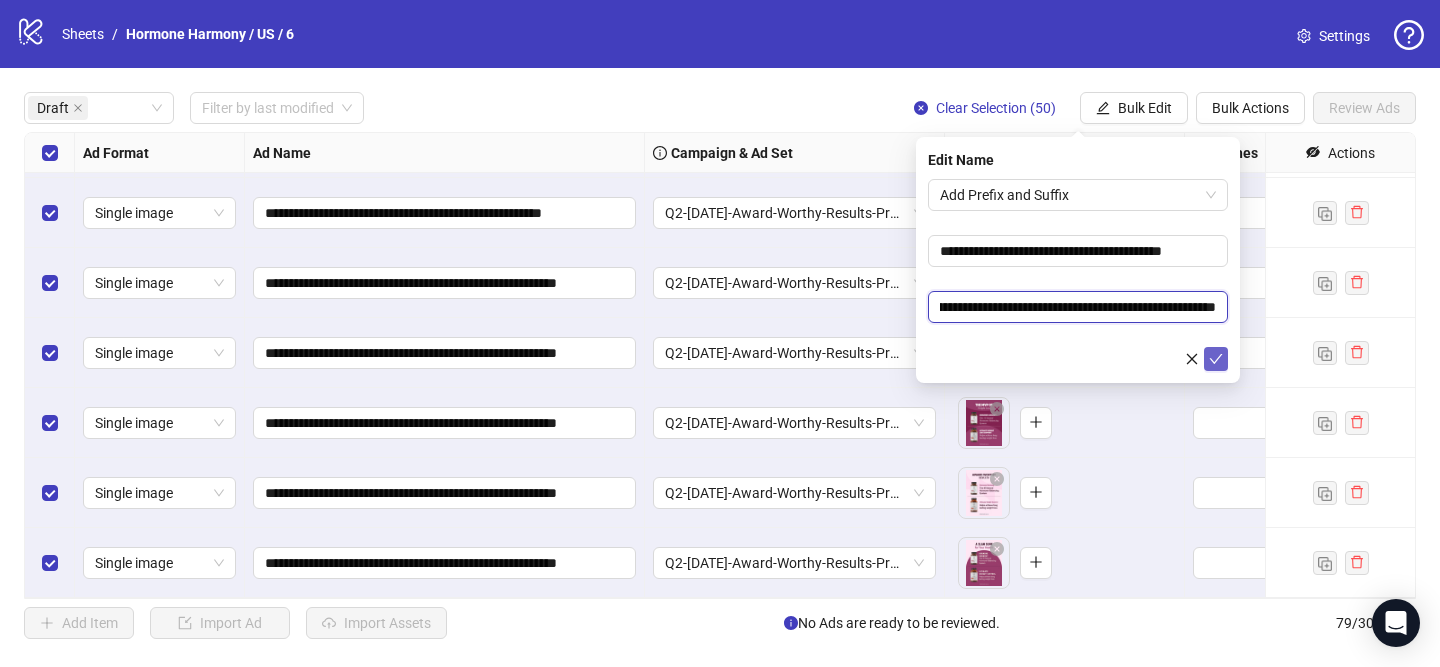 type on "**********" 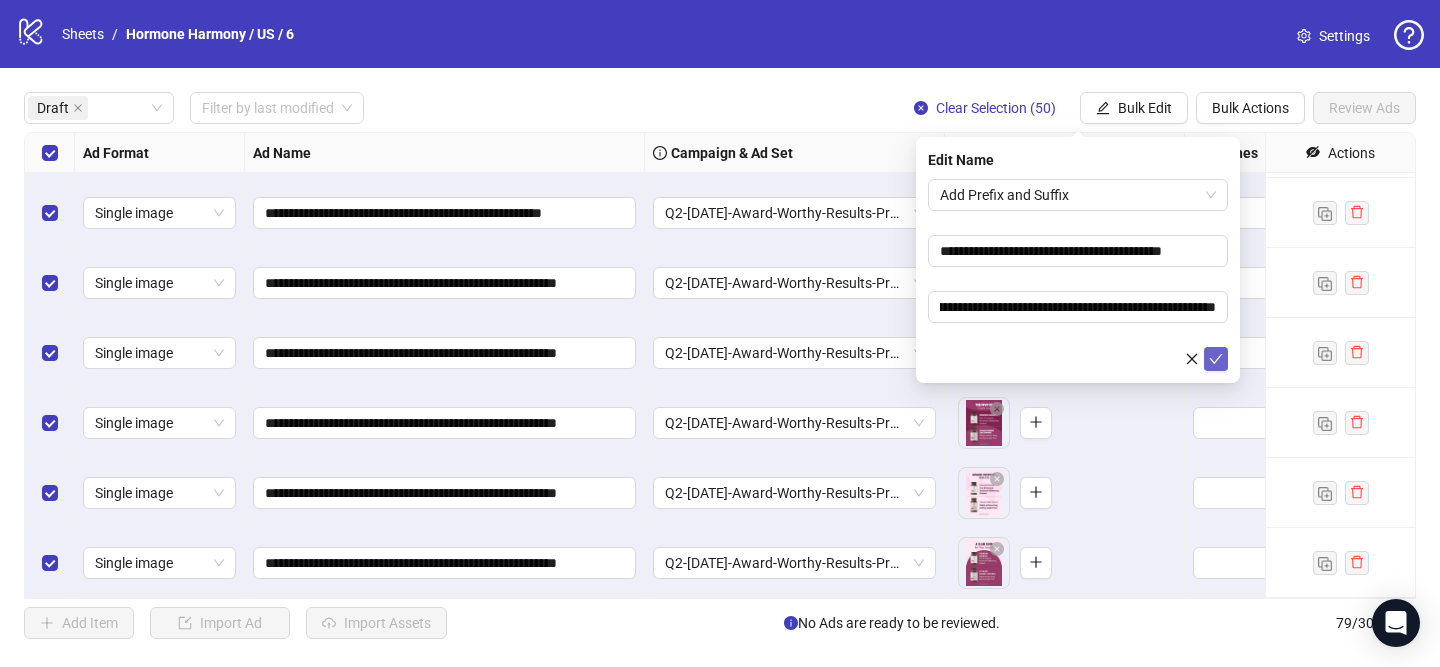 click 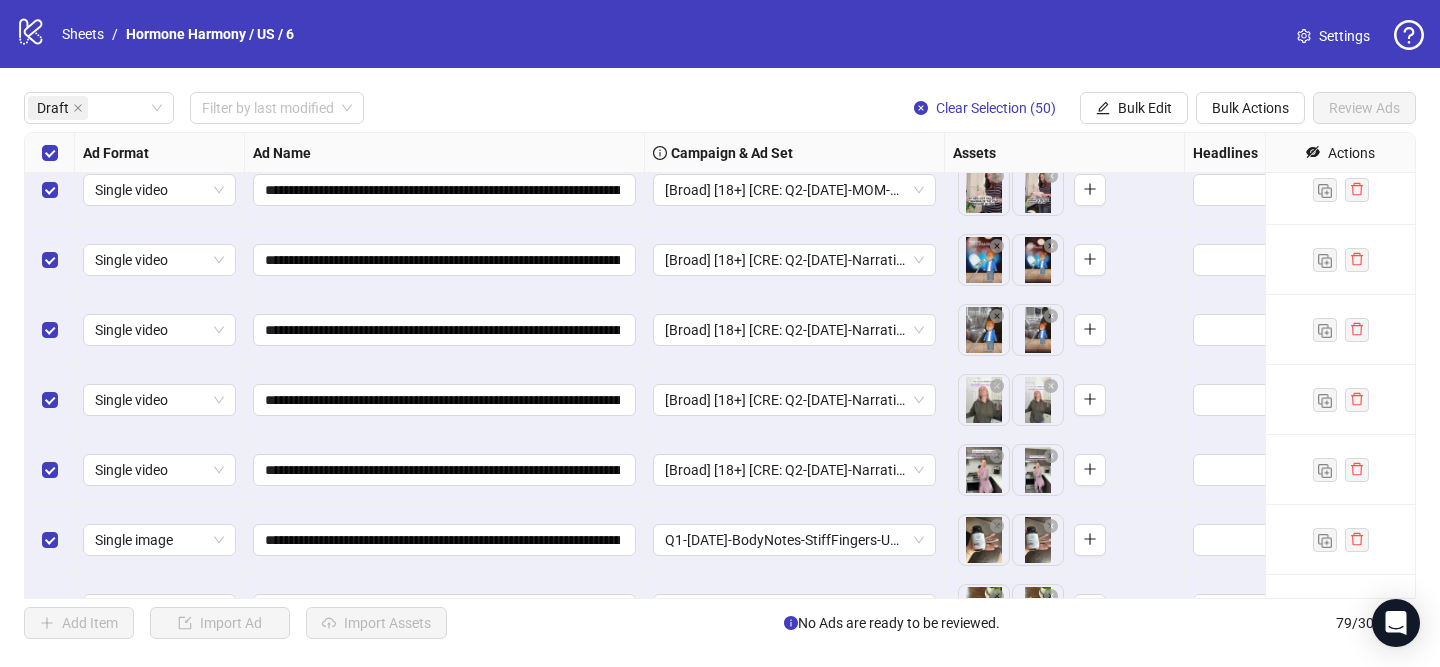 scroll, scrollTop: 0, scrollLeft: 0, axis: both 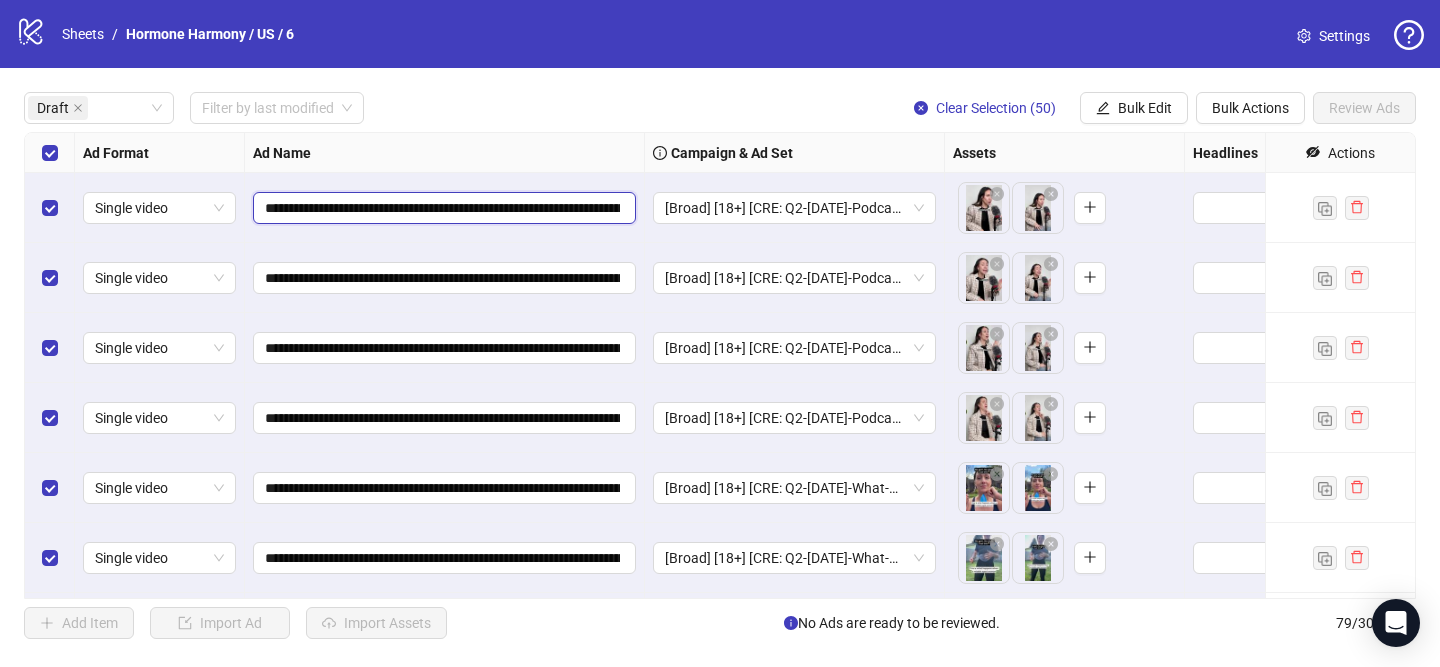 click on "**********" at bounding box center (442, 208) 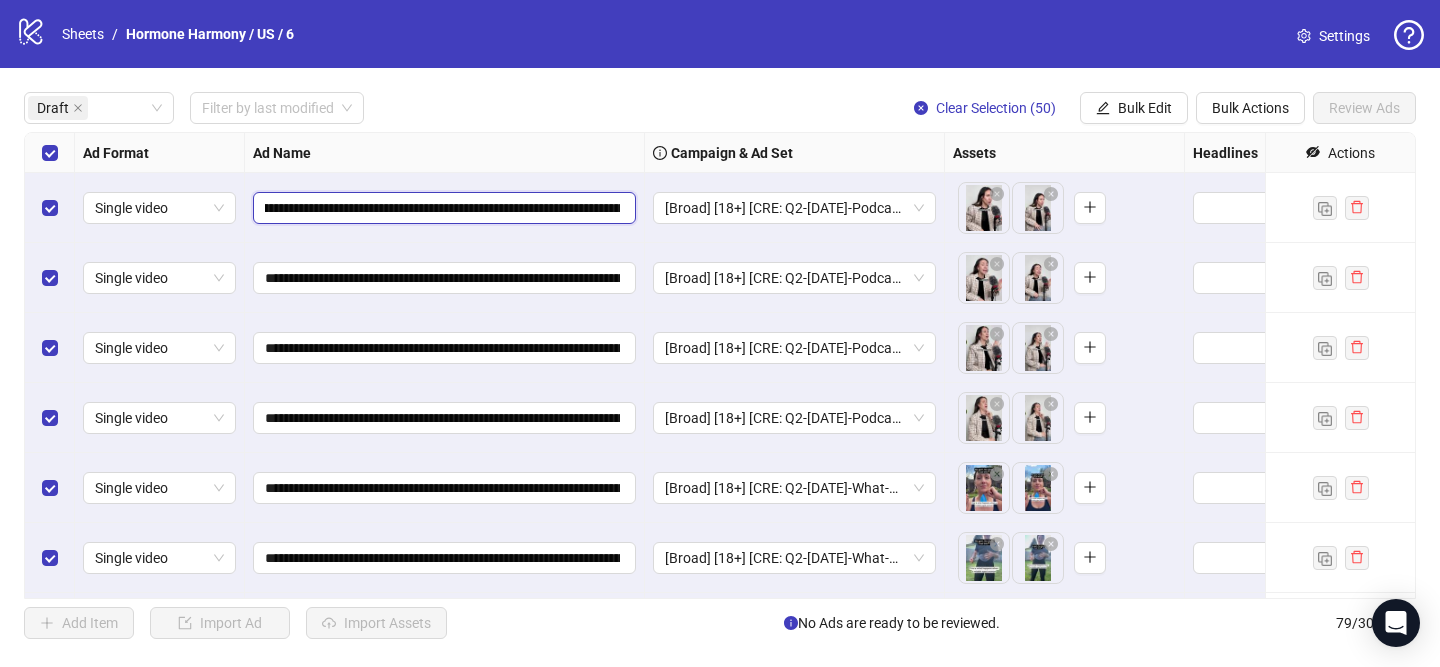 scroll, scrollTop: 0, scrollLeft: 0, axis: both 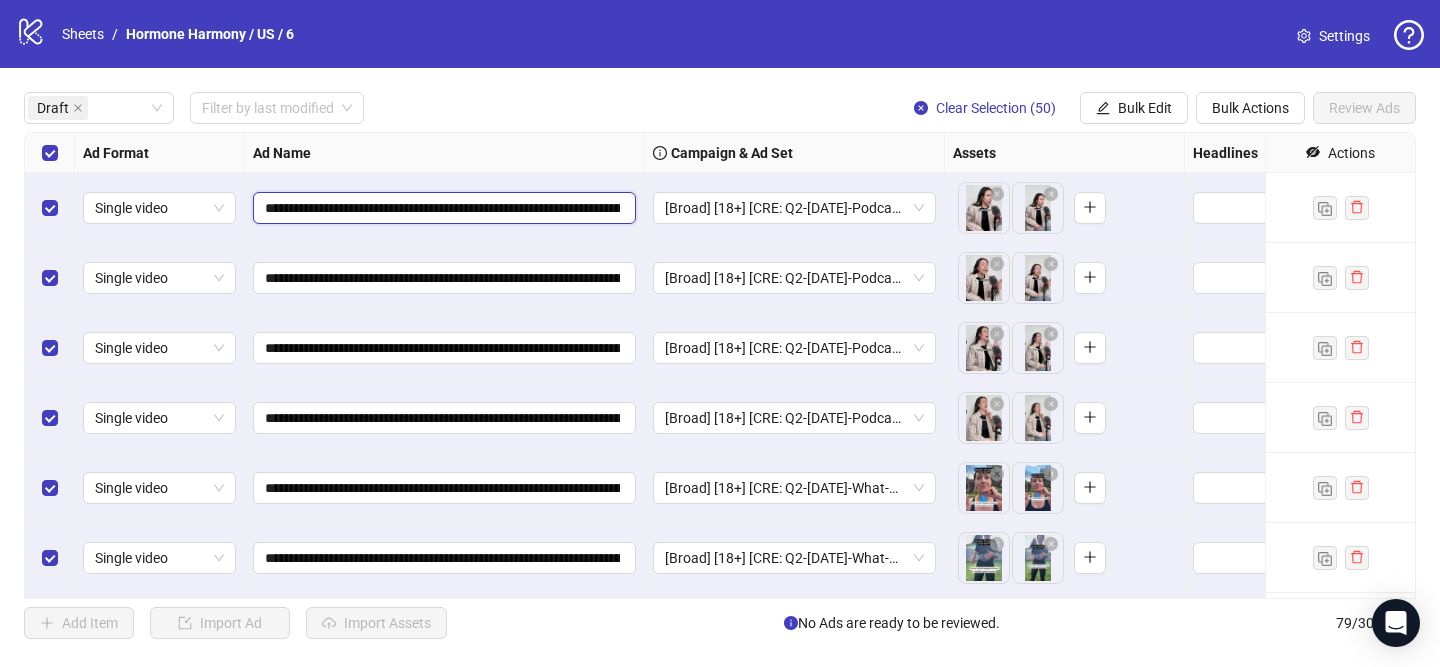 click on "**********" at bounding box center (442, 208) 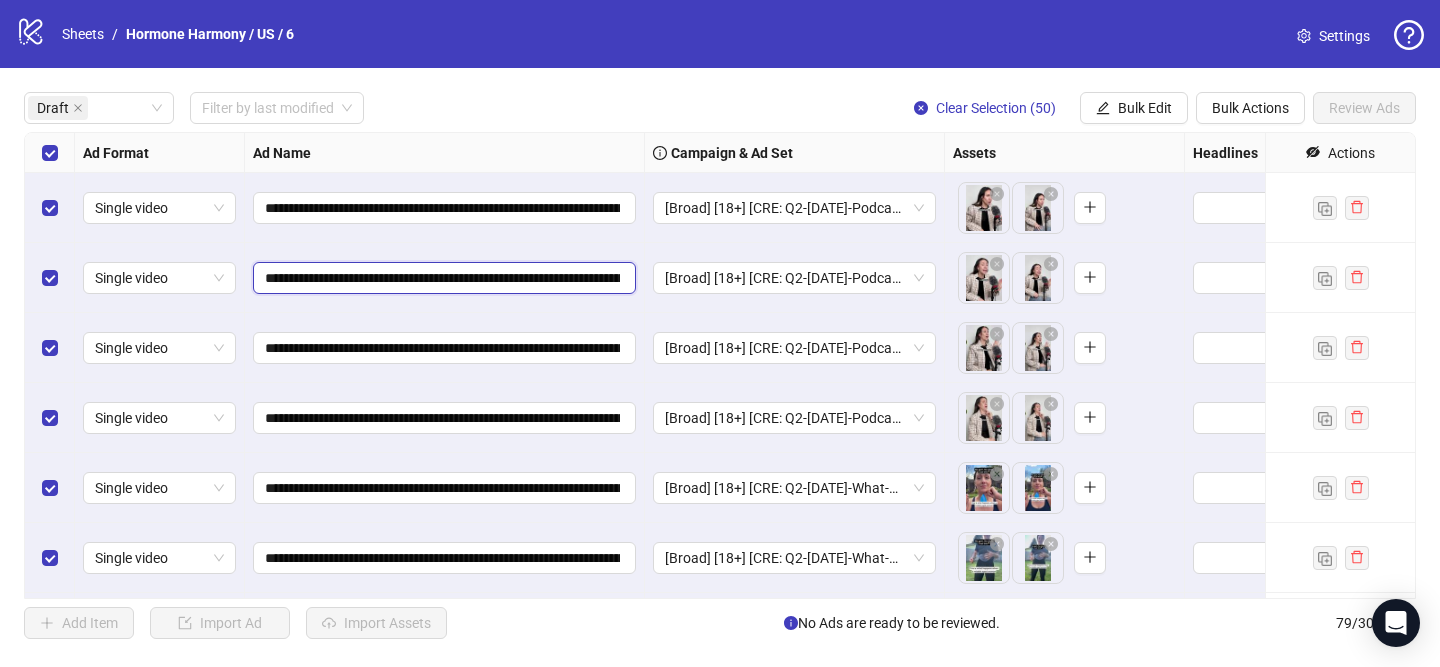 click on "**********" at bounding box center [442, 278] 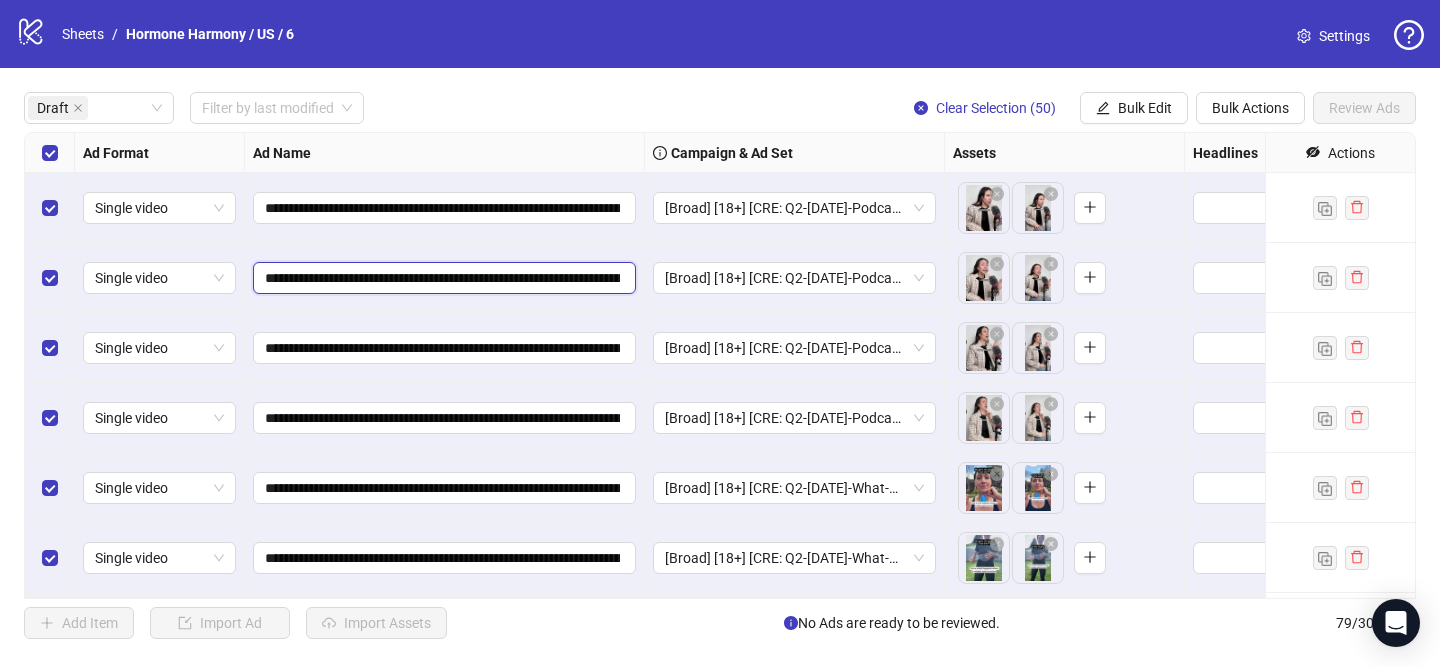 click on "**********" at bounding box center [442, 278] 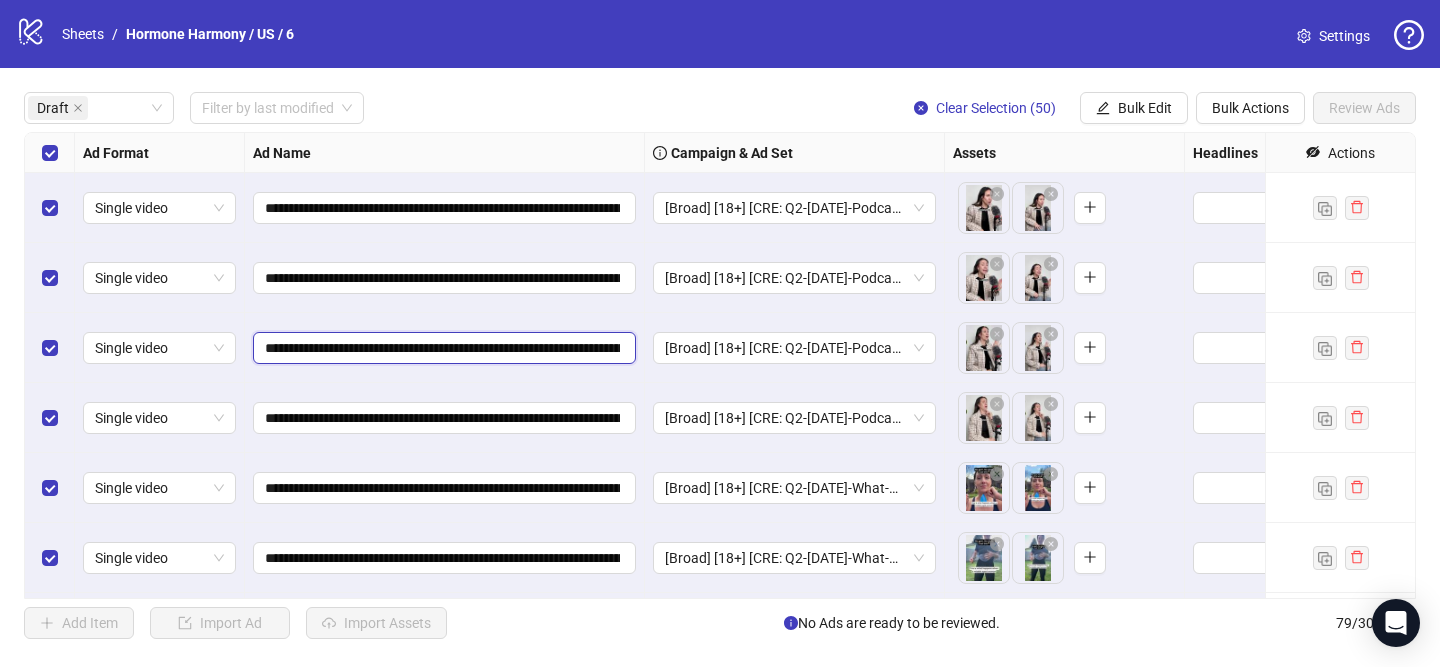 click on "**********" at bounding box center (442, 348) 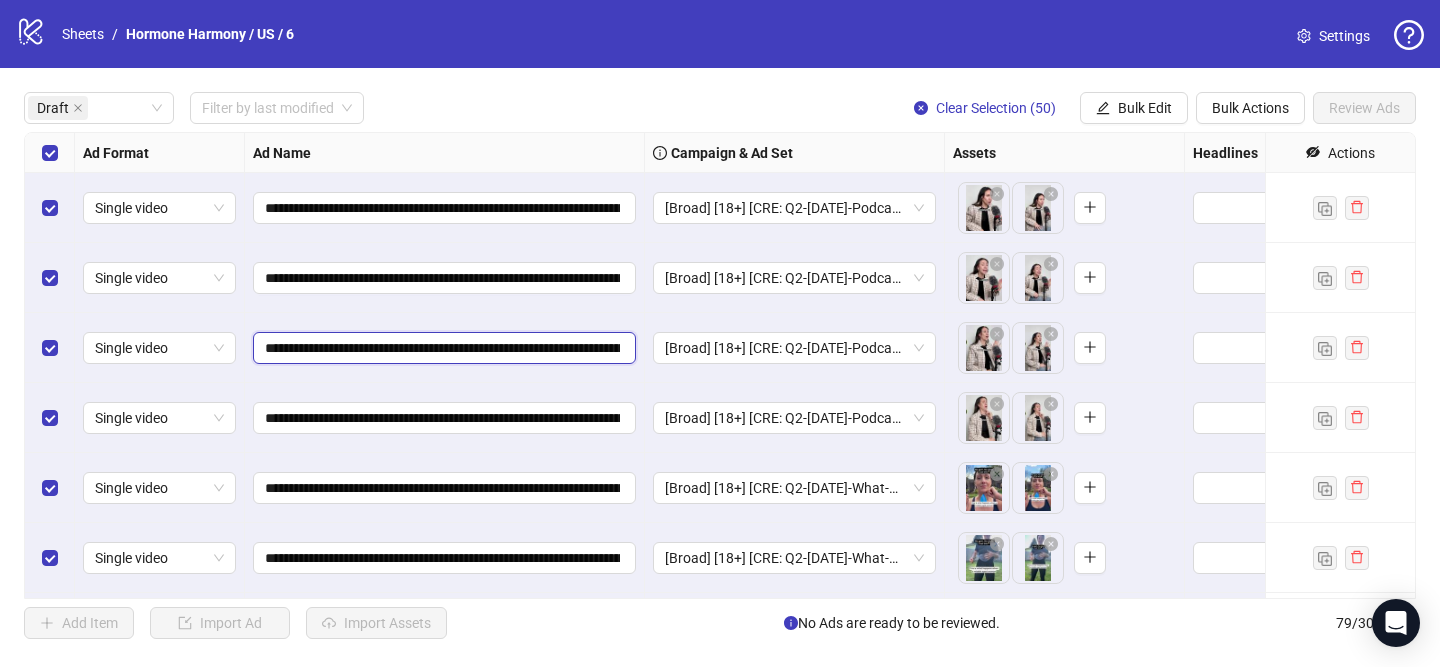 click on "**********" at bounding box center [442, 348] 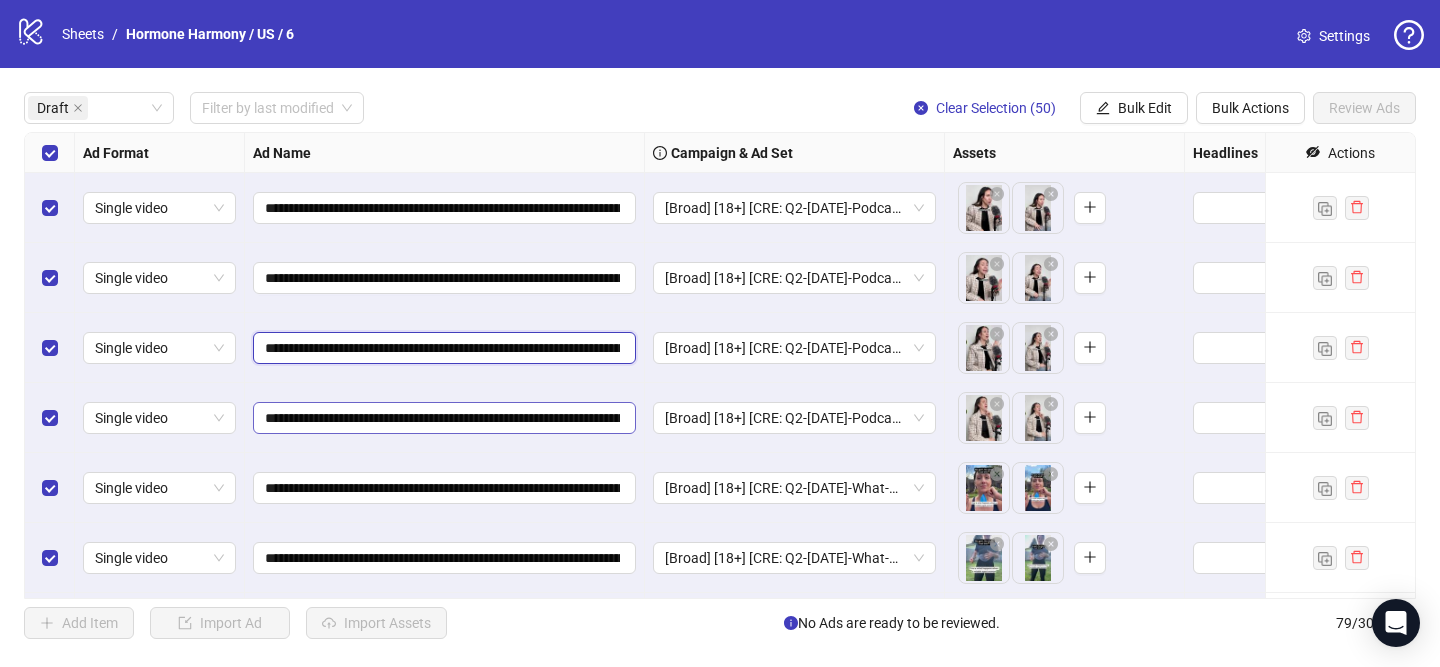 paste 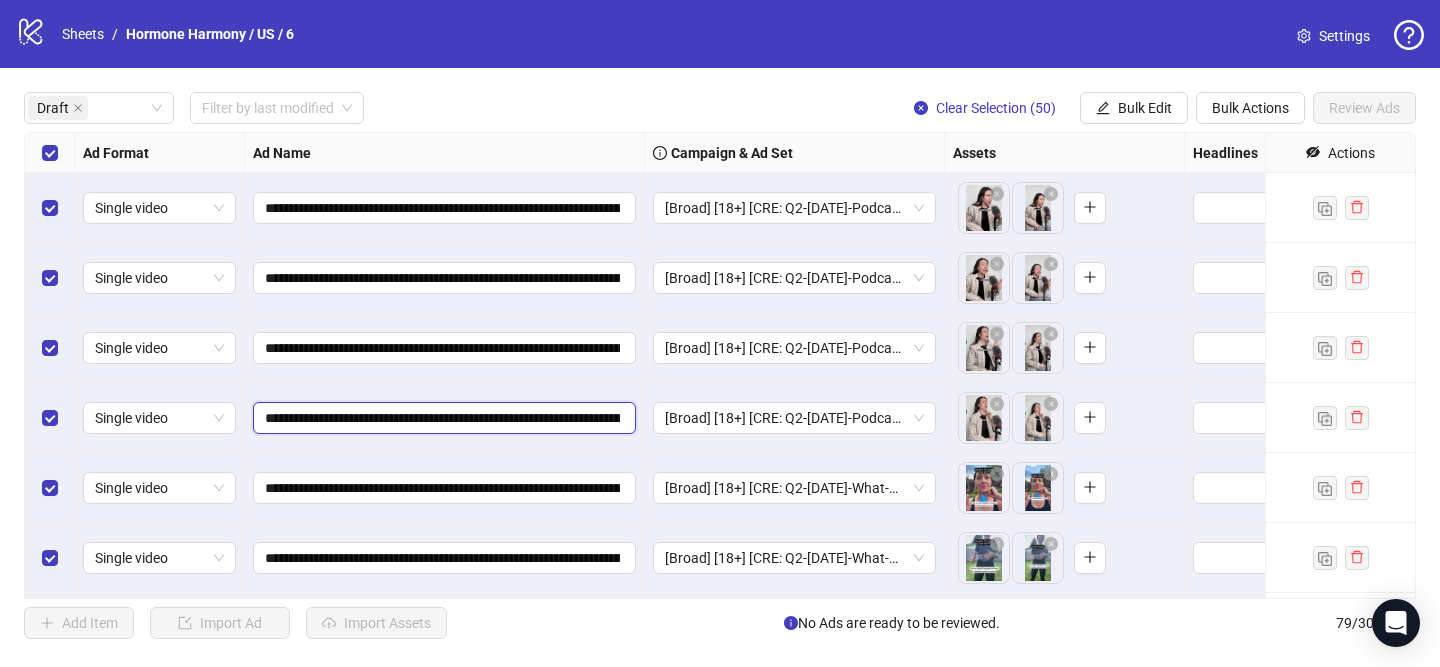 click on "**********" at bounding box center (442, 418) 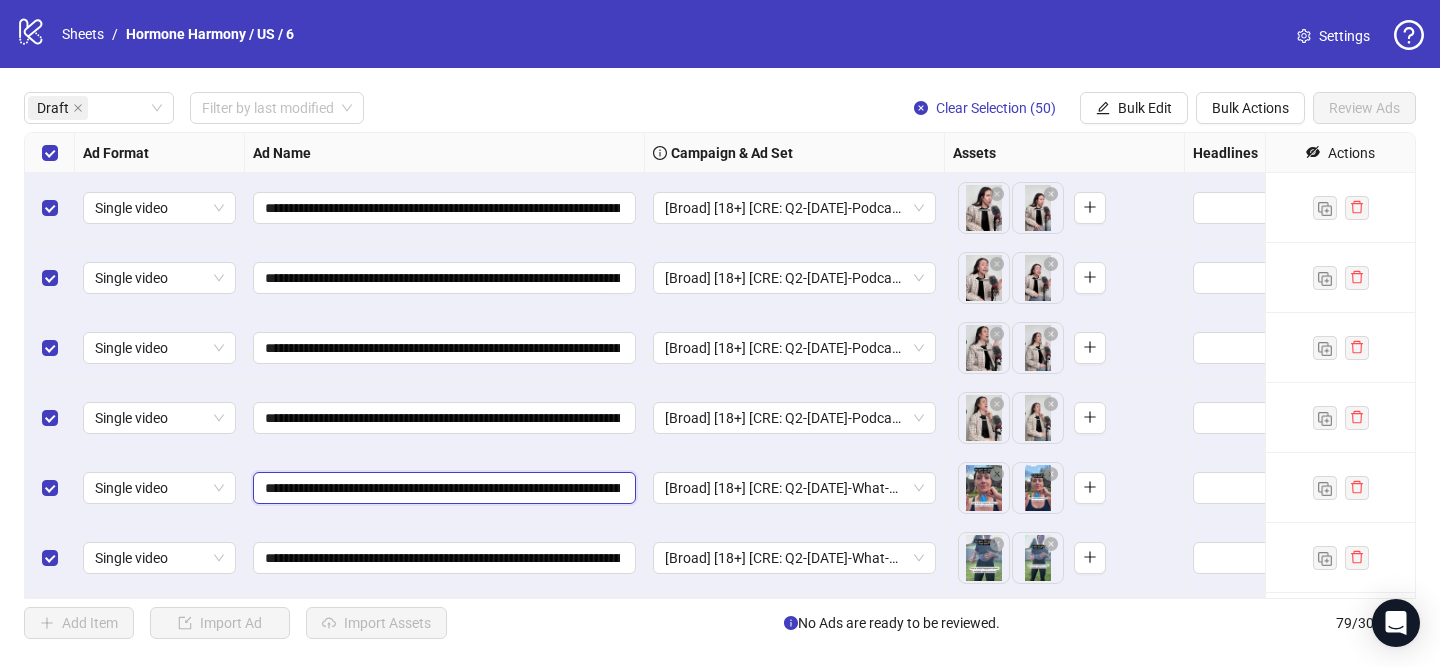 click on "**********" at bounding box center [442, 488] 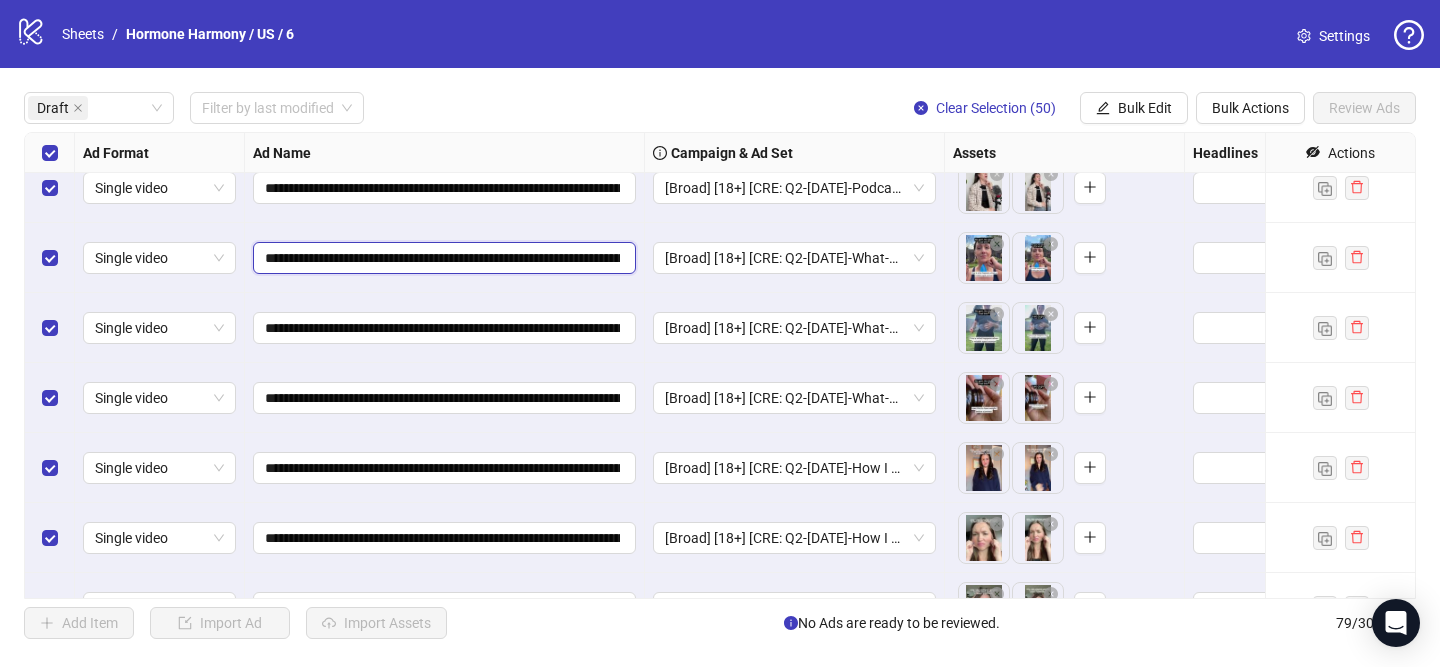 scroll, scrollTop: 246, scrollLeft: 0, axis: vertical 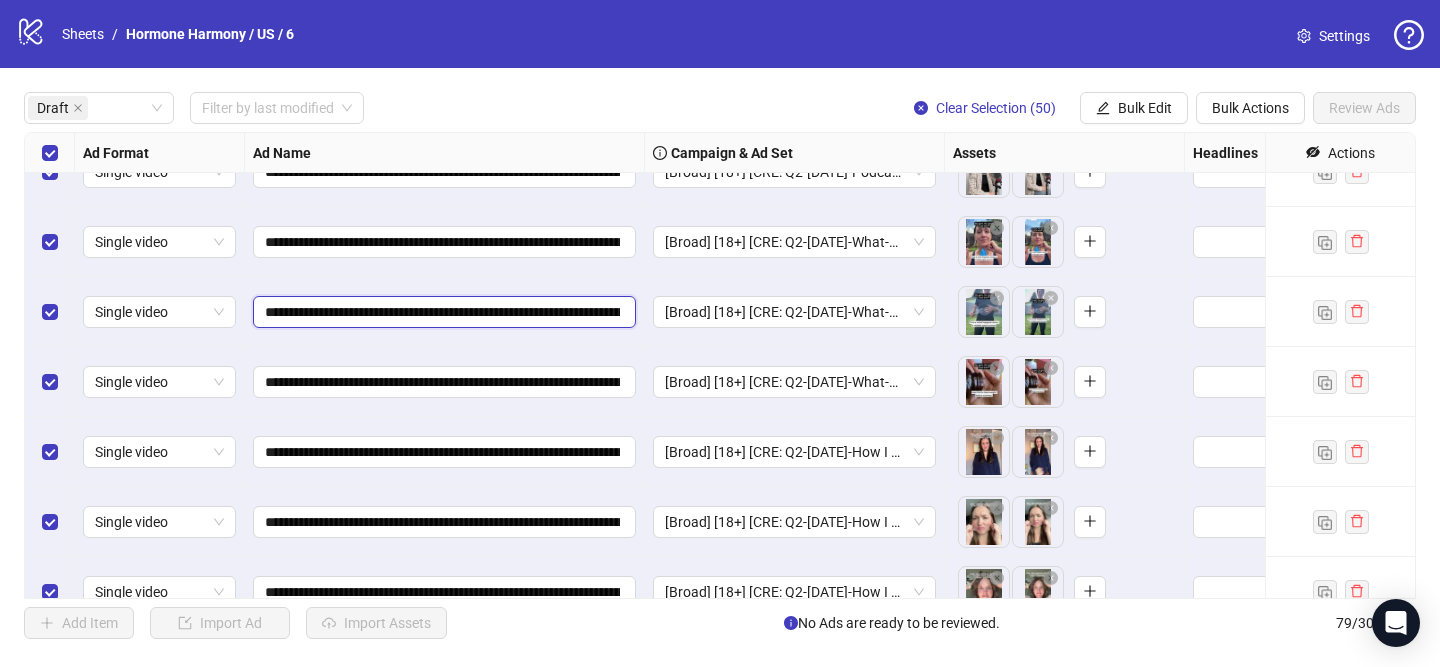 click on "**********" at bounding box center (442, 312) 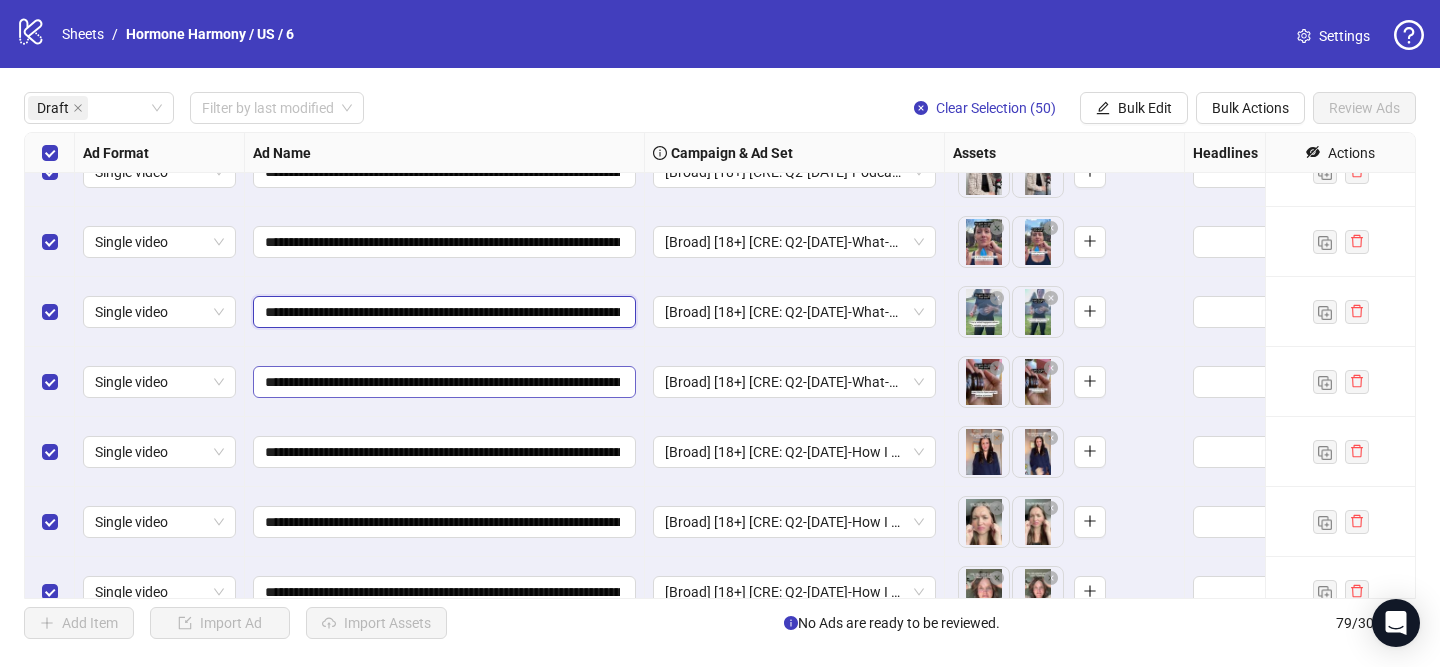 paste 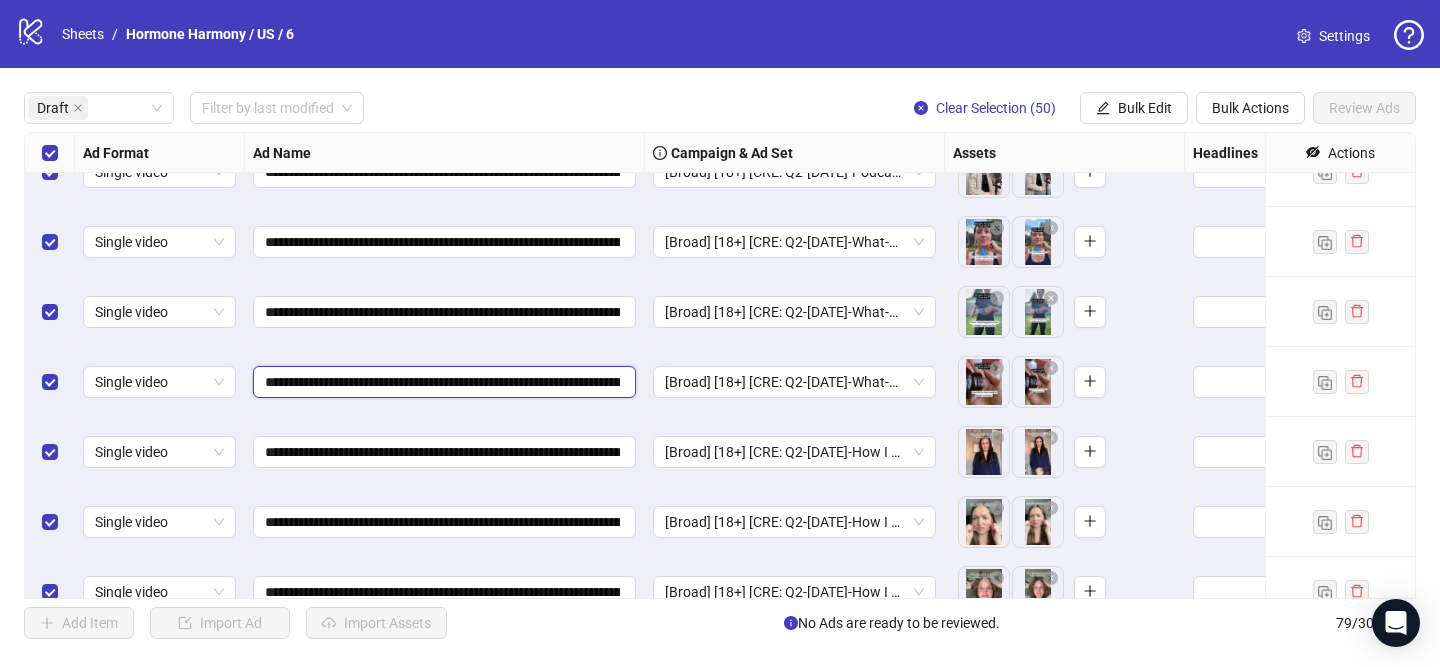 click on "**********" at bounding box center (442, 382) 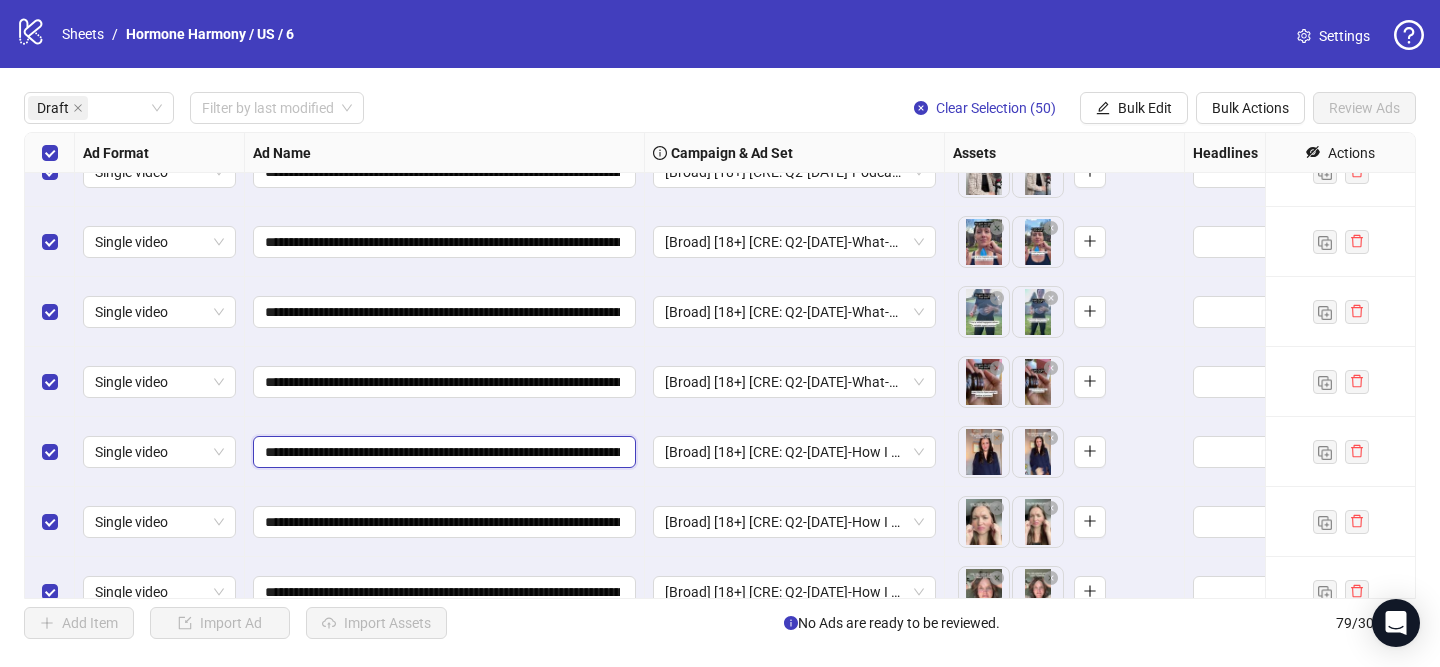 click on "**********" at bounding box center [442, 452] 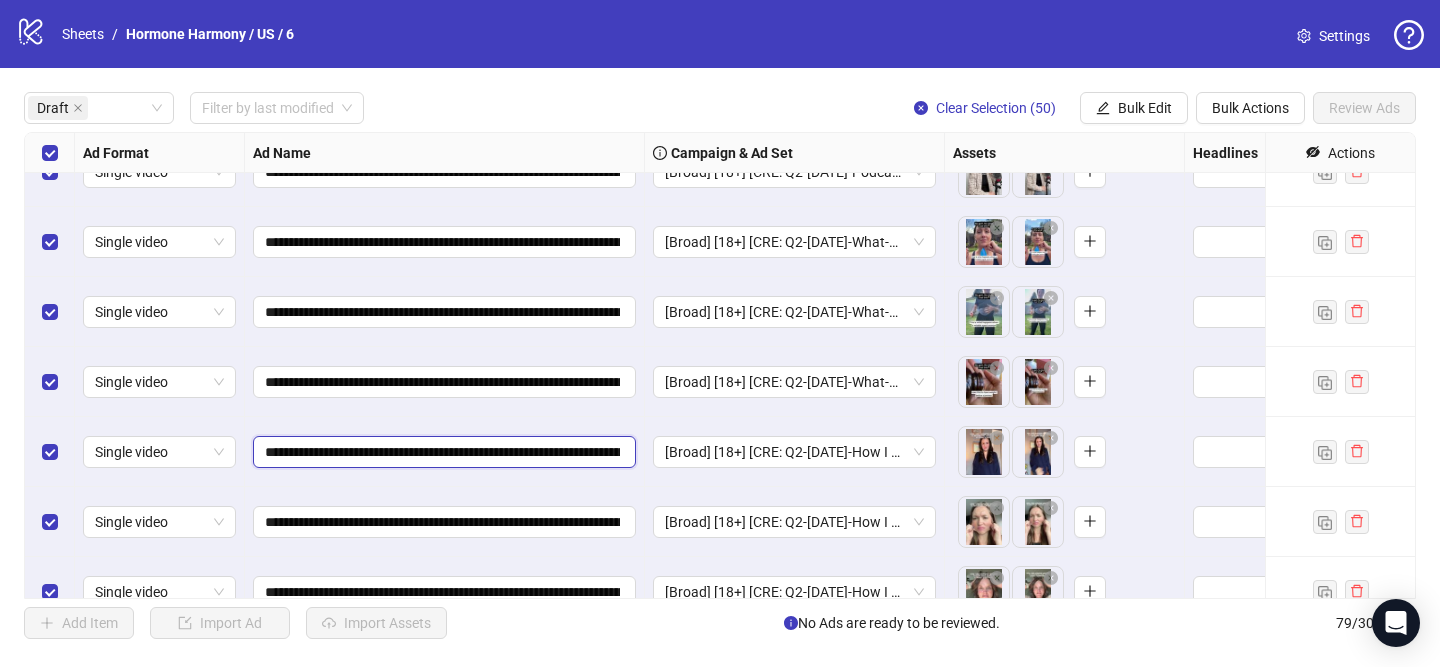 drag, startPoint x: 416, startPoint y: 444, endPoint x: 423, endPoint y: 480, distance: 36.67424 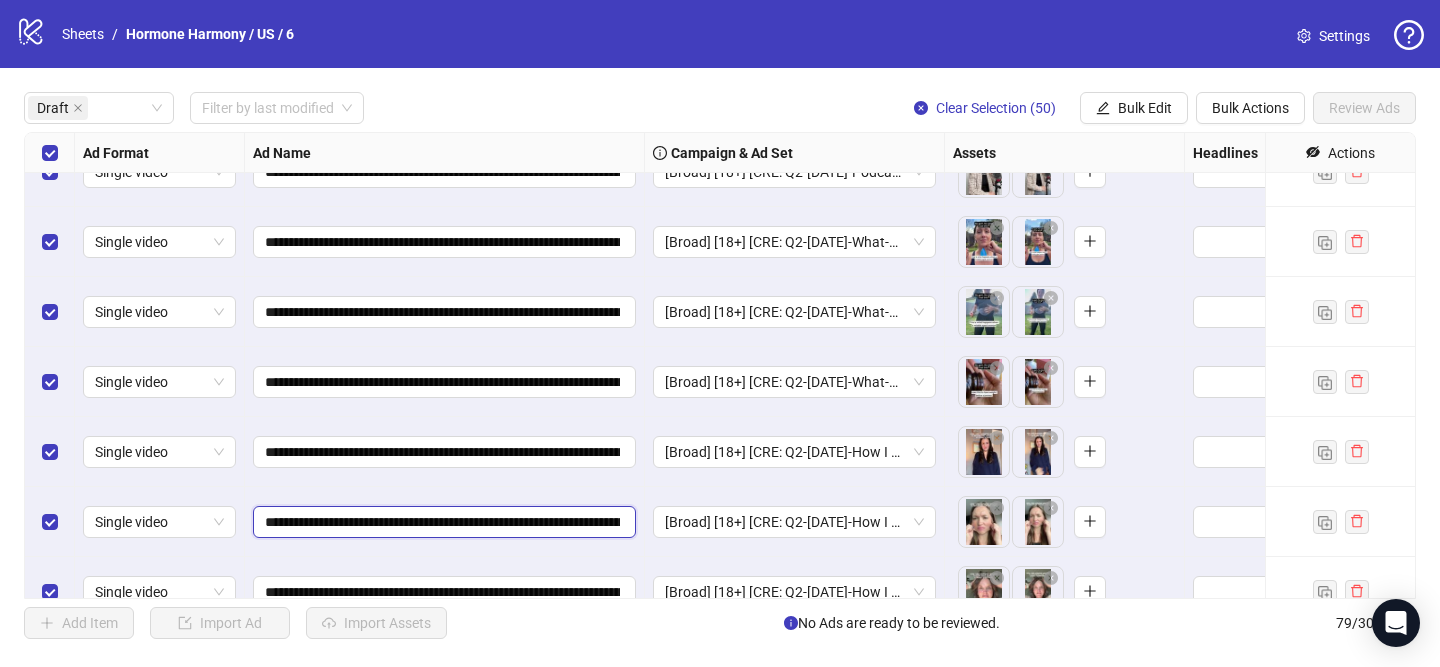 click on "**********" at bounding box center [442, 522] 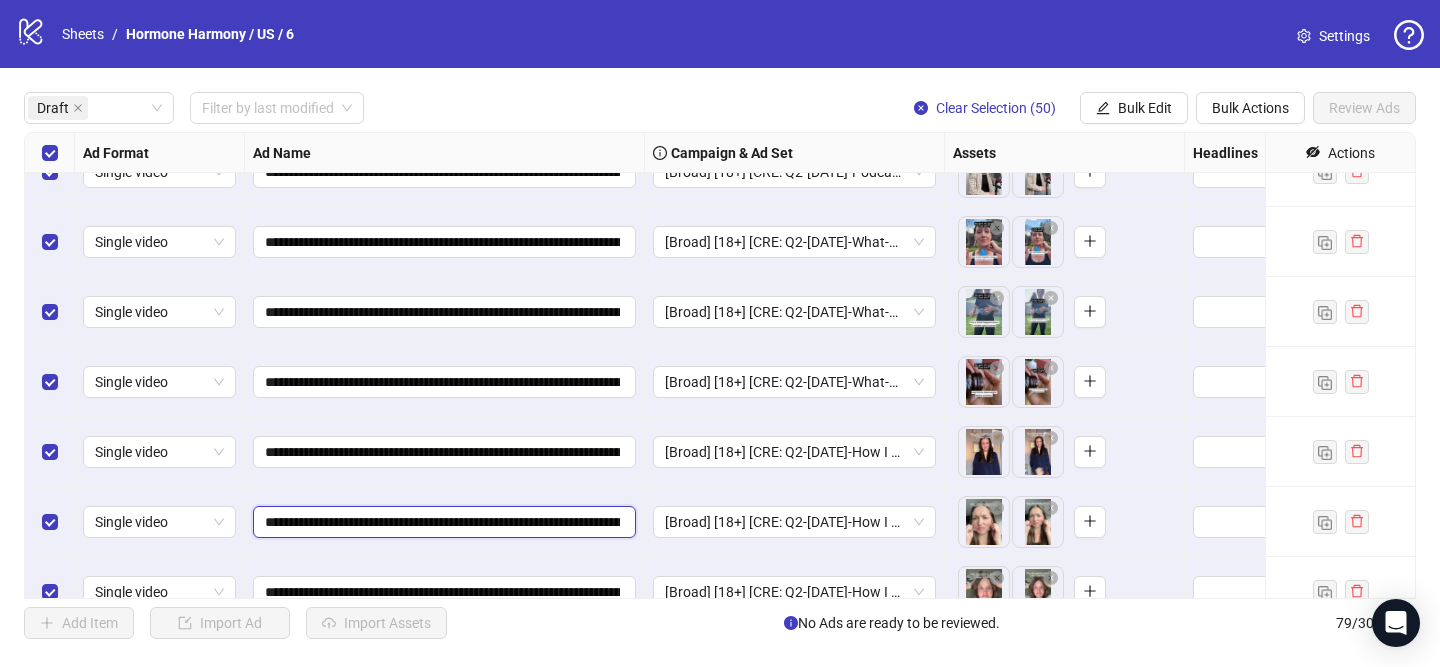 click on "**********" at bounding box center [442, 522] 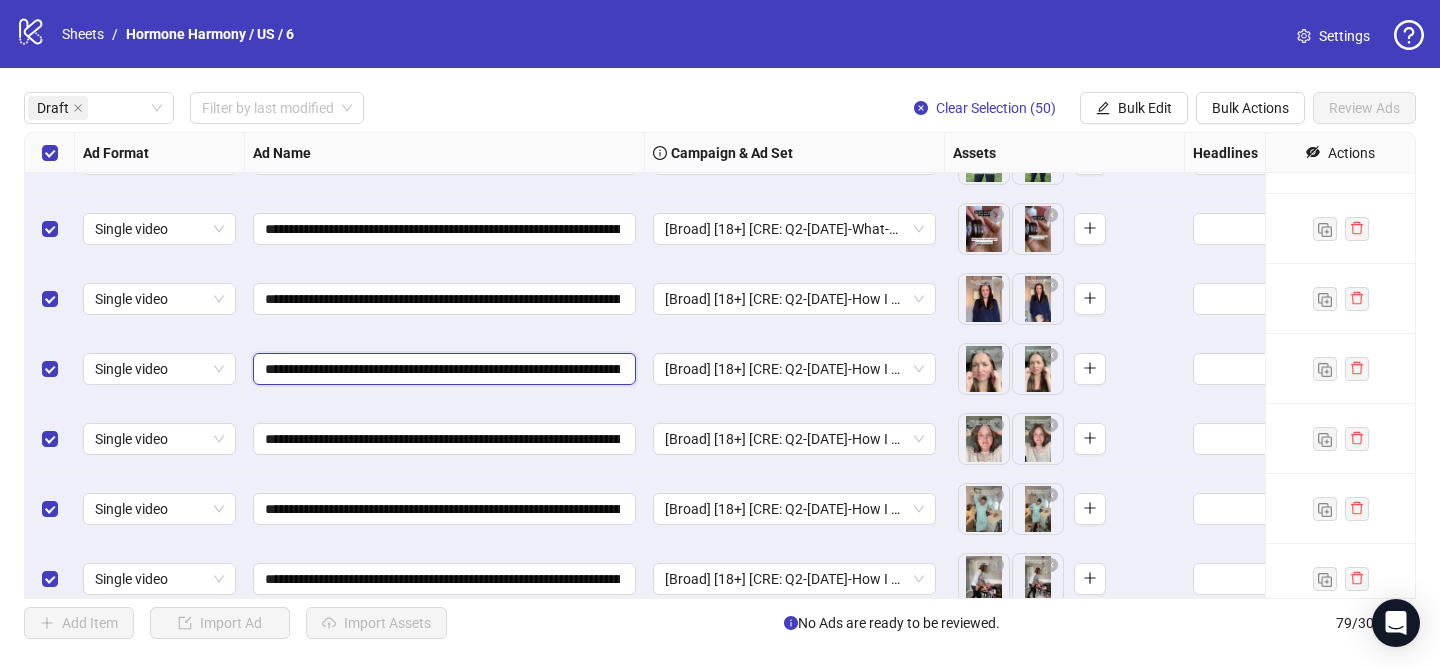 scroll, scrollTop: 497, scrollLeft: 0, axis: vertical 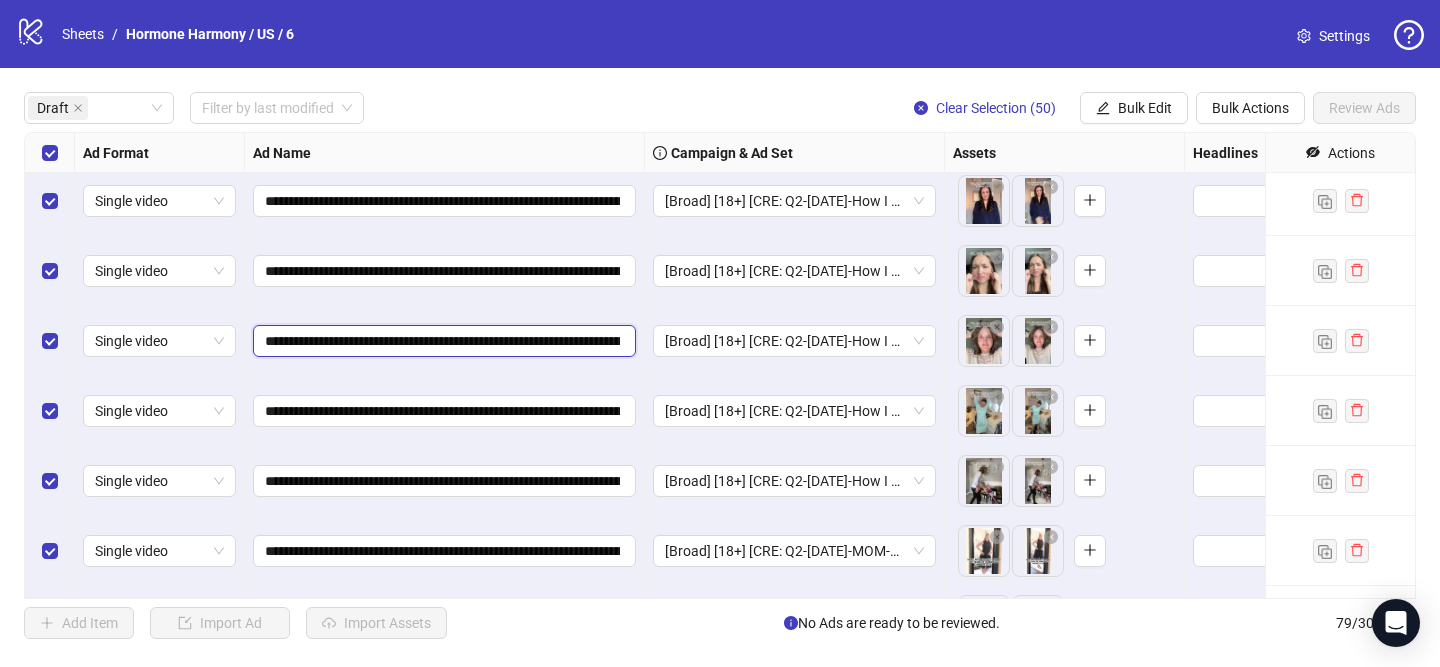 click on "**********" at bounding box center (442, 341) 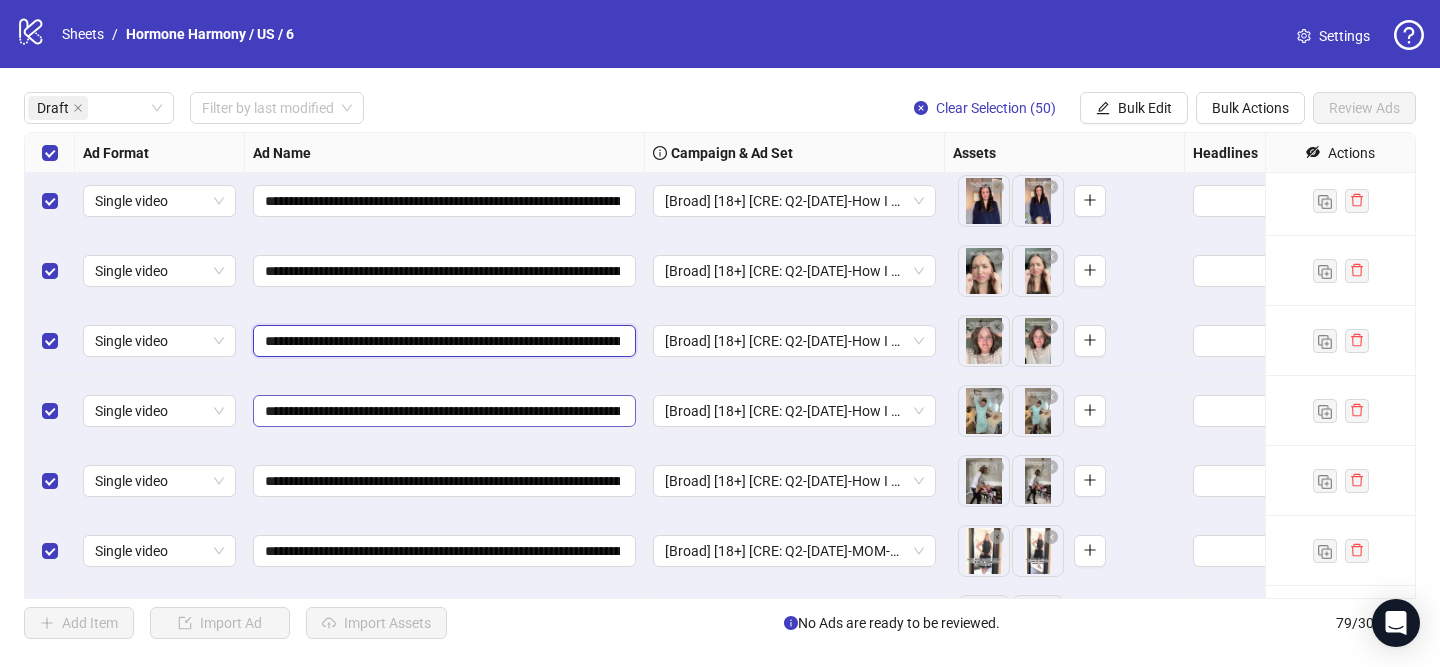 paste 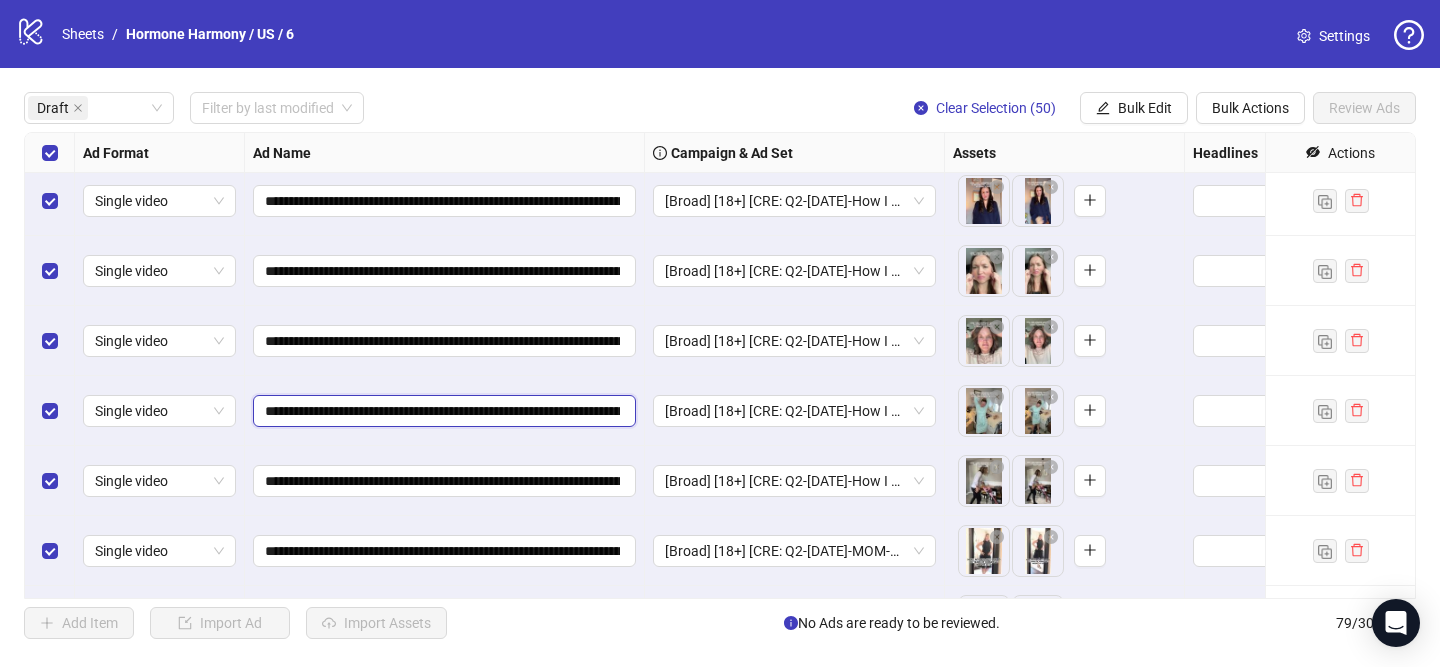 click on "**********" at bounding box center (442, 411) 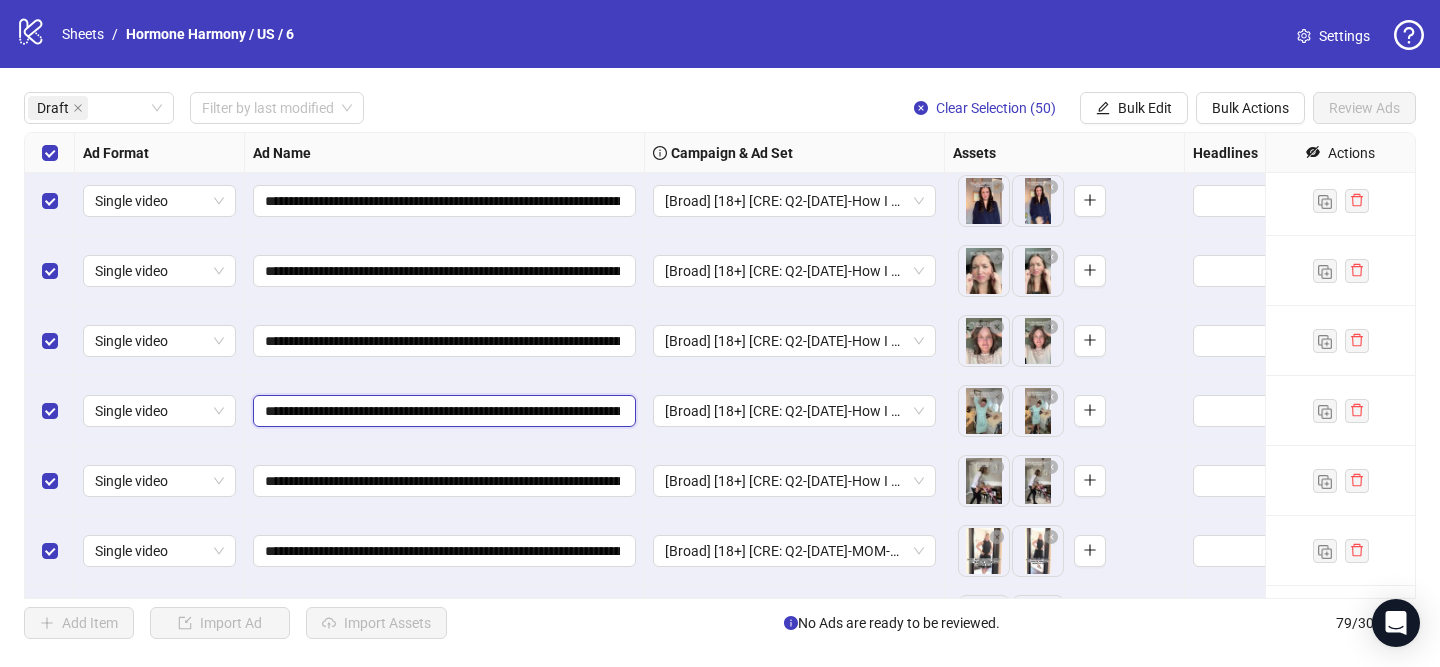 click on "**********" at bounding box center [442, 411] 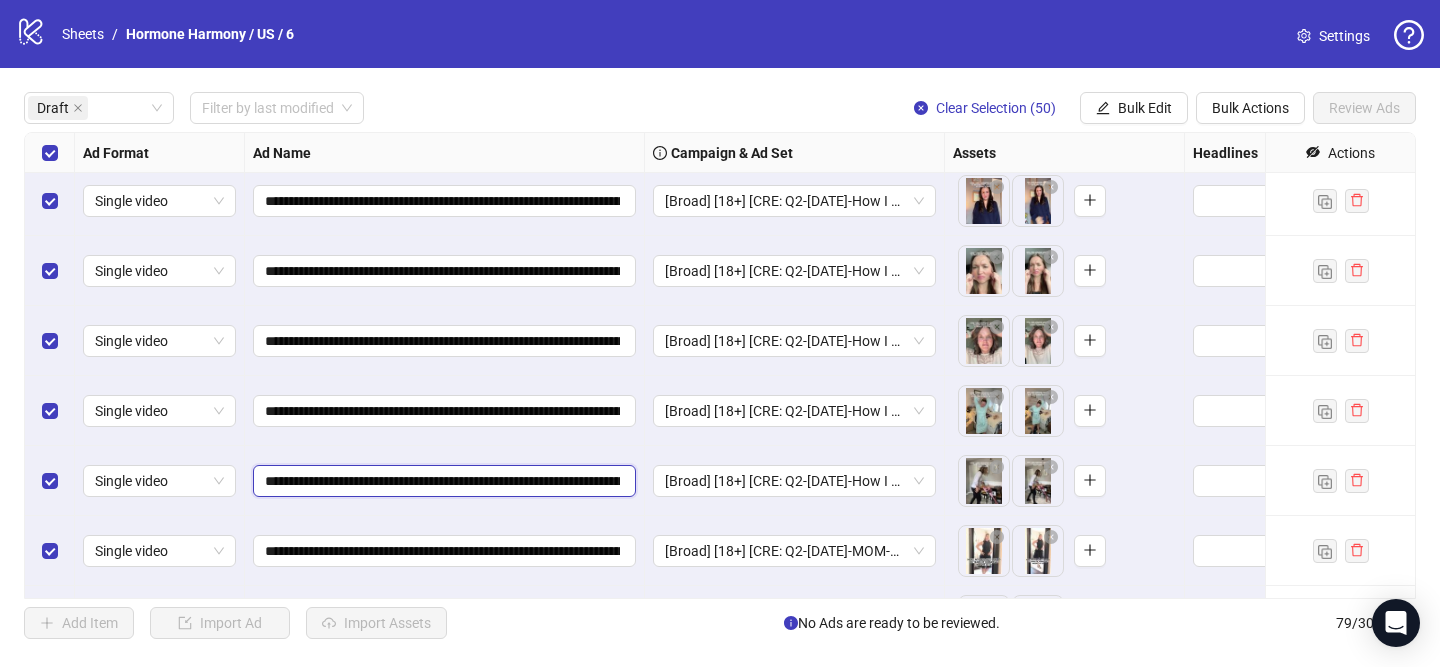 click on "**********" at bounding box center (442, 481) 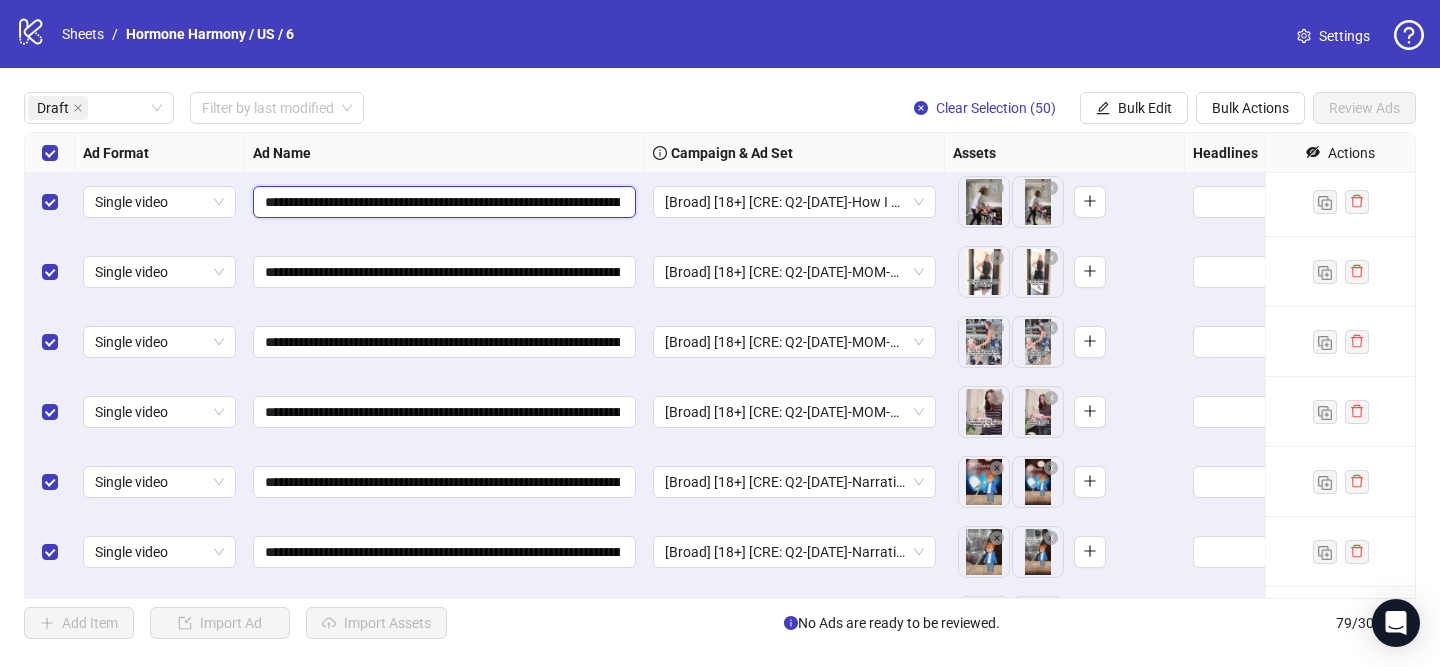 scroll, scrollTop: 779, scrollLeft: 0, axis: vertical 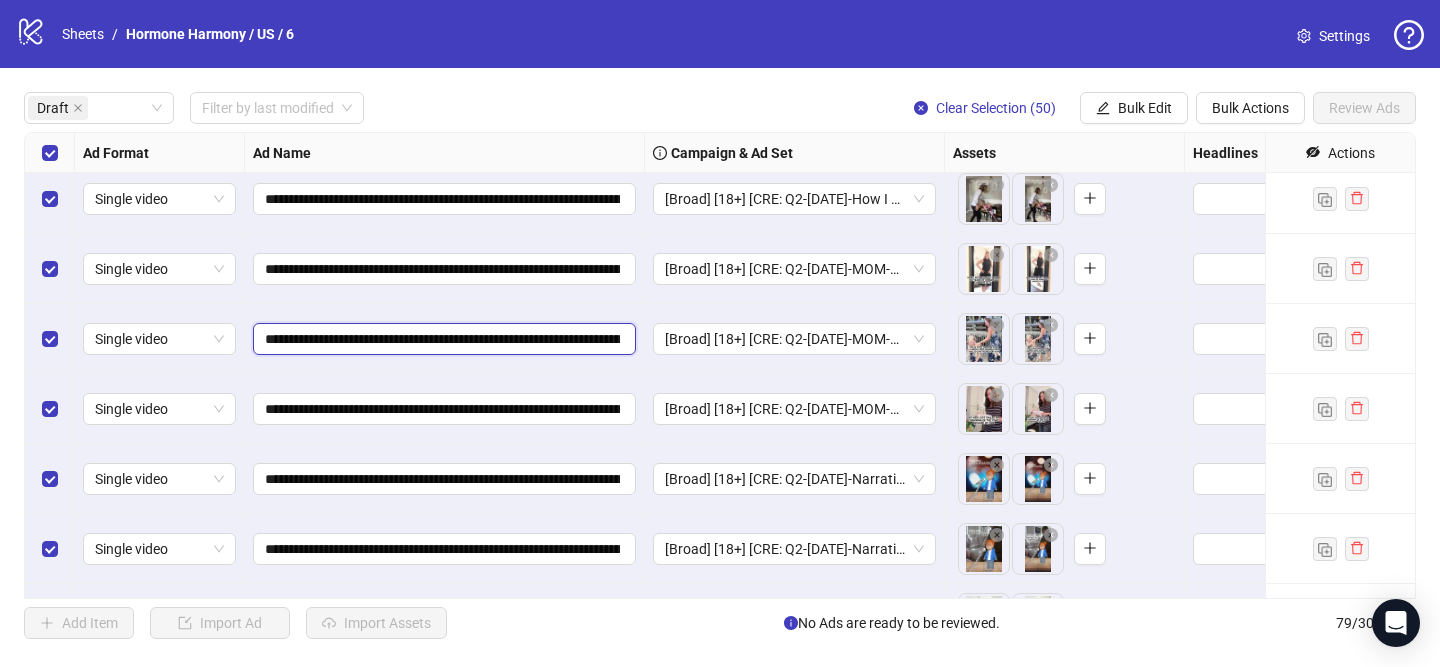 click on "**********" at bounding box center (442, 339) 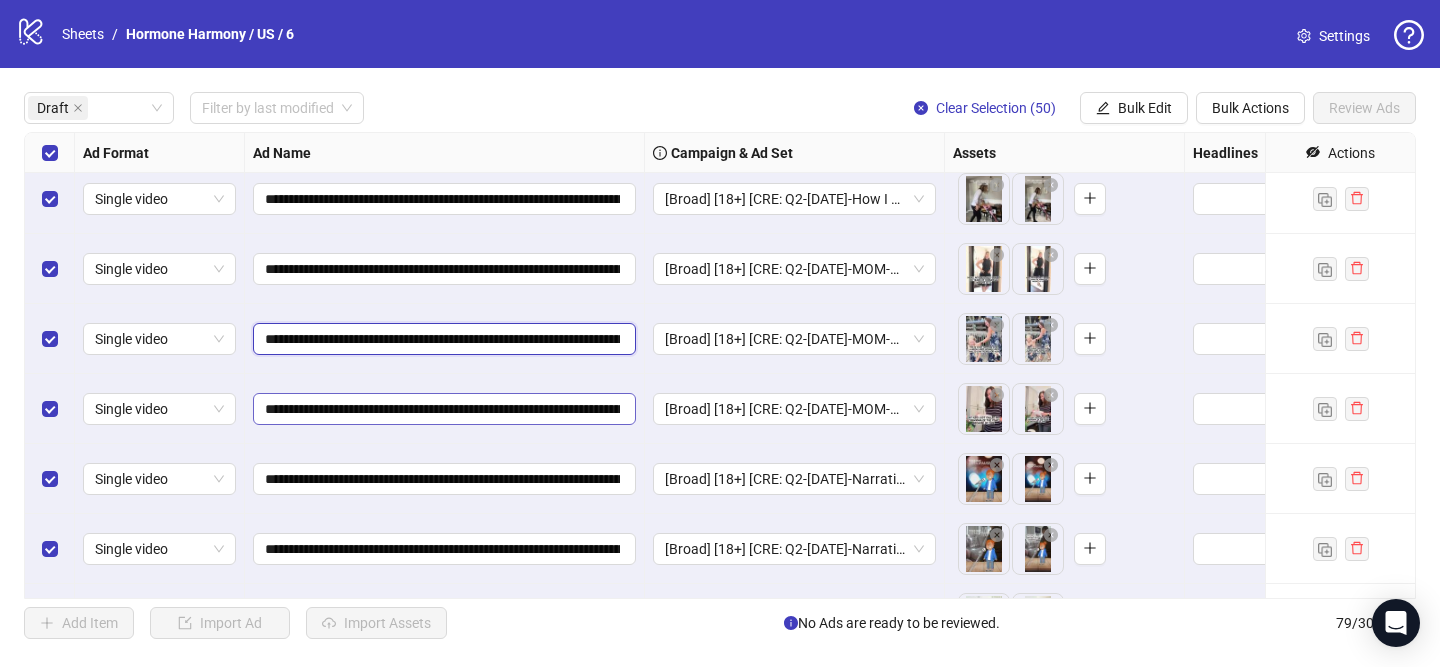 paste 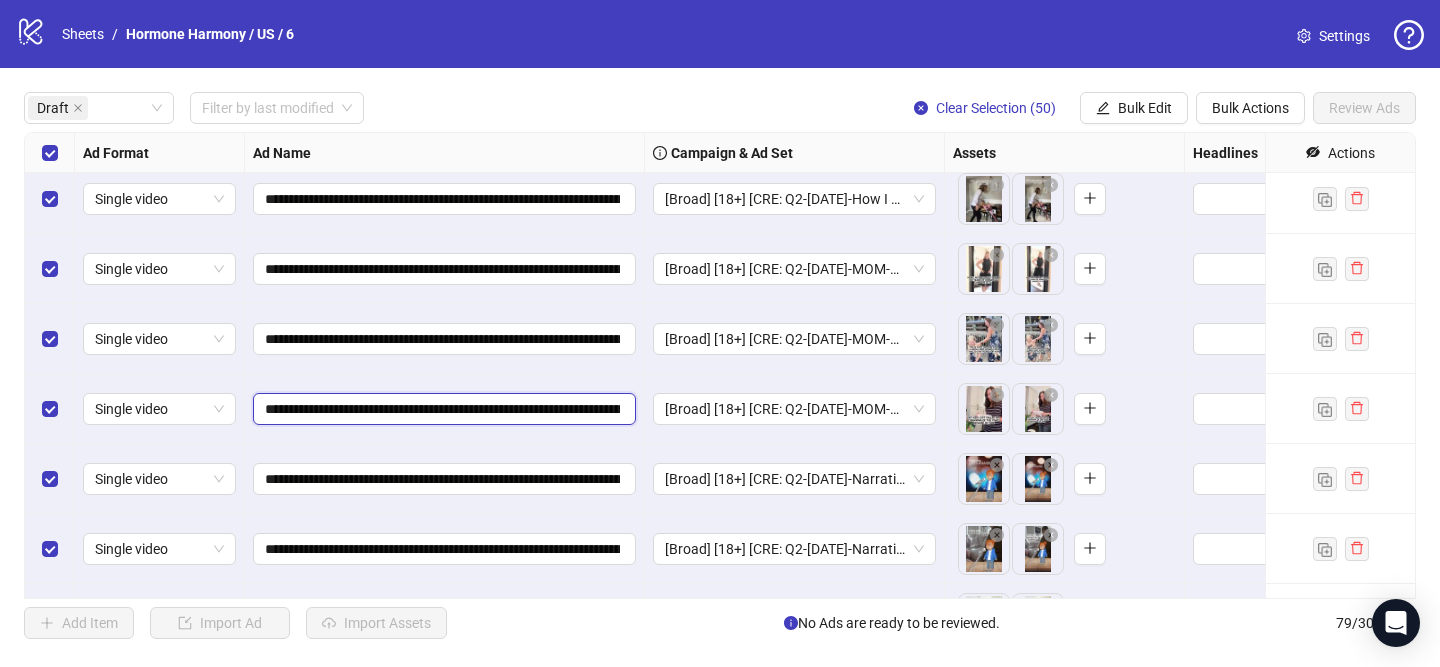 click on "**********" at bounding box center [442, 409] 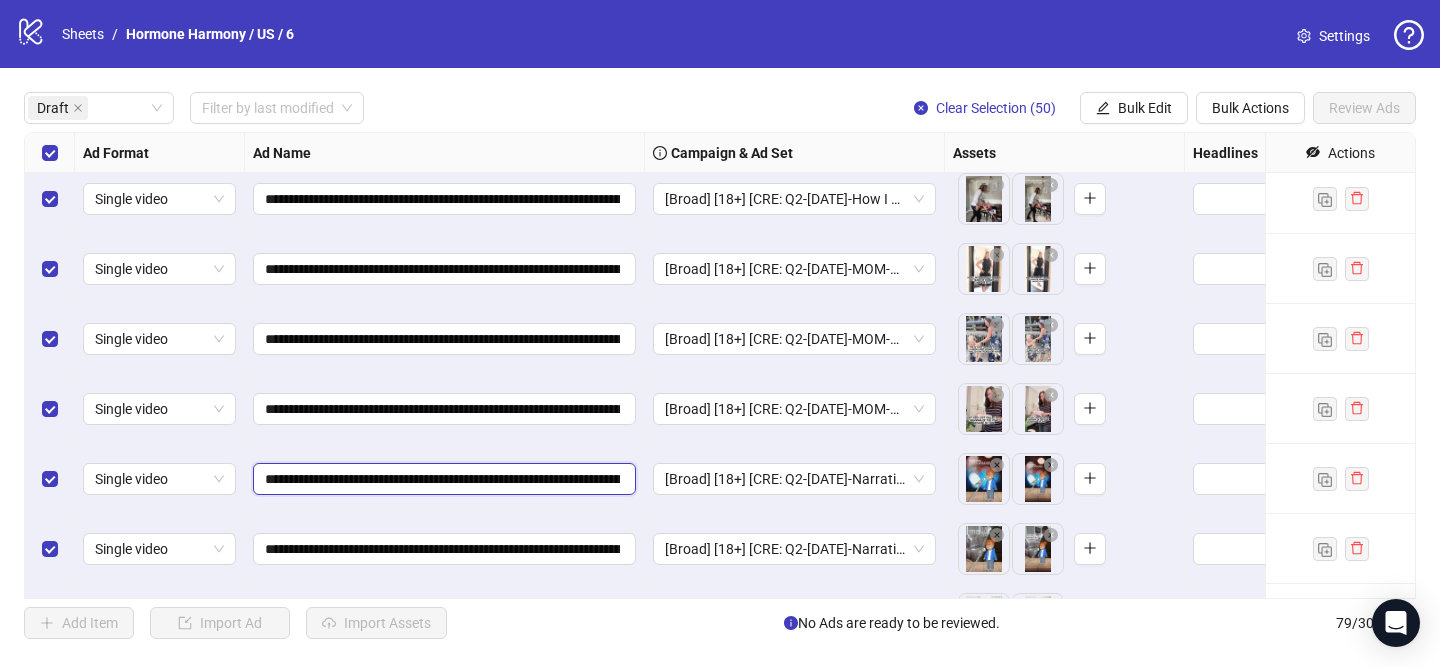click on "**********" at bounding box center [442, 479] 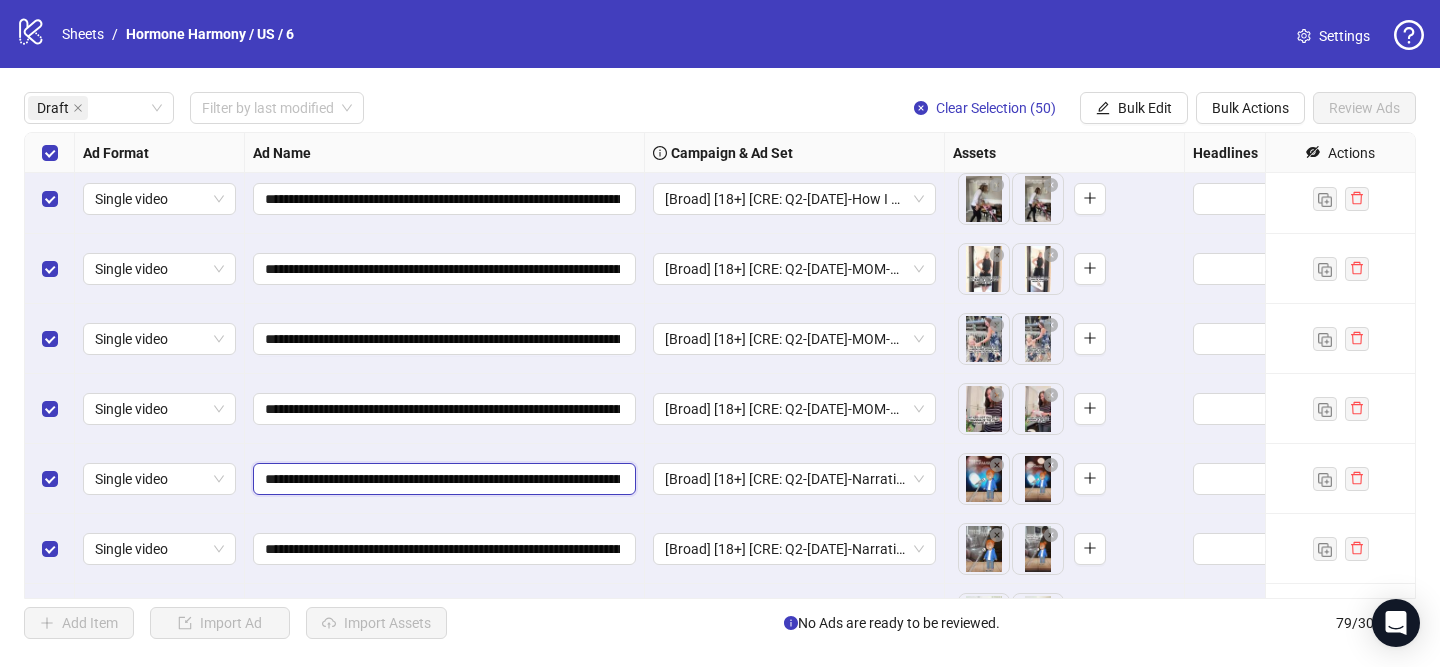 click on "**********" at bounding box center [442, 479] 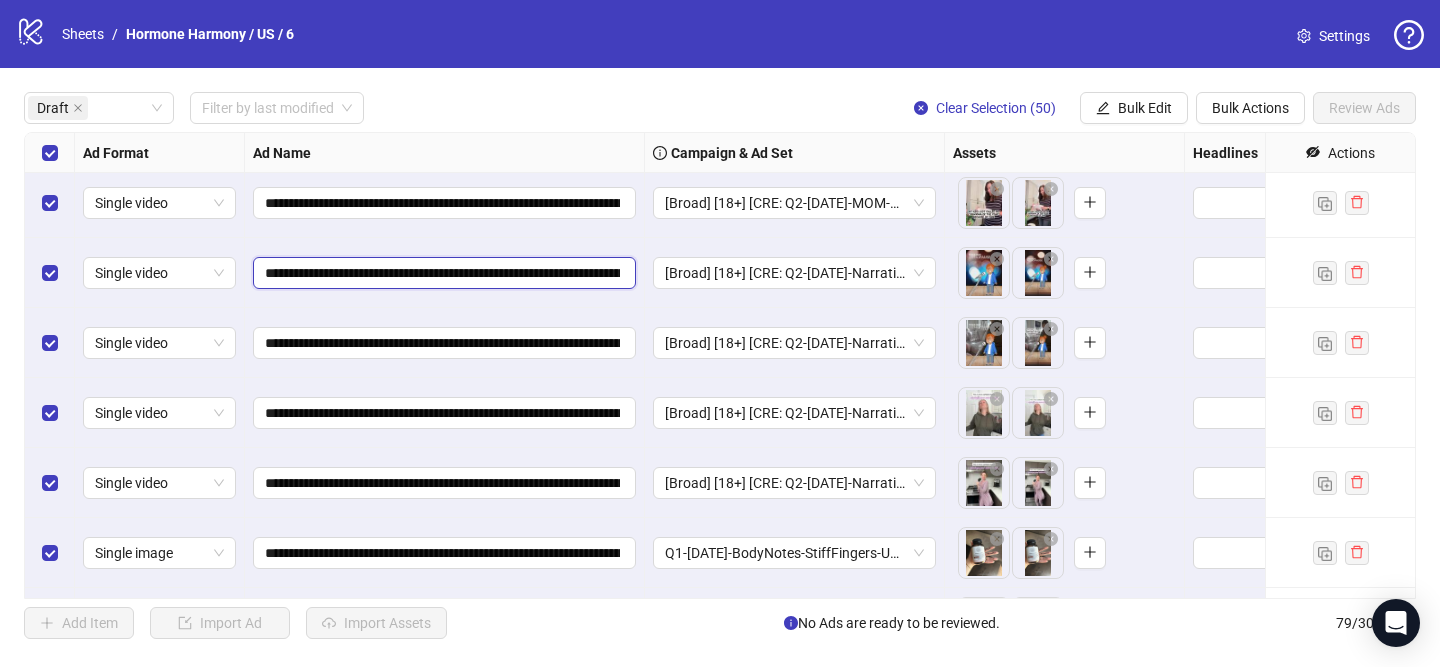 scroll, scrollTop: 988, scrollLeft: 0, axis: vertical 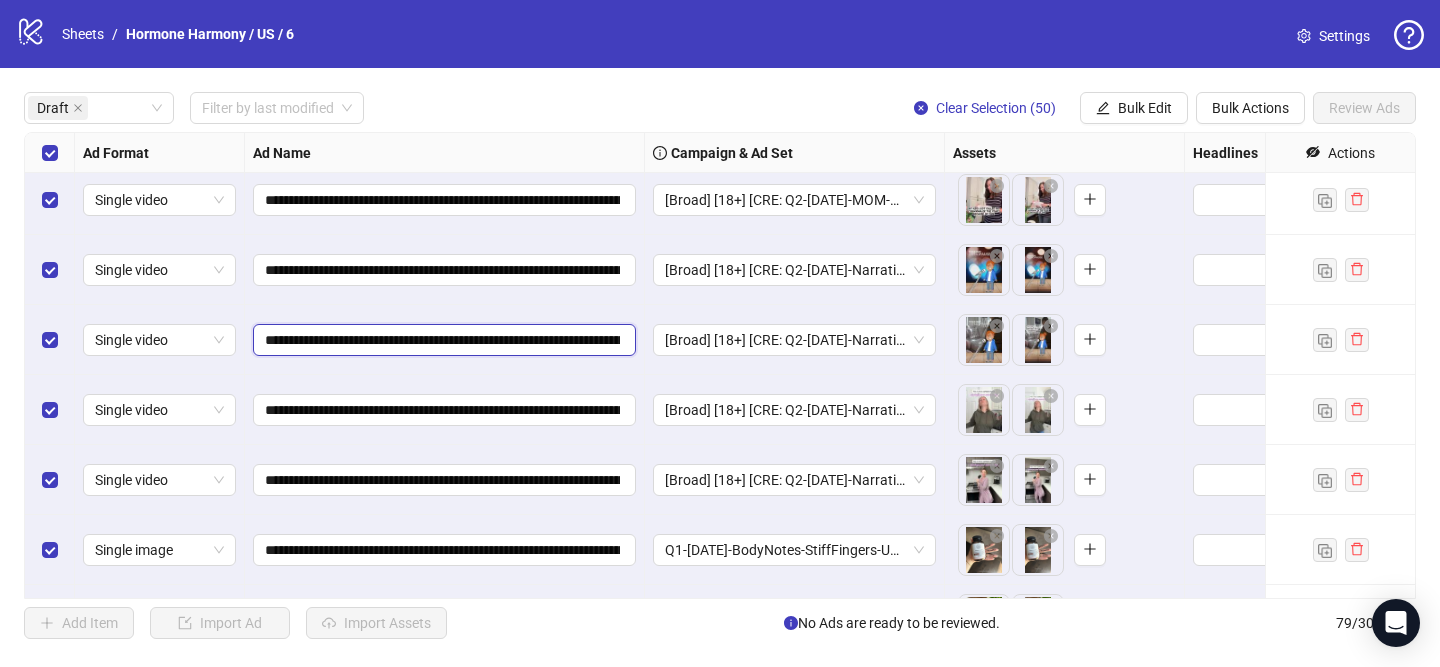 click on "**********" at bounding box center [442, 340] 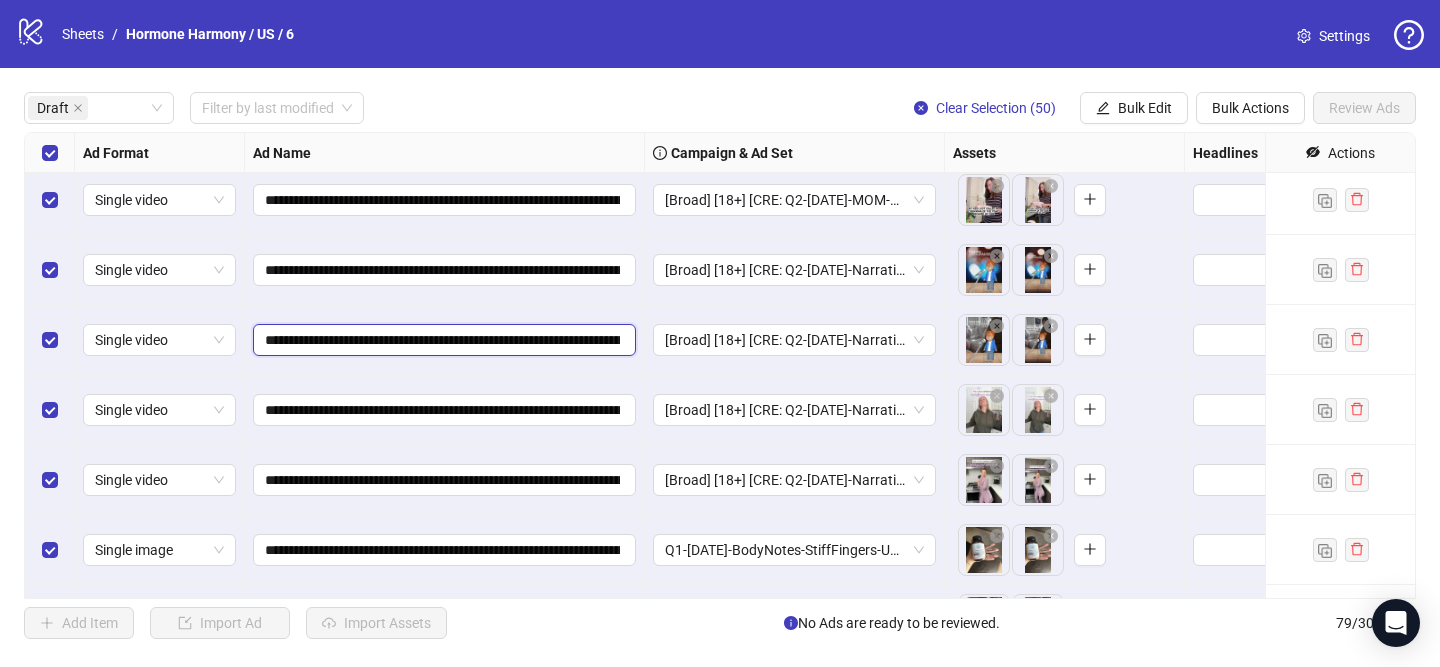 click on "**********" at bounding box center (442, 340) 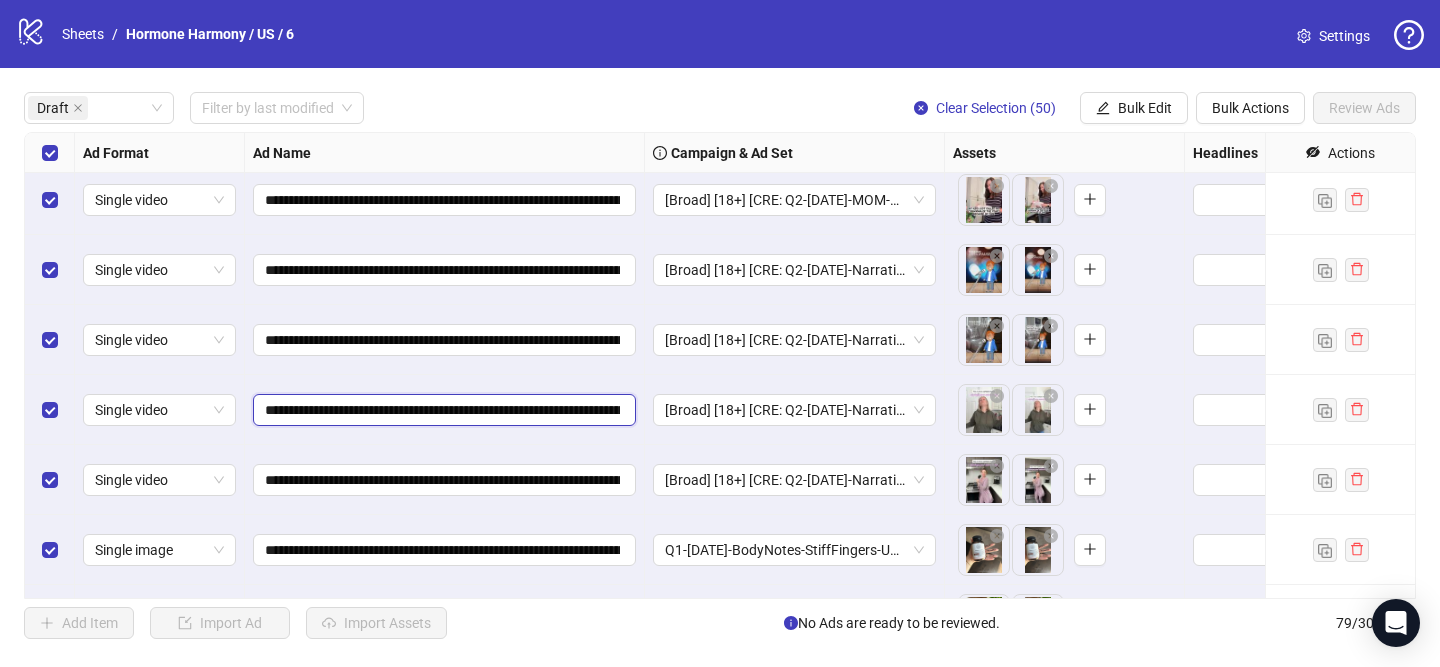 click on "**********" at bounding box center [442, 410] 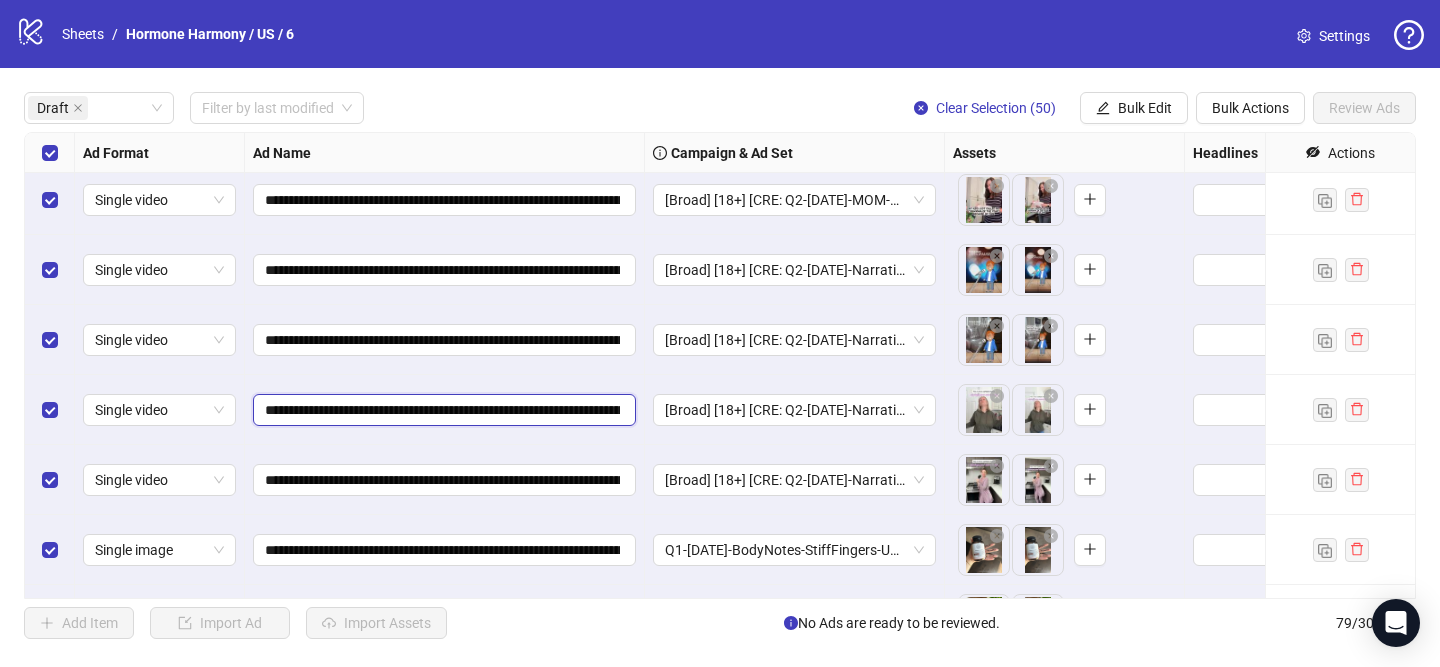 click on "**********" at bounding box center [442, 410] 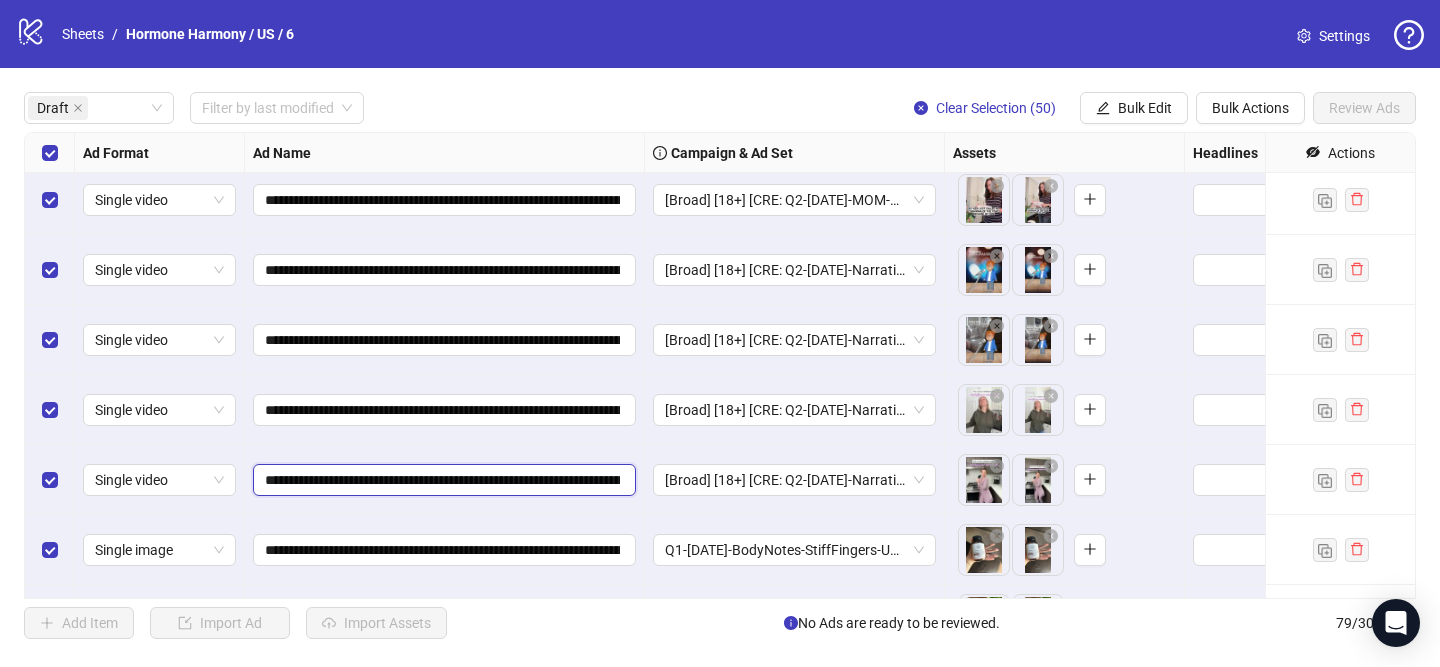 click on "**********" at bounding box center (442, 480) 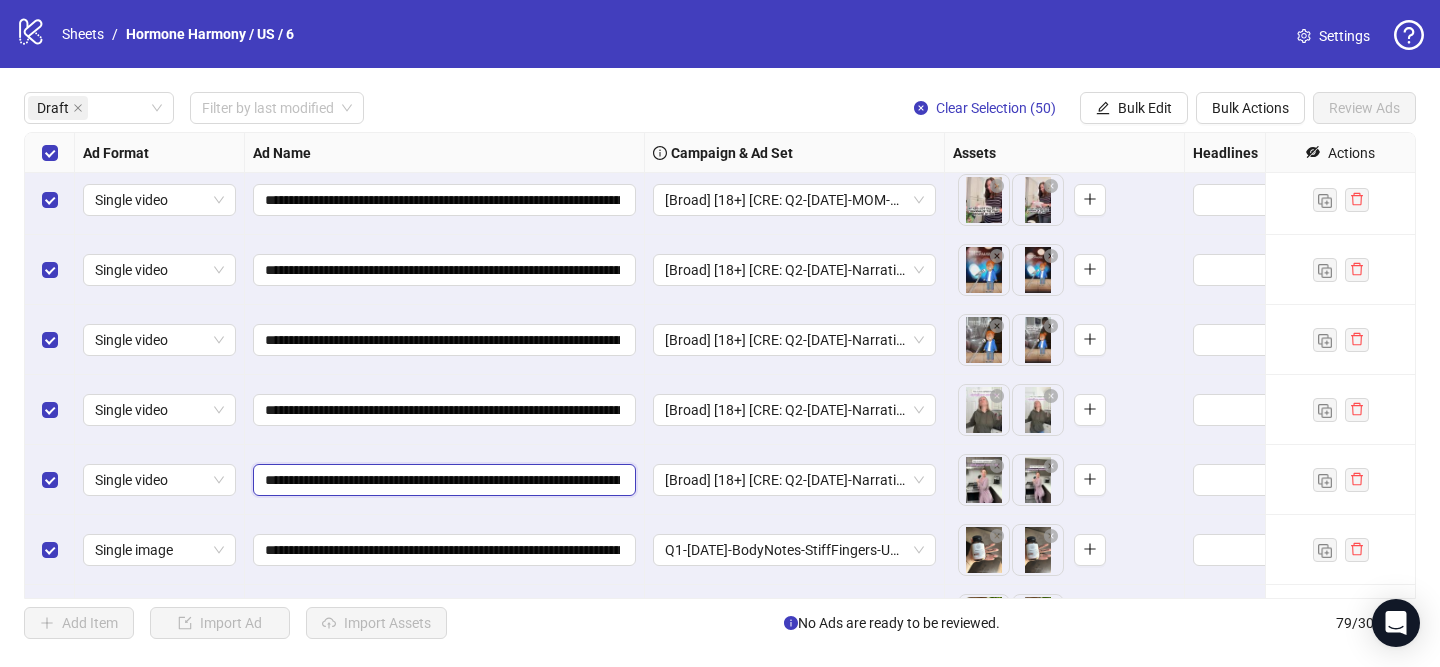 click on "**********" at bounding box center (442, 480) 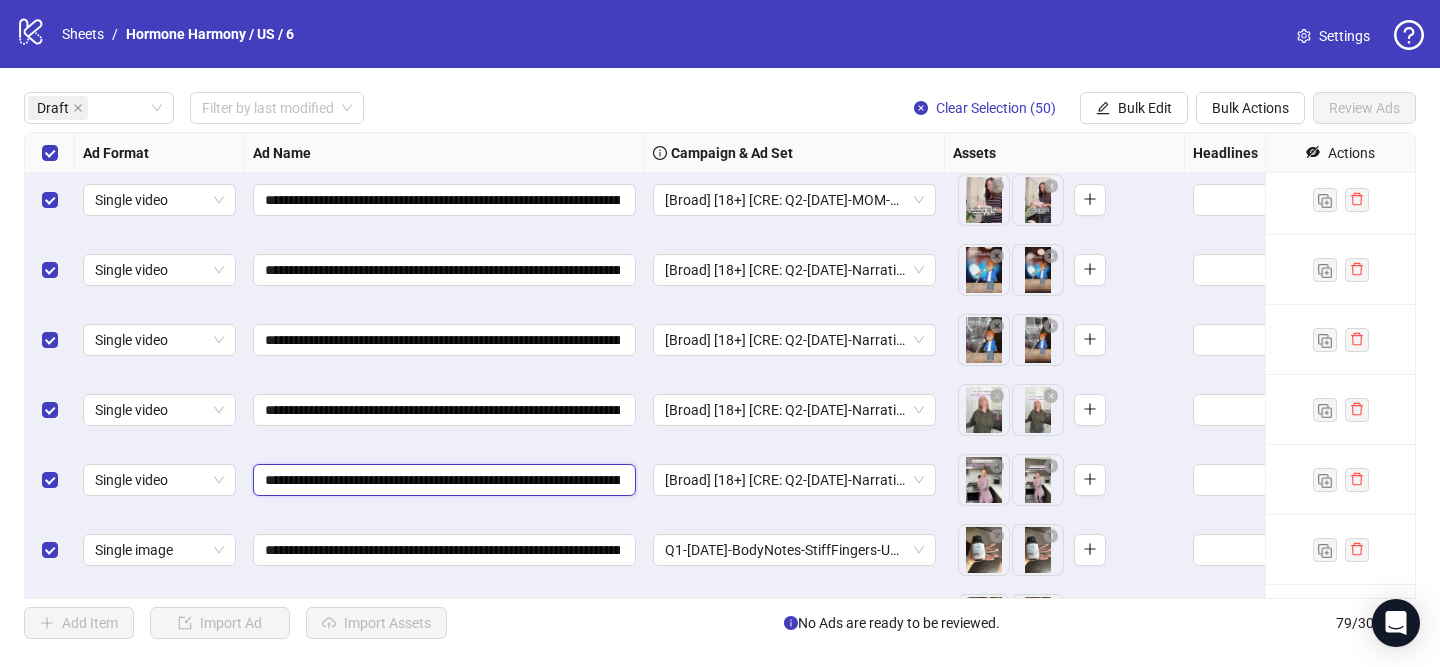 click on "**********" at bounding box center (442, 480) 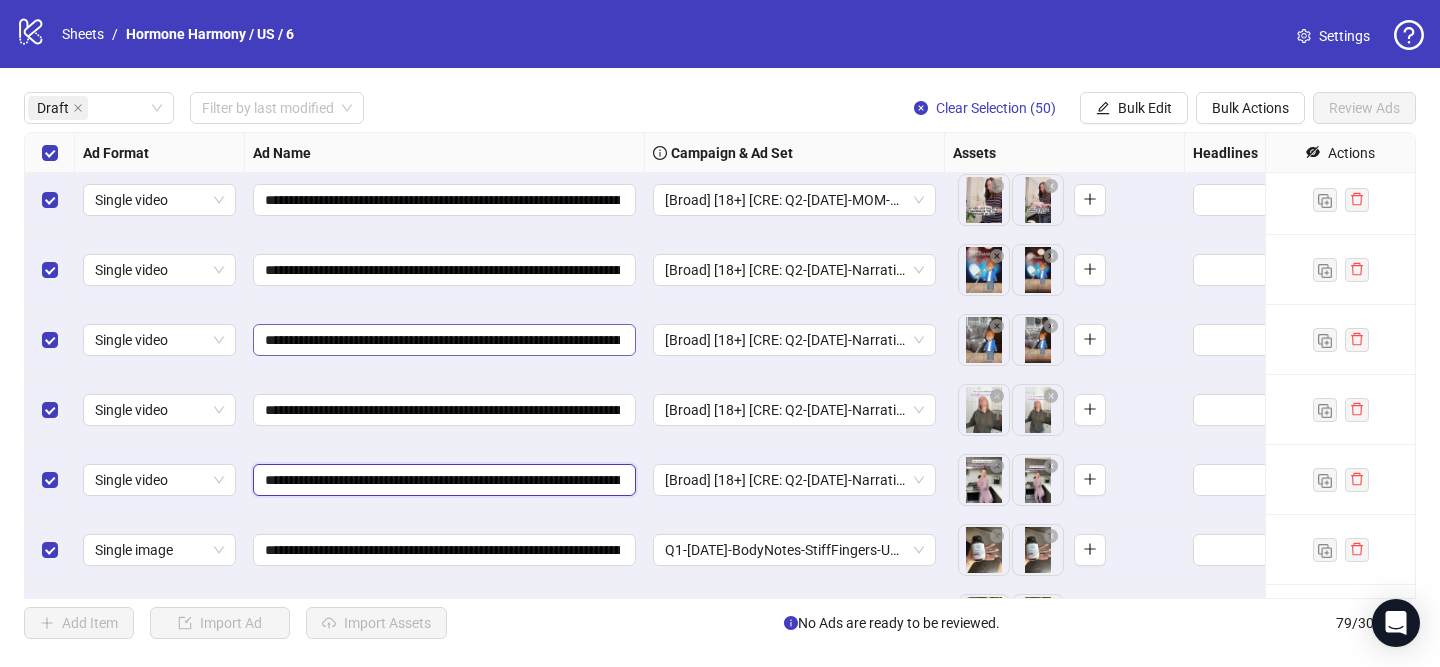 paste 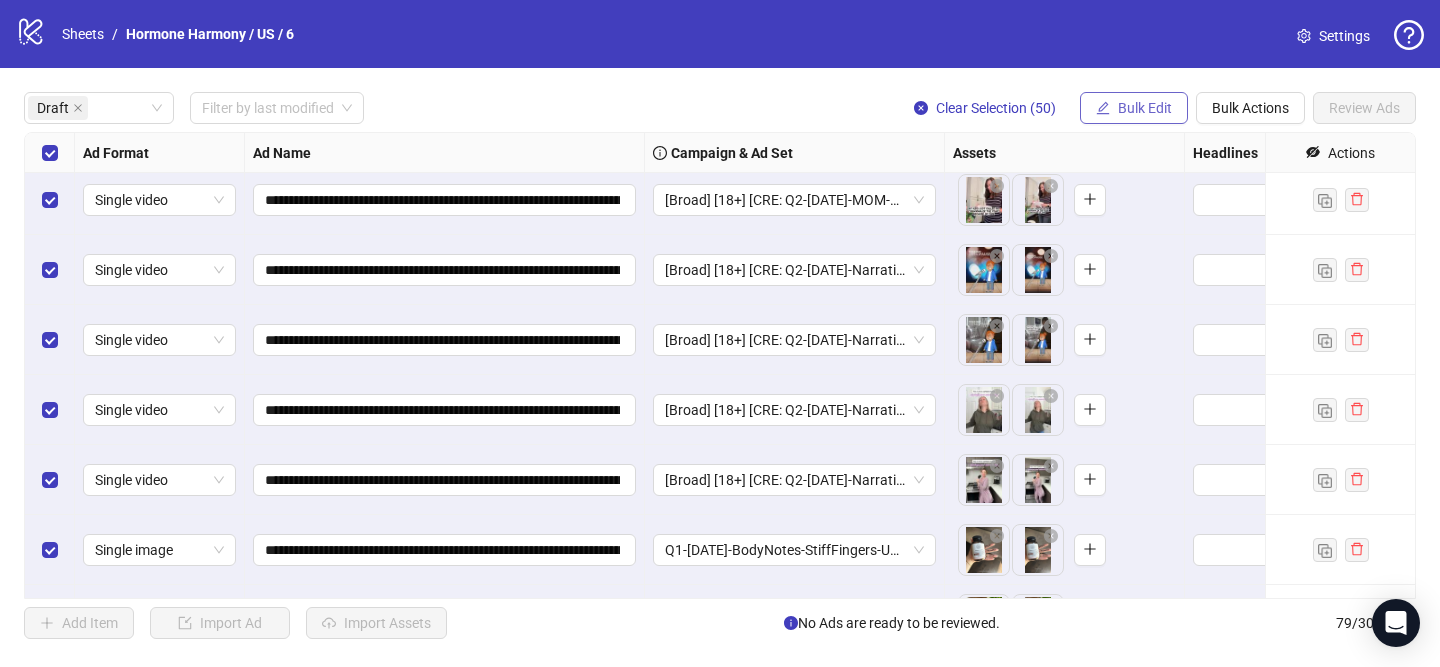 click on "Bulk Edit" at bounding box center [1134, 108] 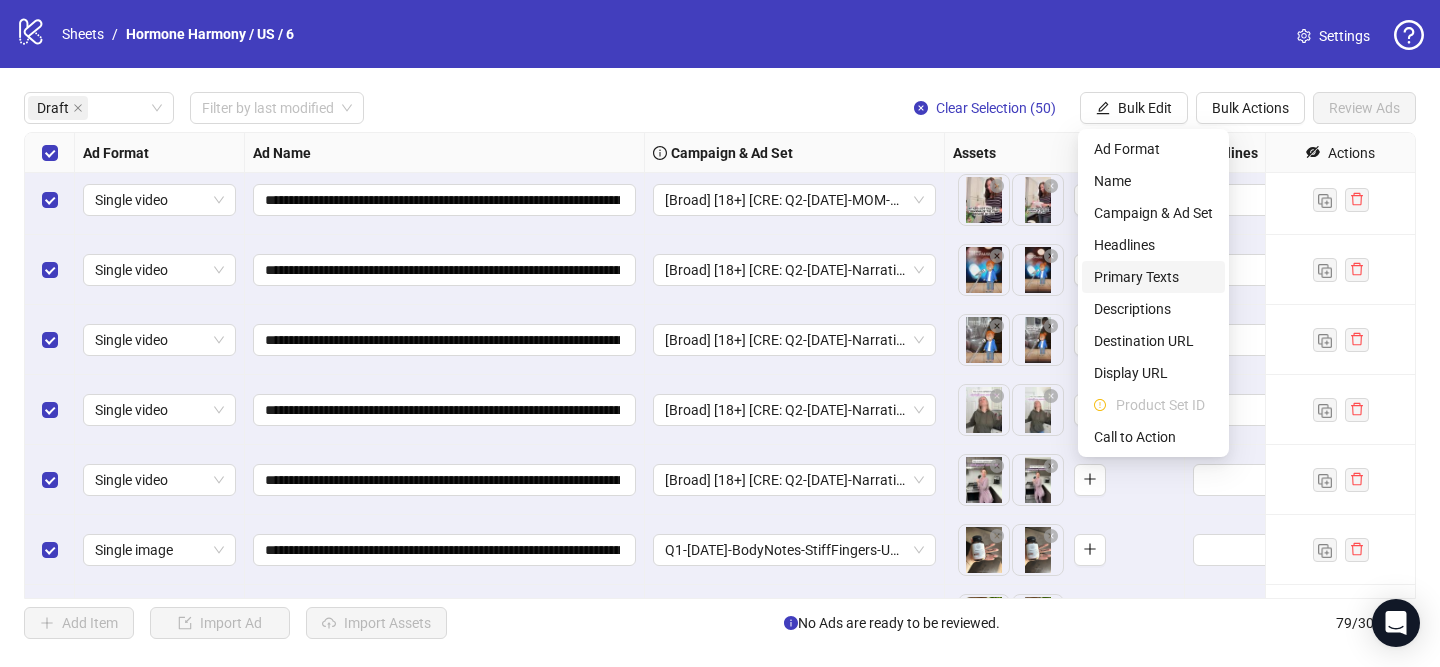 click on "Primary Texts" at bounding box center [1153, 277] 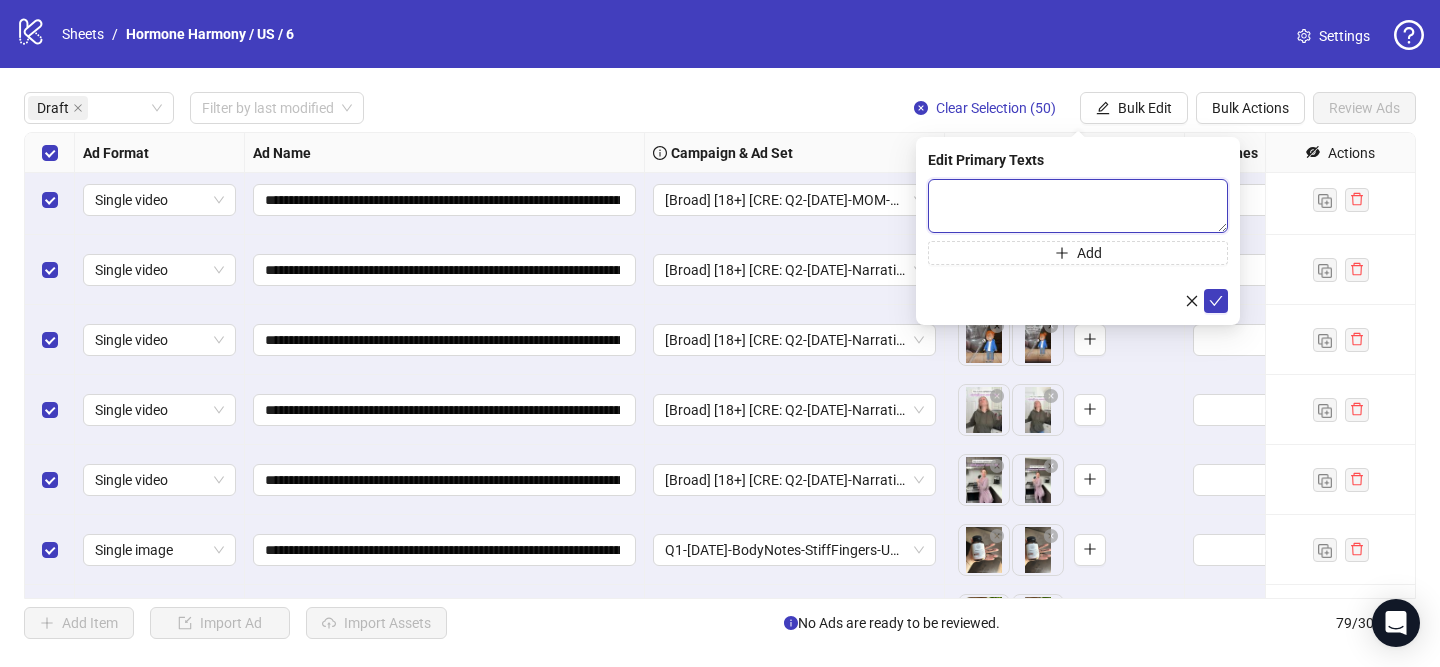 click at bounding box center [1078, 206] 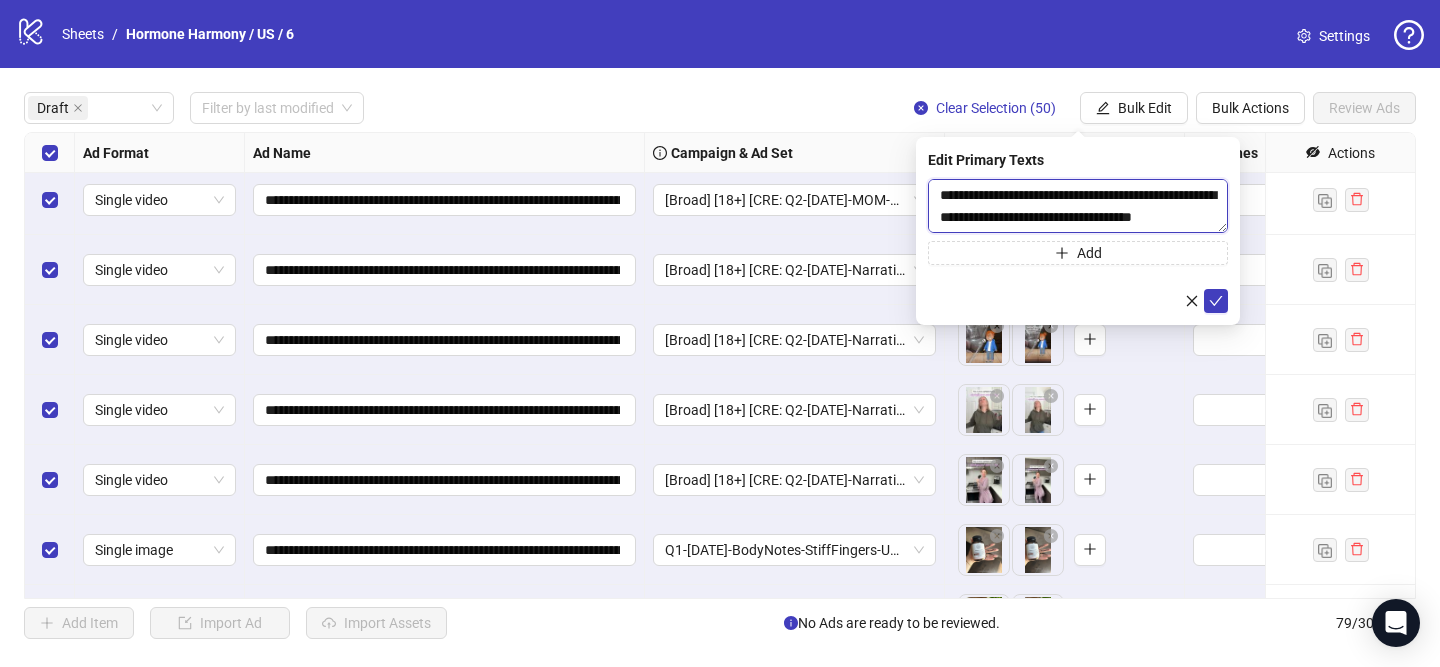 scroll, scrollTop: 1467, scrollLeft: 0, axis: vertical 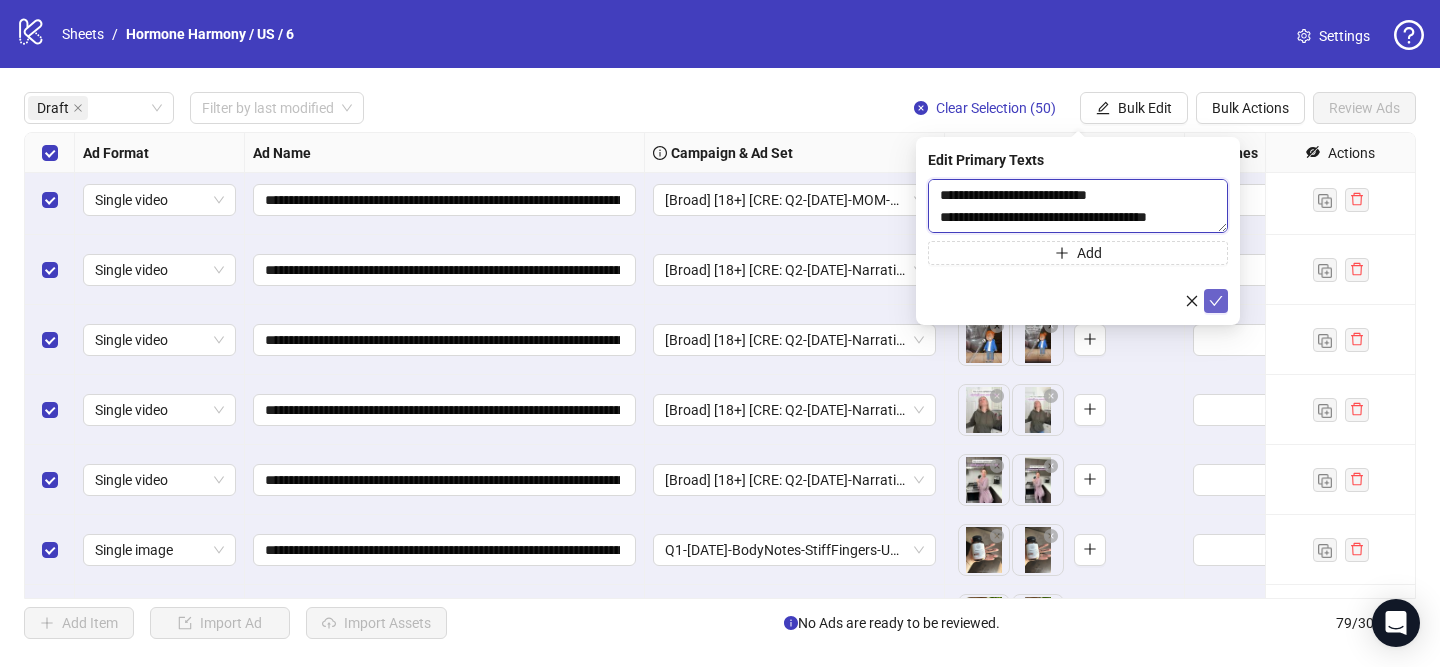 type on "**********" 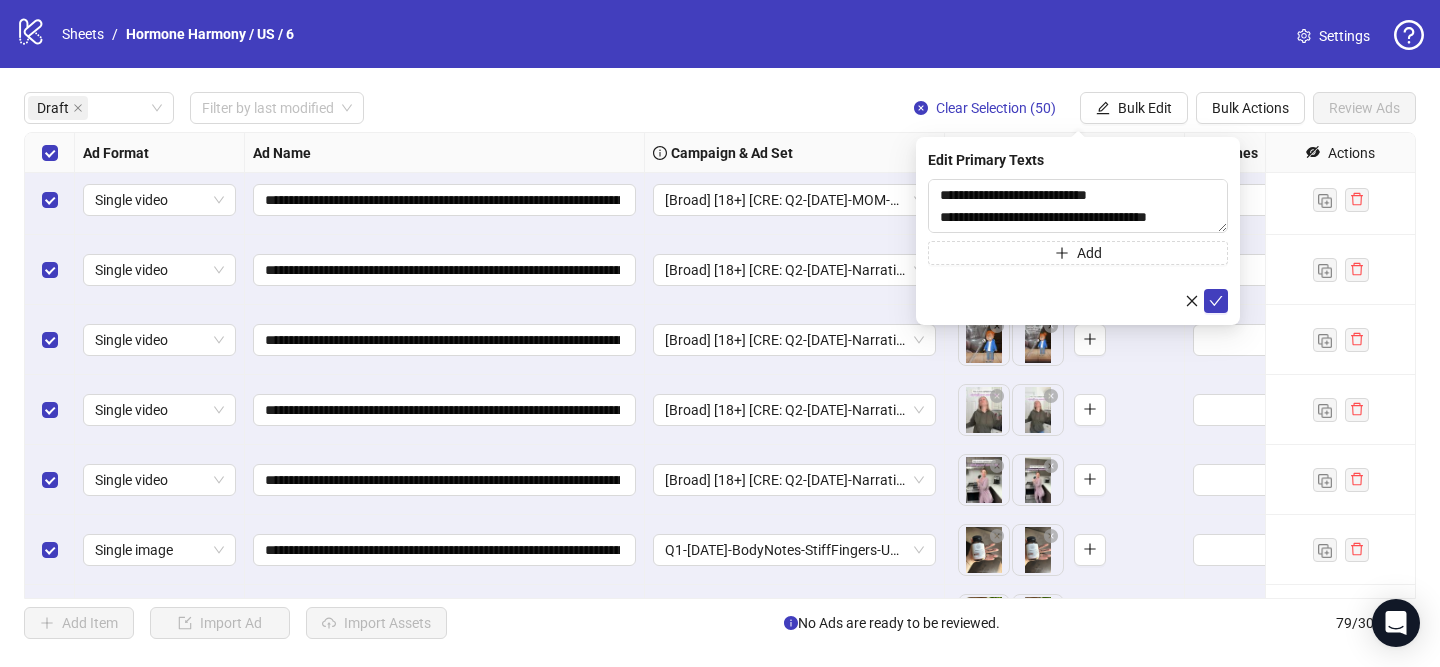 drag, startPoint x: 1220, startPoint y: 296, endPoint x: 1111, endPoint y: 59, distance: 260.86395 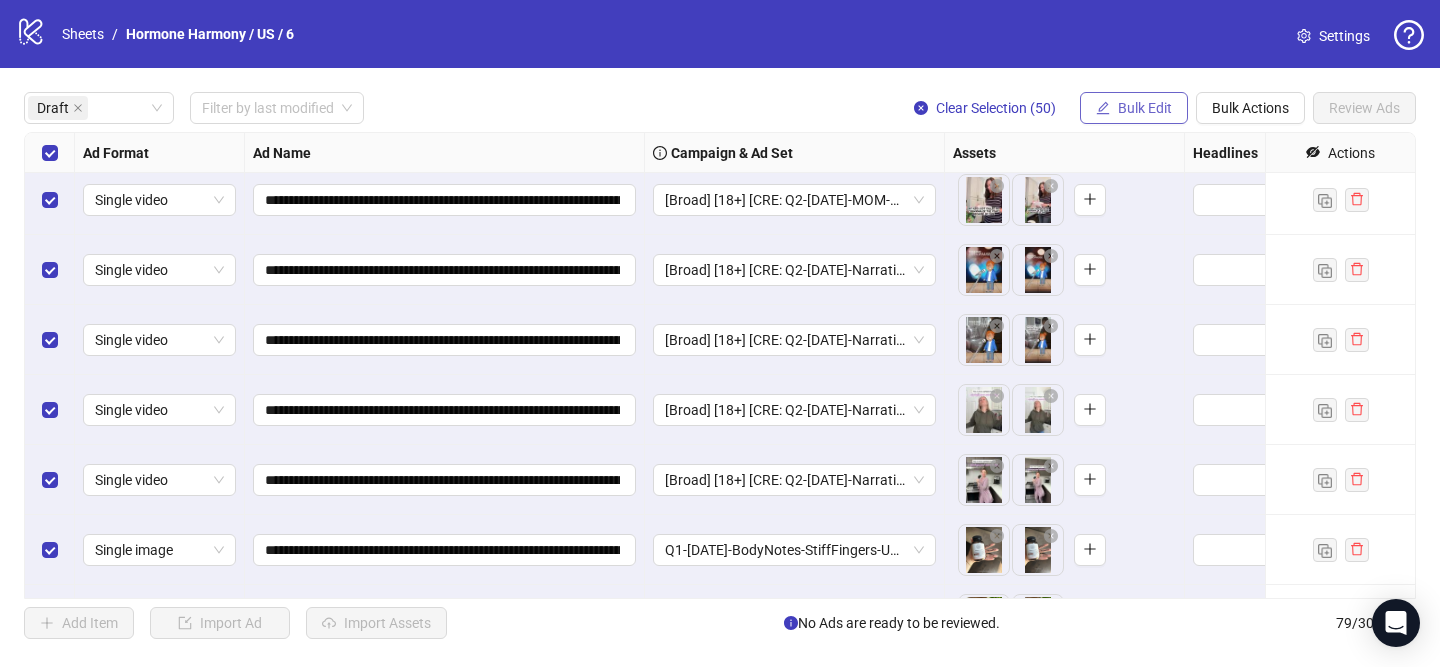 click on "Bulk Edit" at bounding box center [1145, 108] 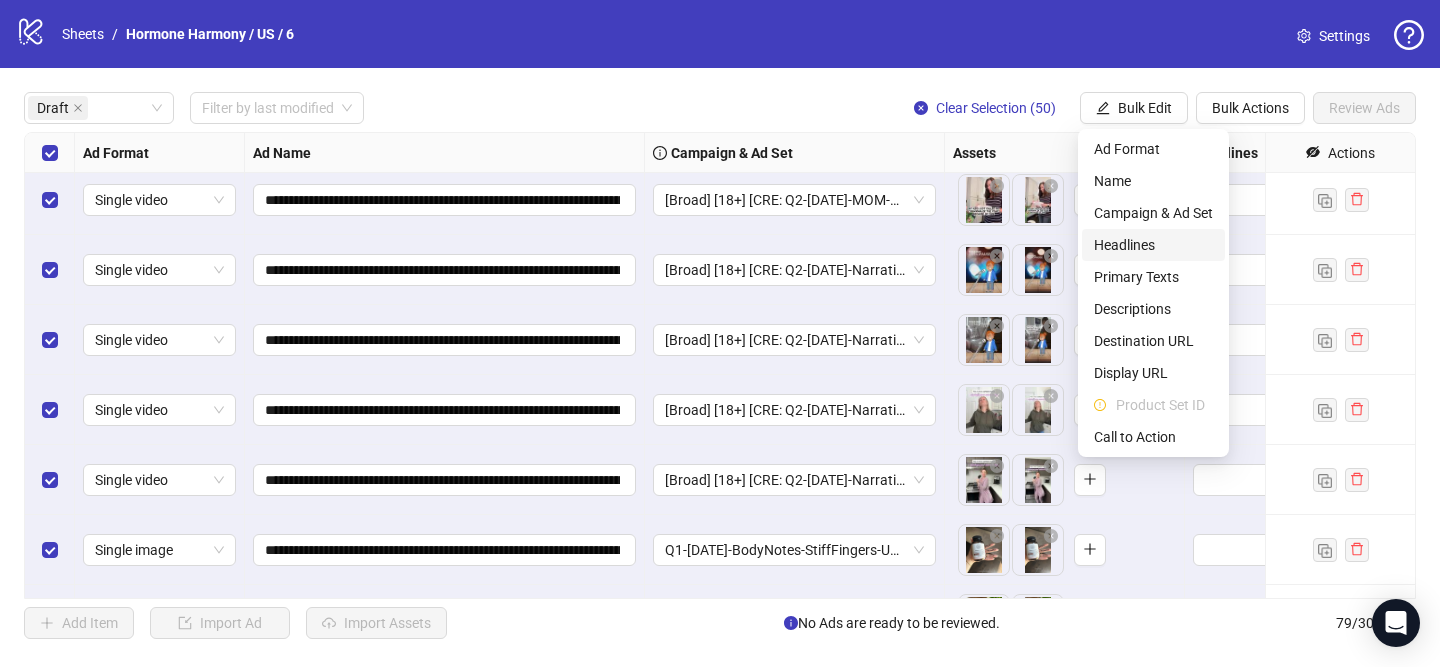 click on "Headlines" at bounding box center [1153, 245] 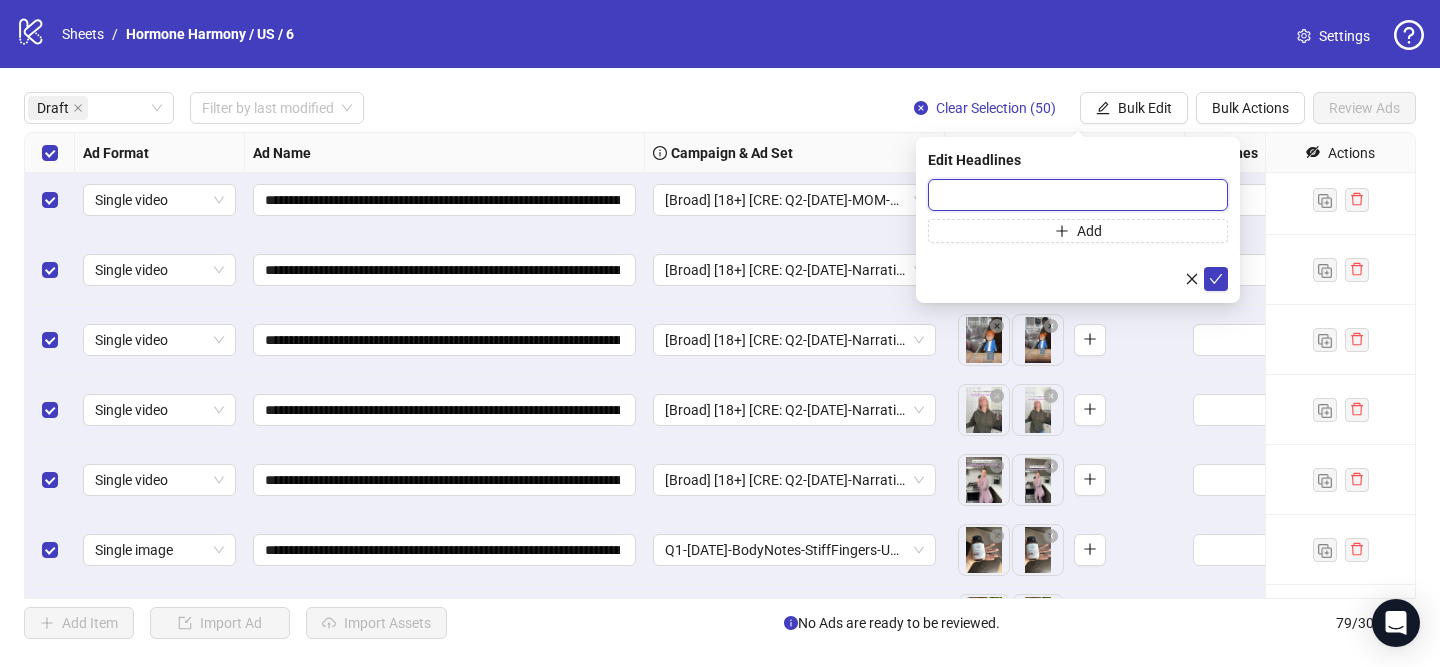 drag, startPoint x: 1152, startPoint y: 185, endPoint x: 1219, endPoint y: 247, distance: 91.28527 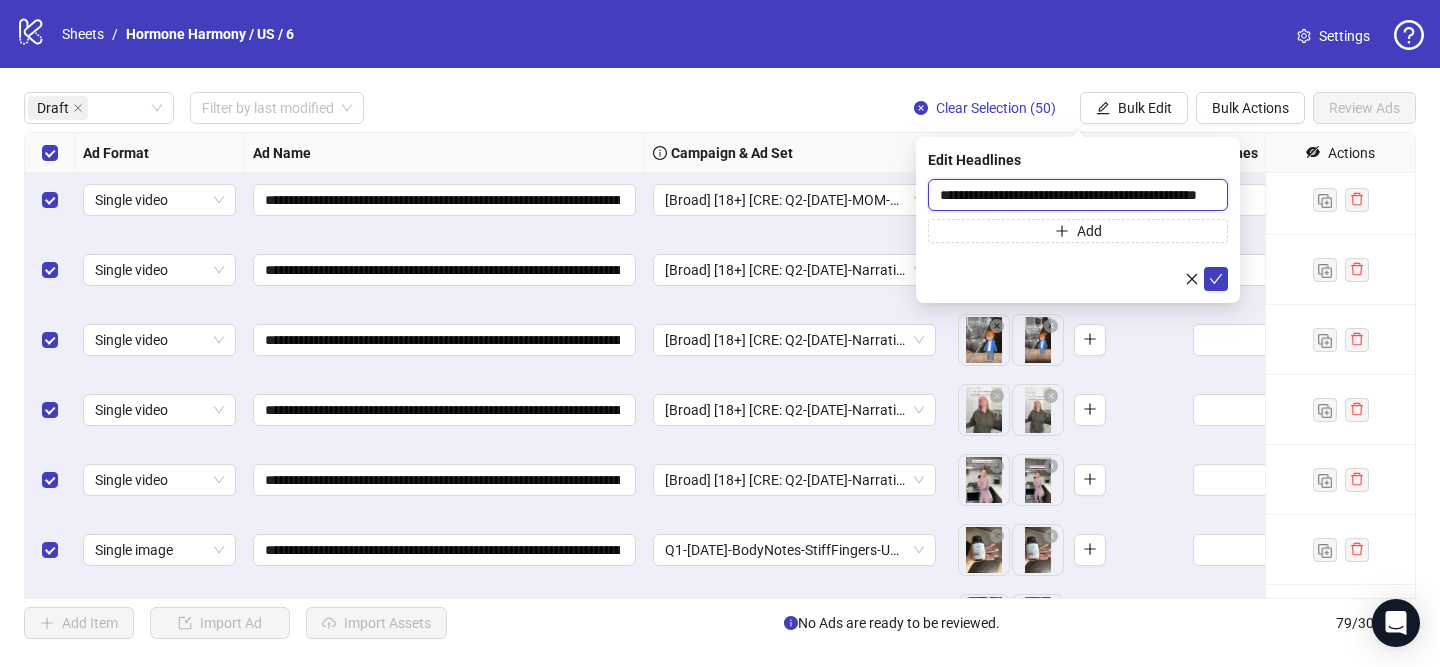 scroll, scrollTop: 0, scrollLeft: 57, axis: horizontal 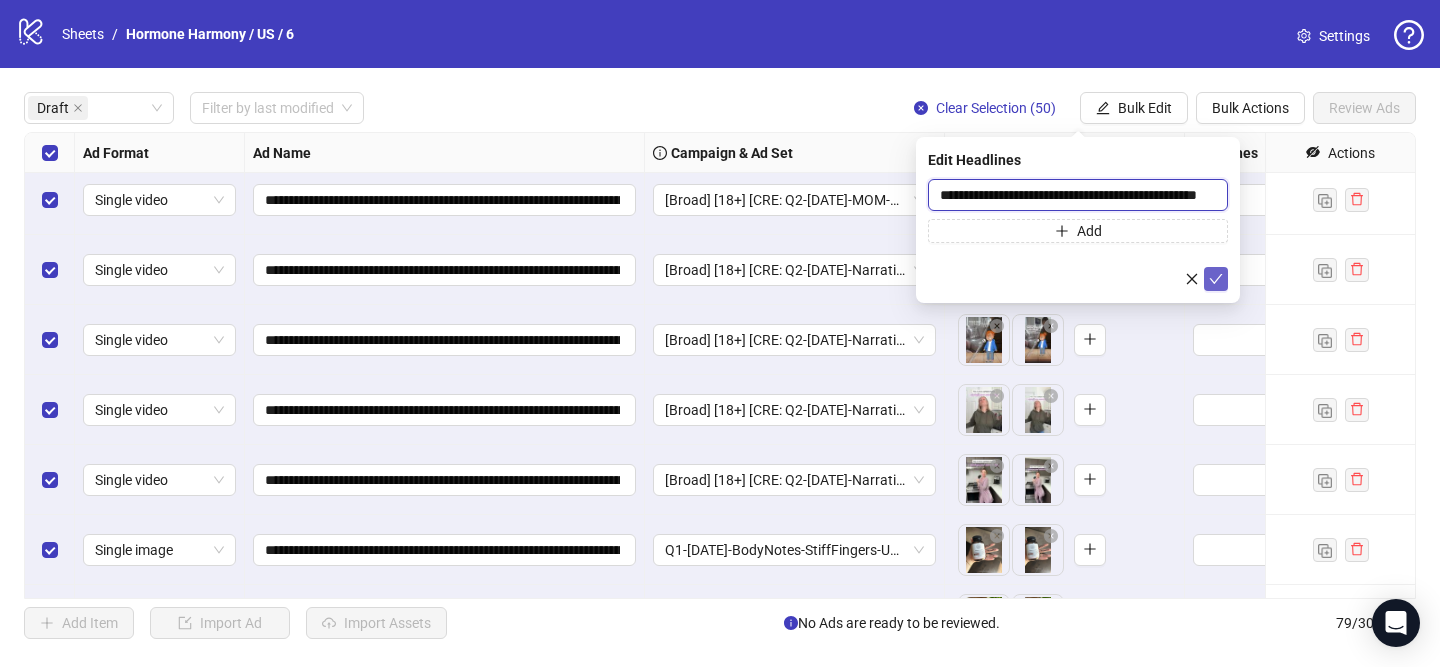 type on "**********" 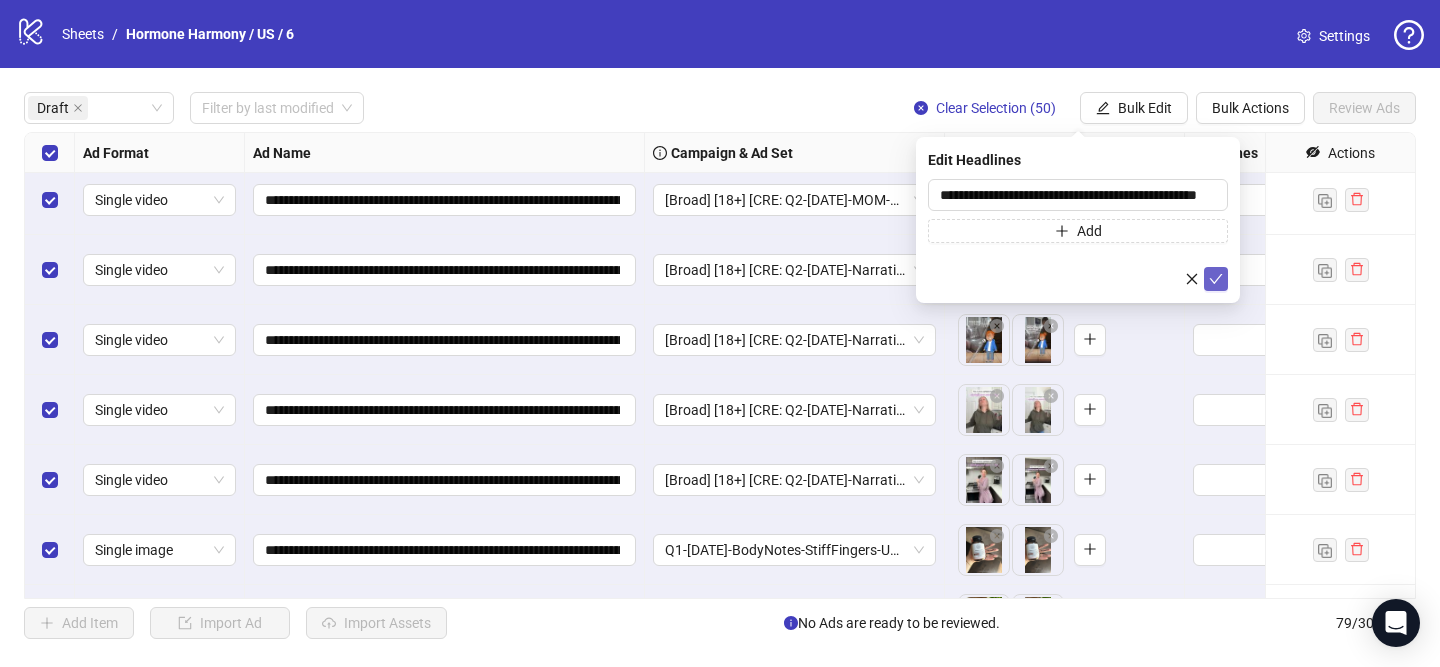 click 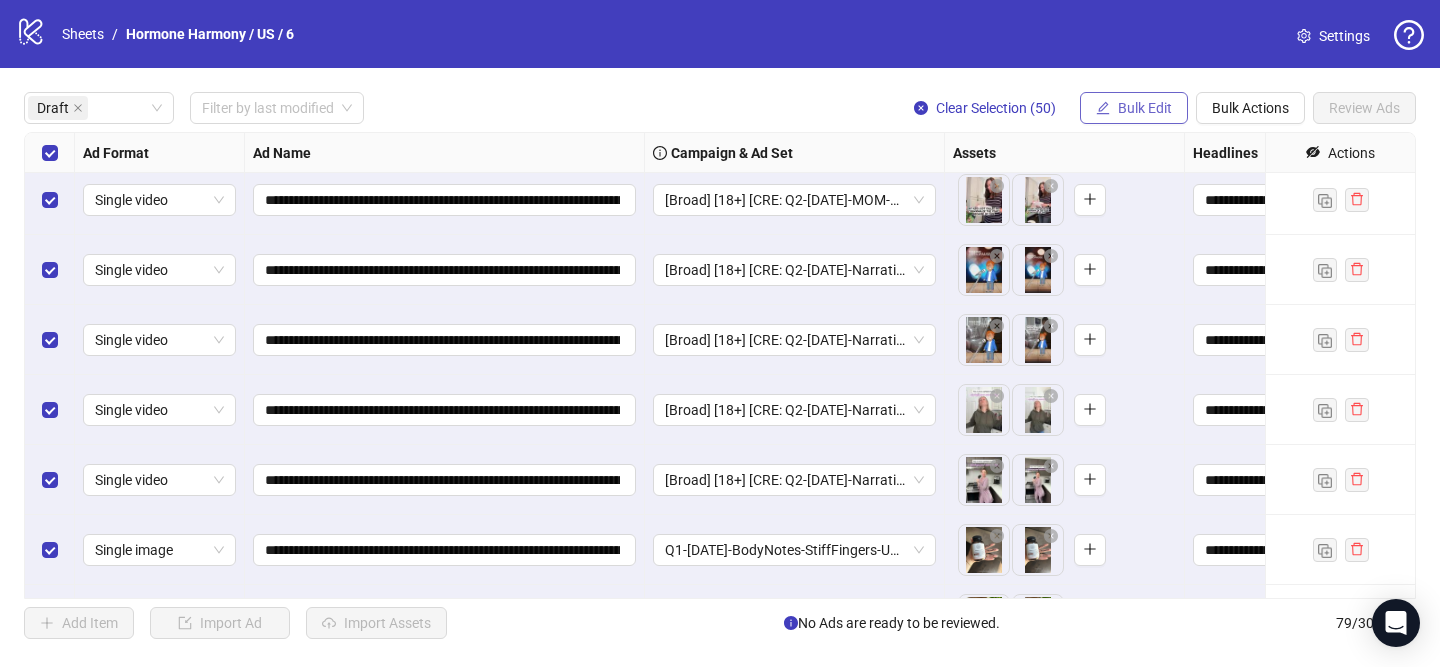 click on "Bulk Edit" at bounding box center [1145, 108] 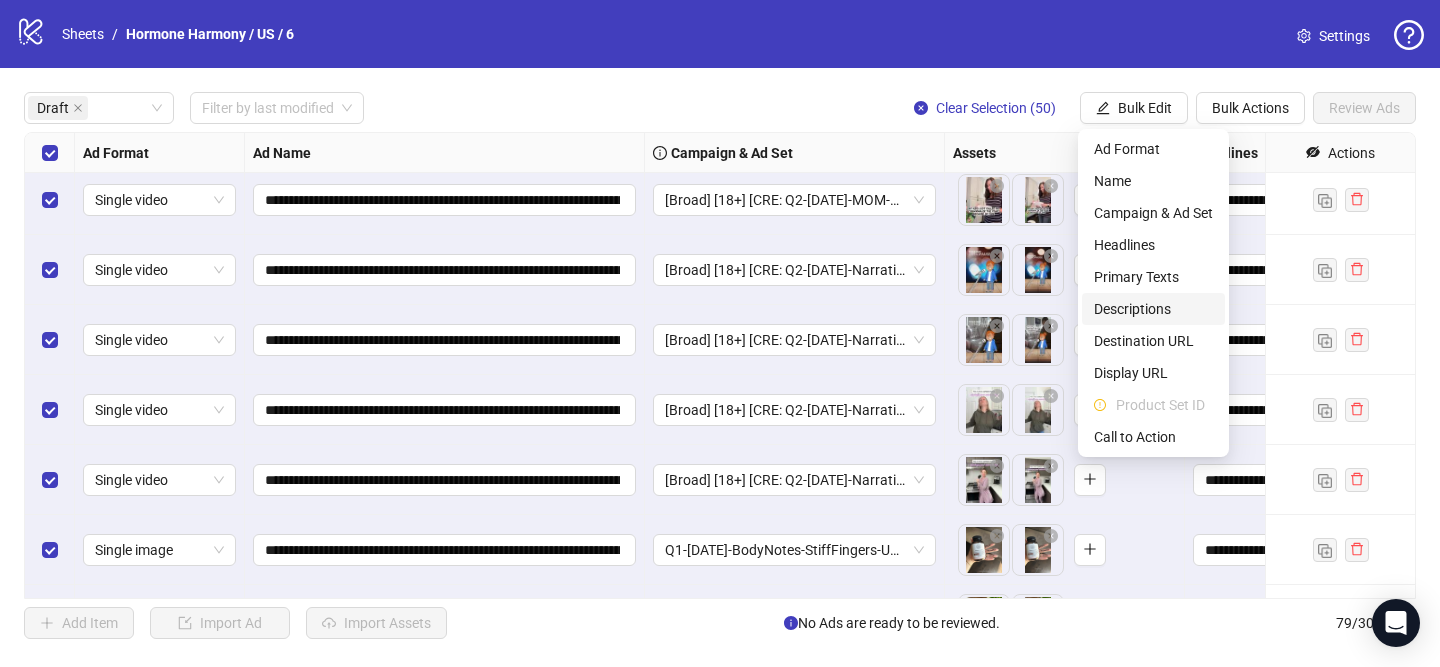 click on "Descriptions" at bounding box center [1153, 309] 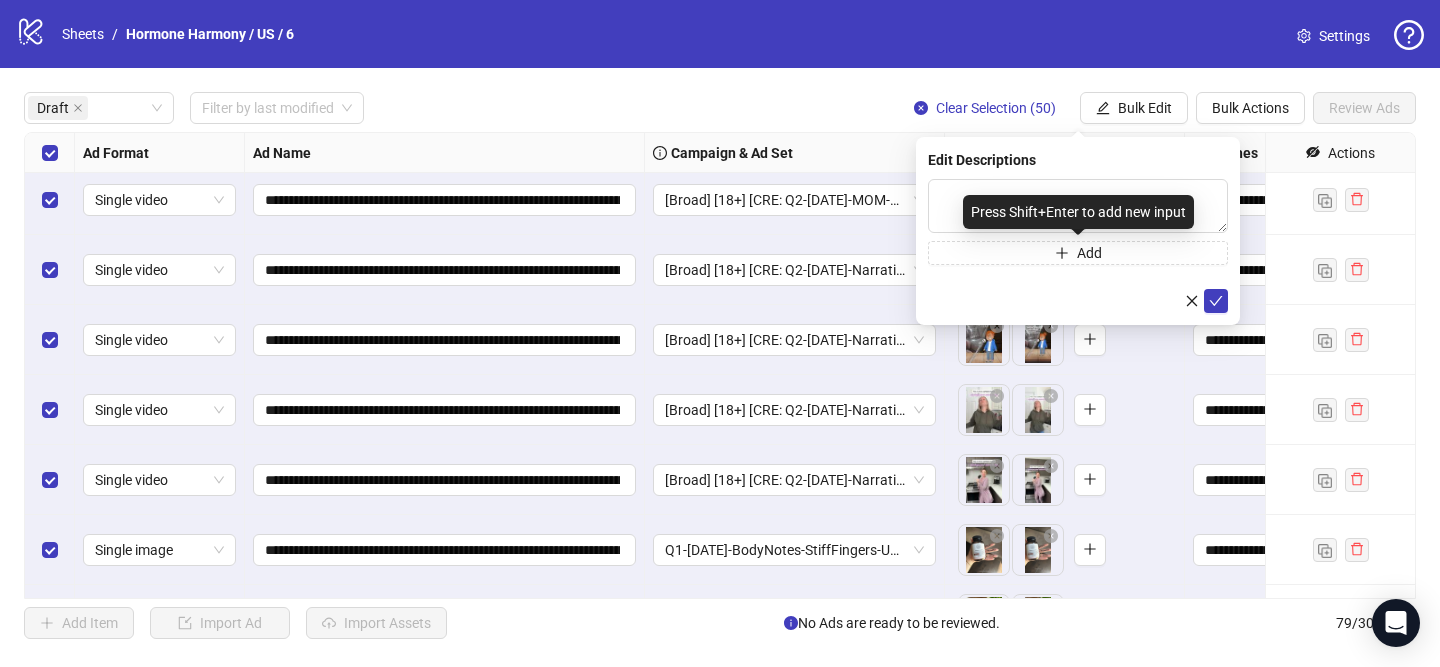 click on "Press Shift+Enter to add new input" at bounding box center [1078, 212] 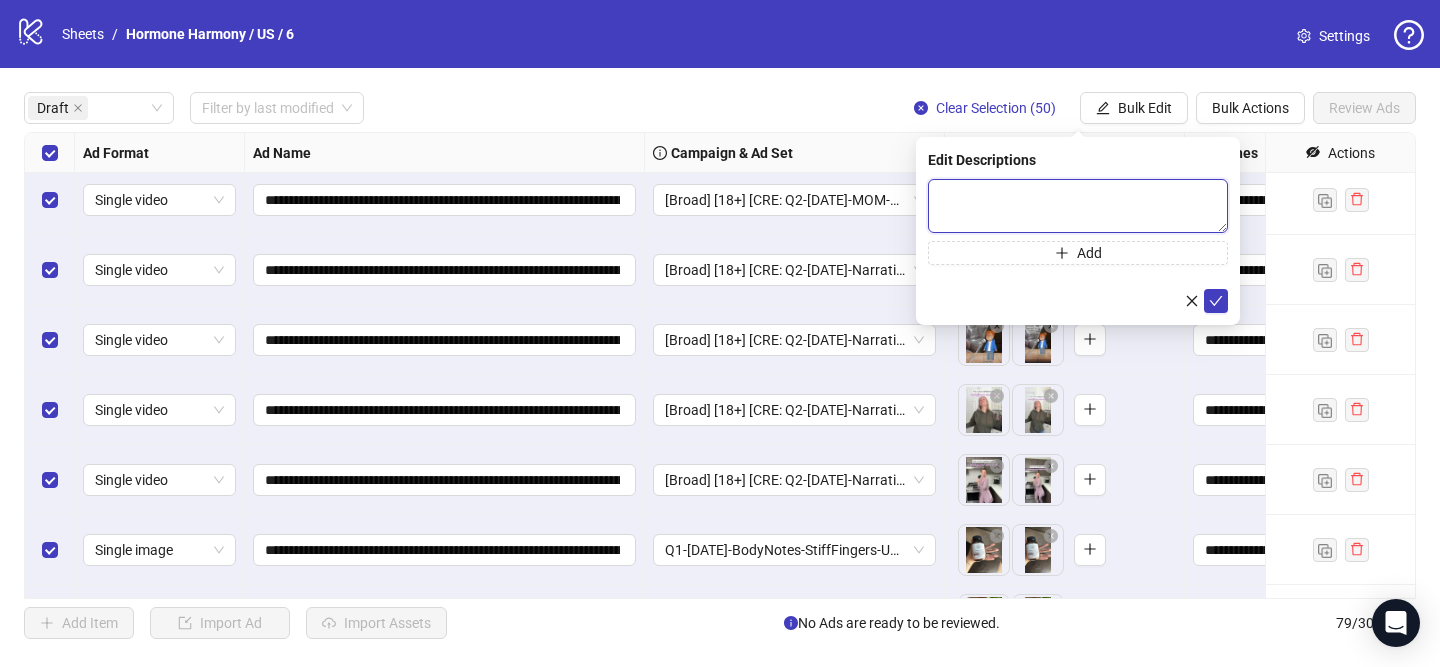 click at bounding box center [1078, 206] 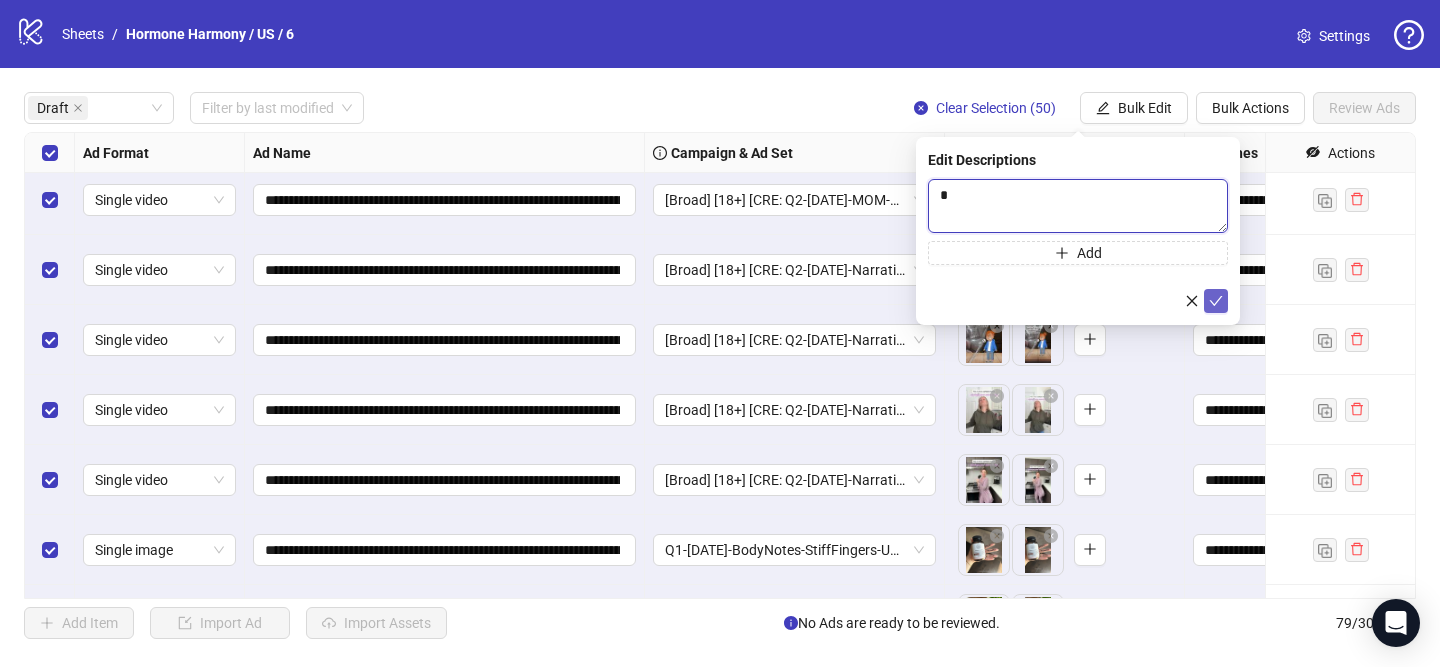 type 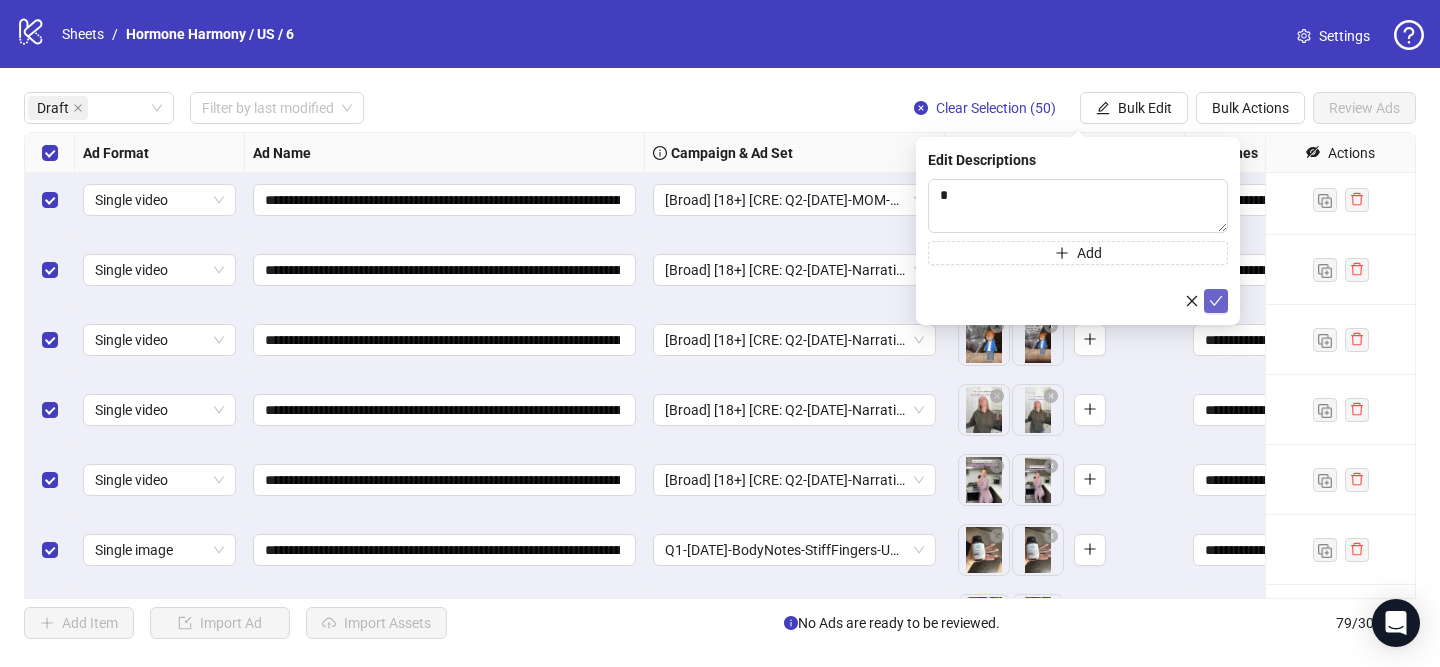 click 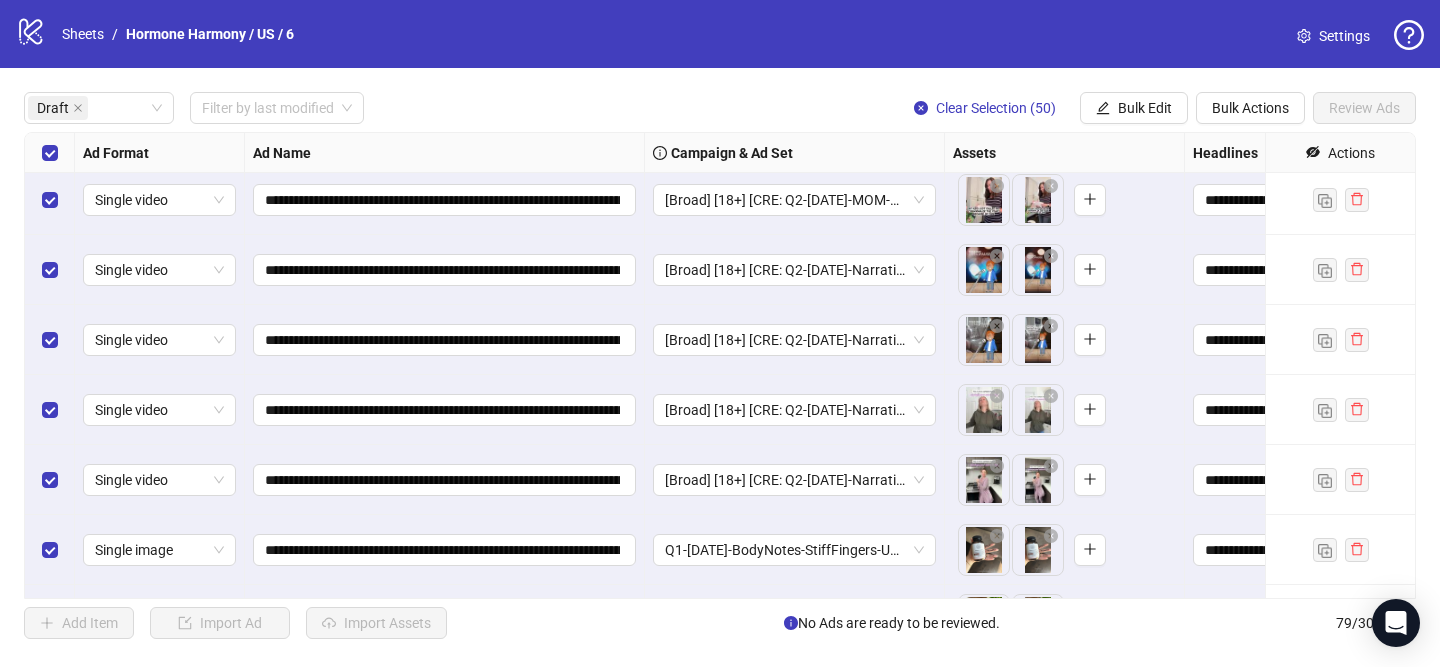 click on "**********" at bounding box center (720, 365) 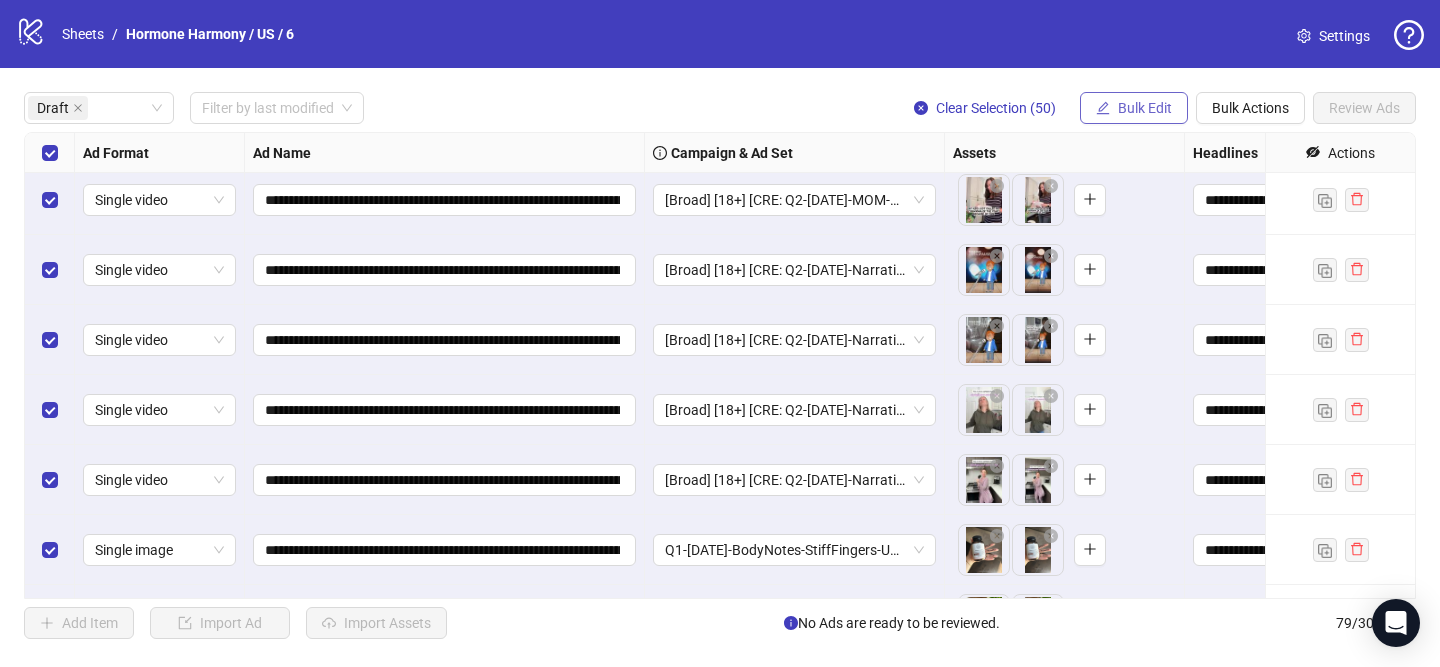 click on "Bulk Edit" at bounding box center (1145, 108) 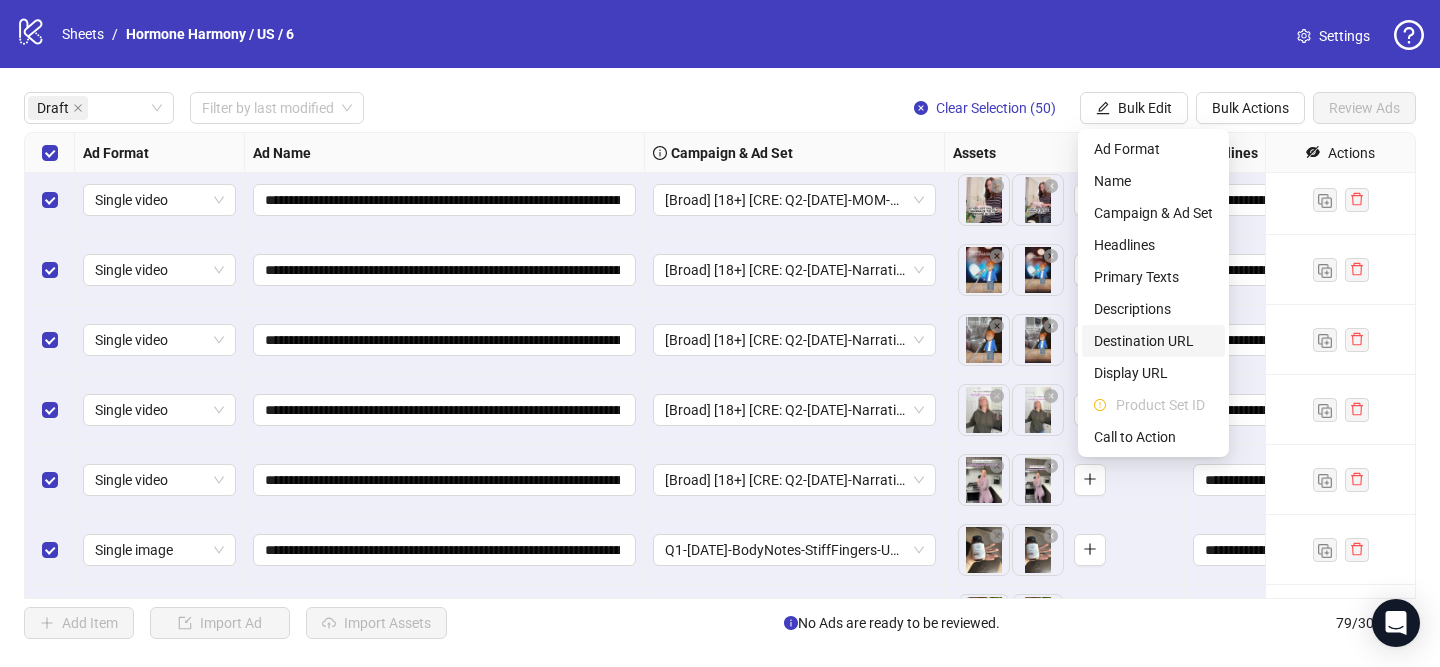click on "Destination URL" at bounding box center [1153, 341] 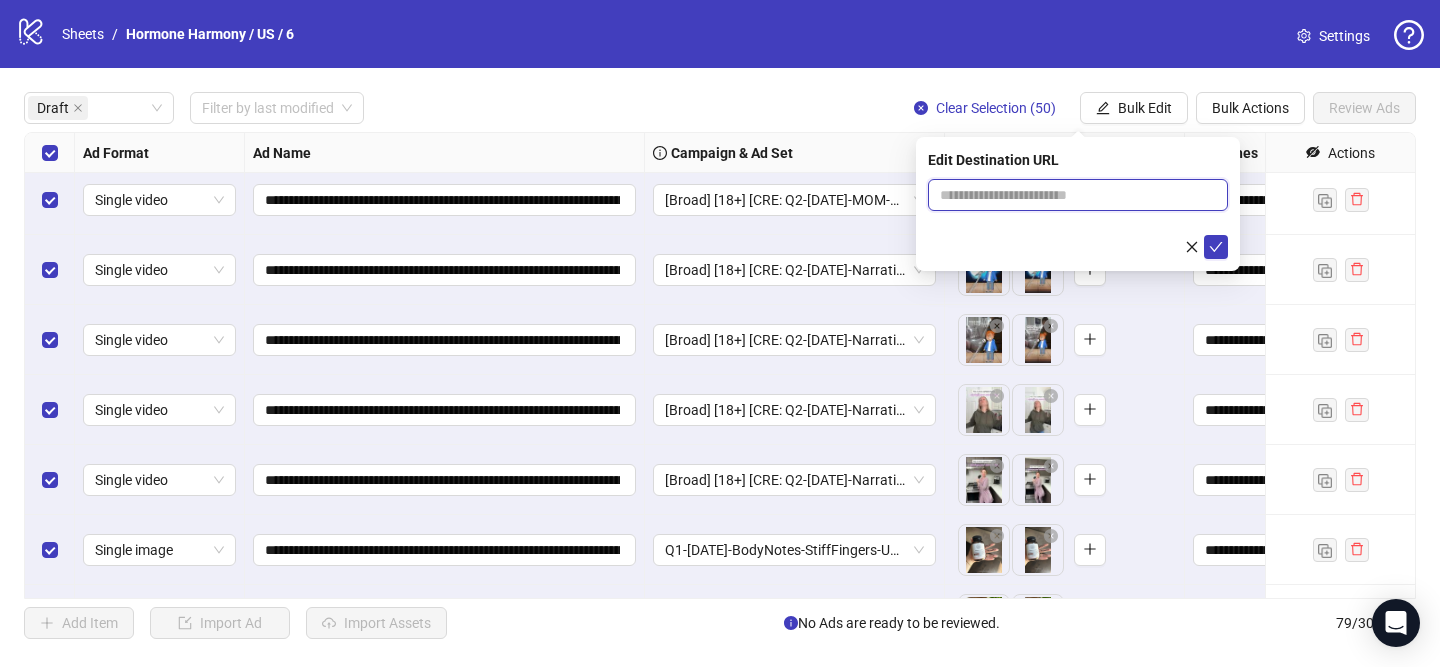 click at bounding box center [1070, 195] 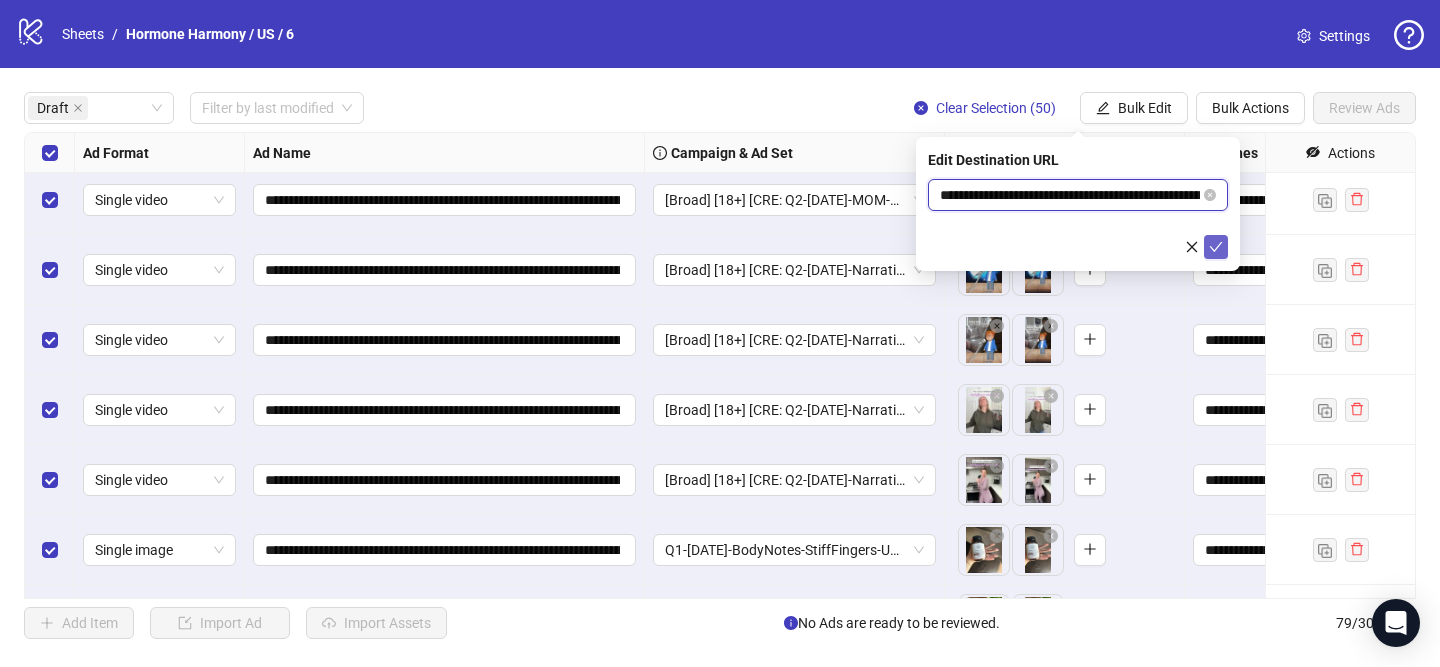 scroll, scrollTop: 0, scrollLeft: 149, axis: horizontal 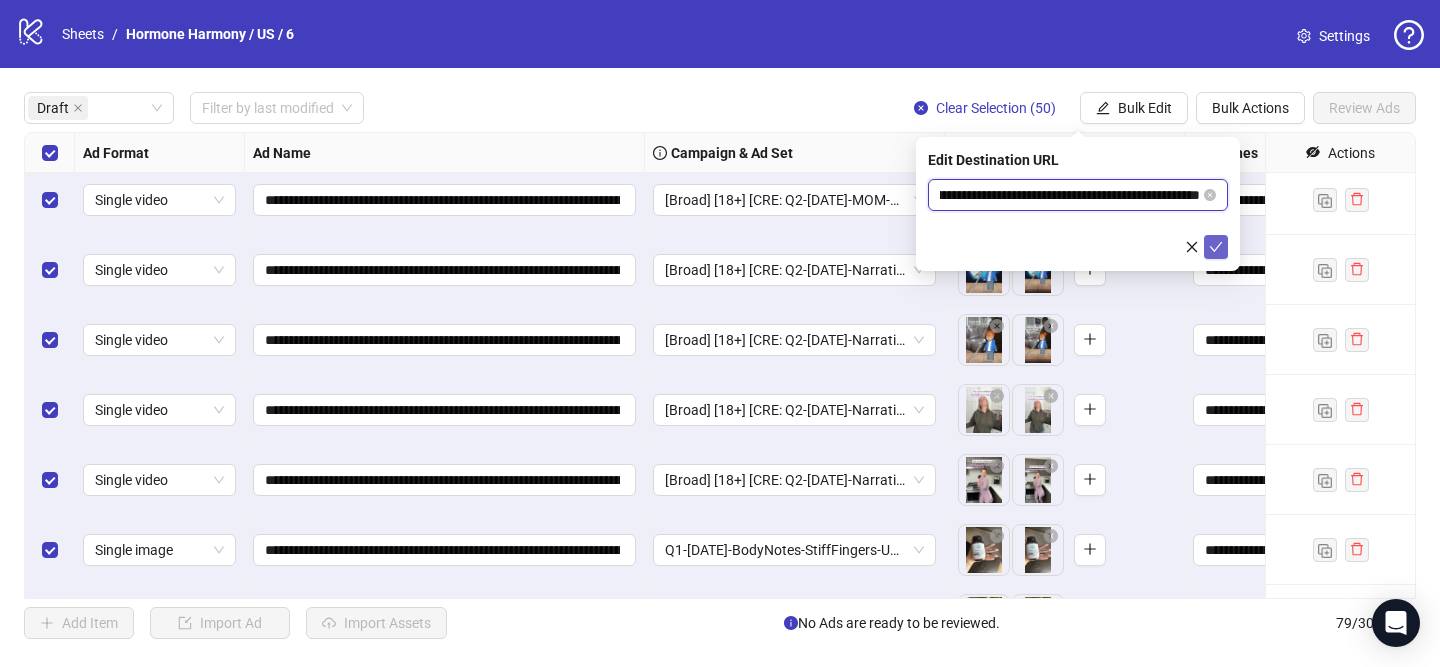 type on "**********" 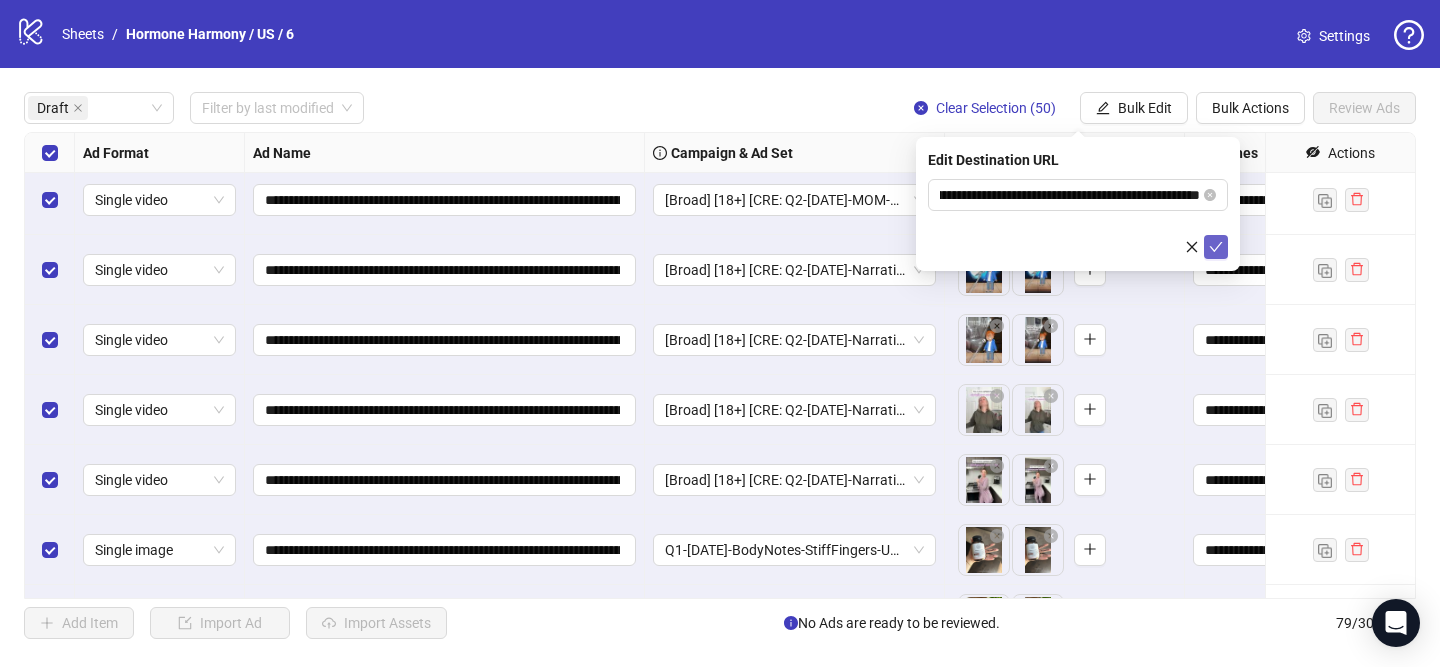 click at bounding box center [1216, 247] 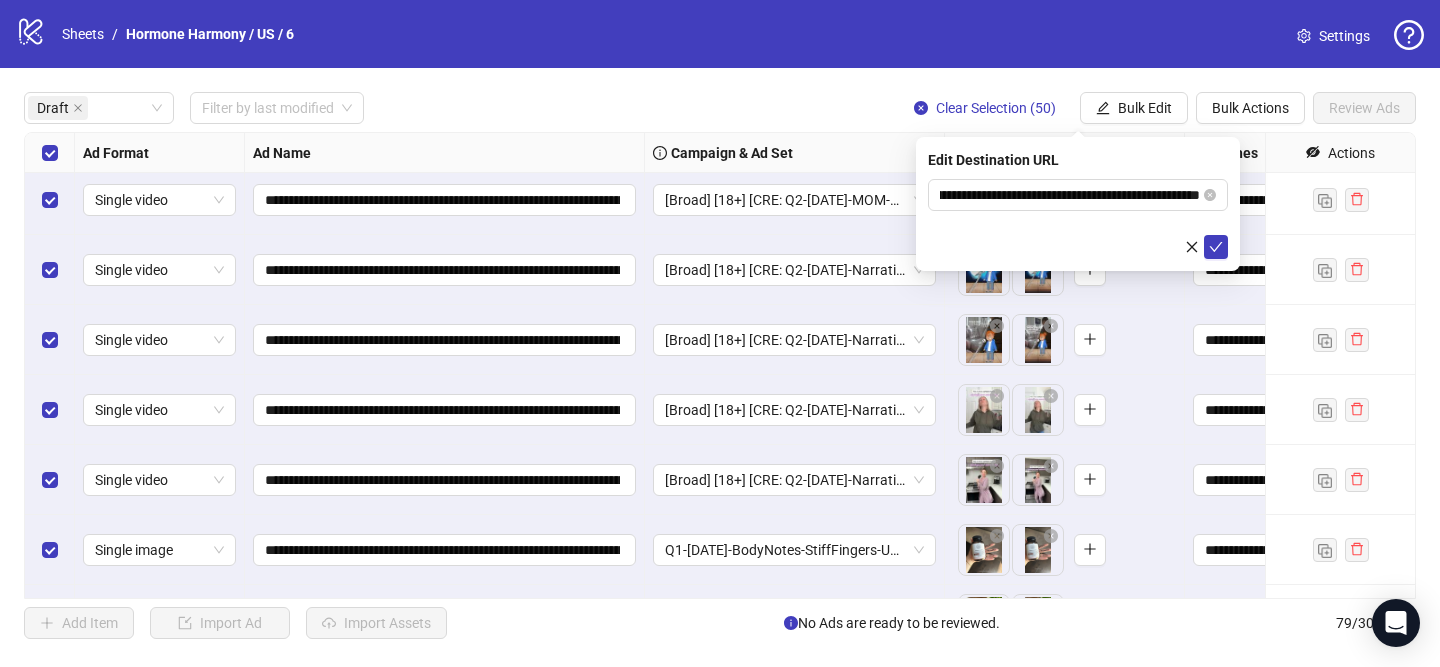 scroll, scrollTop: 0, scrollLeft: 0, axis: both 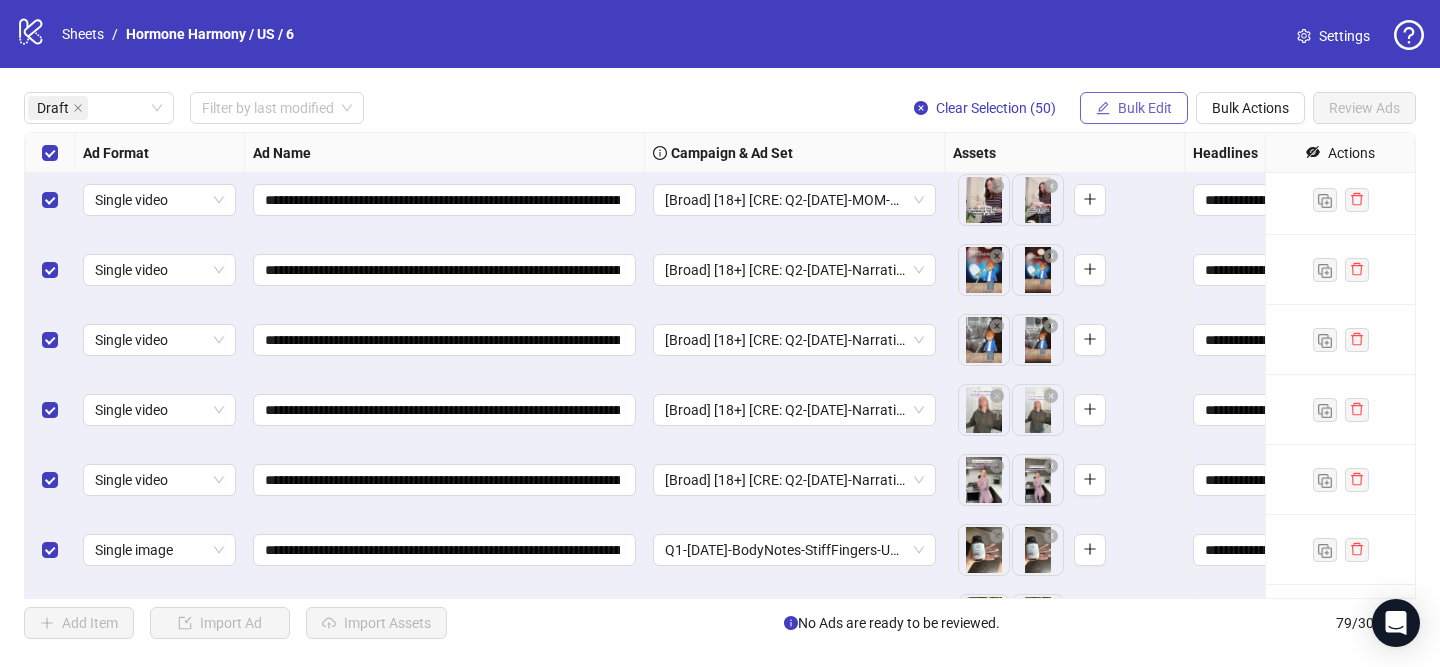 click on "Bulk Edit" at bounding box center [1145, 108] 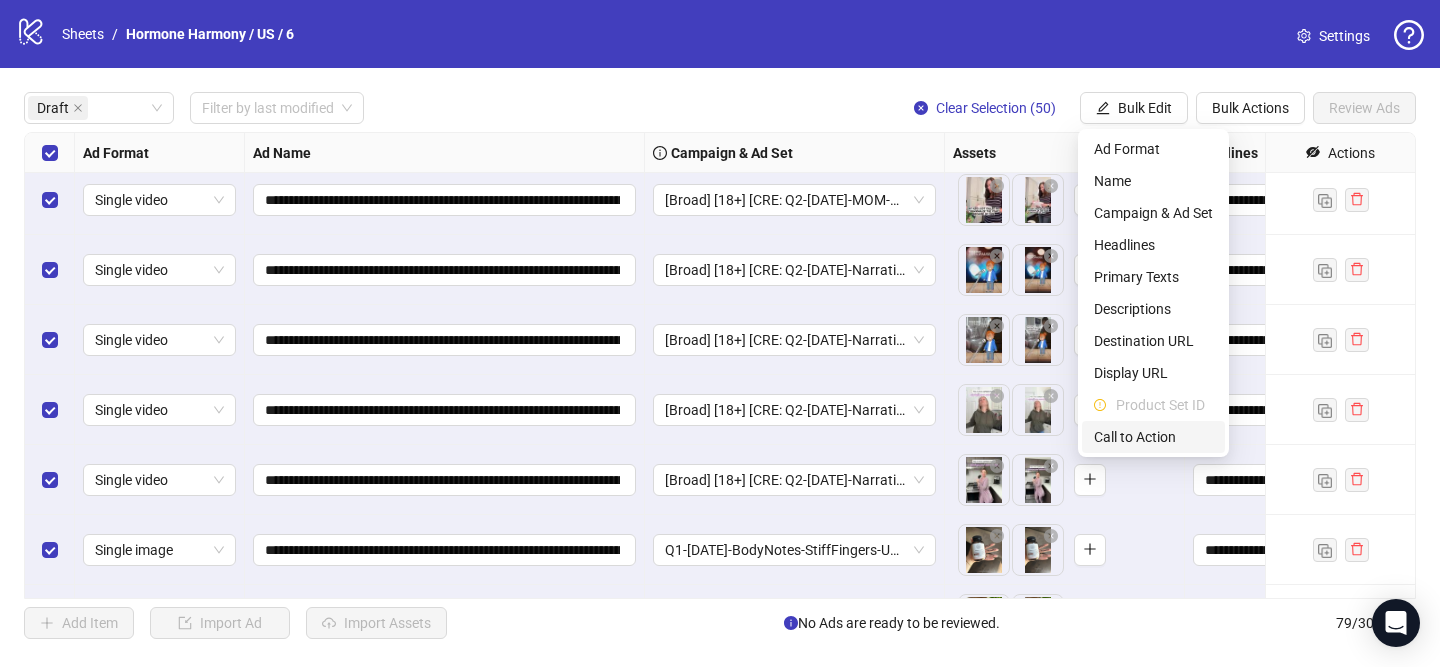 click on "Call to Action" at bounding box center (1153, 437) 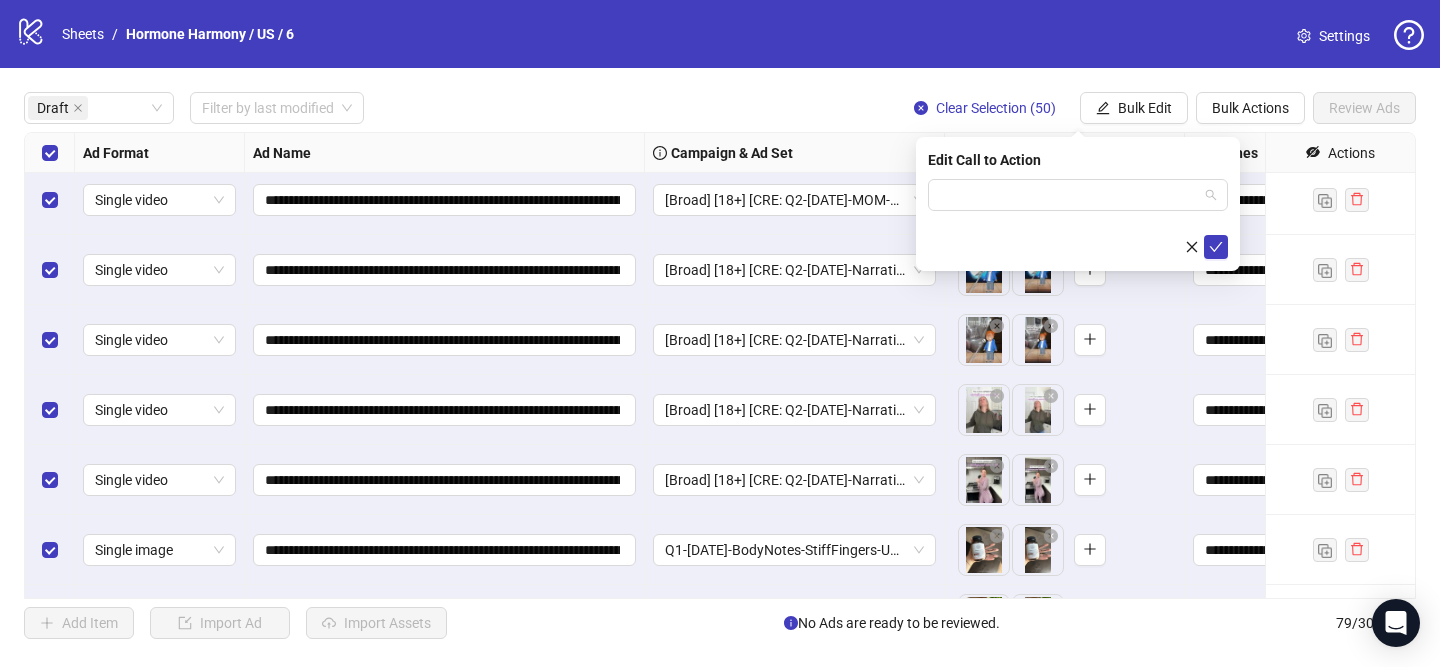 drag, startPoint x: 1111, startPoint y: 195, endPoint x: 1102, endPoint y: 234, distance: 40.024994 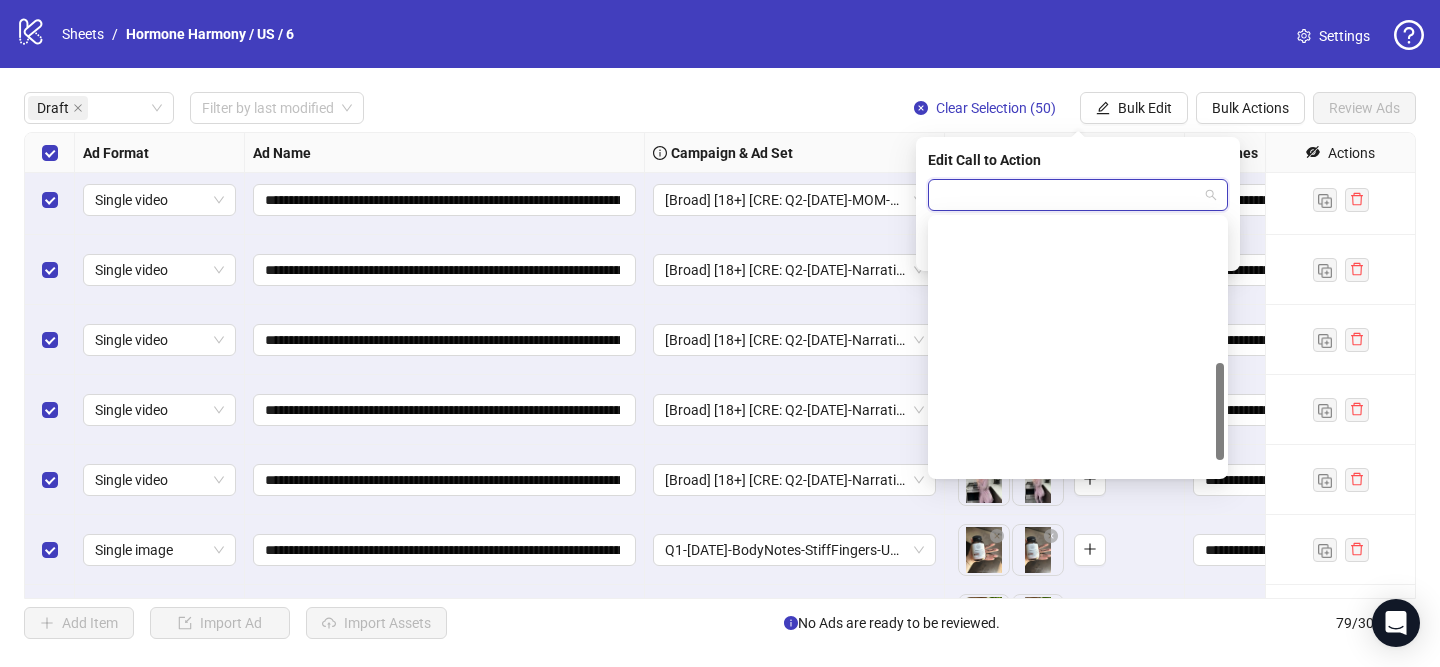scroll, scrollTop: 416, scrollLeft: 0, axis: vertical 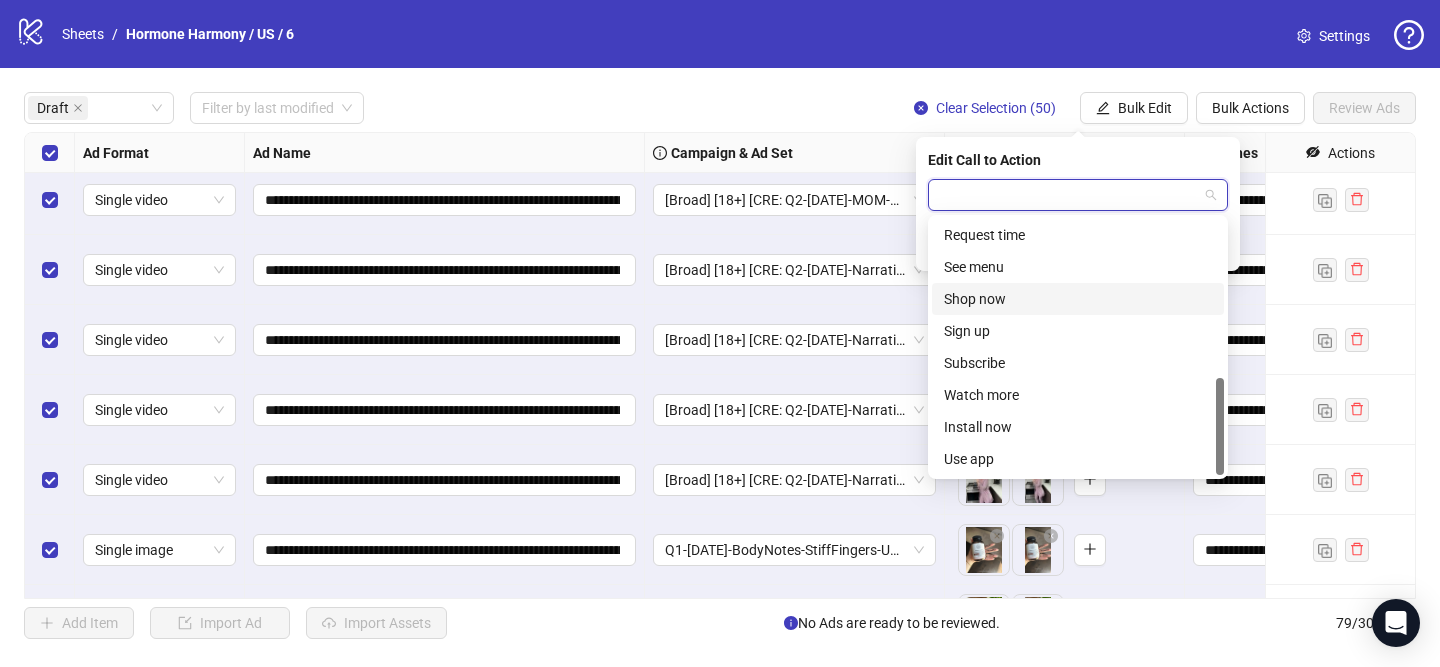 click on "Shop now" at bounding box center (1078, 299) 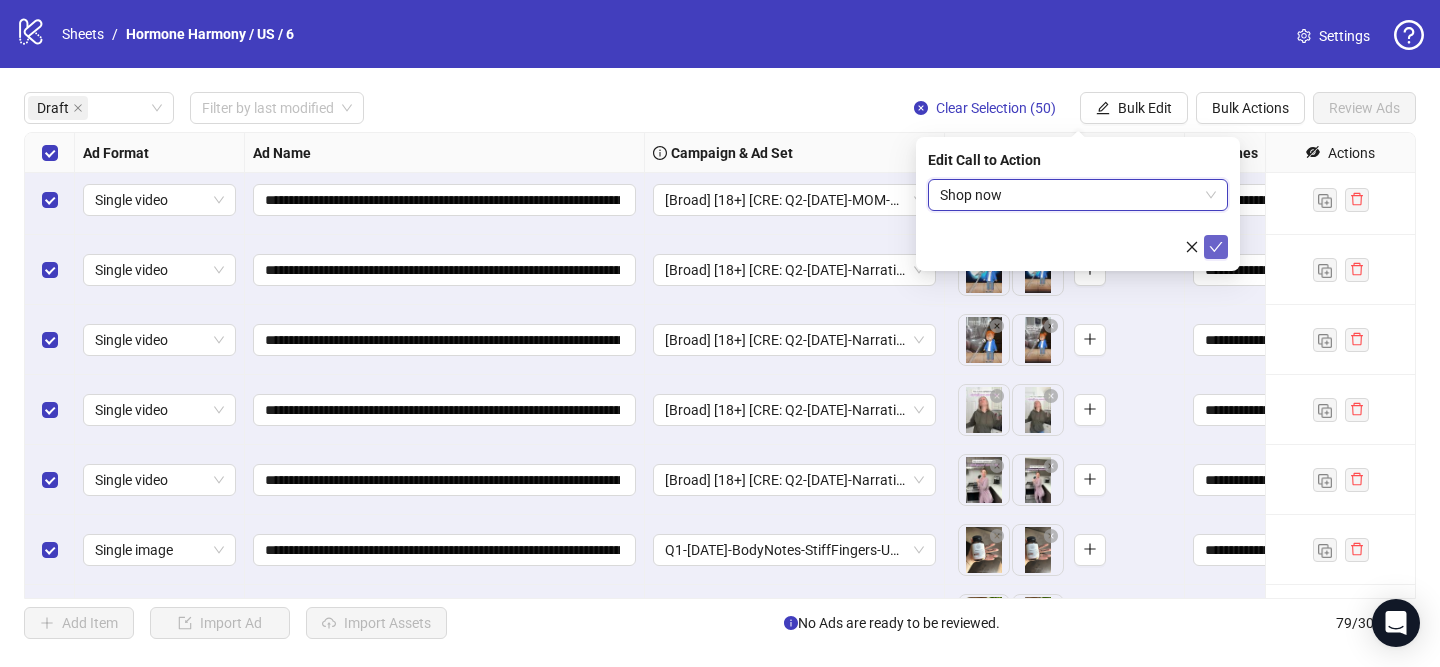 click 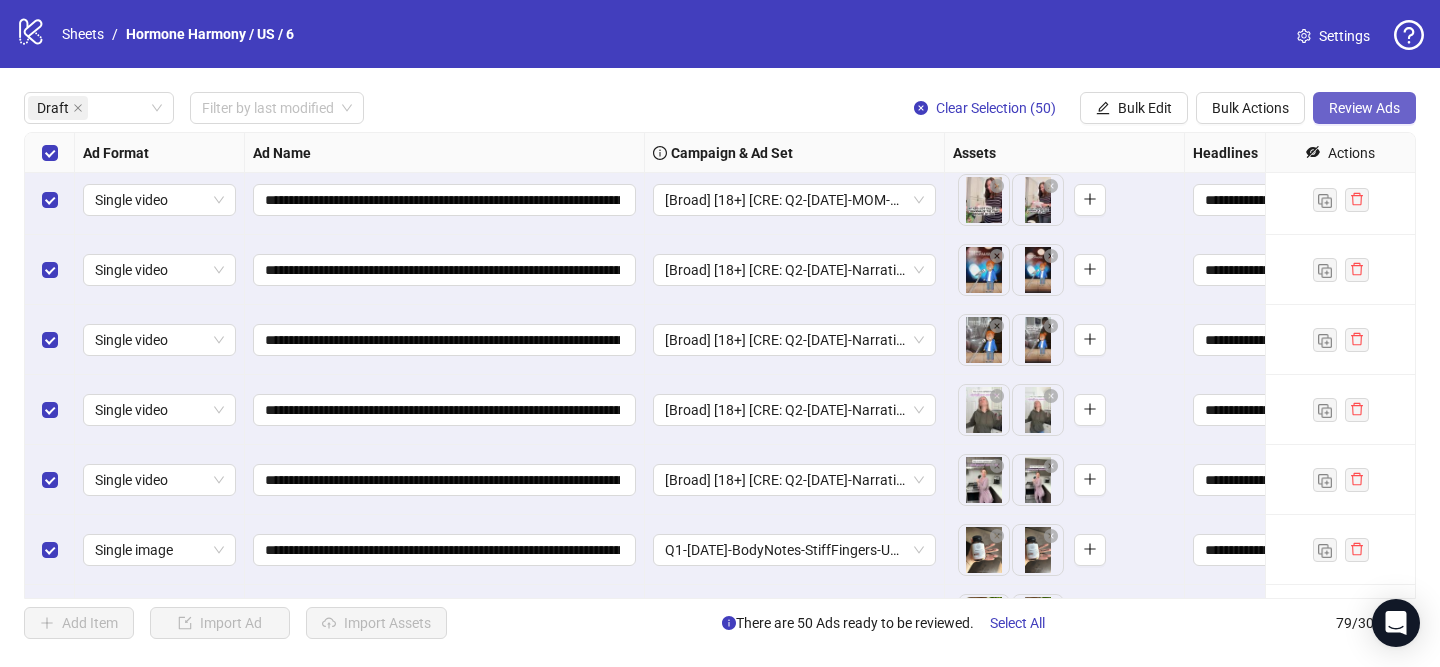 click on "Review Ads" at bounding box center [1364, 108] 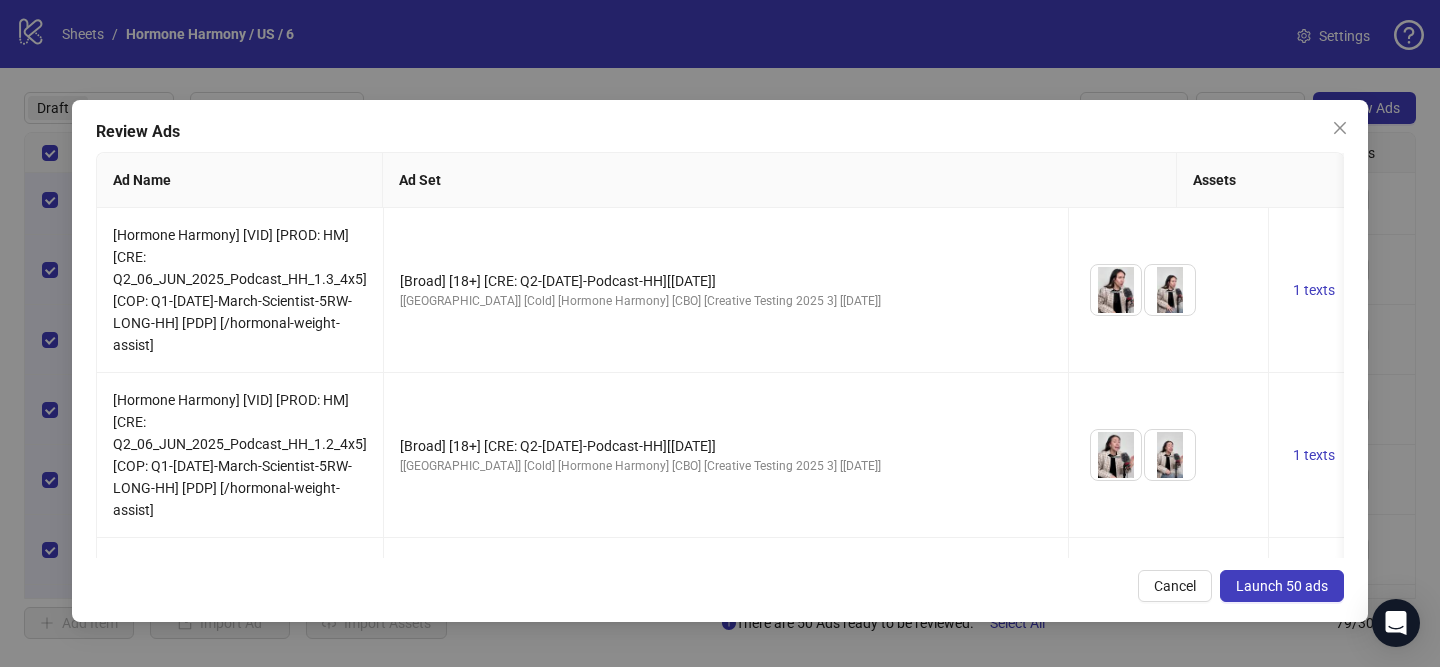 click on "Launch 50 ads" at bounding box center (1282, 586) 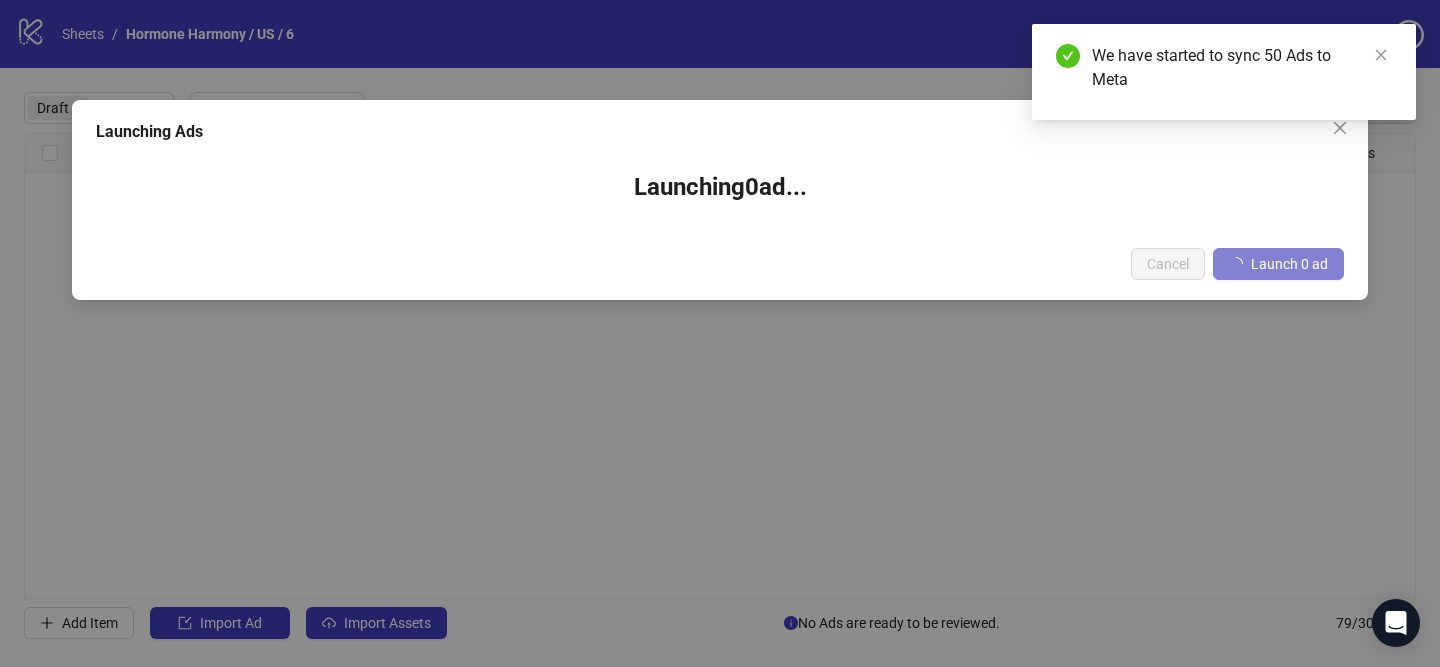 scroll, scrollTop: 0, scrollLeft: 0, axis: both 